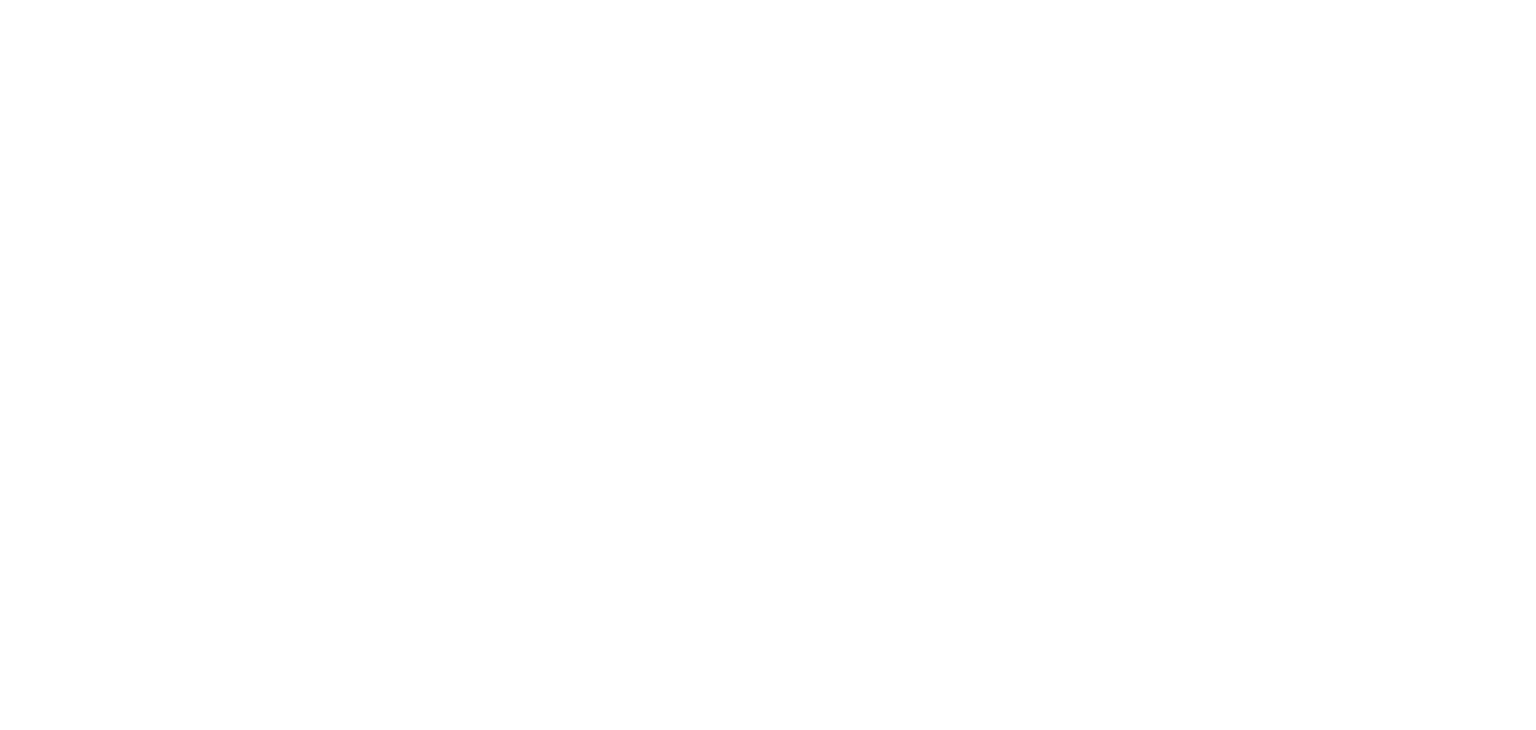scroll, scrollTop: 0, scrollLeft: 0, axis: both 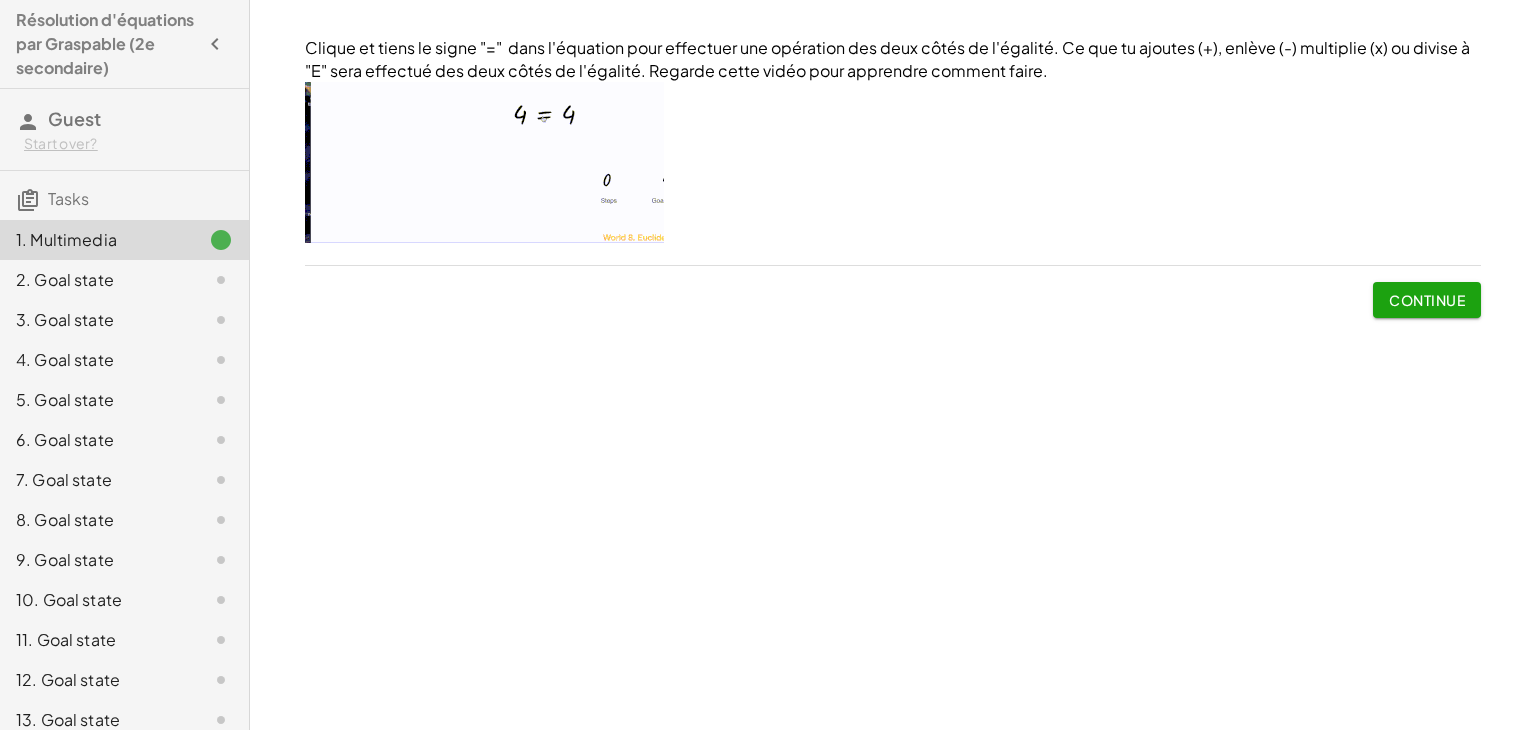 click on "Continue" 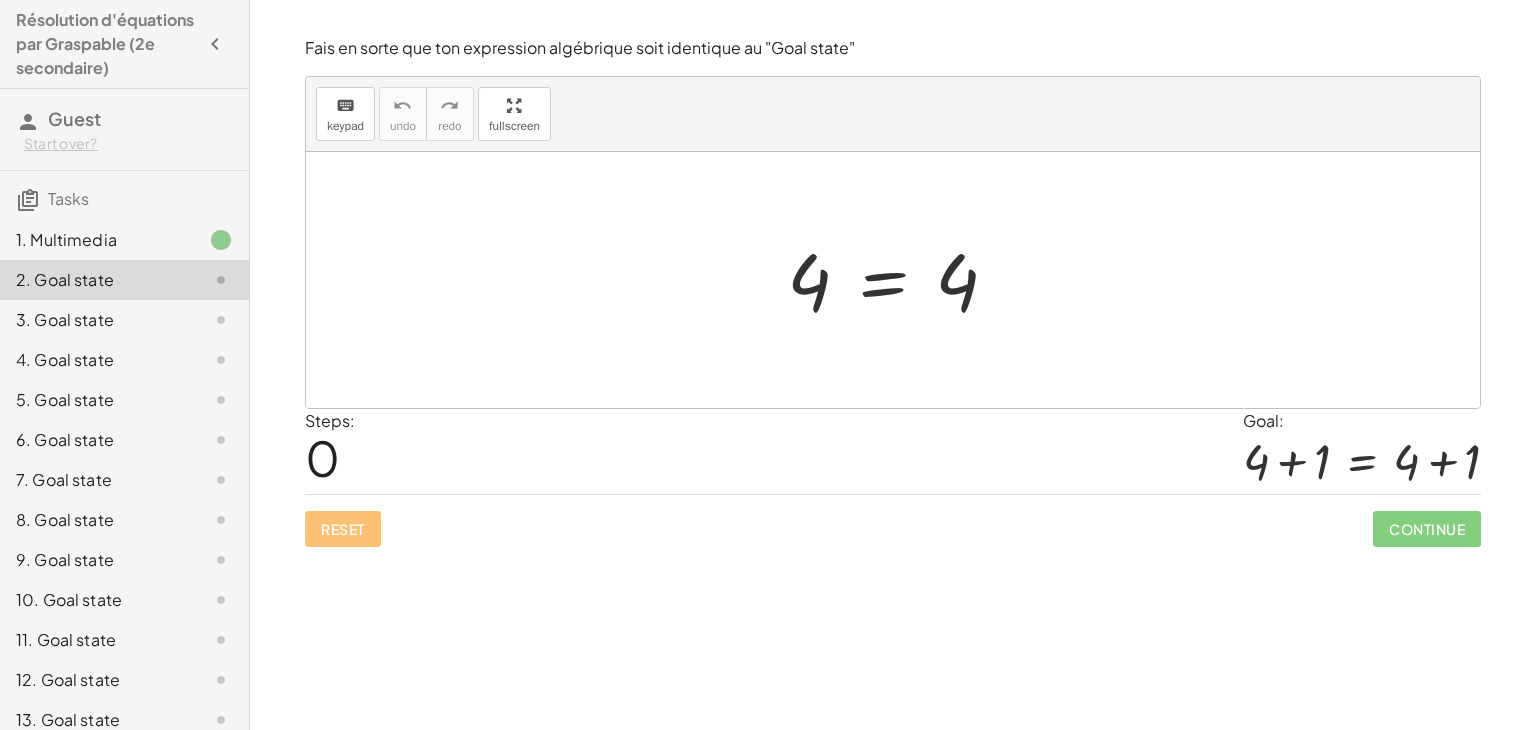 click at bounding box center (900, 280) 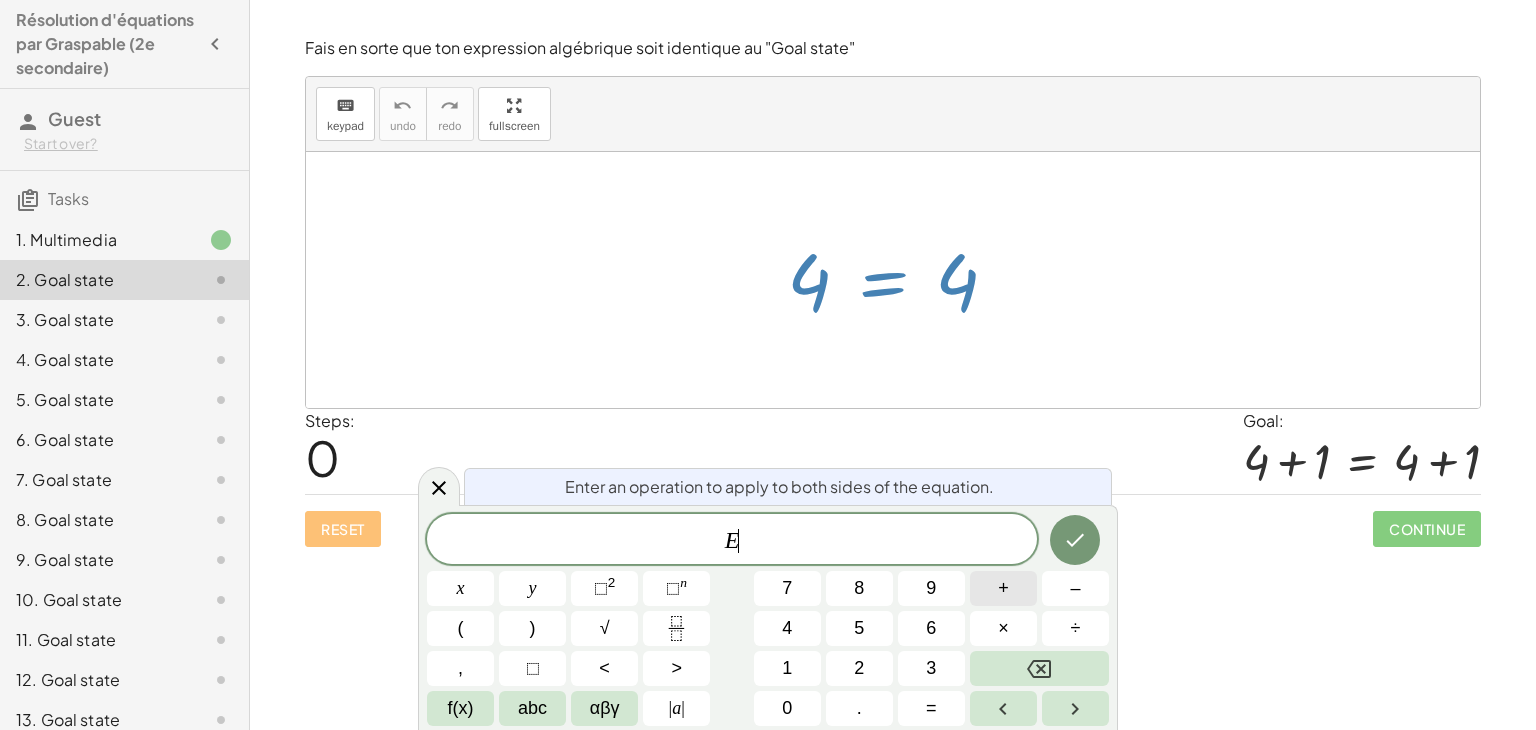 click on "+" at bounding box center [1003, 588] 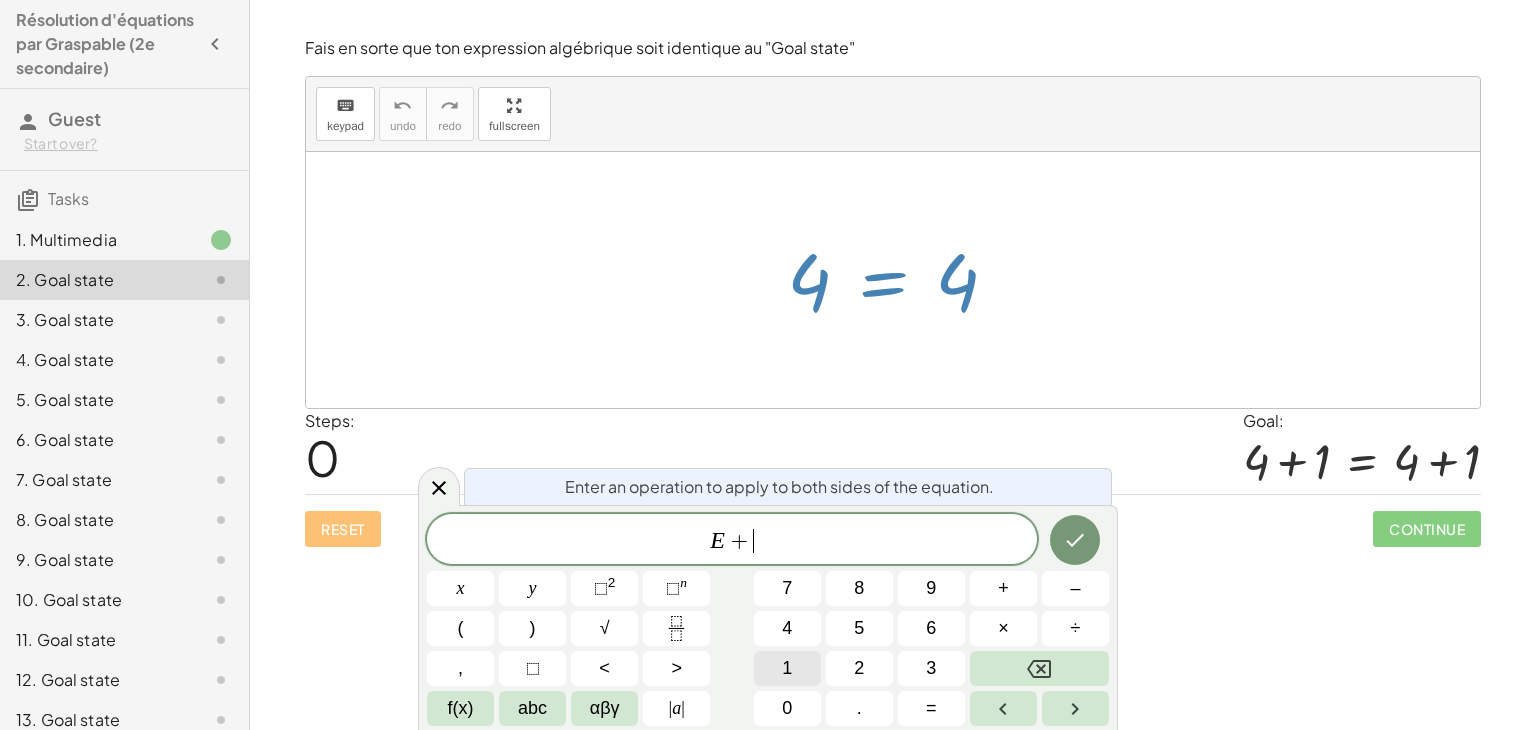 click on "1" at bounding box center [787, 668] 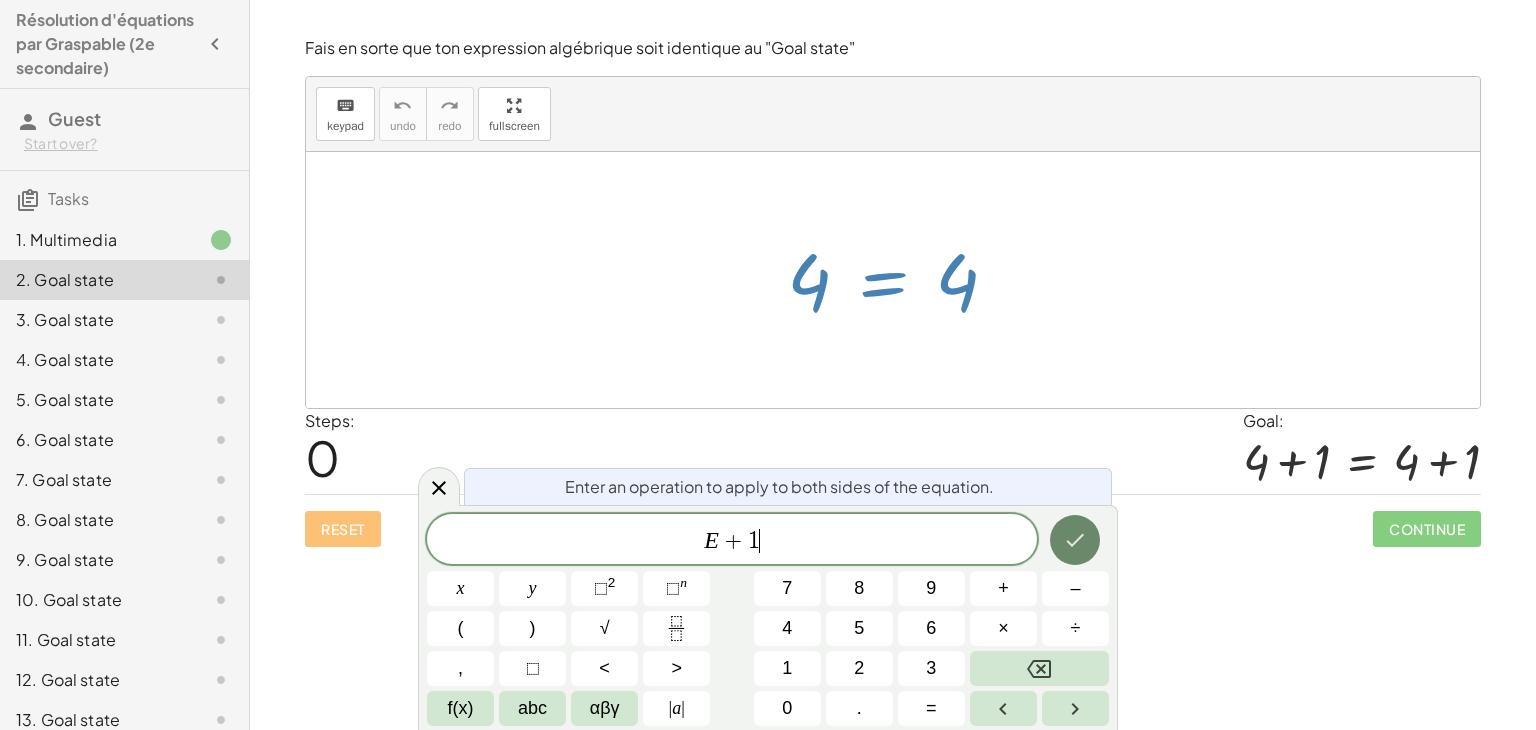 click at bounding box center (1075, 540) 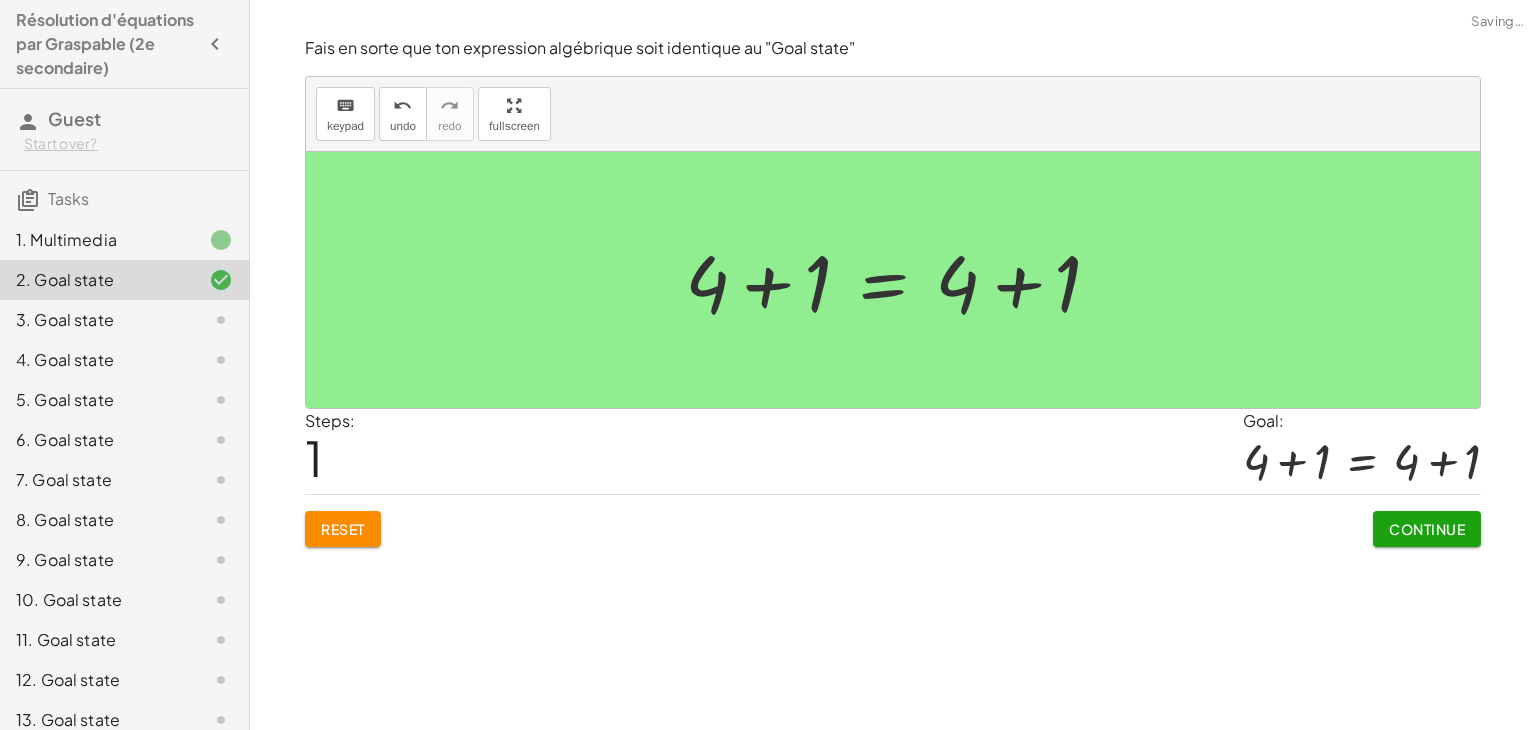click on "Continue" 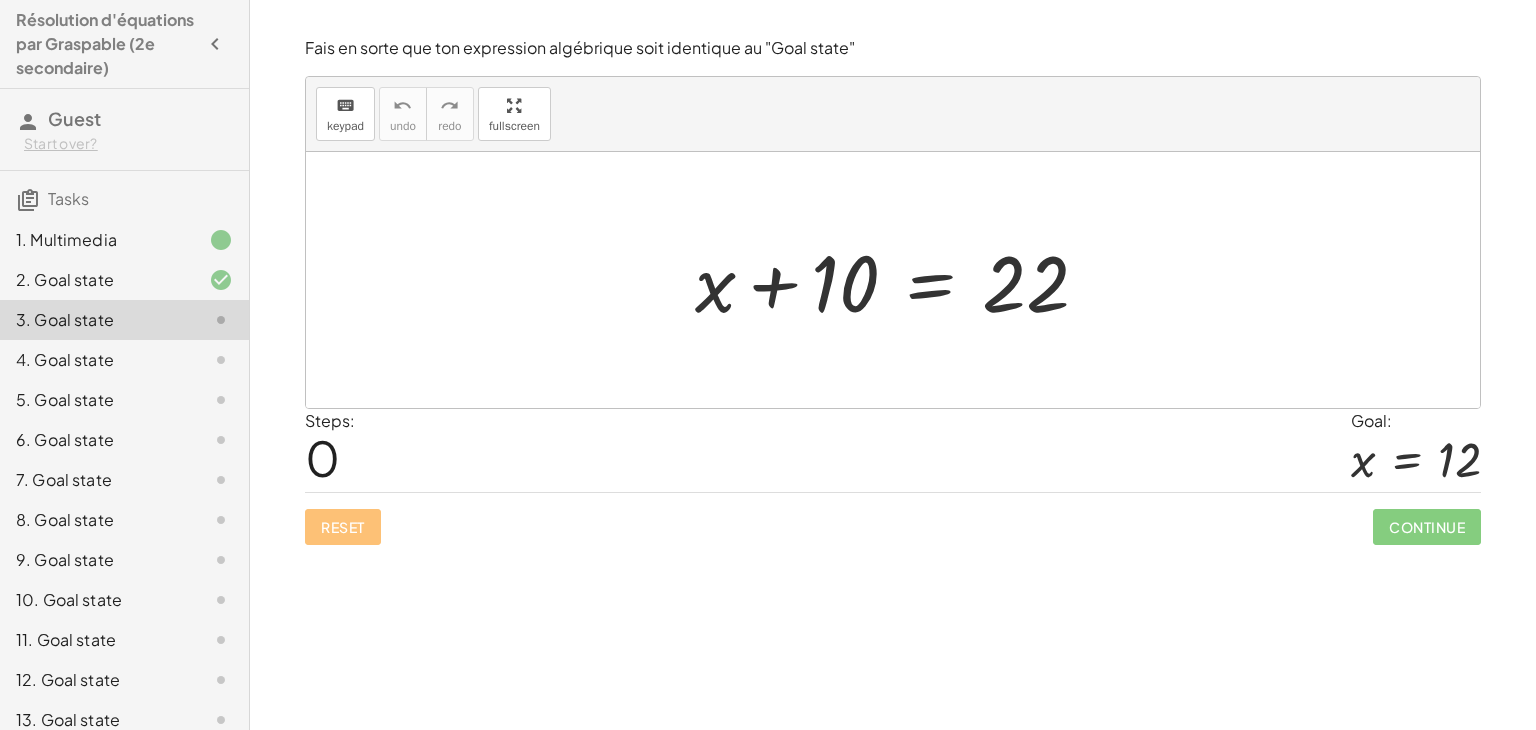 click at bounding box center [900, 280] 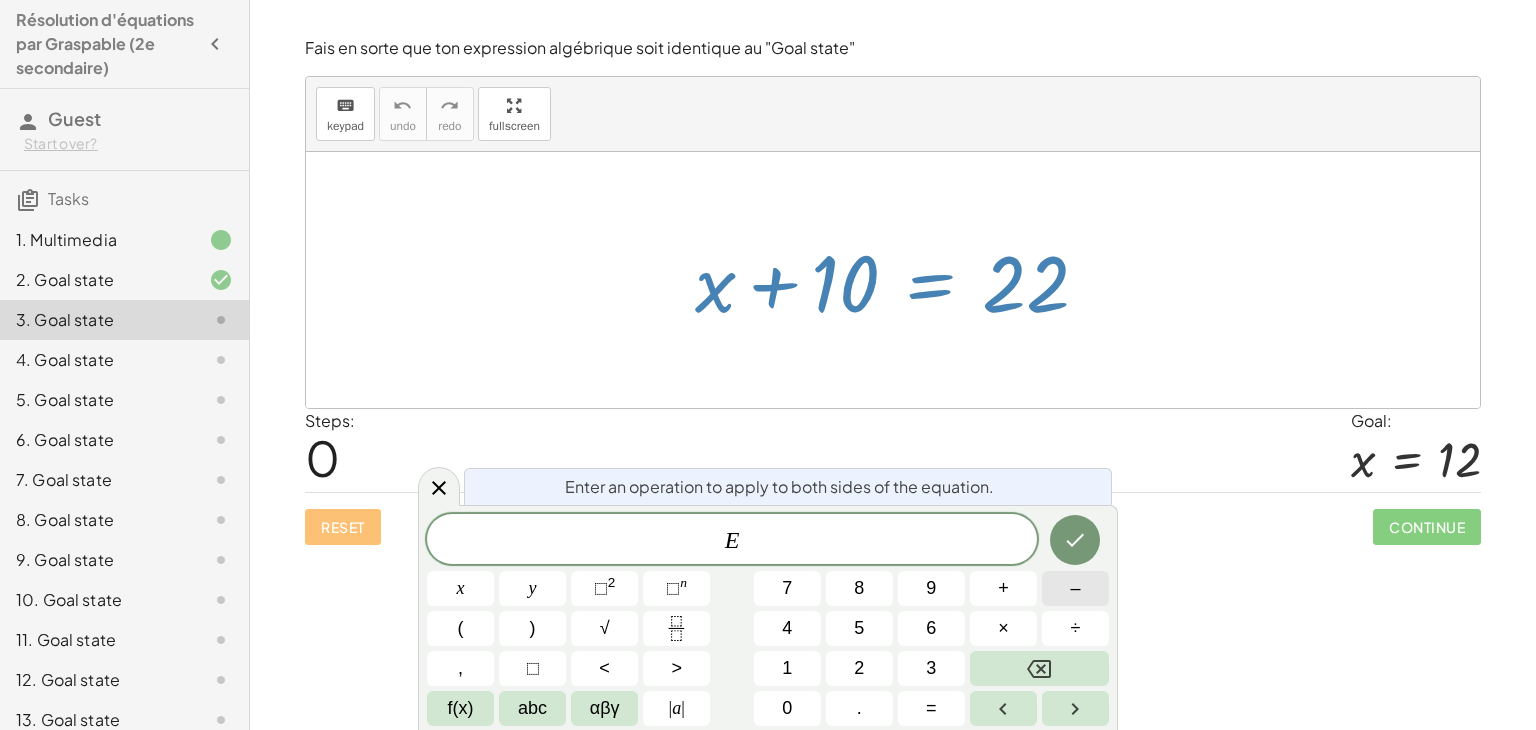 click on "–" at bounding box center (1075, 588) 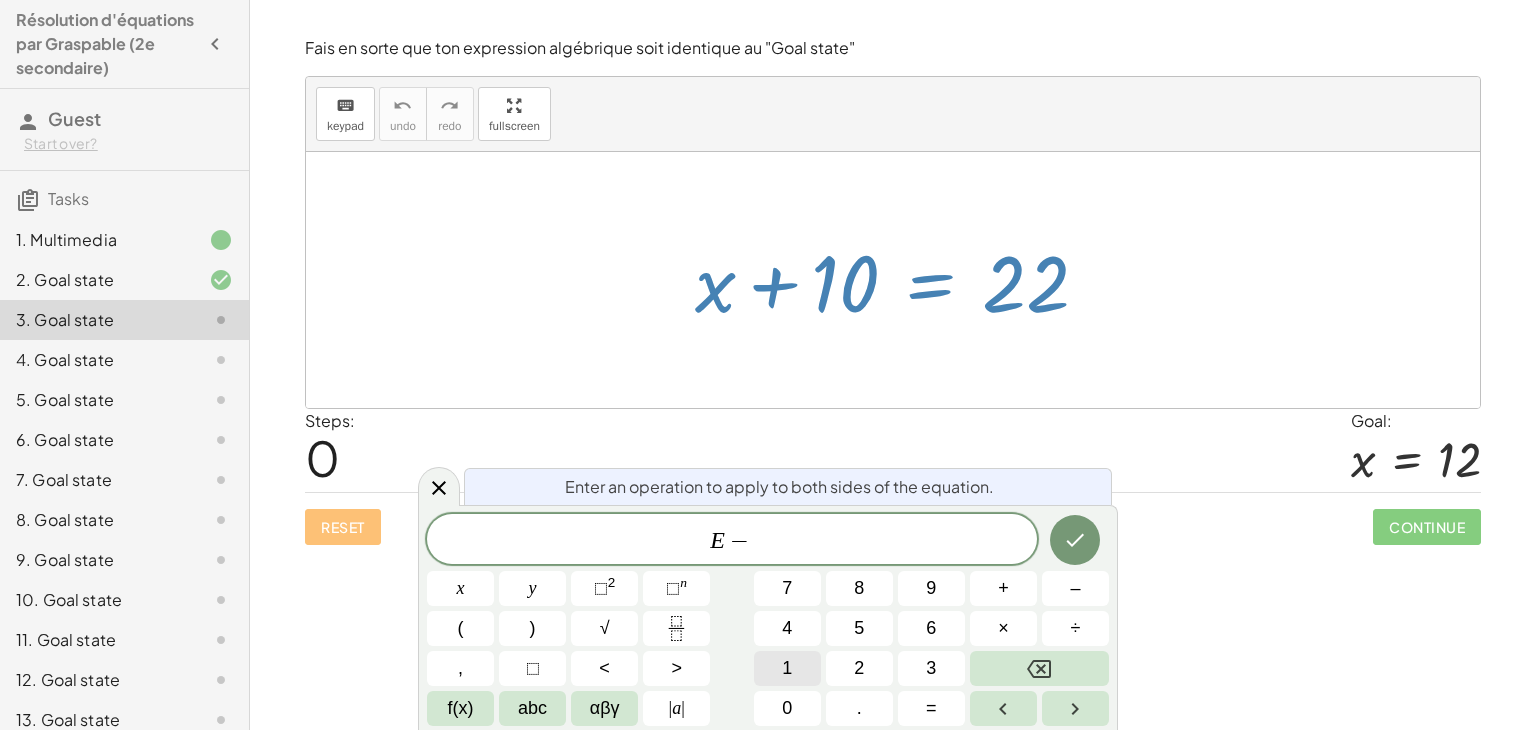click on "1" at bounding box center [787, 668] 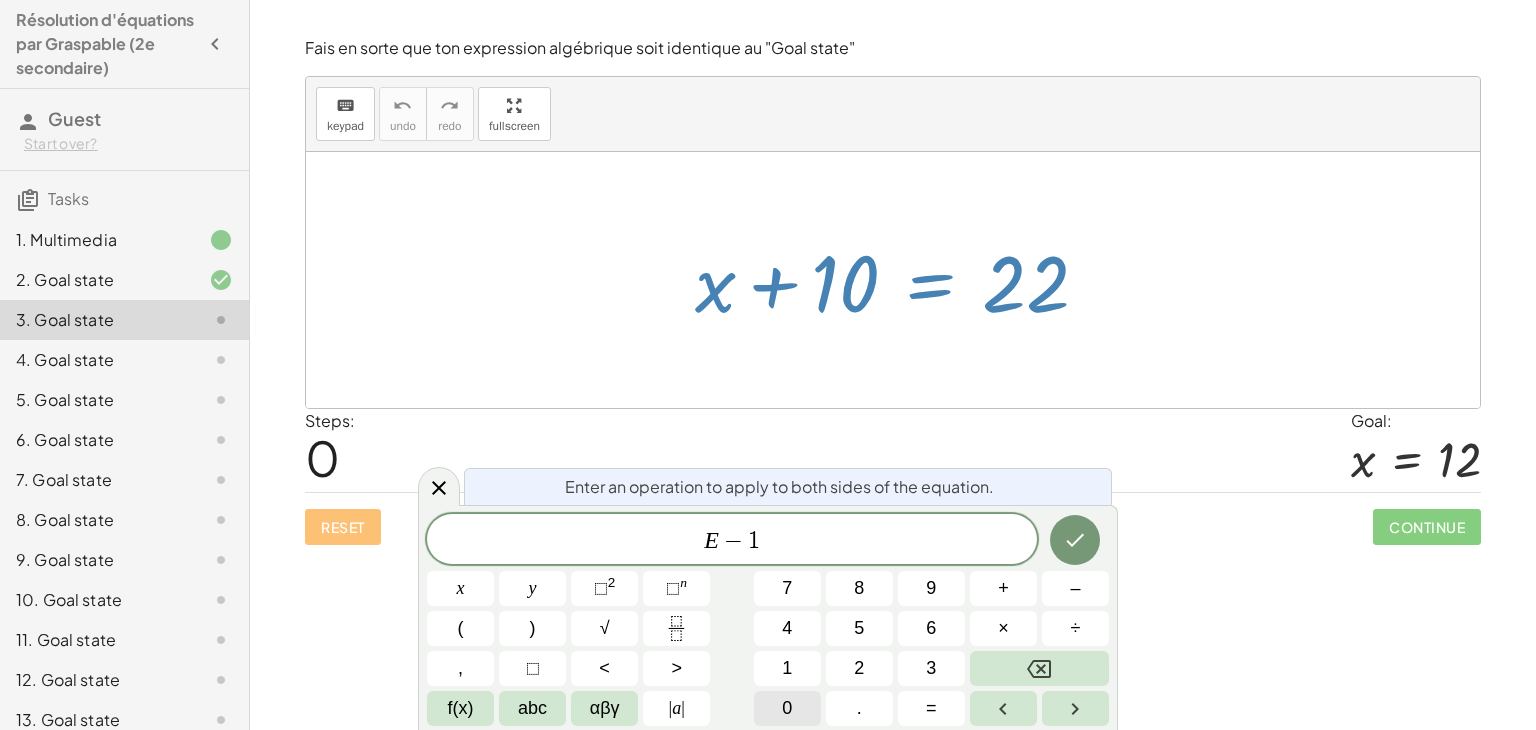 click on "0" at bounding box center (787, 708) 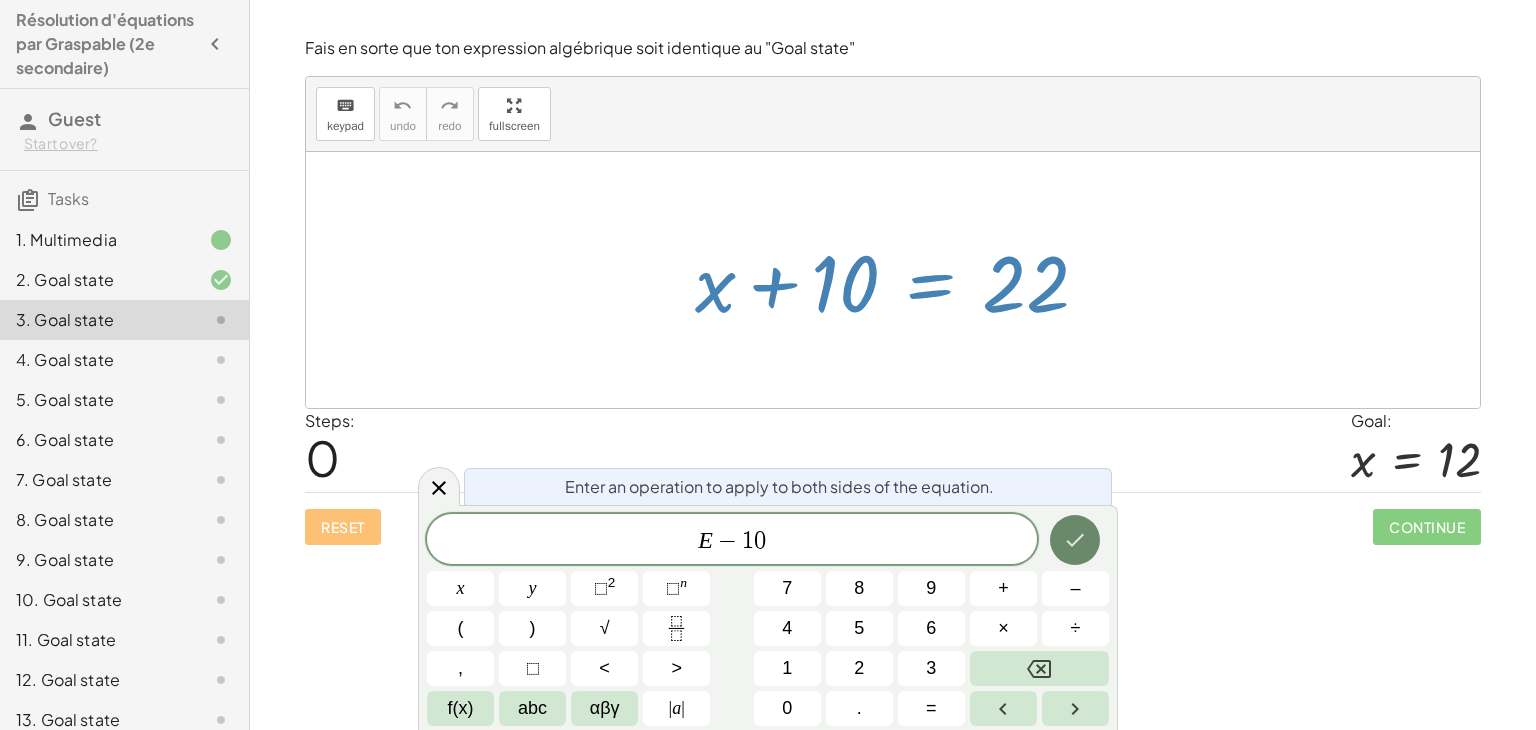 click 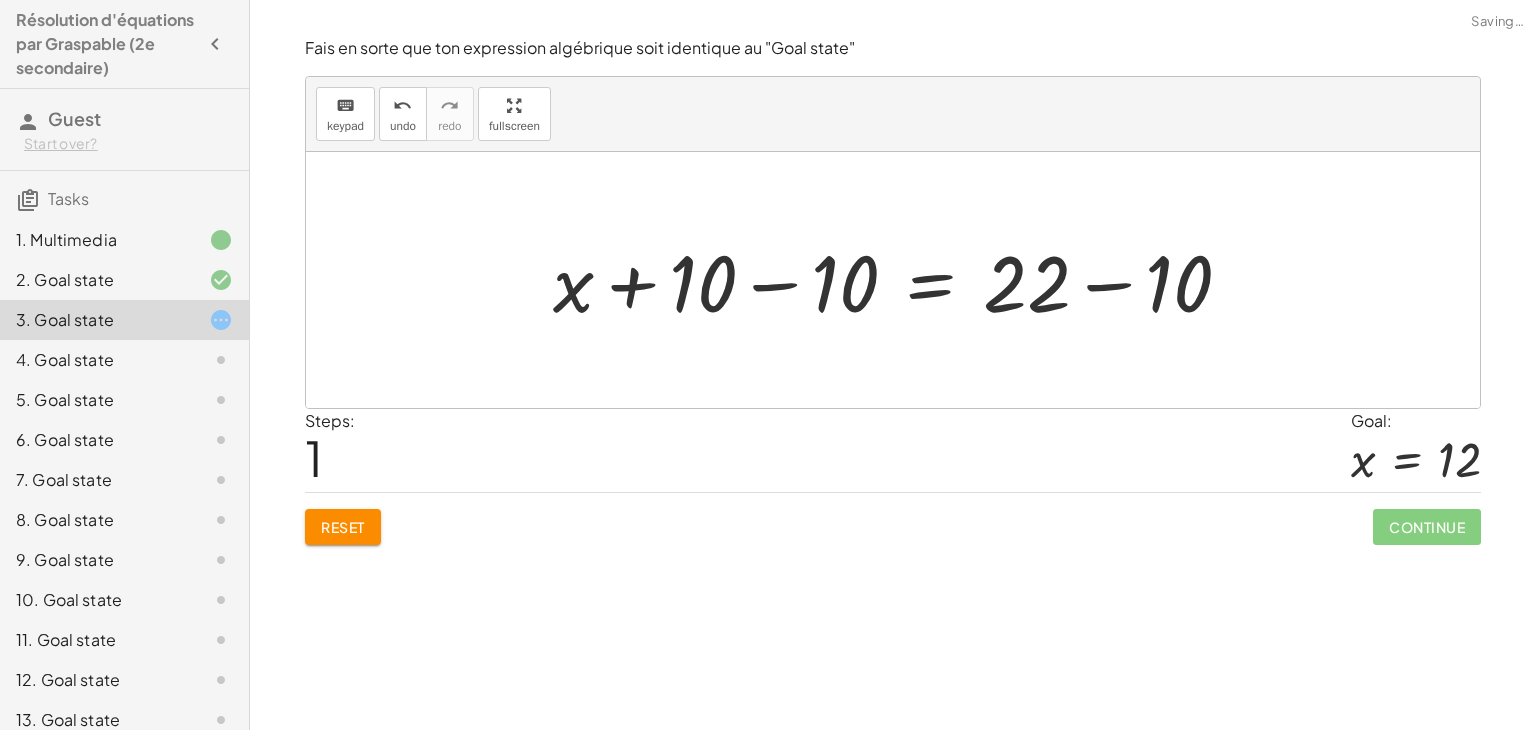 click at bounding box center [900, 280] 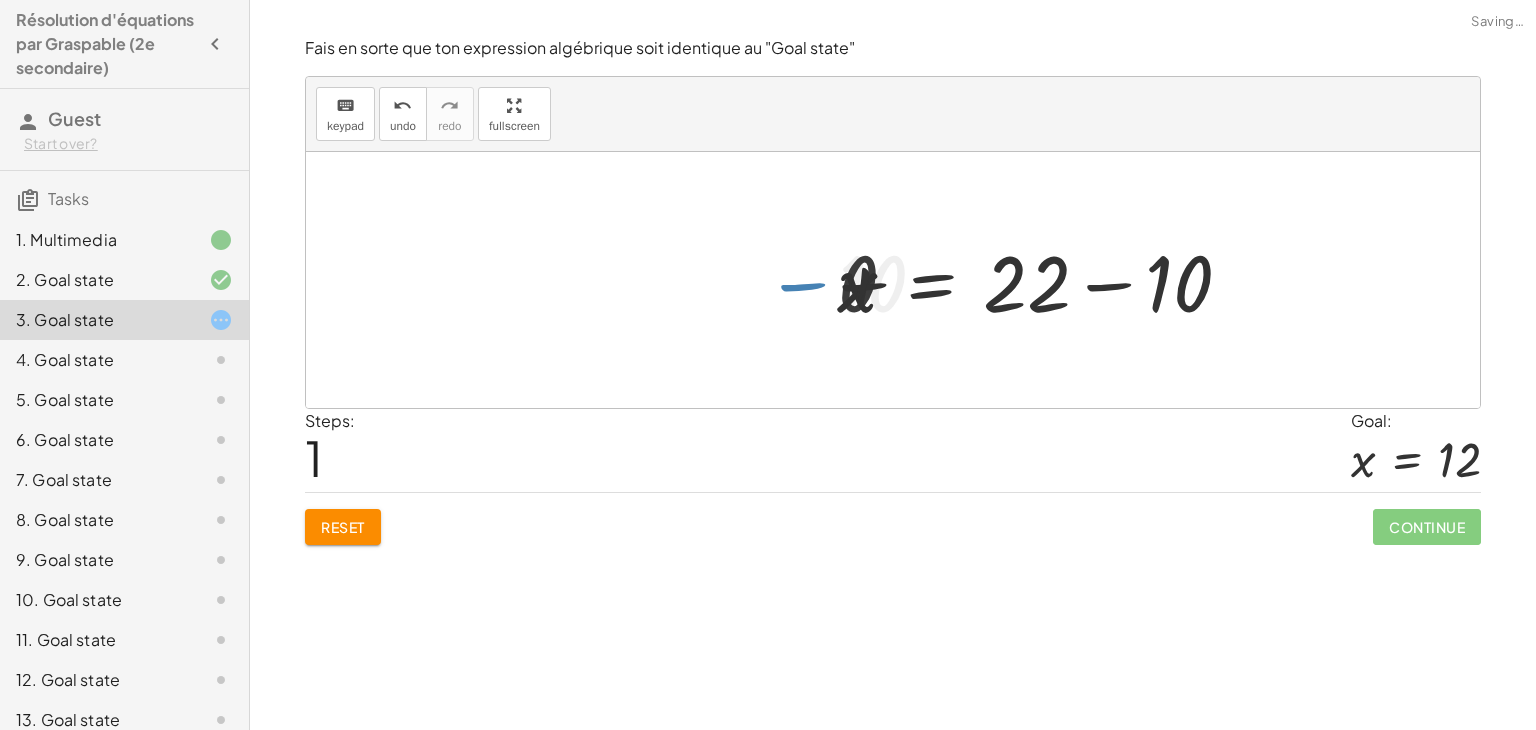 click at bounding box center (1043, 280) 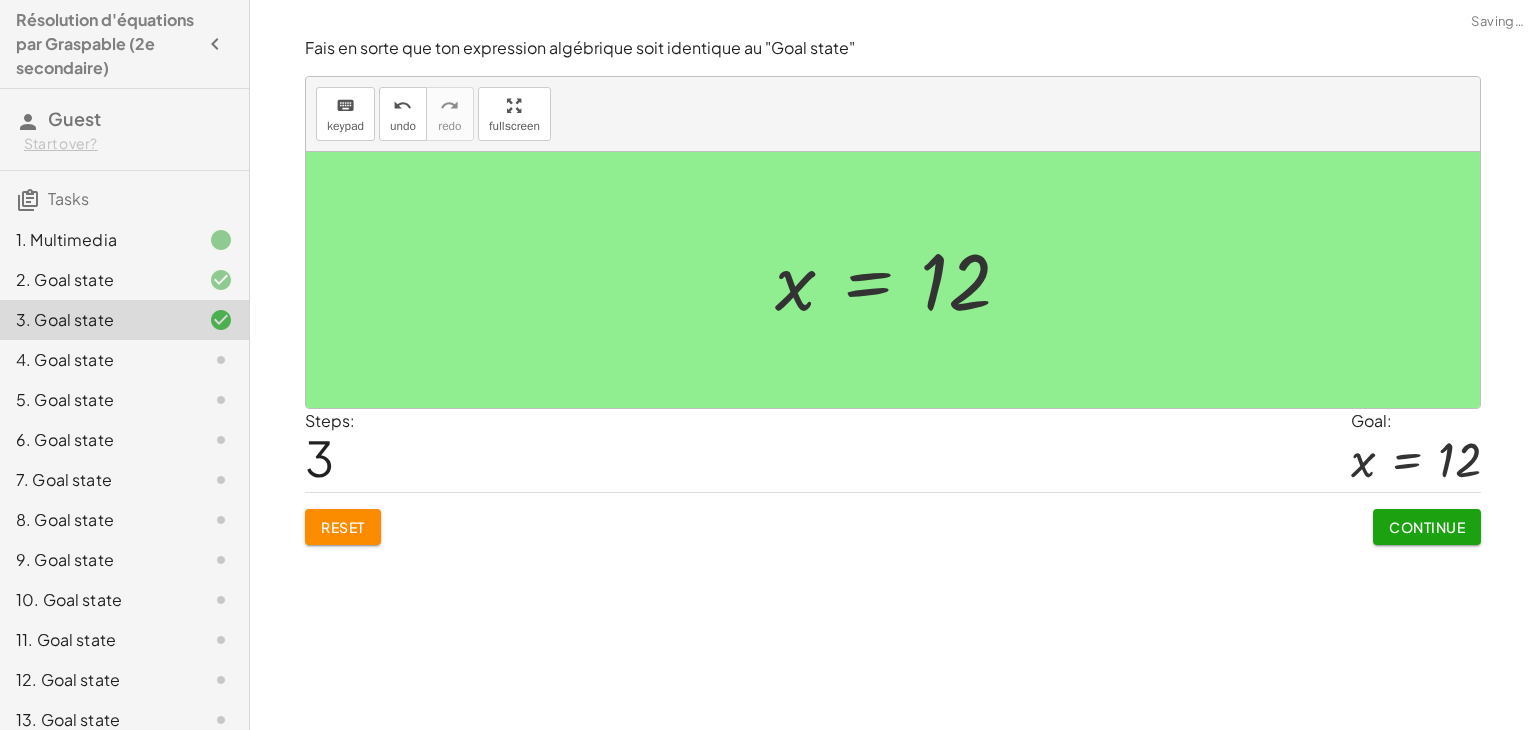 click on "Continue" 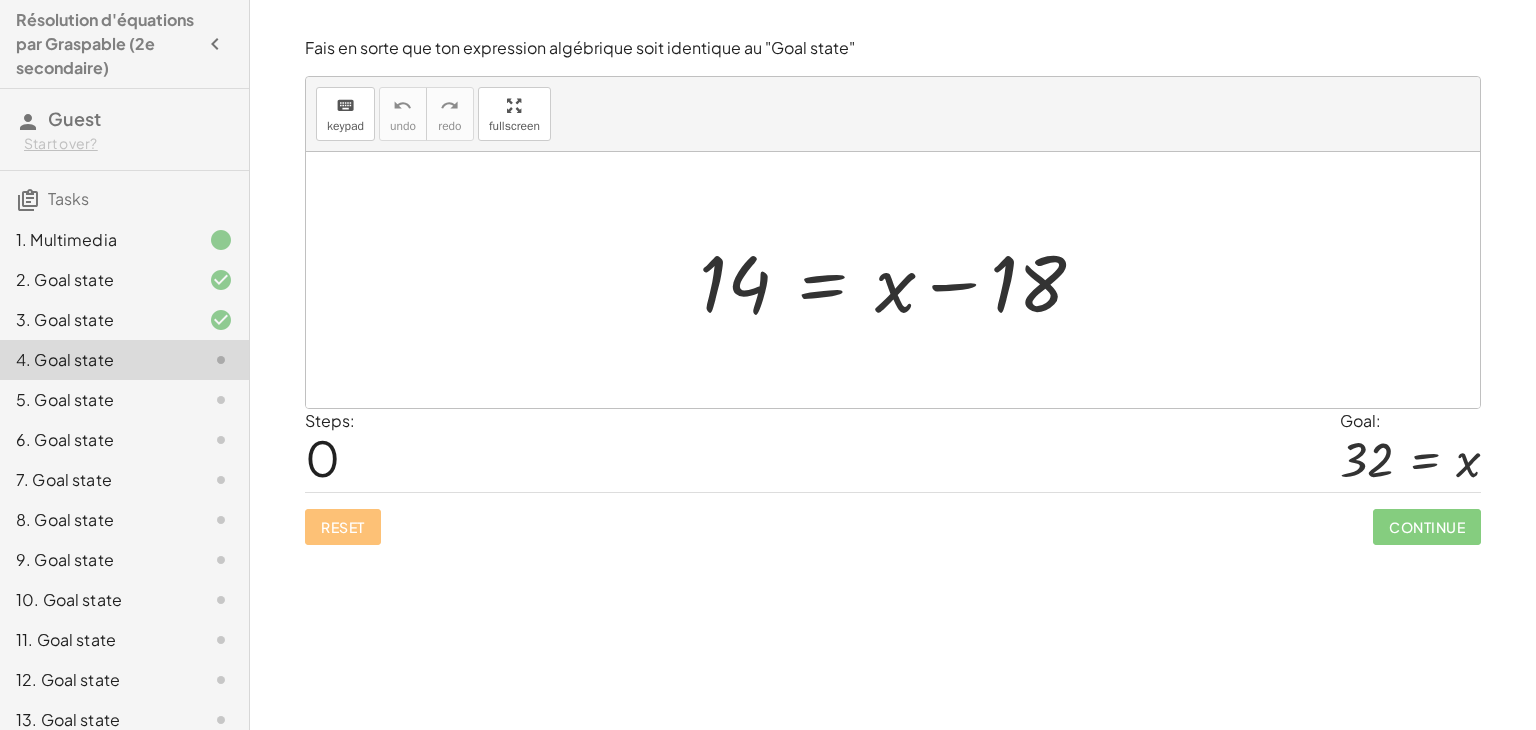 click at bounding box center [900, 280] 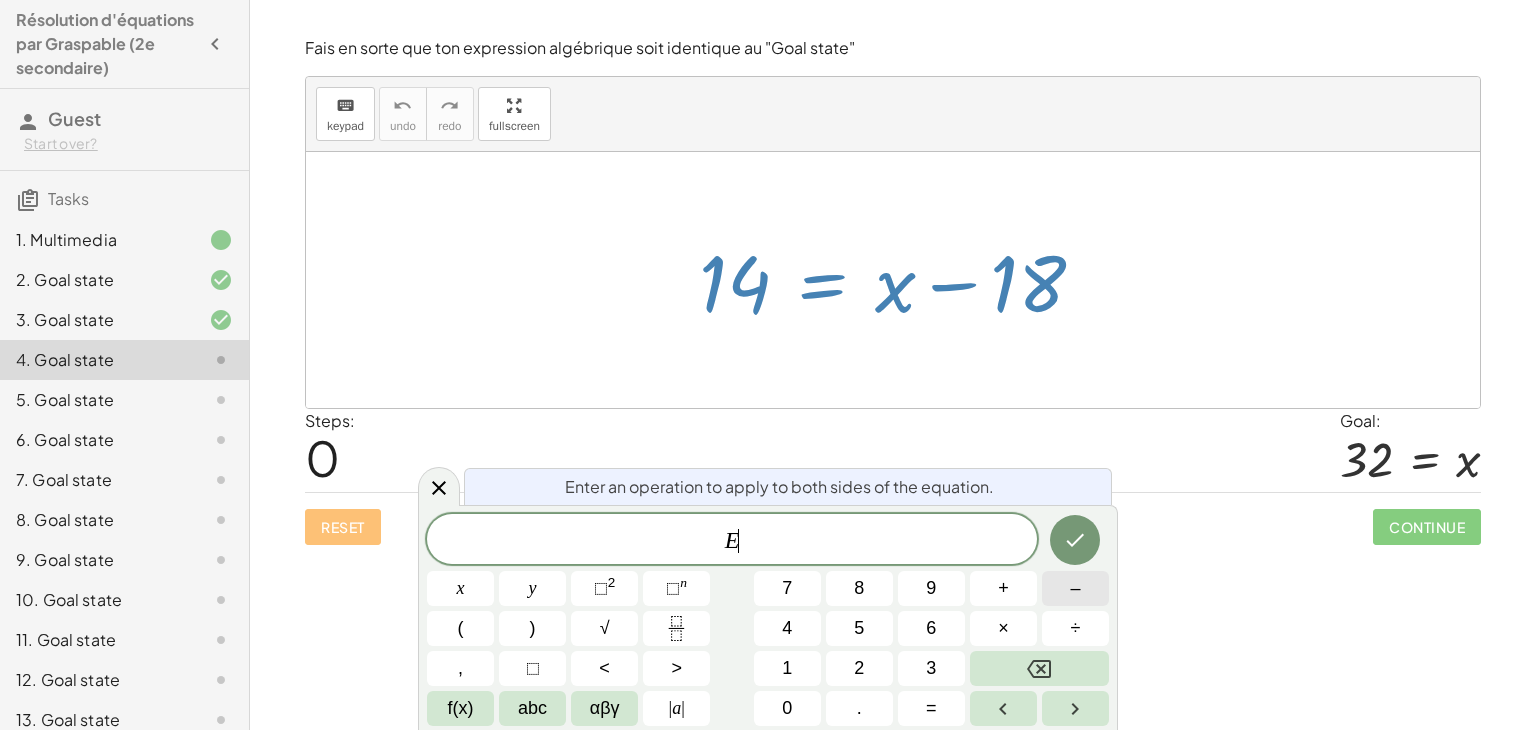 click on "–" at bounding box center (1075, 588) 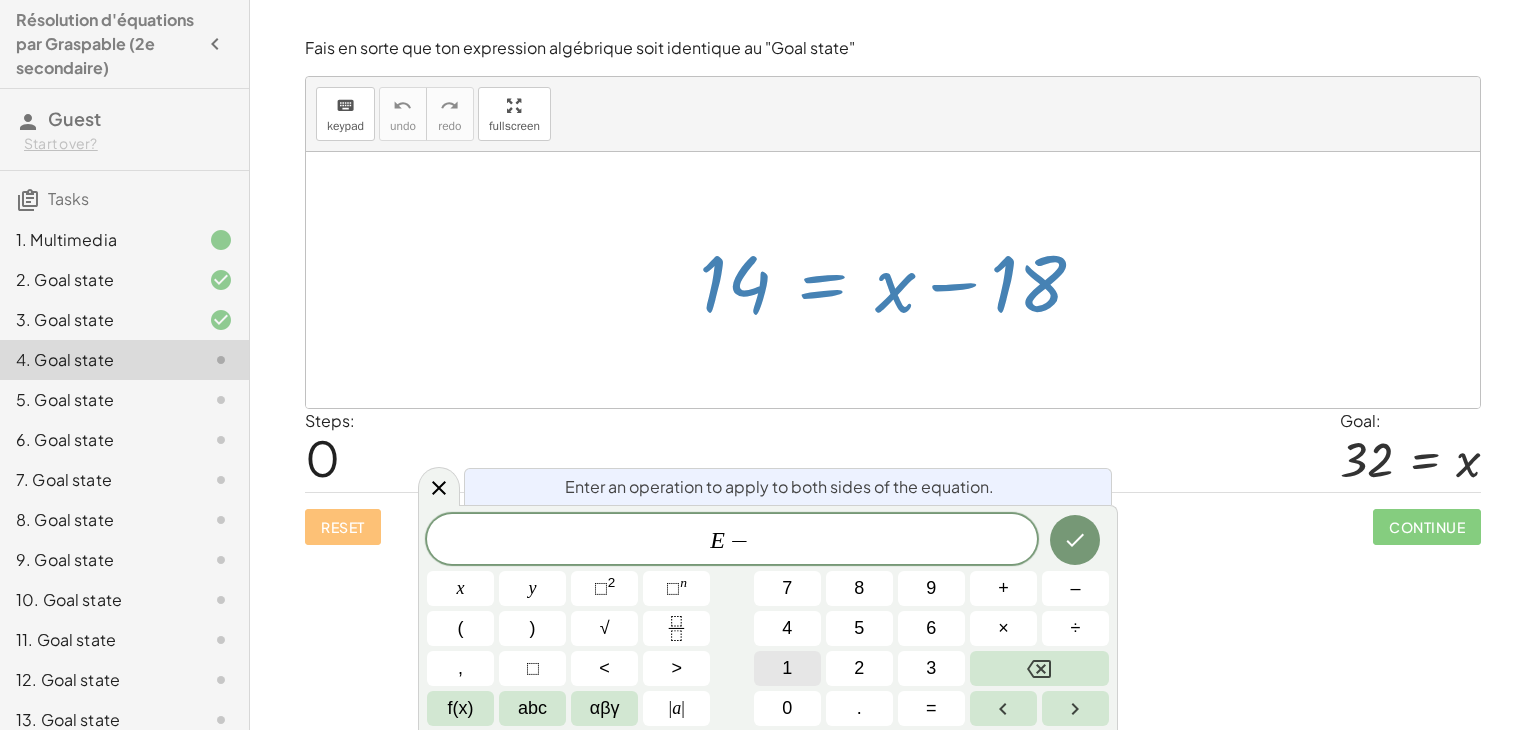 click on "1" at bounding box center (787, 668) 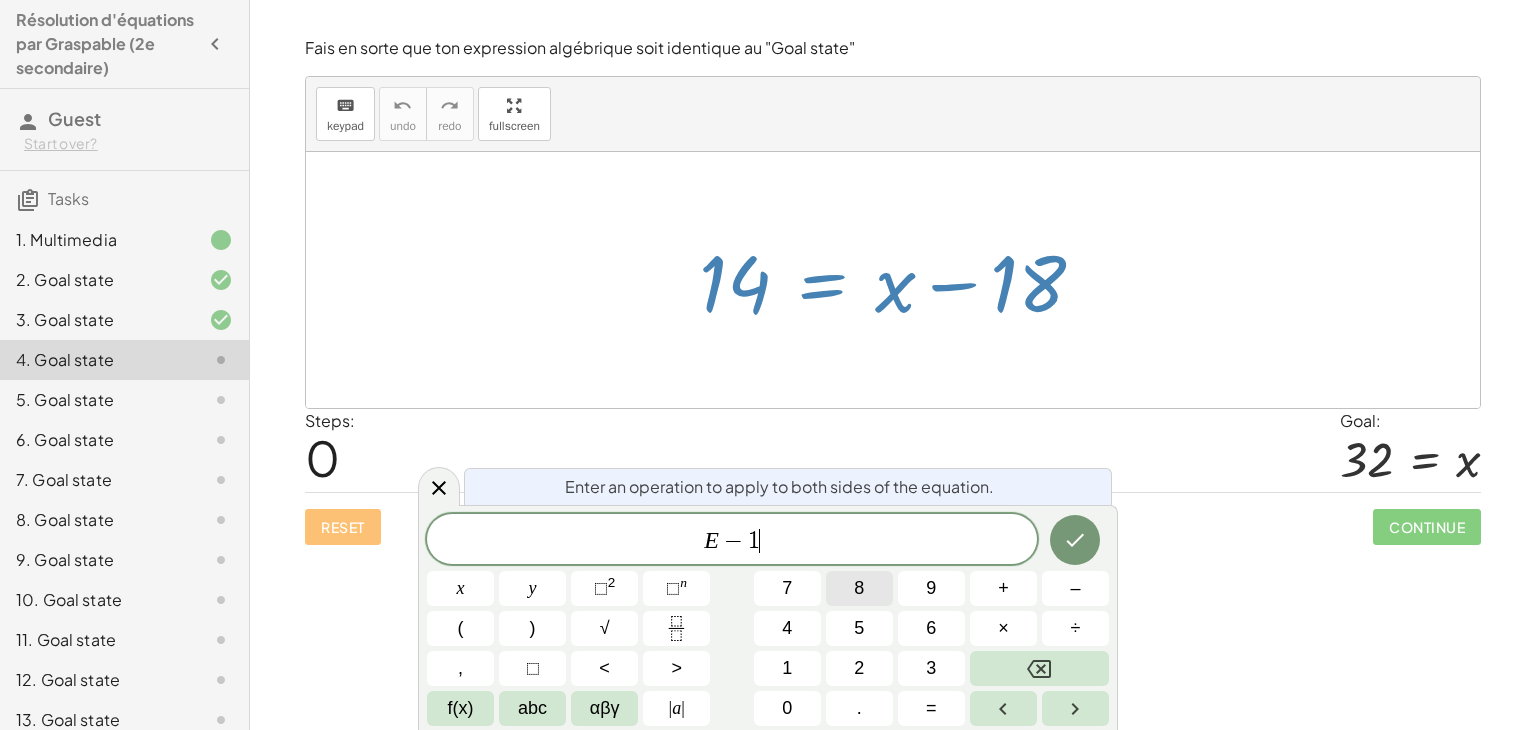 click on "8" at bounding box center [859, 588] 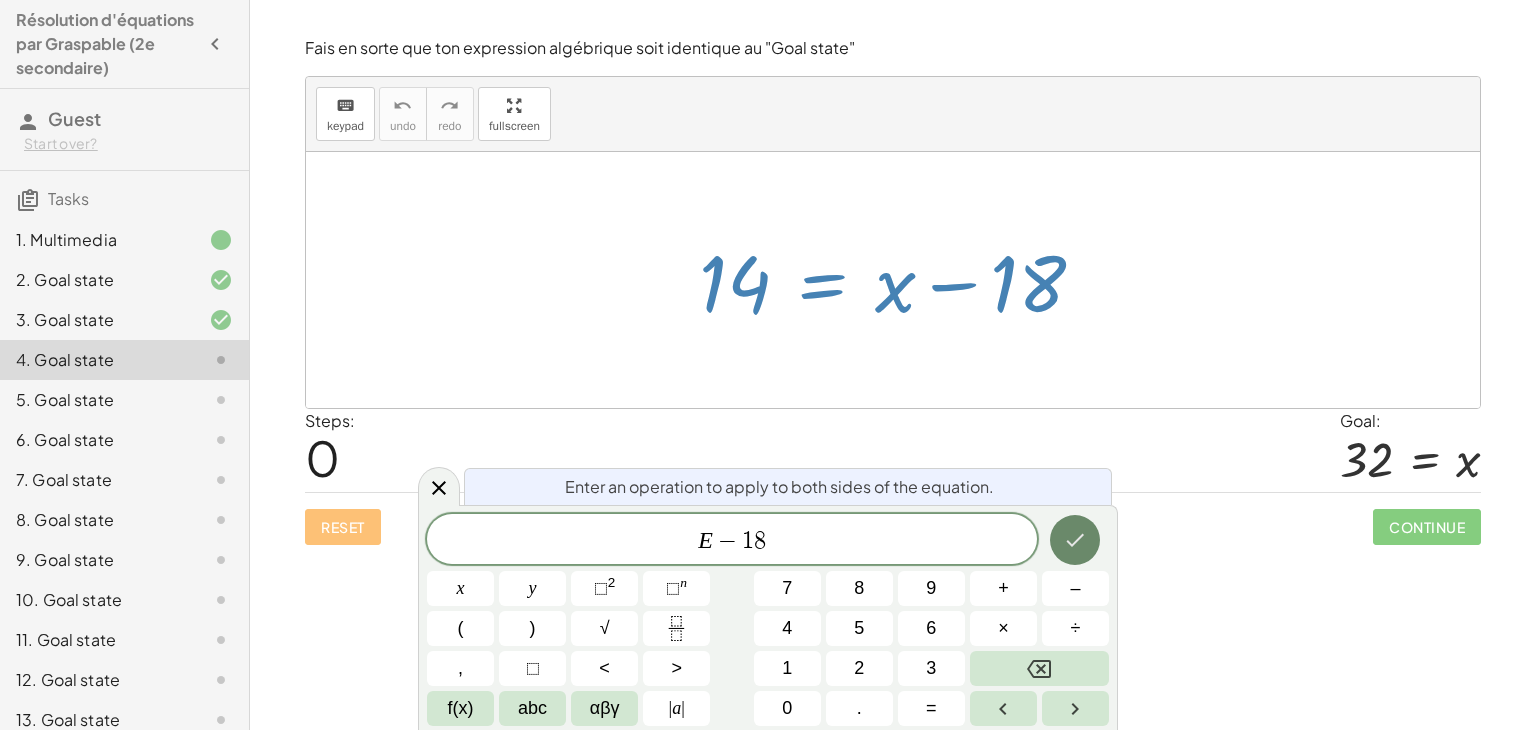 click at bounding box center [1075, 540] 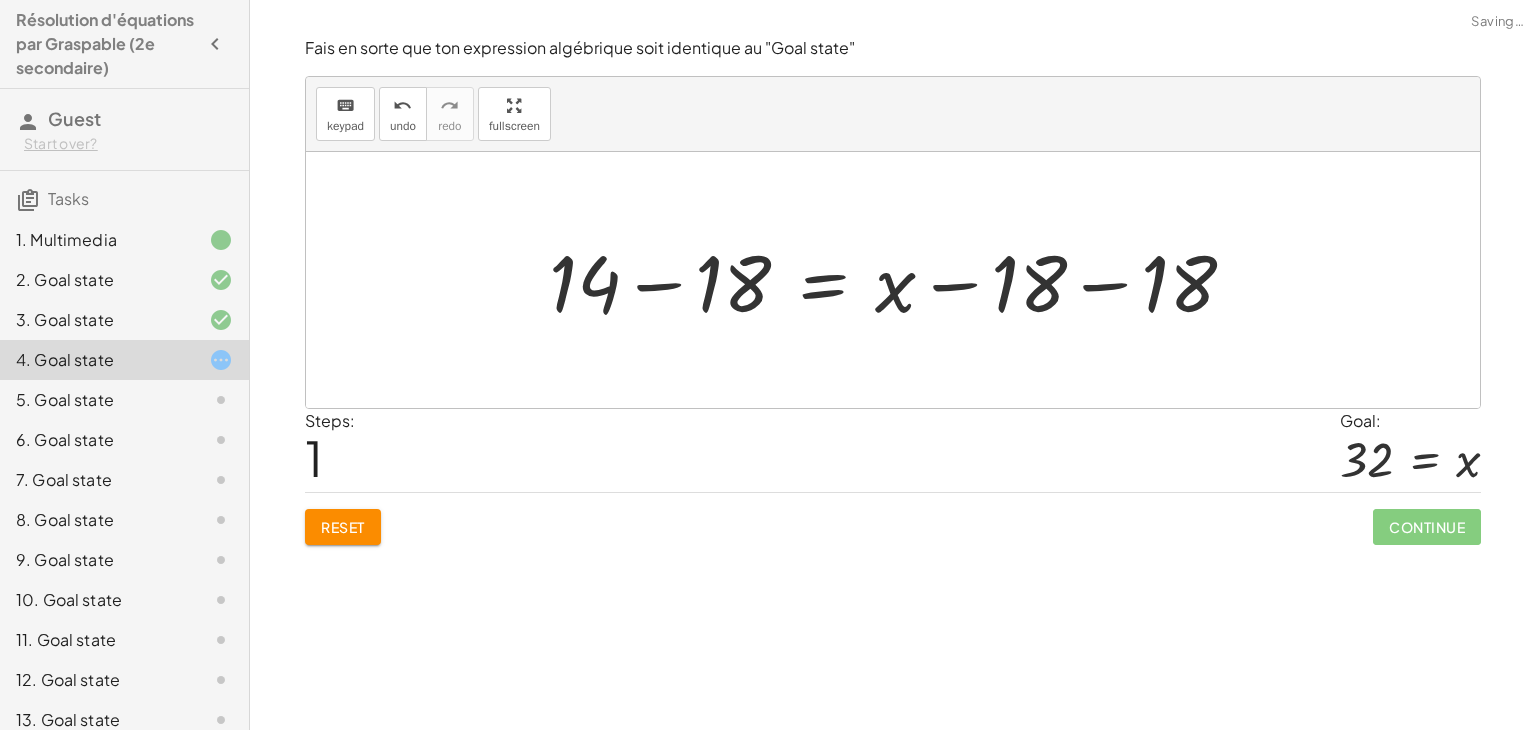 click at bounding box center [900, 280] 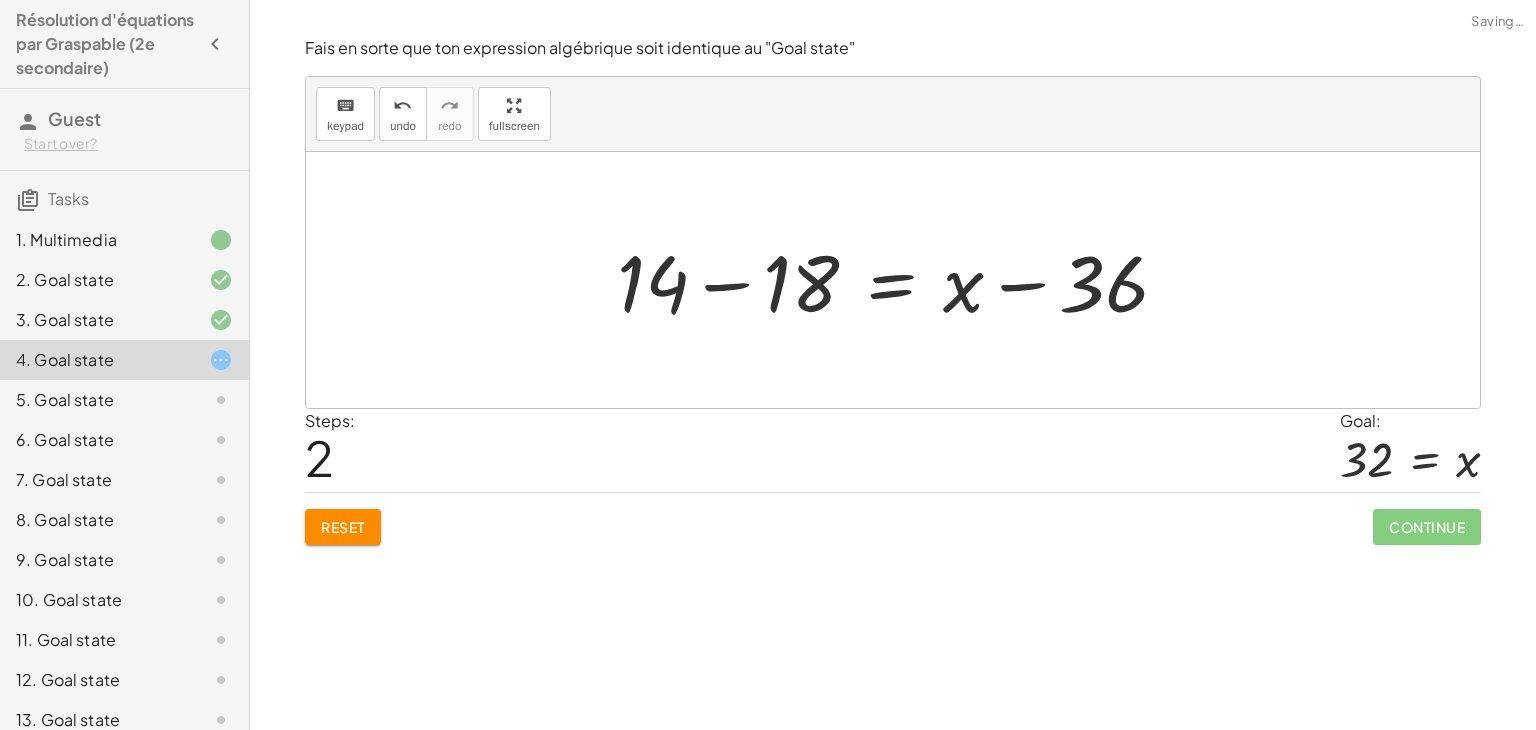 click at bounding box center (900, 280) 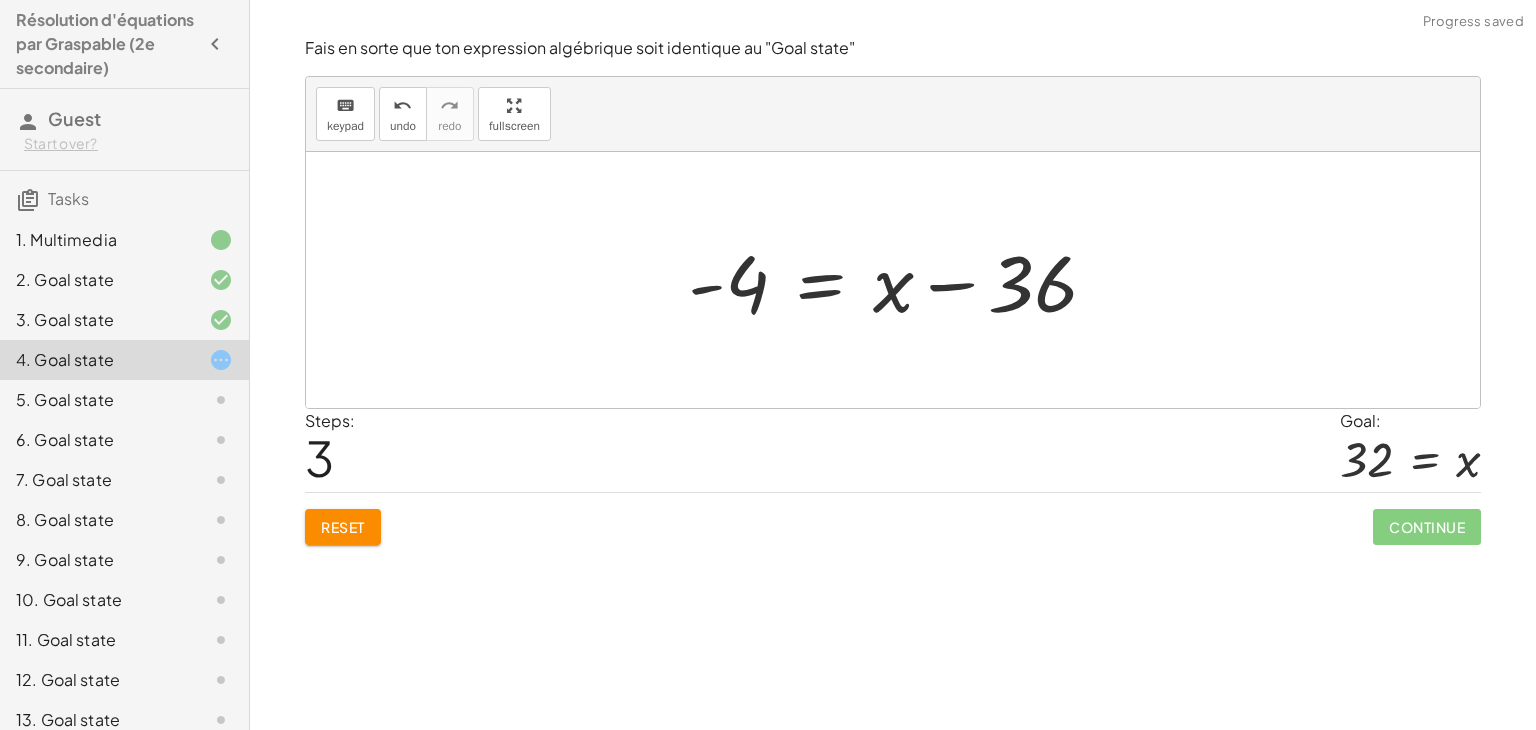 click on "Reset" at bounding box center (343, 527) 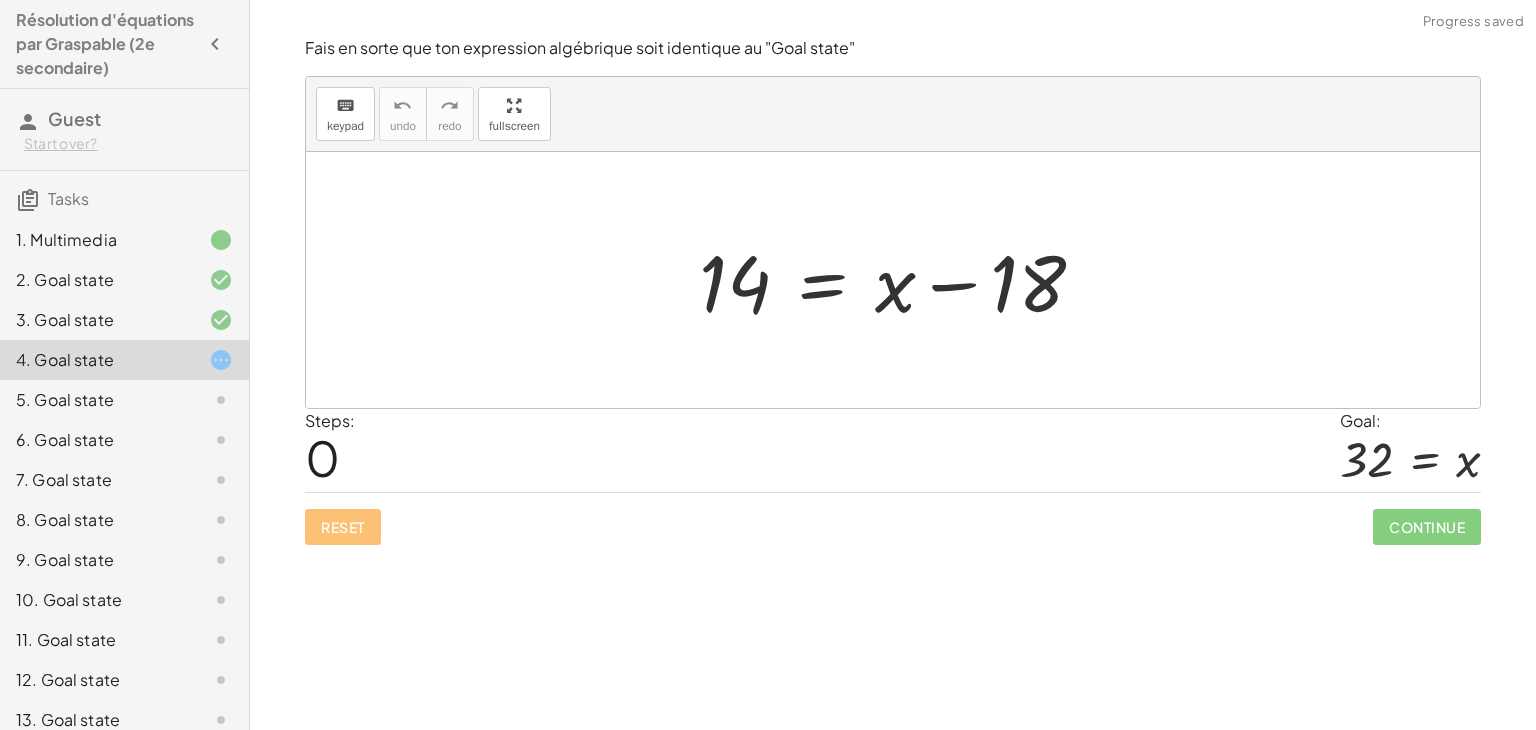click at bounding box center [900, 280] 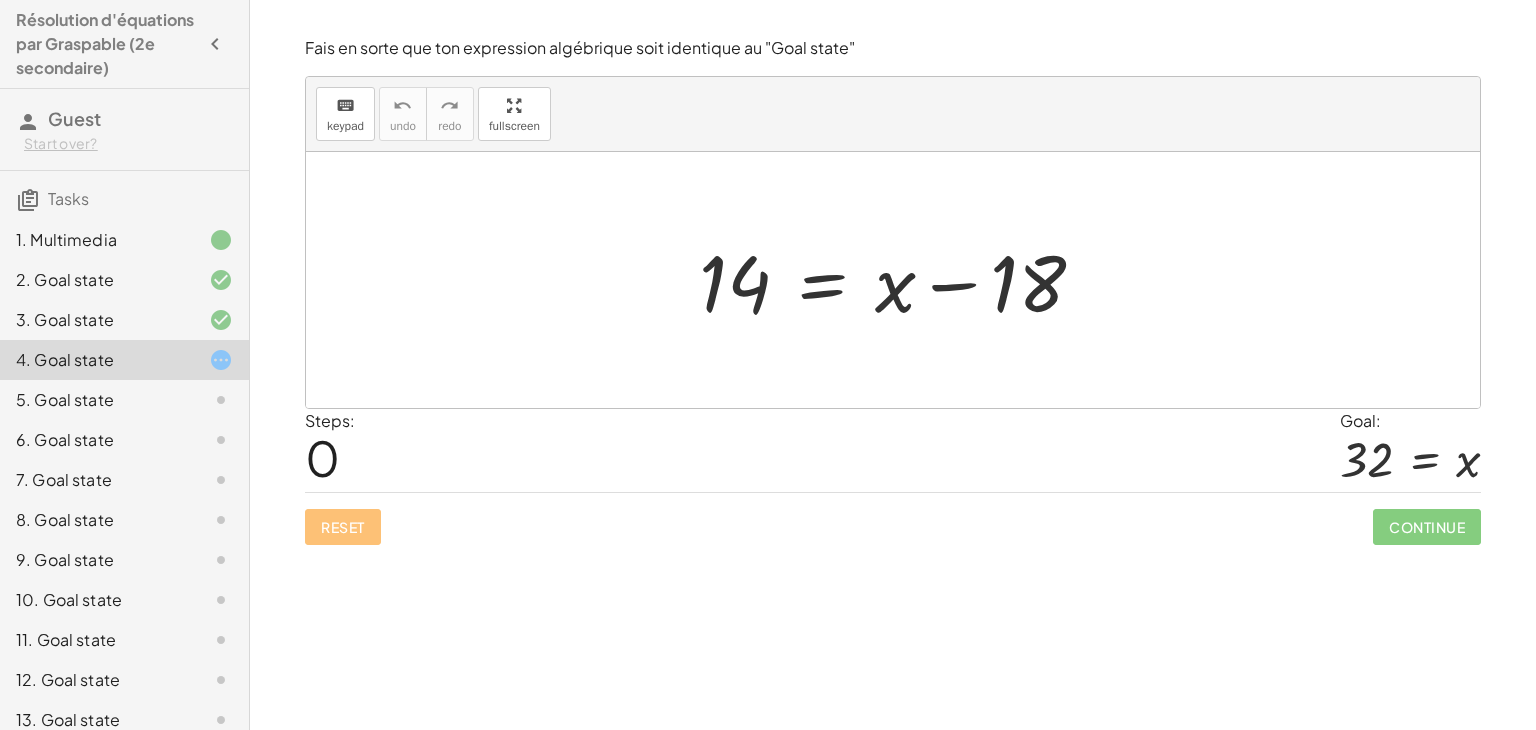 click at bounding box center [900, 280] 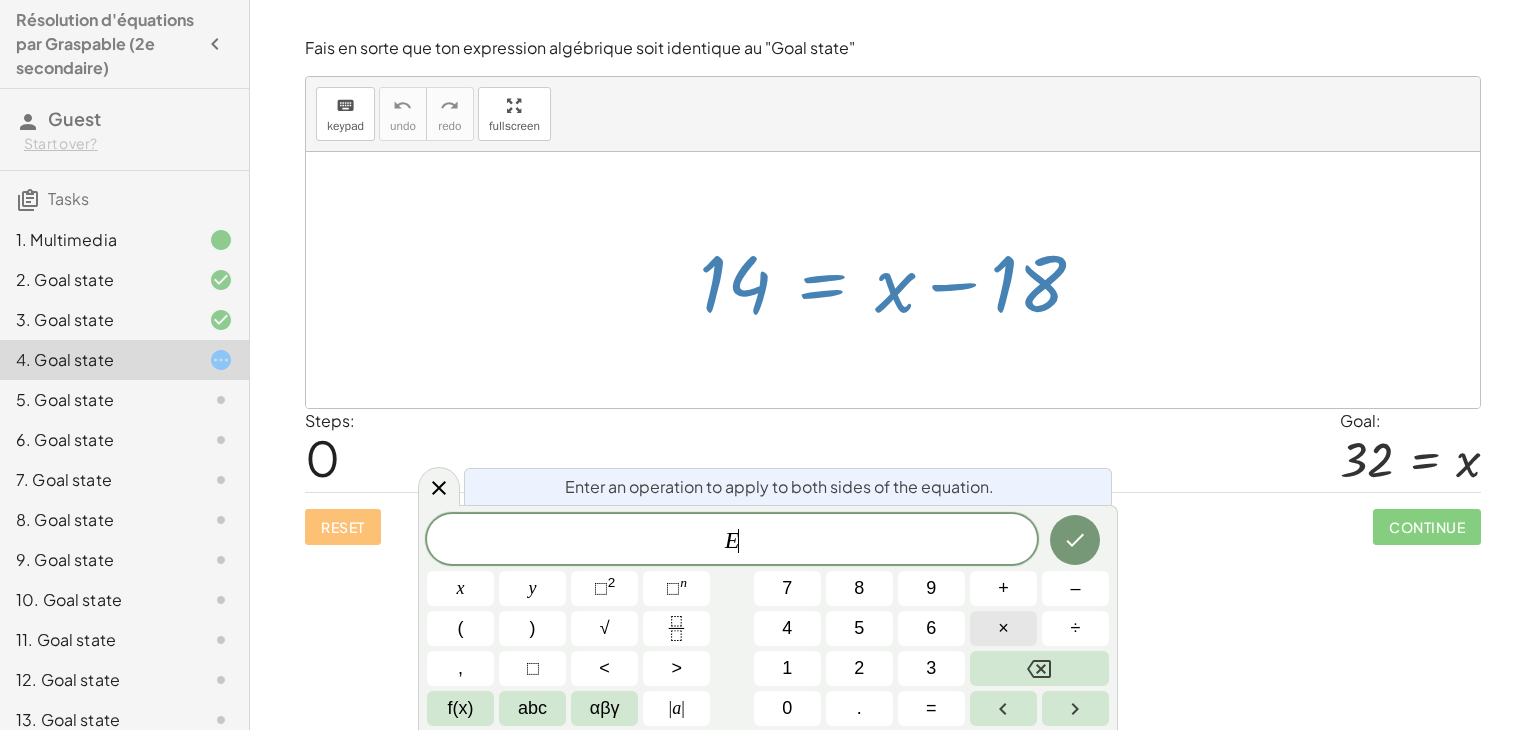 click on "×" at bounding box center (1003, 628) 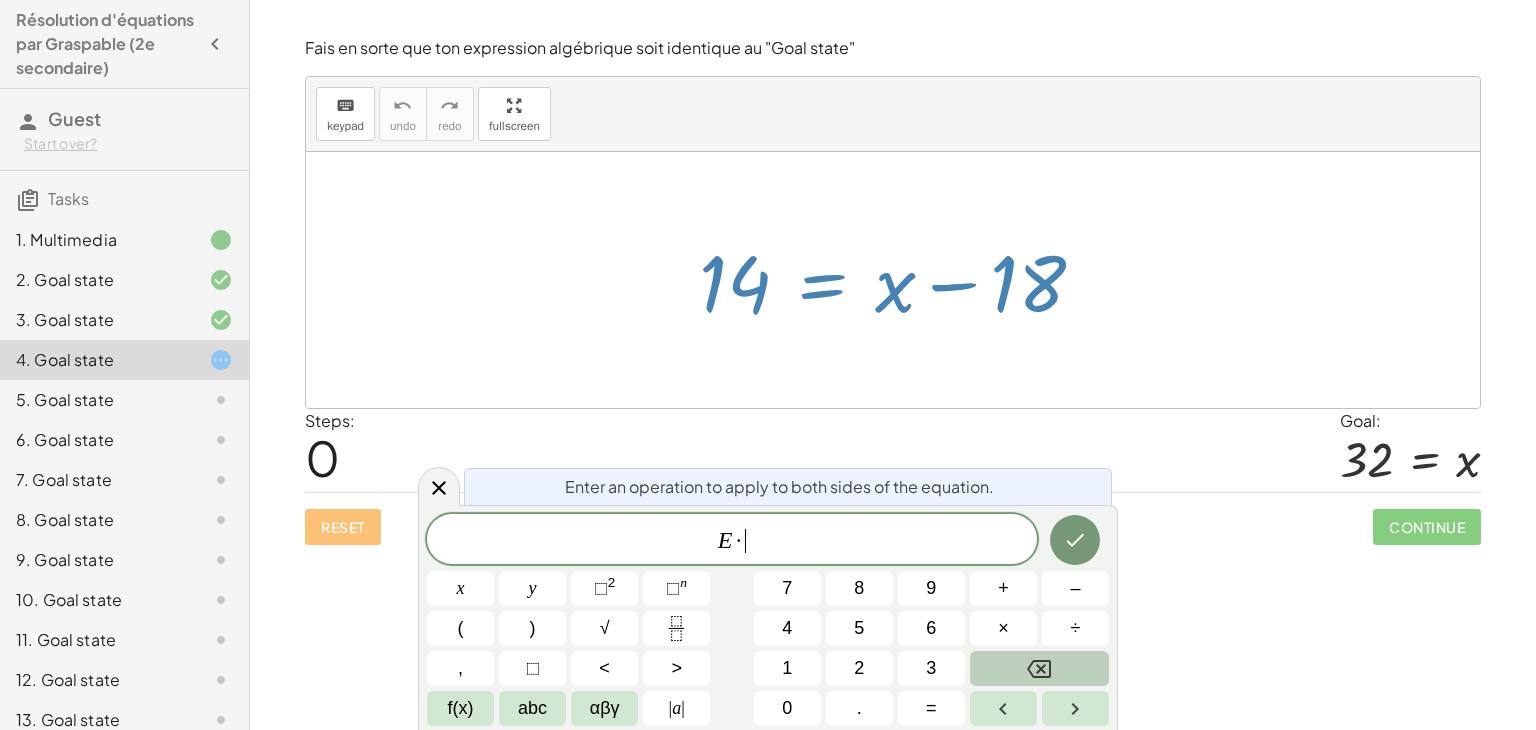 click at bounding box center [1039, 668] 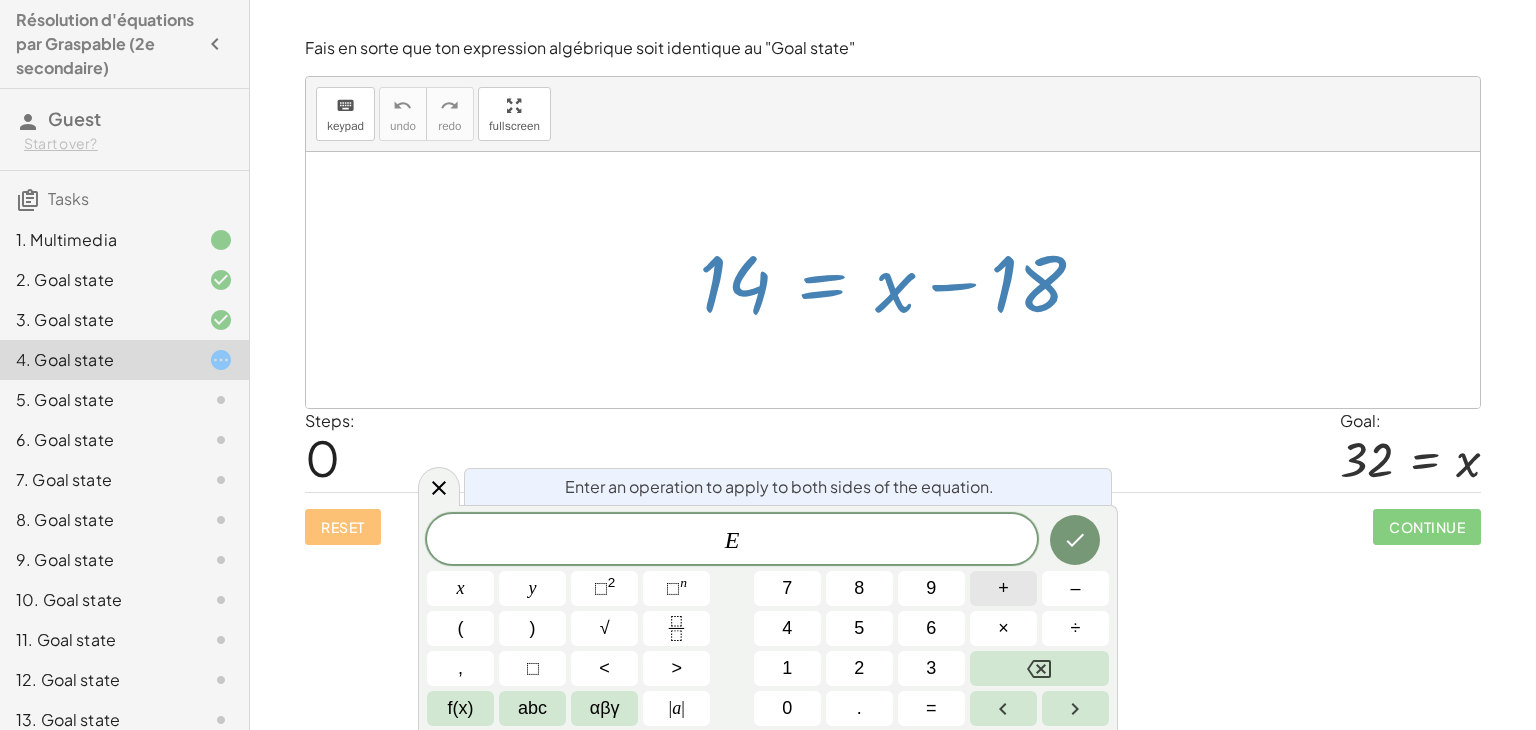 click on "+" at bounding box center [1003, 588] 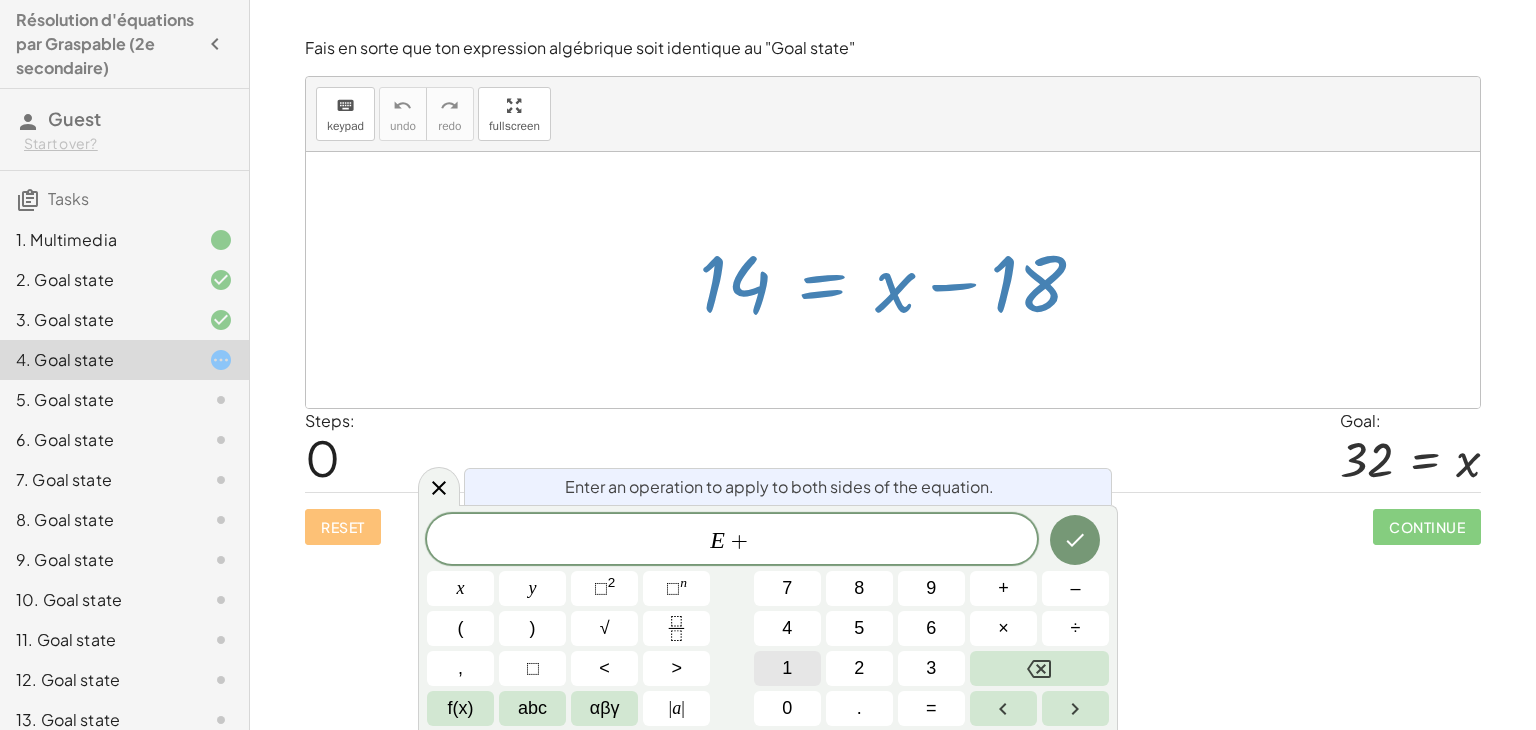 click on "1" at bounding box center (787, 668) 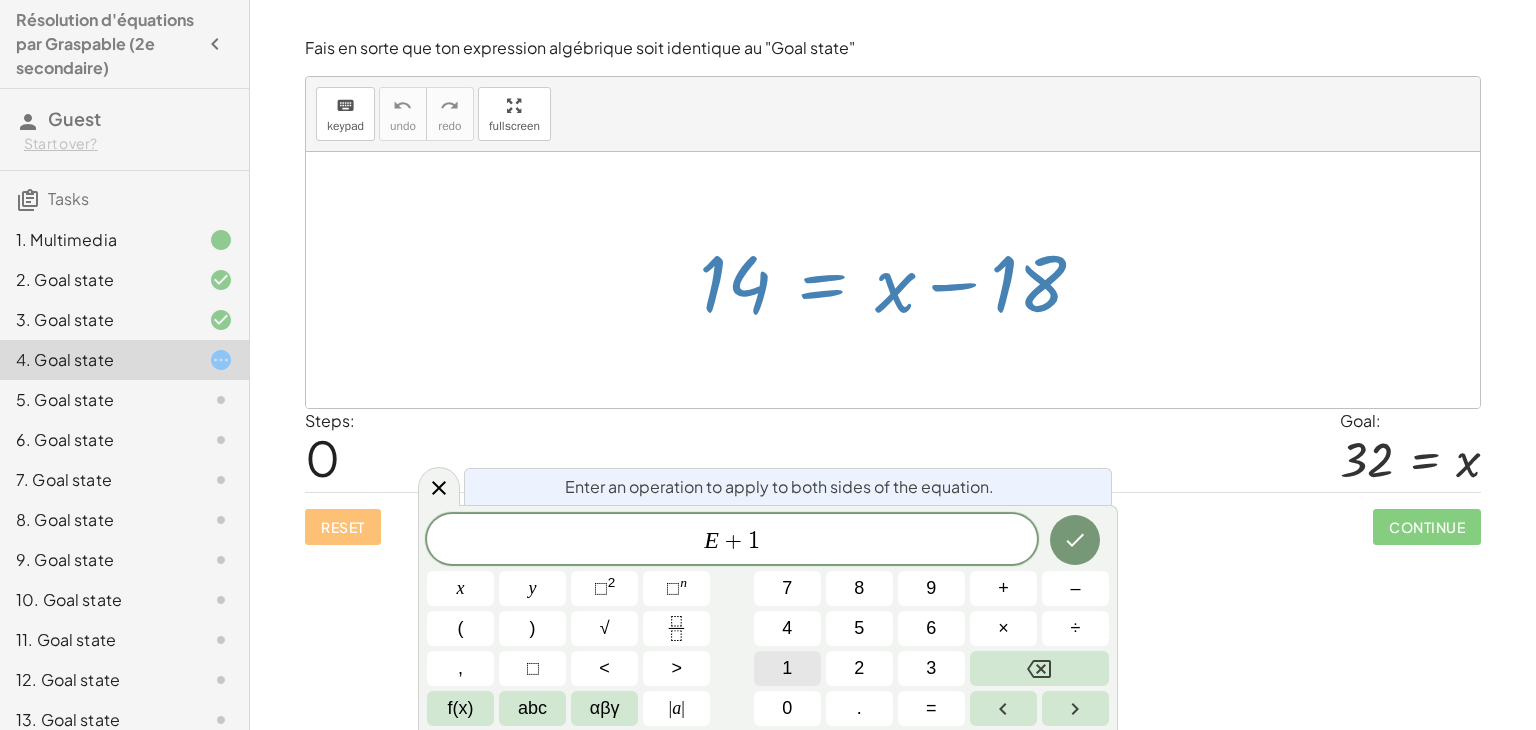 click on "8" at bounding box center [859, 588] 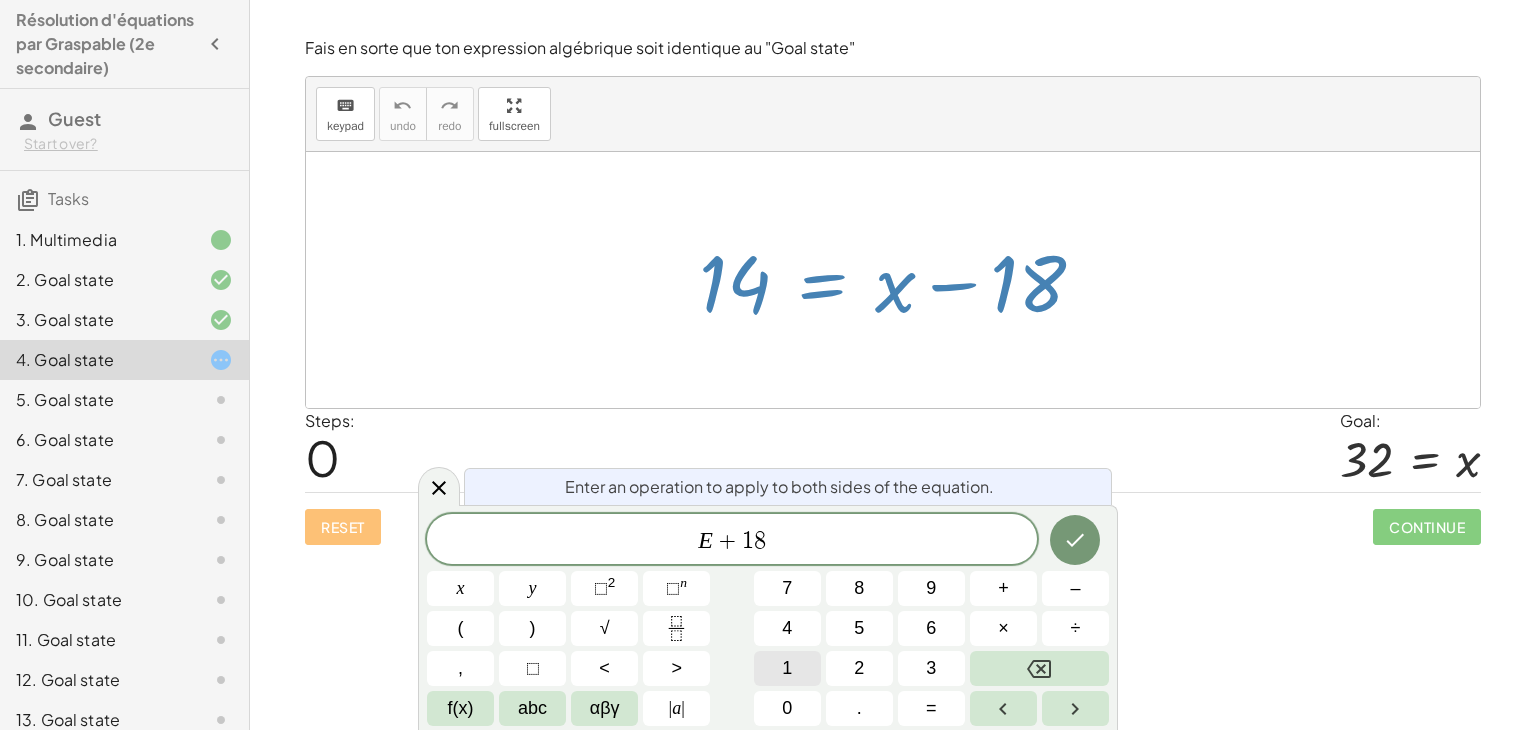 click 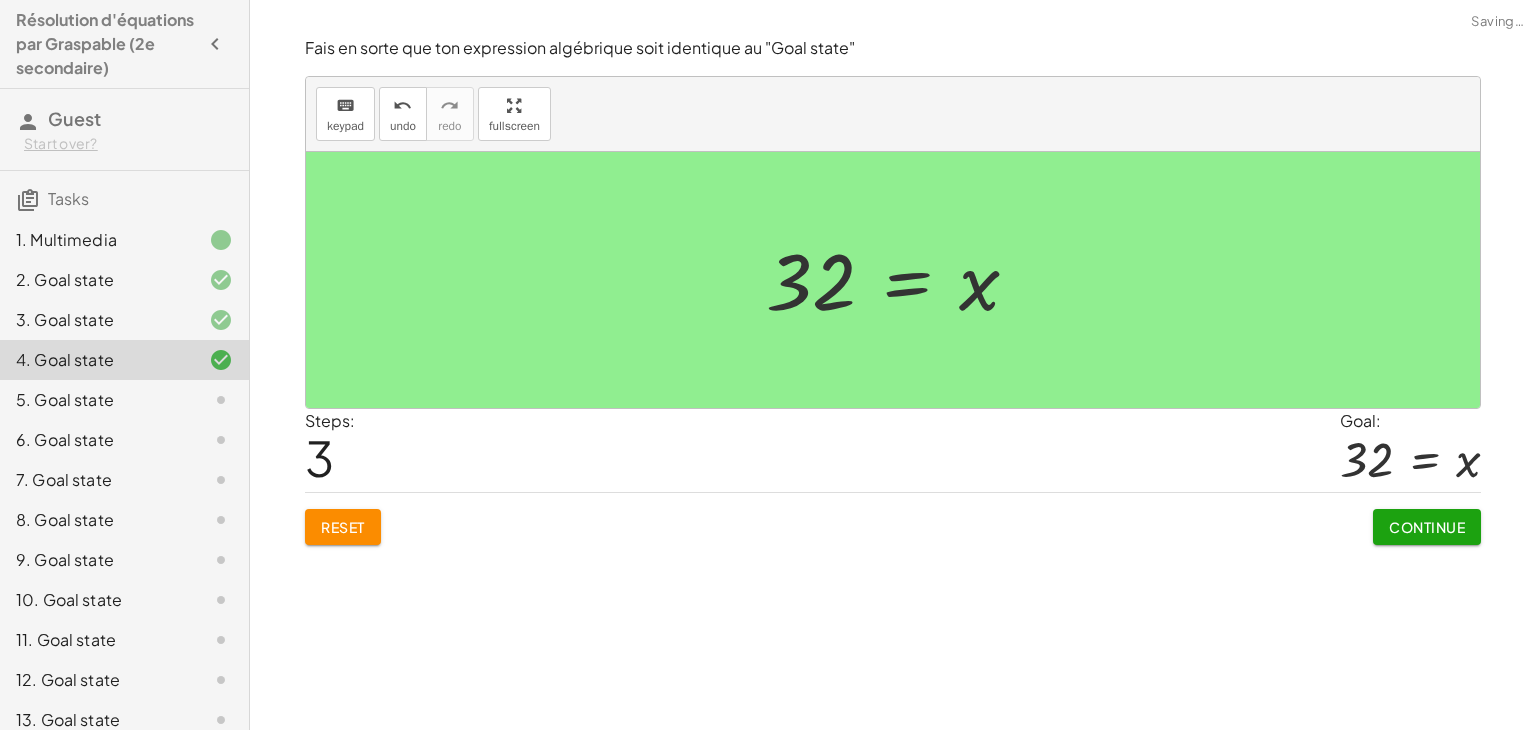 click on "Continue" 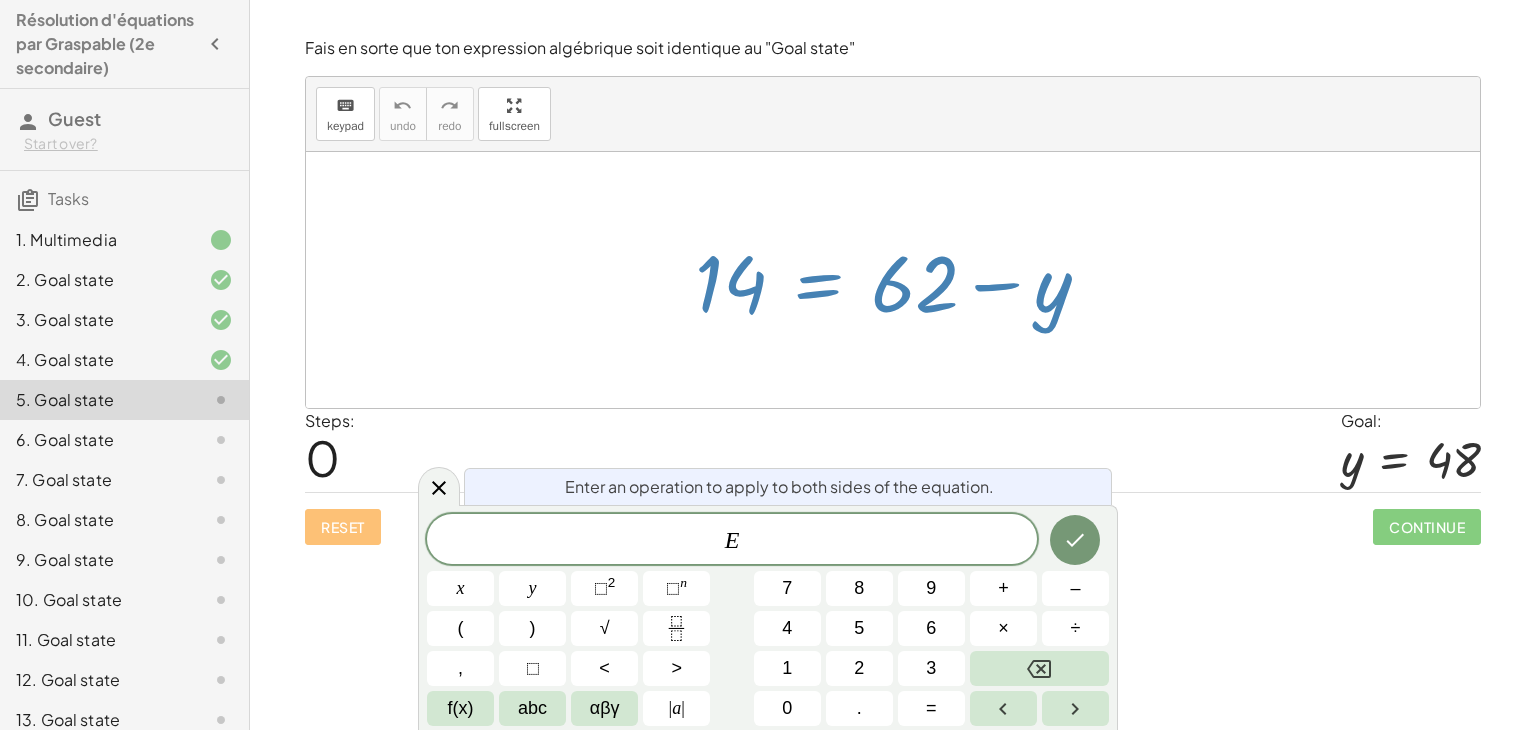 click on "×" at bounding box center (1003, 628) 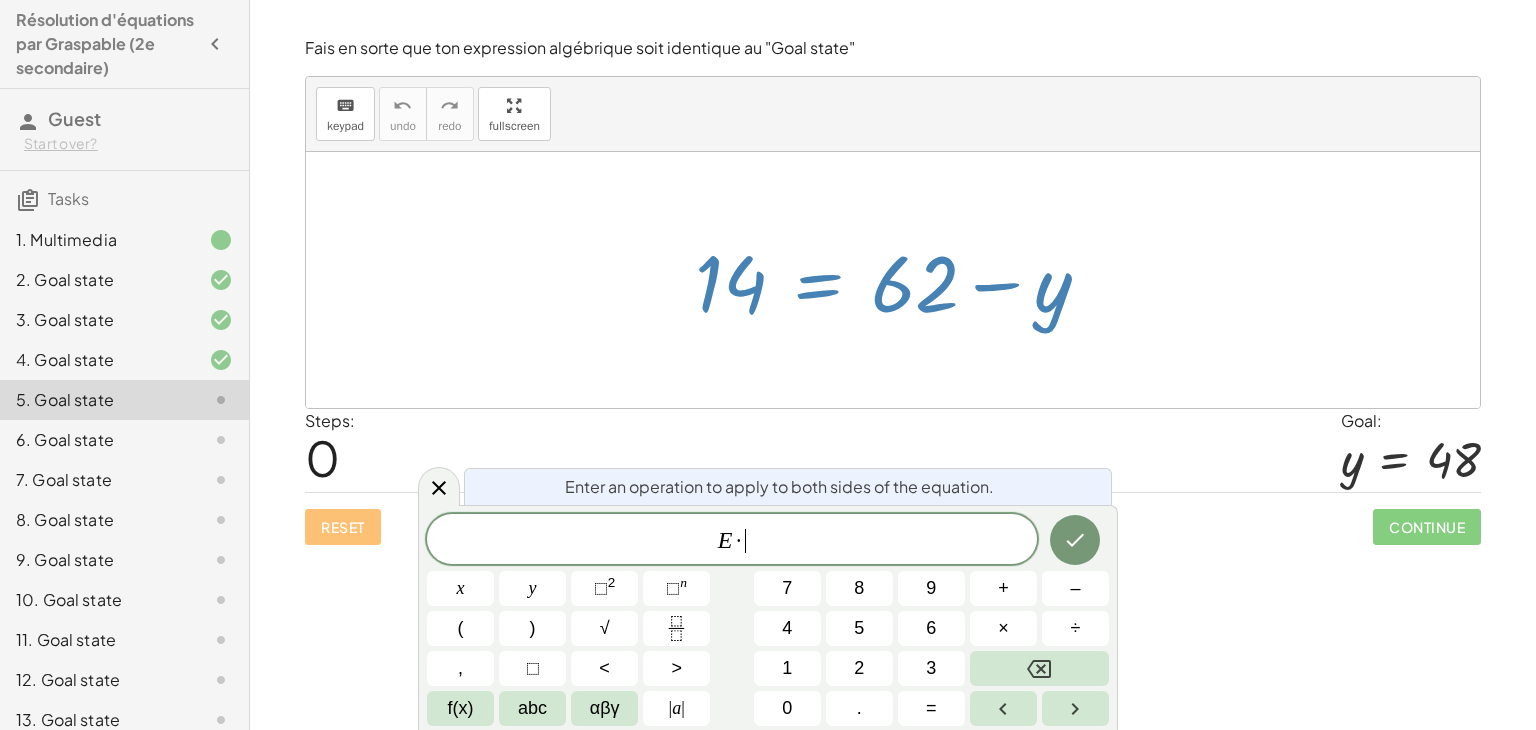 click at bounding box center (1039, 668) 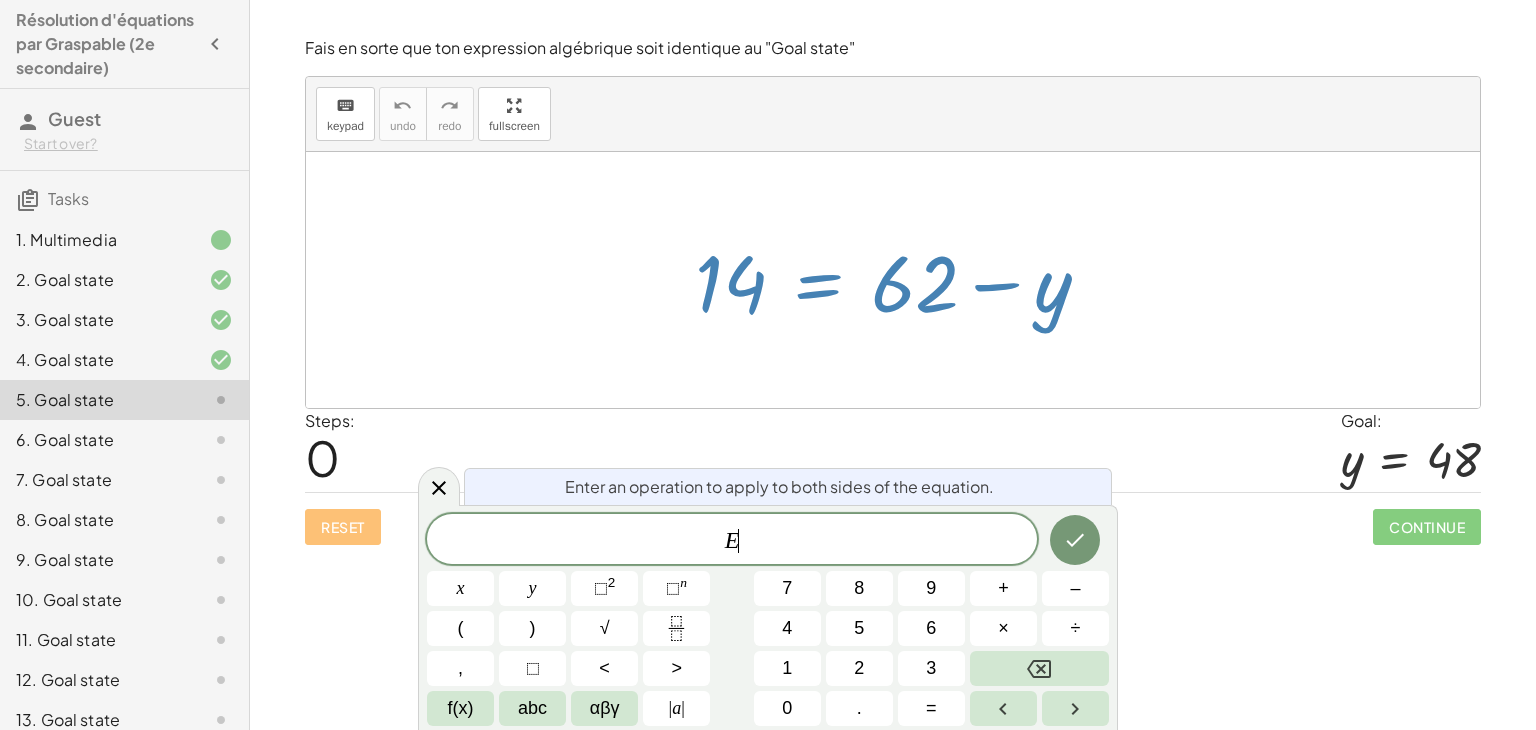 click on "×" at bounding box center (1003, 628) 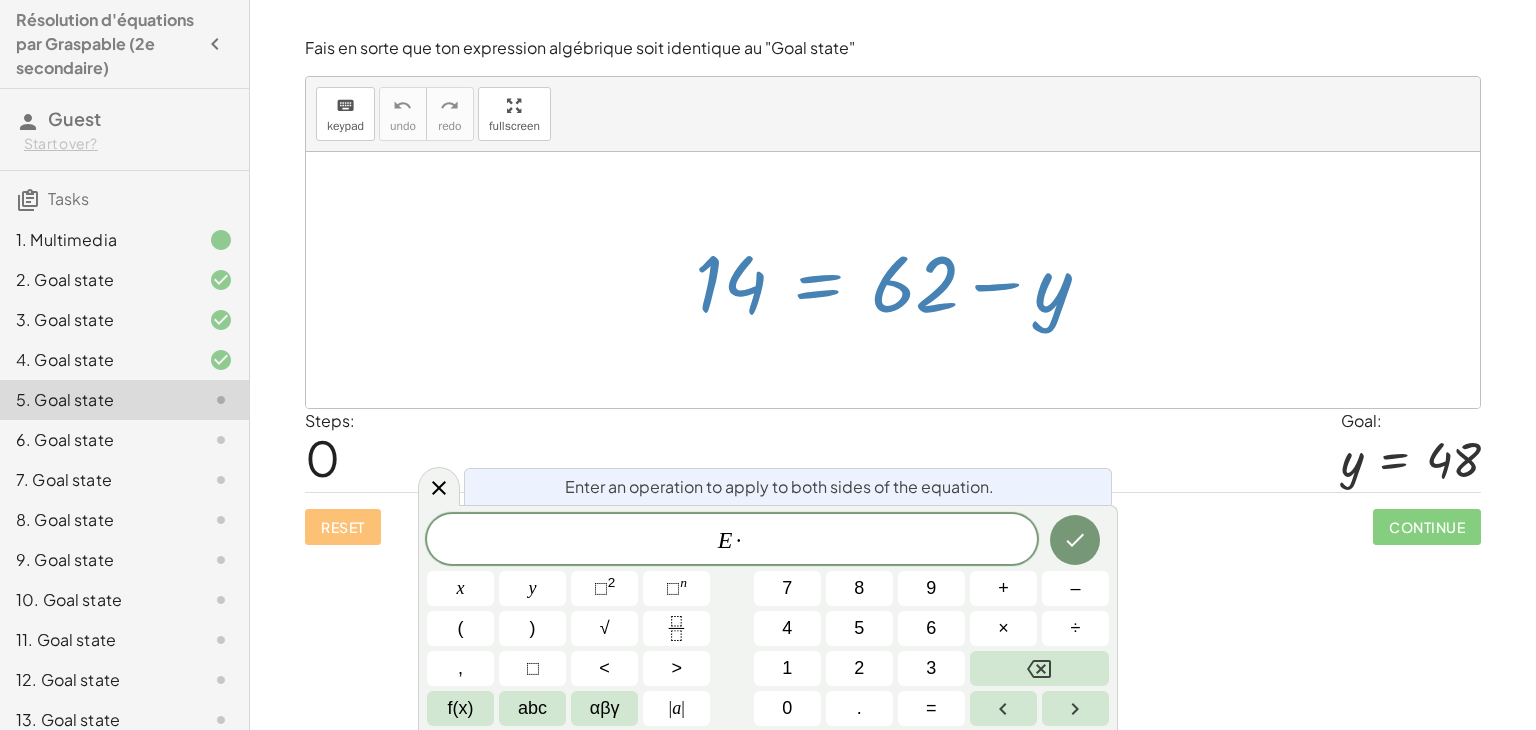 click at bounding box center (1039, 668) 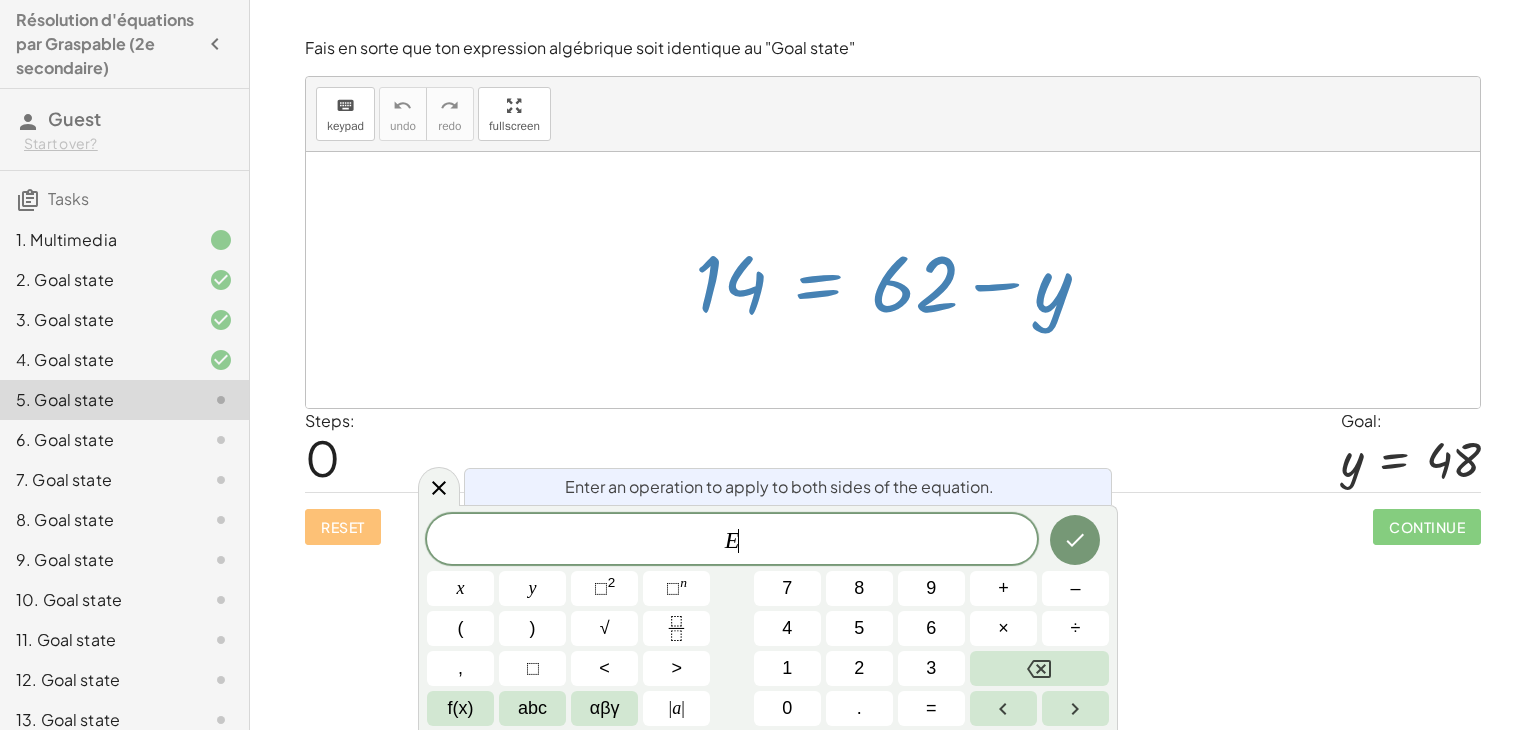 click on "+" at bounding box center (1003, 588) 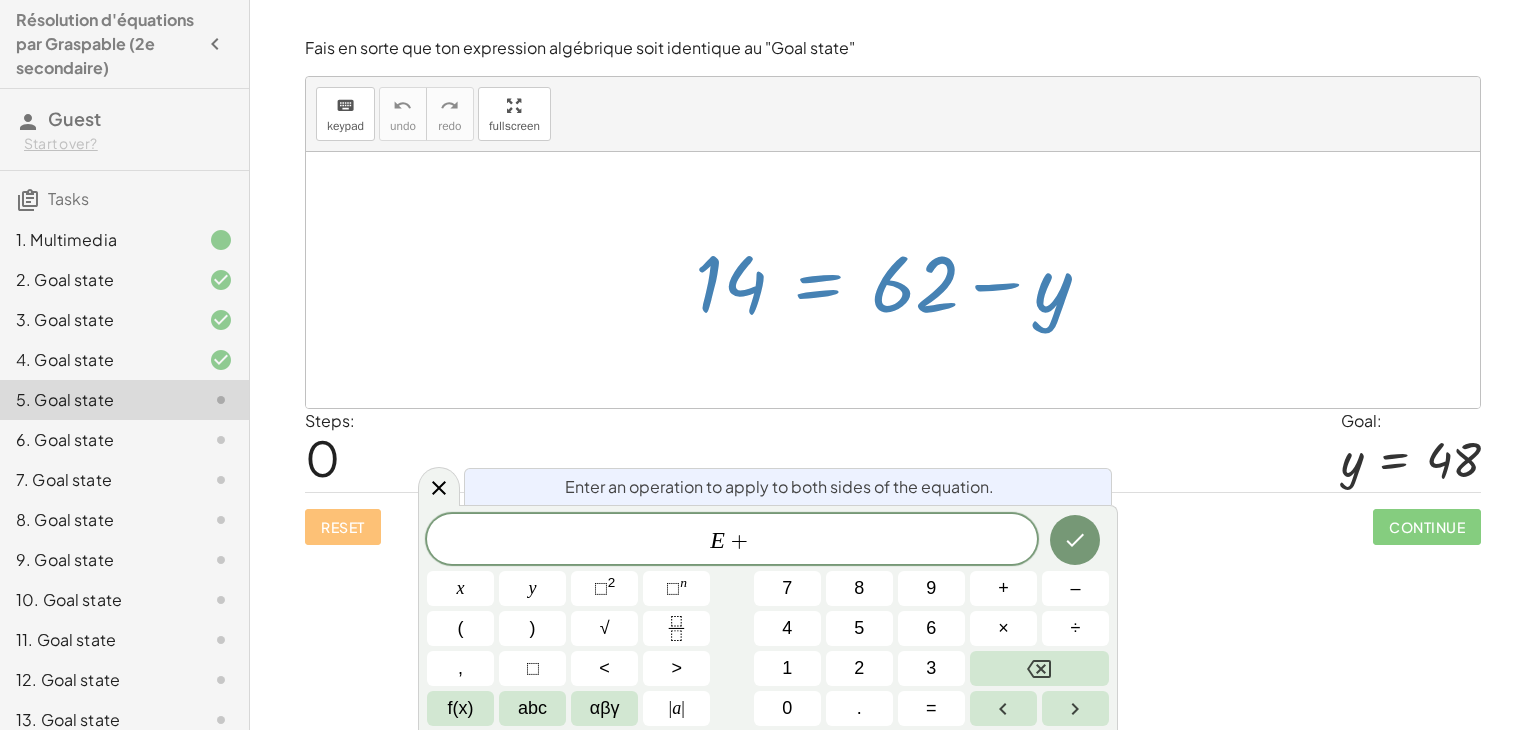 click on "6" at bounding box center [931, 628] 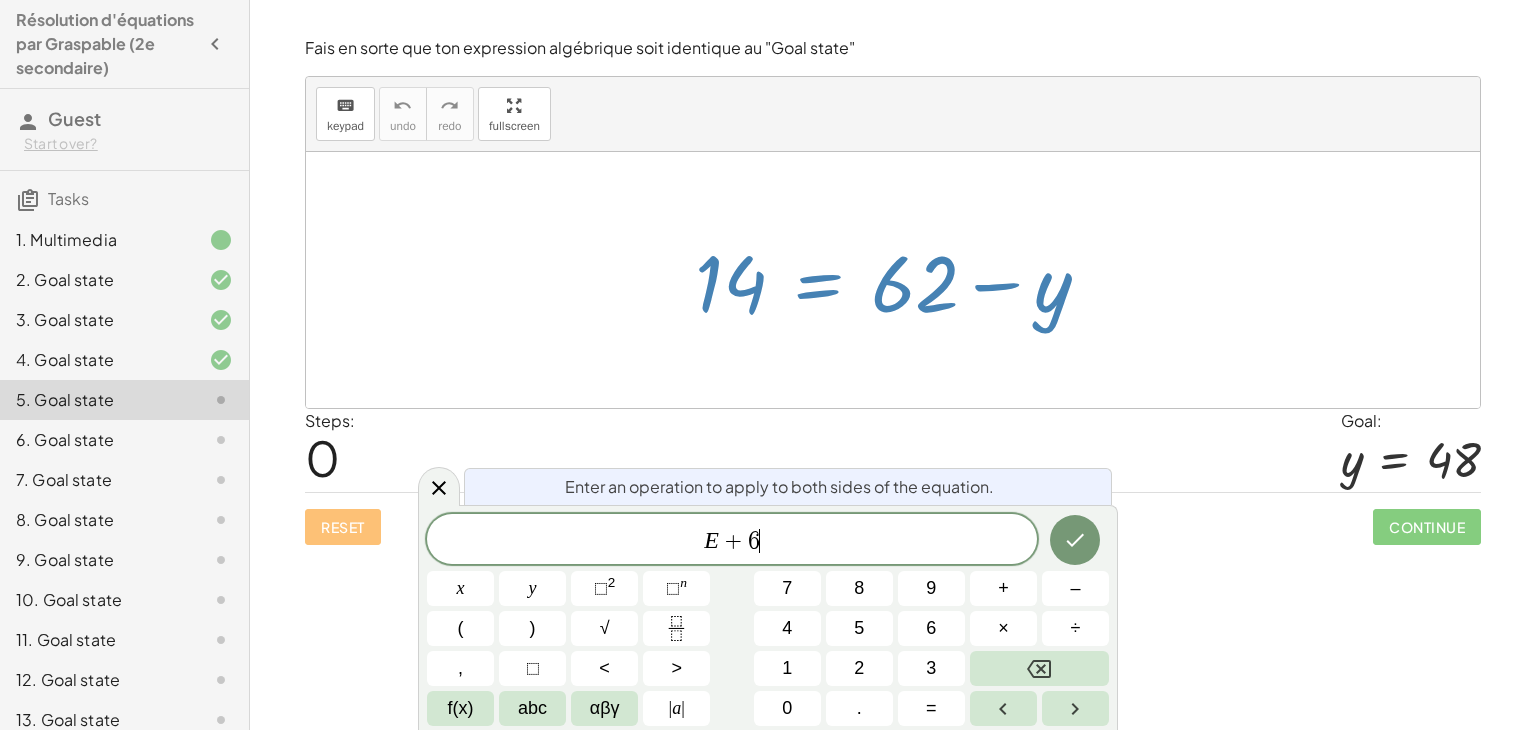click on "8" at bounding box center [859, 588] 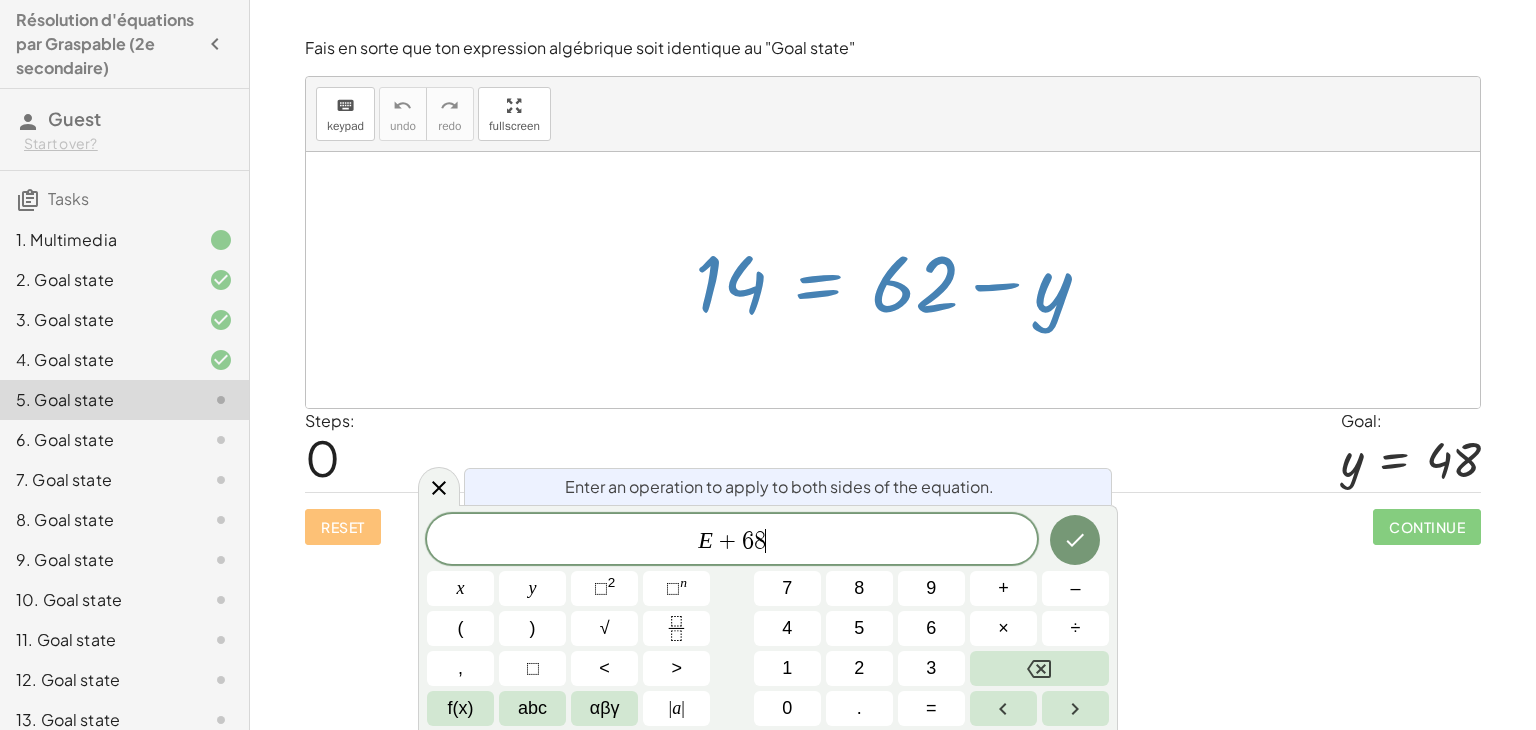 click 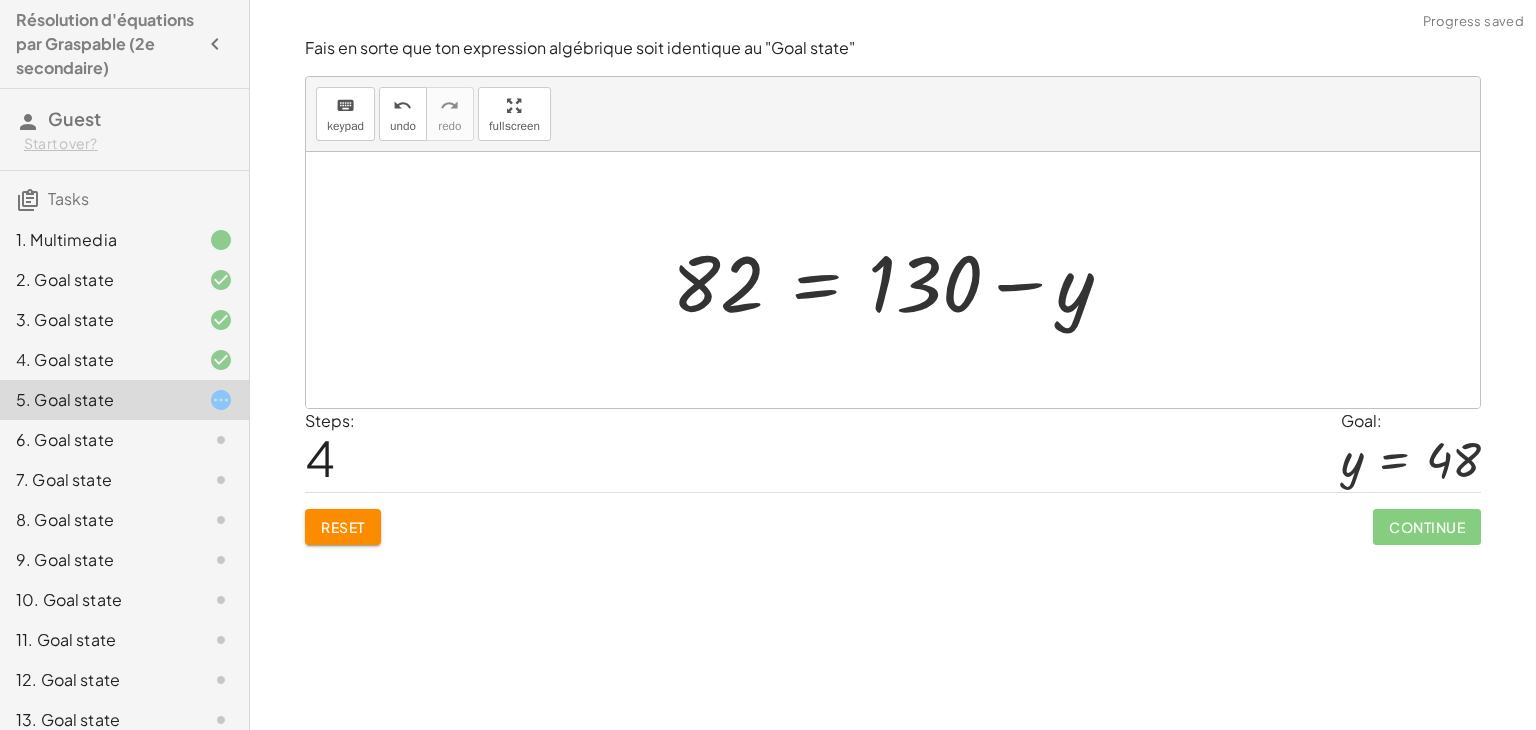 click on "Reset" 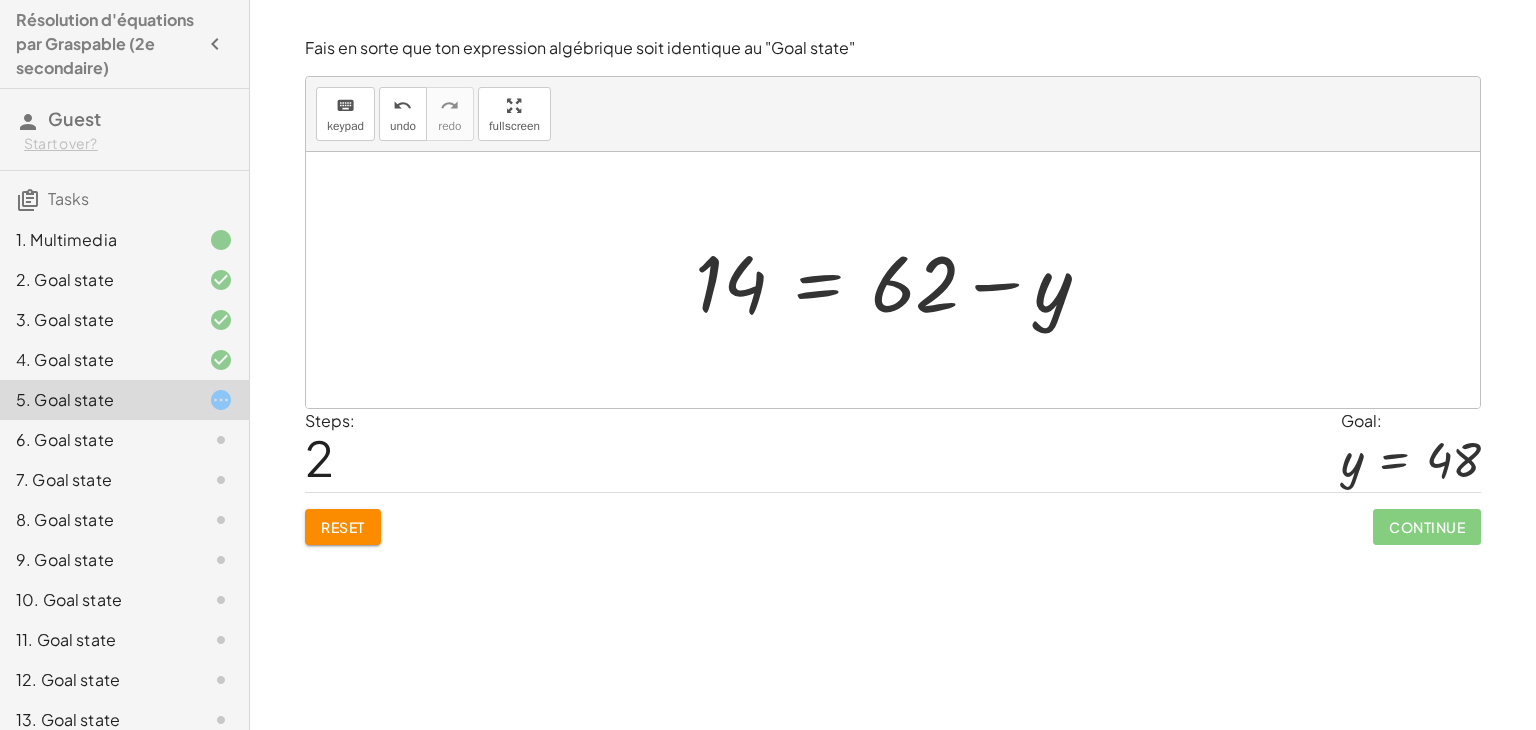 click at bounding box center [900, 280] 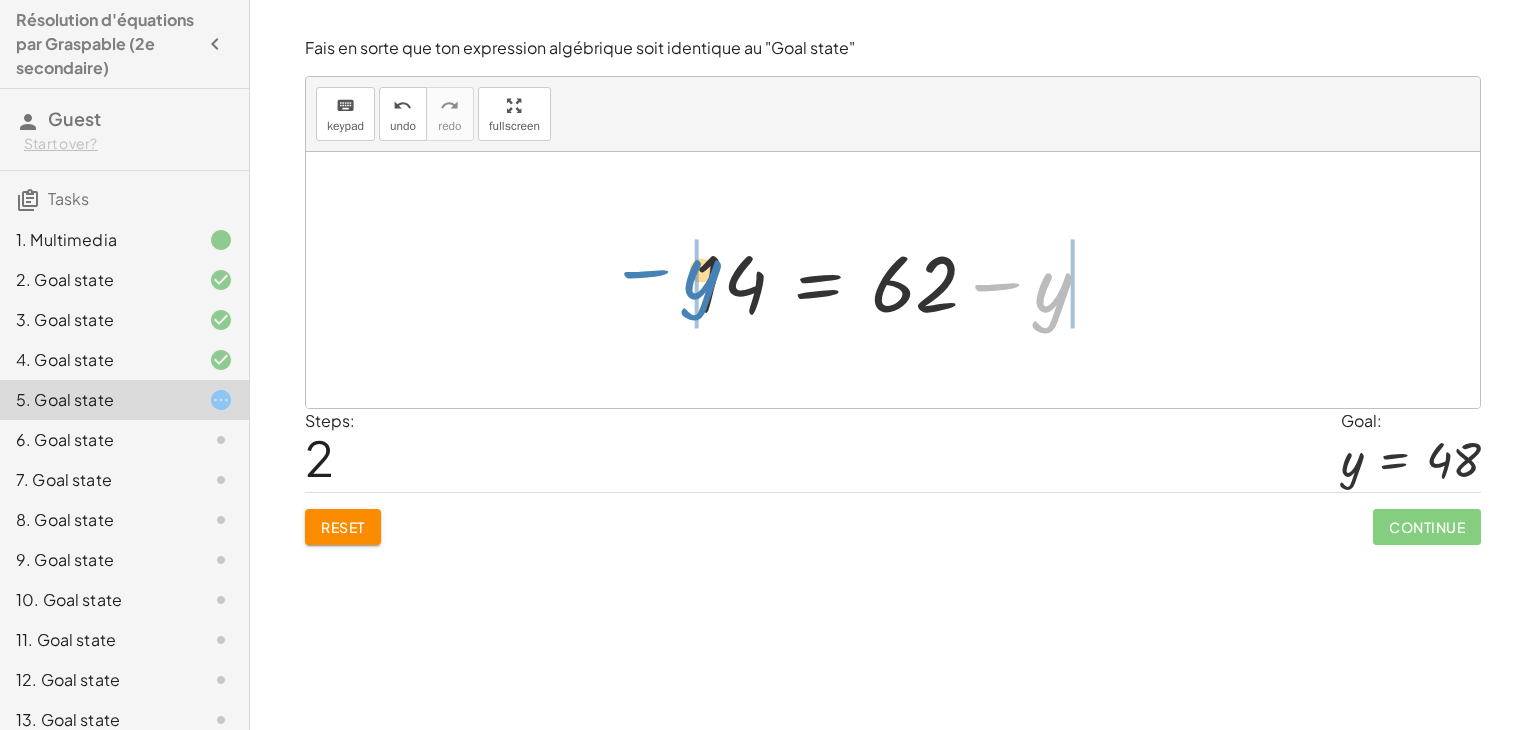 drag, startPoint x: 1048, startPoint y: 288, endPoint x: 697, endPoint y: 272, distance: 351.36447 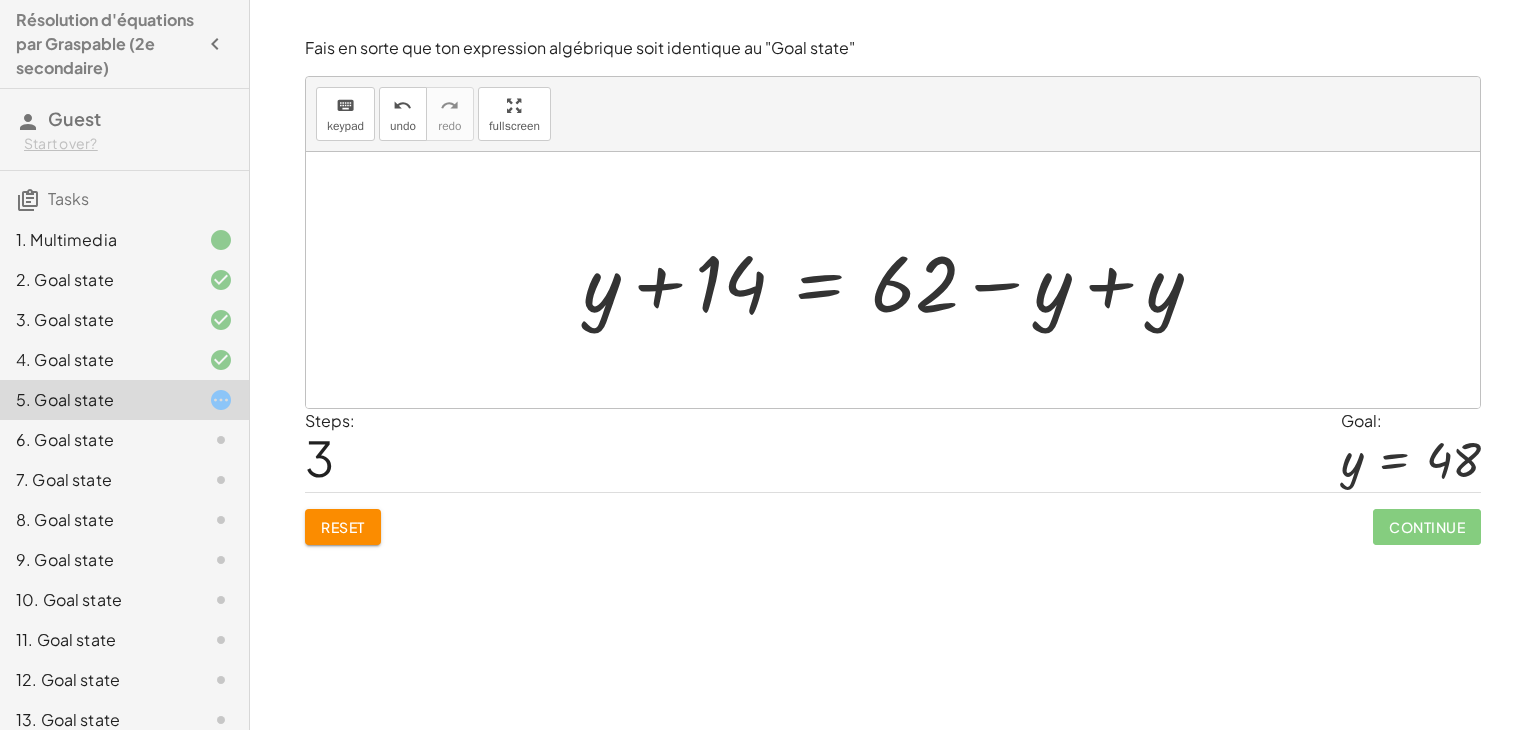 click on "Reset" at bounding box center [343, 527] 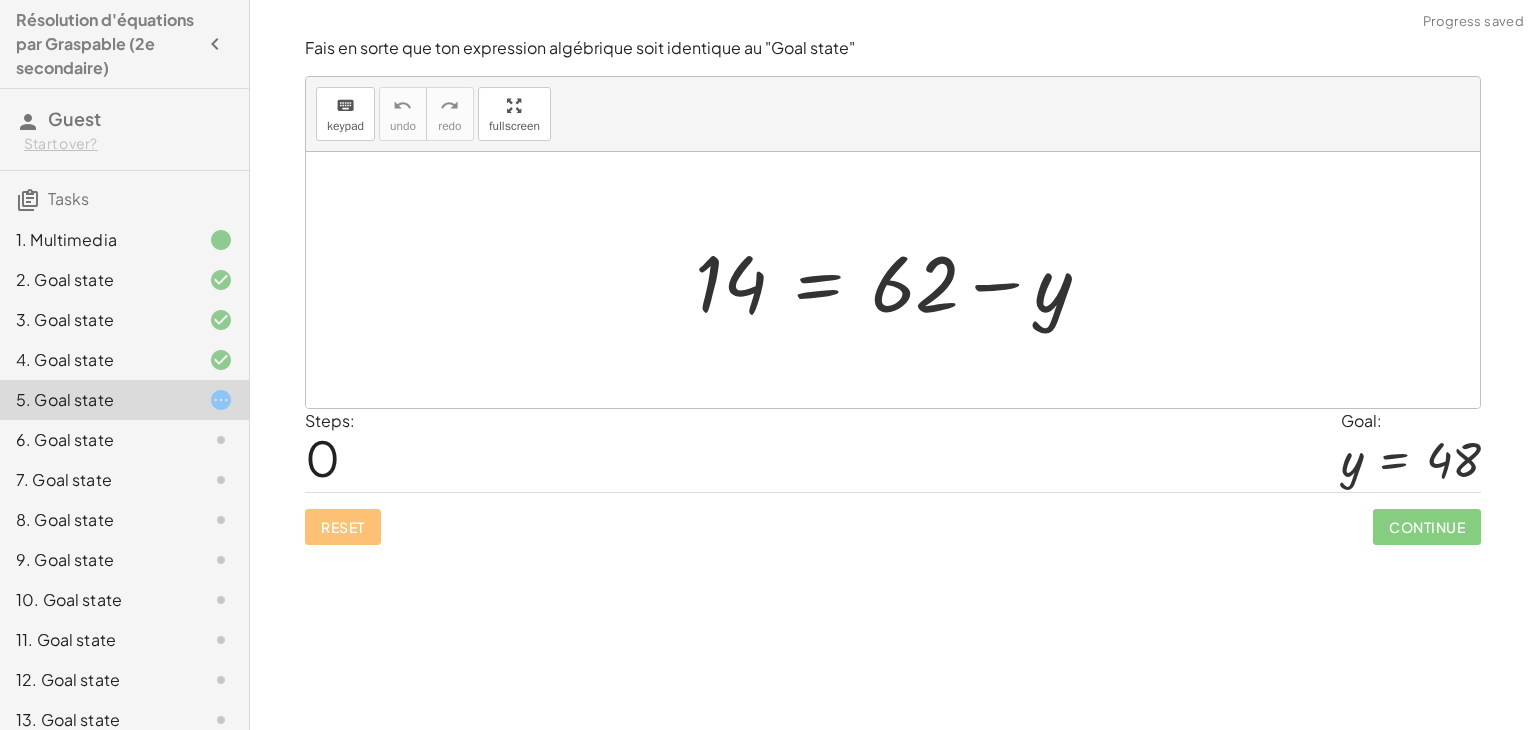 click at bounding box center (900, 280) 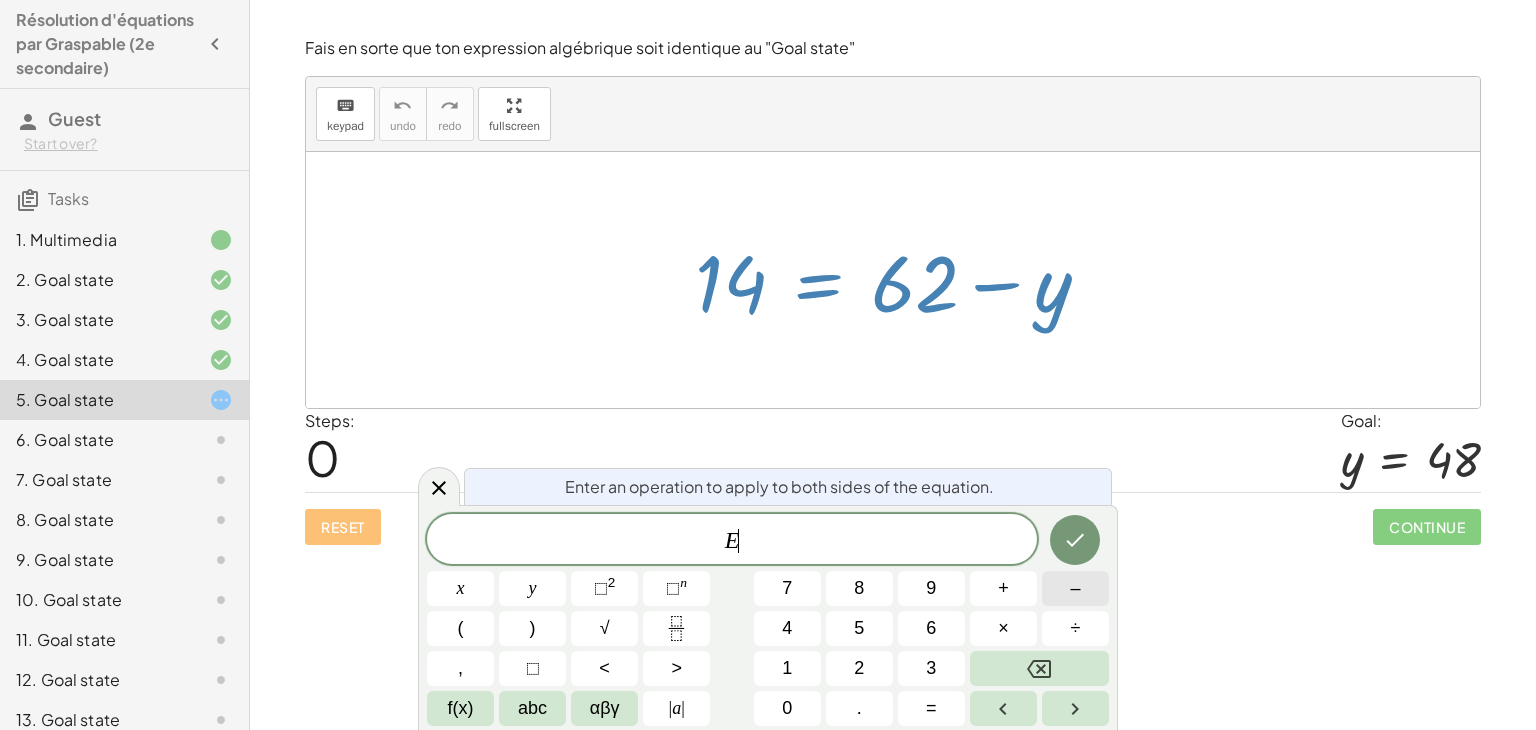 click on "–" at bounding box center [1075, 588] 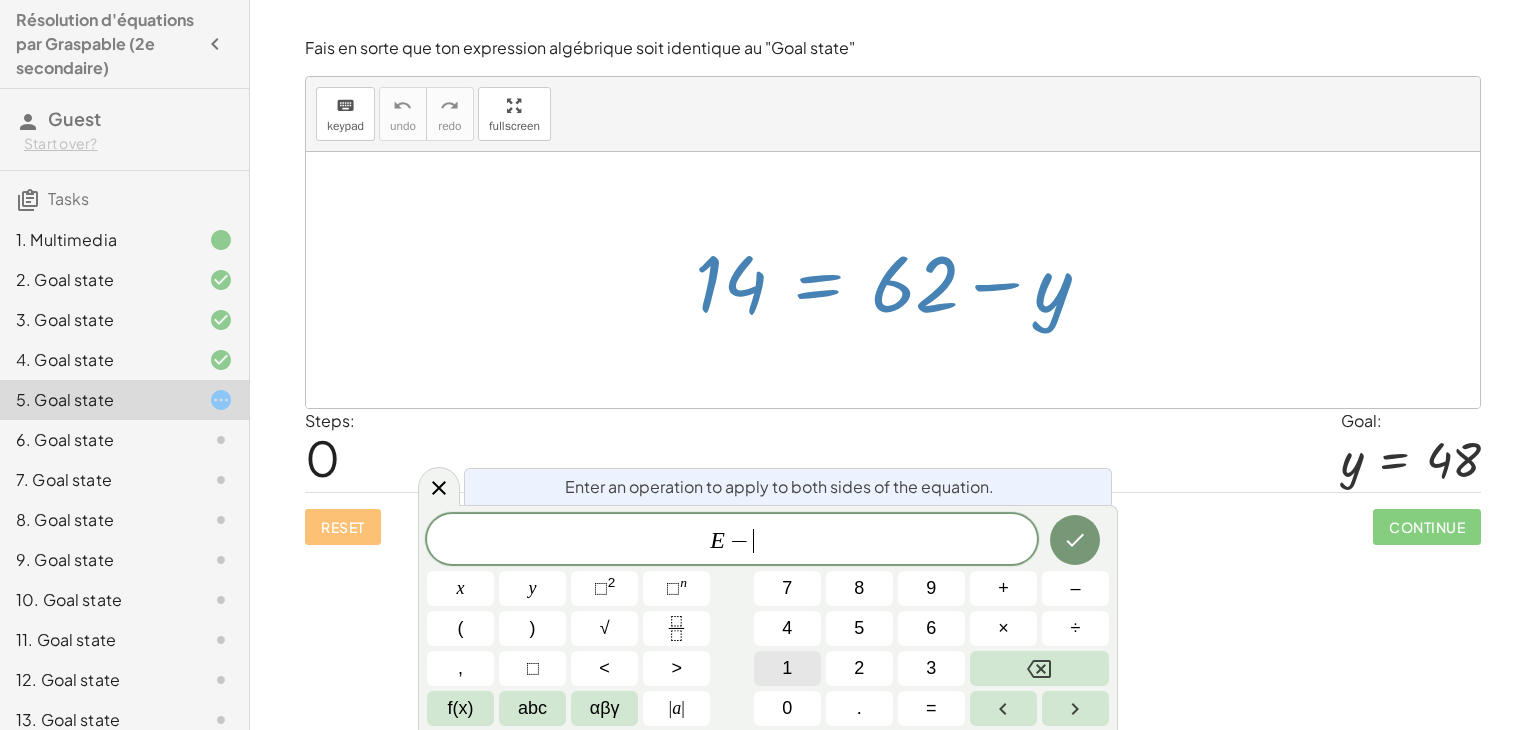 click on "1" at bounding box center [787, 668] 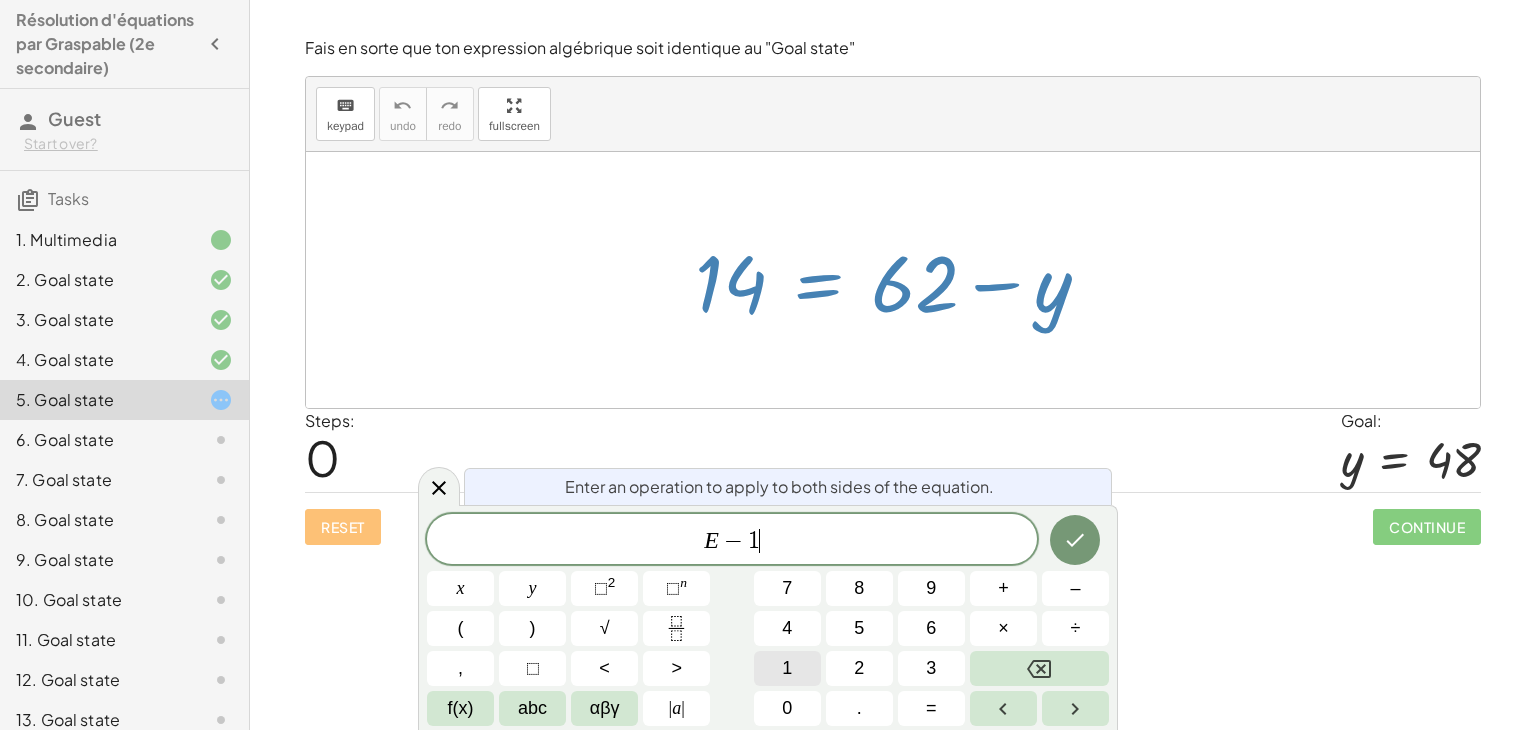 click on "1" at bounding box center (787, 668) 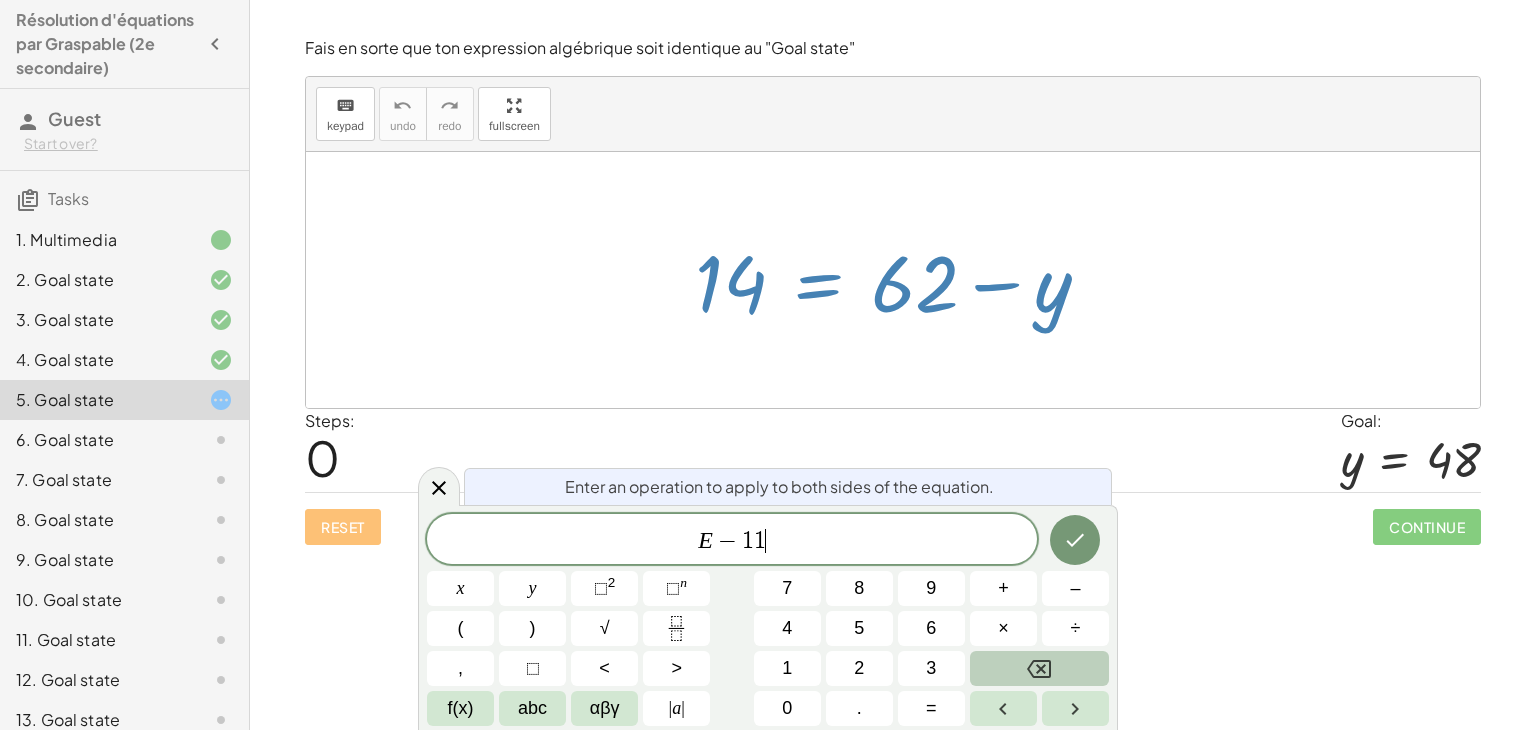 click at bounding box center [1039, 668] 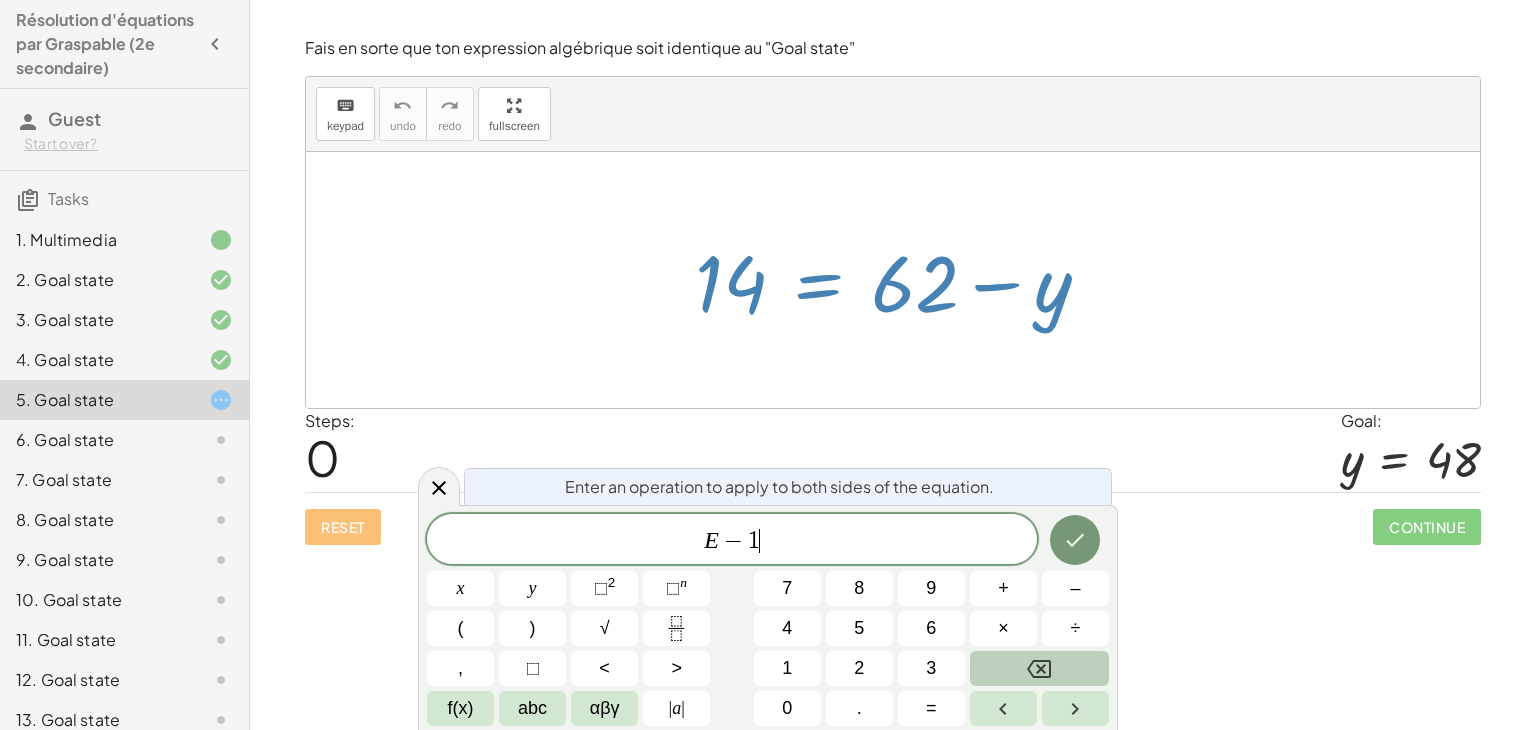 click on "4" at bounding box center (787, 628) 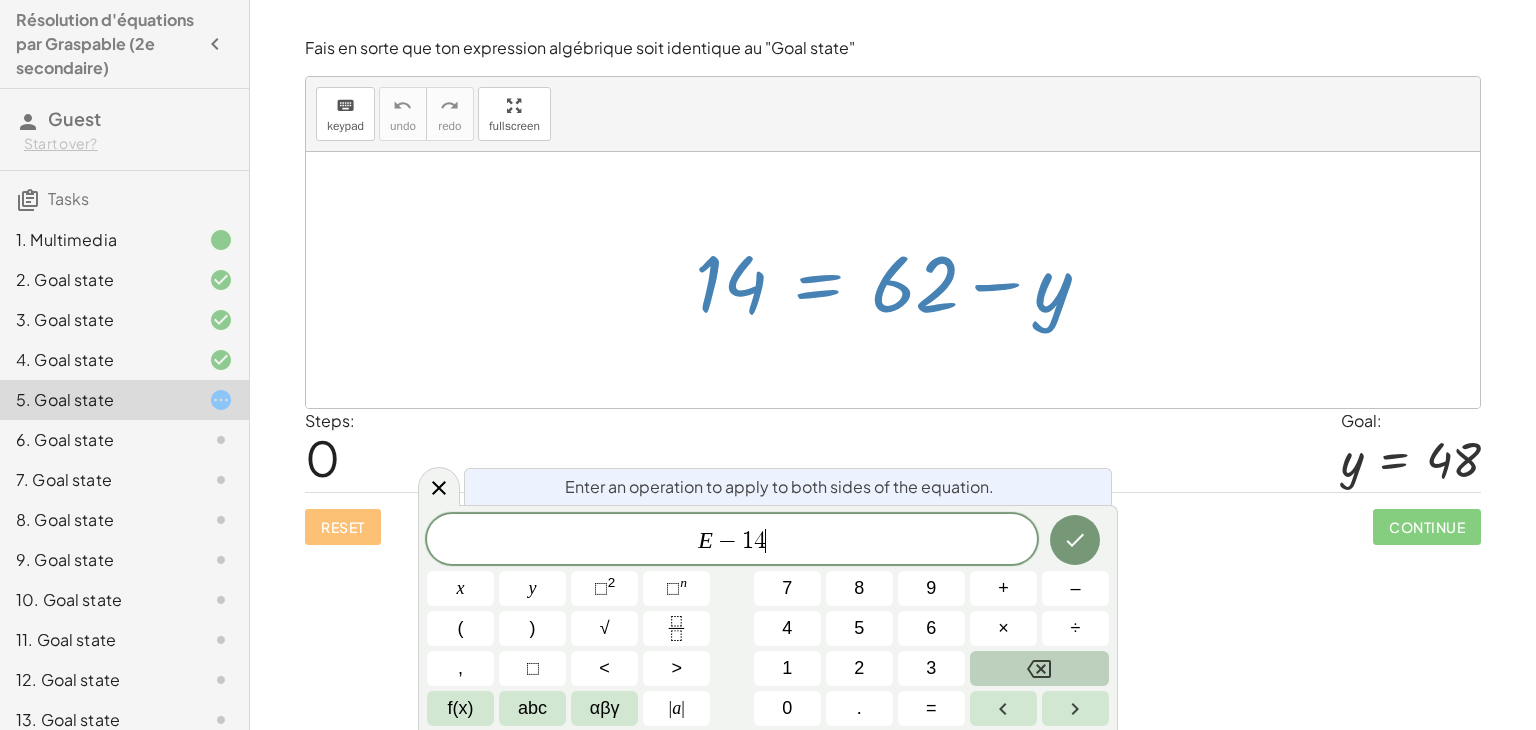 click 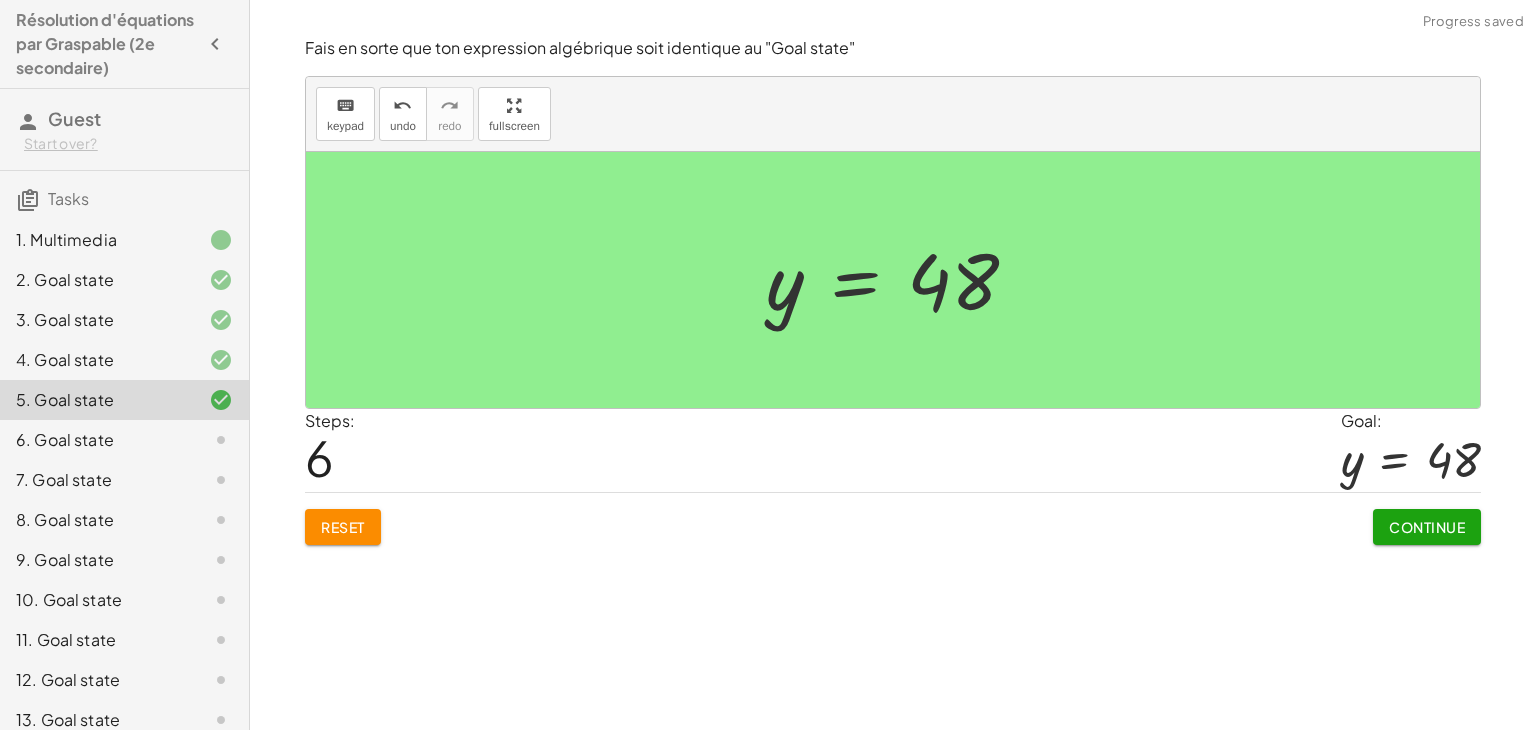 click on "Continue" 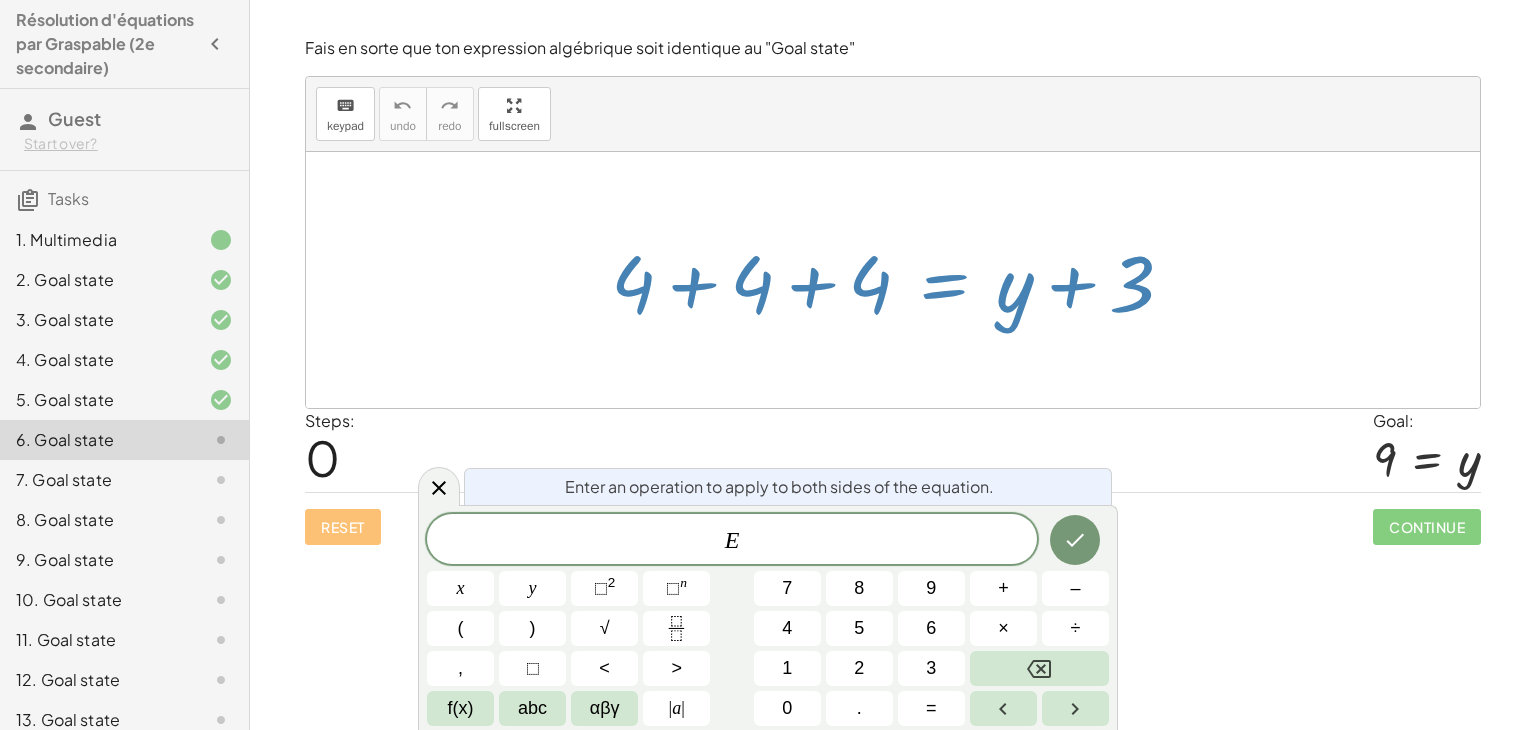 click on "–" at bounding box center [1075, 588] 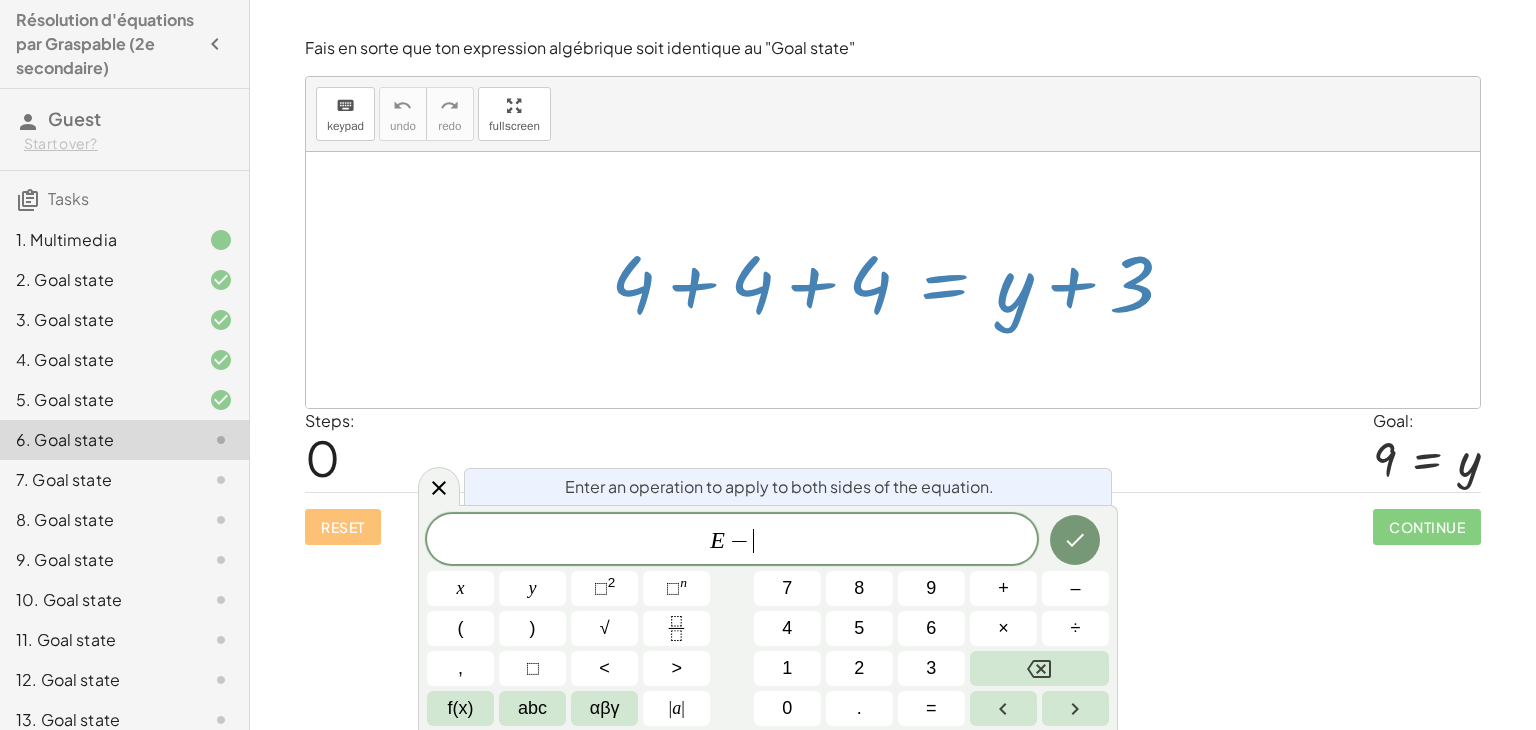 click on "3" at bounding box center [931, 668] 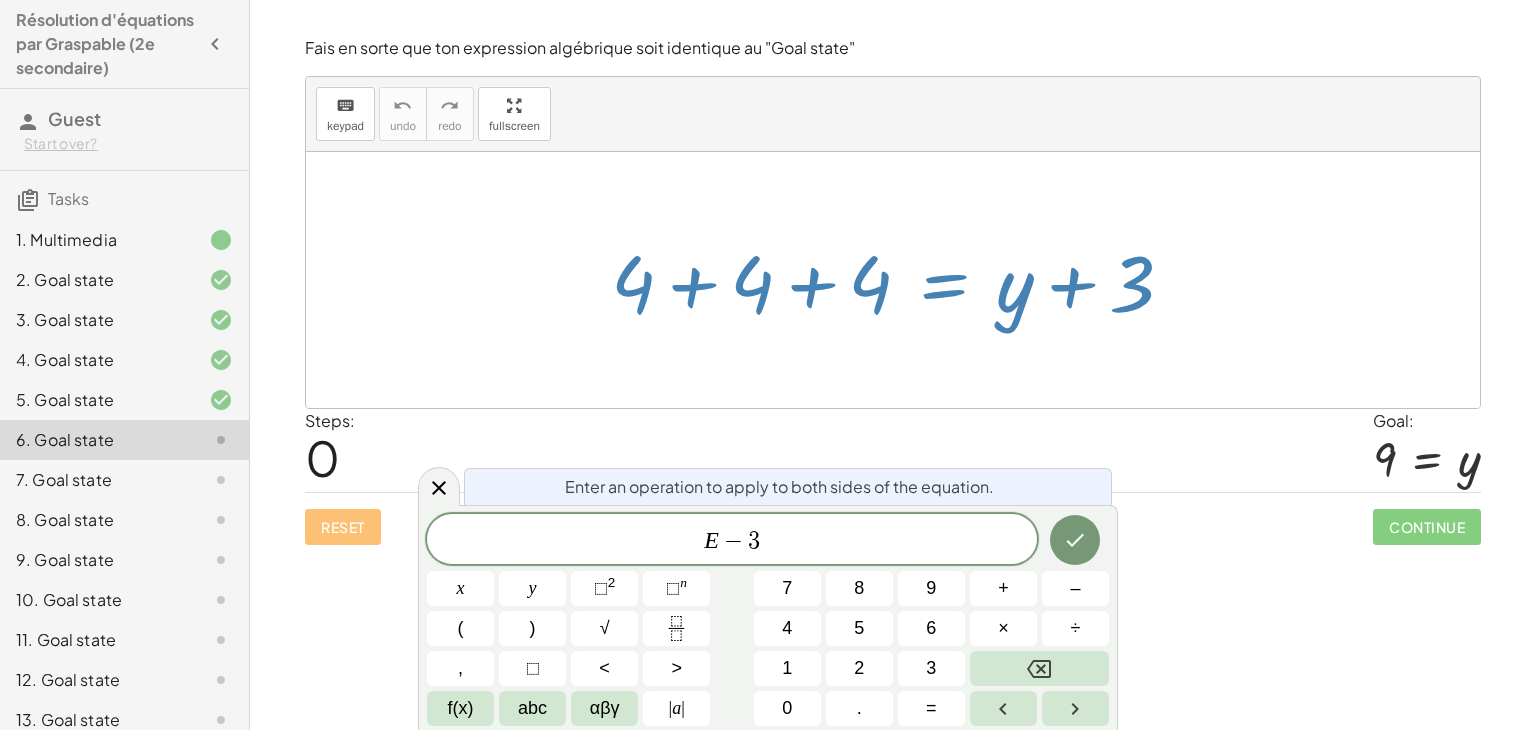 click at bounding box center [1075, 540] 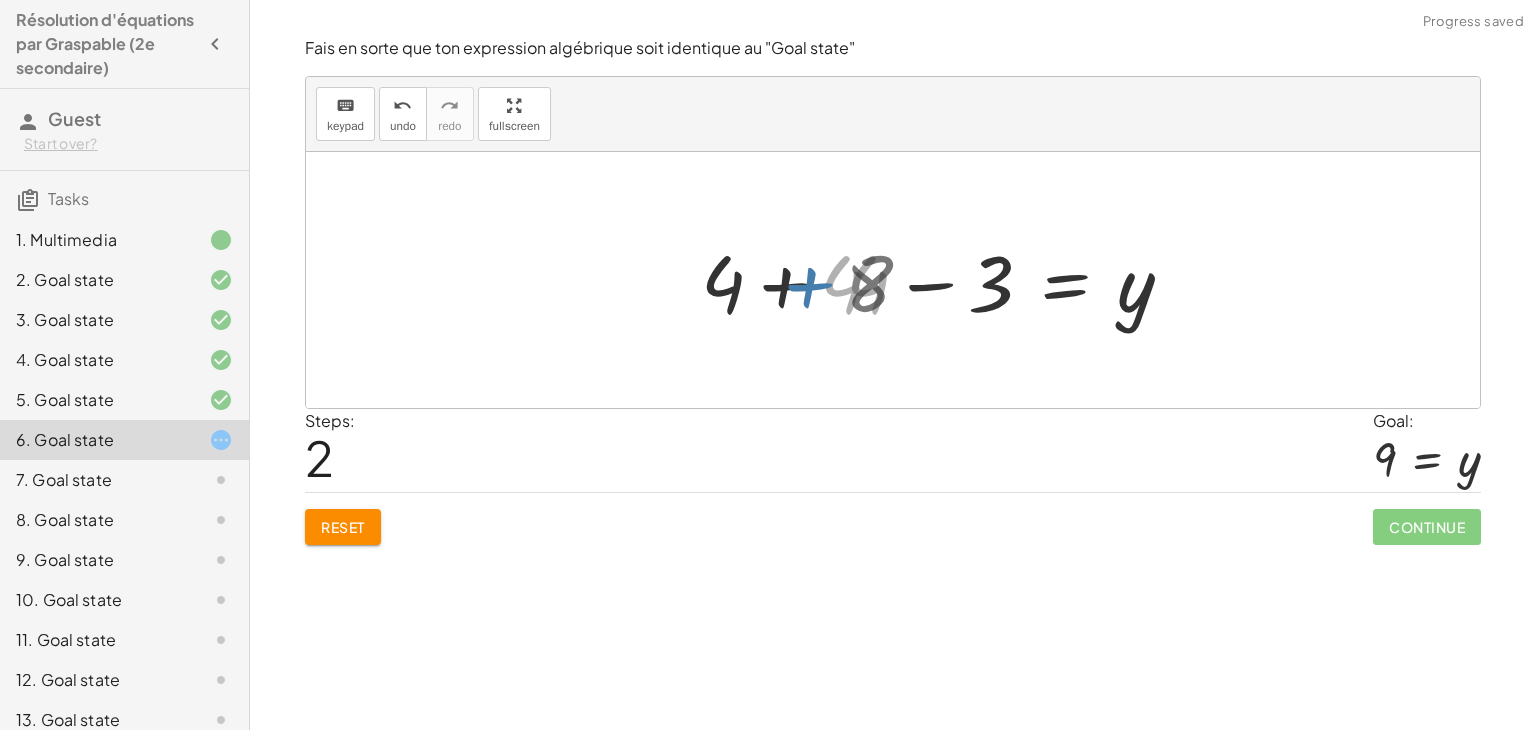 click on "+ 4 + 4 + 4 = + y + 3 + 4 + 4 + 4 − 3 = + y + 3 − 3 + 4 + 4 + 4 − 3 = + y + 0 + 4 + 4 + 4 = y − 3 8 + 4 + 4 + 4 − 3 = y" at bounding box center [950, 280] 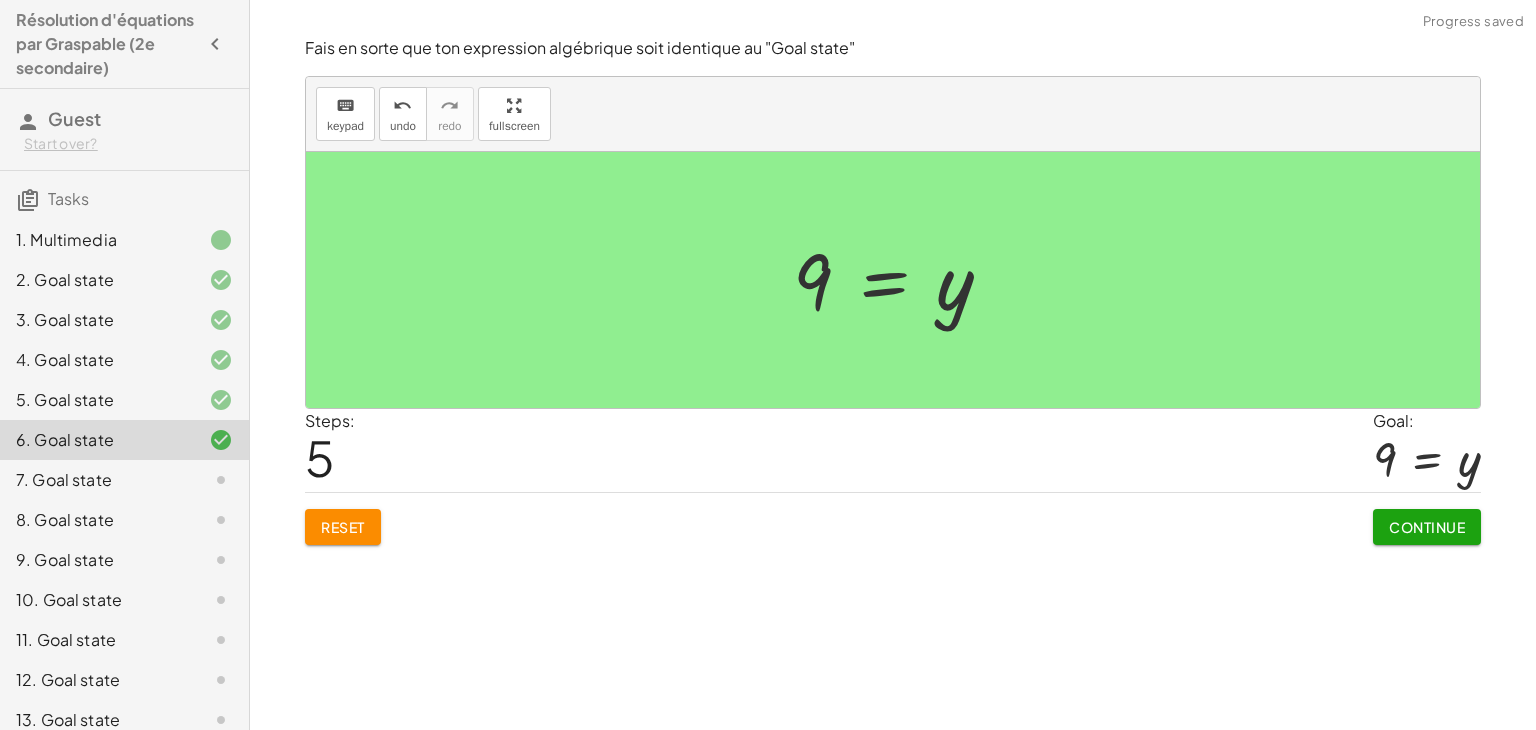 click on "Continue" 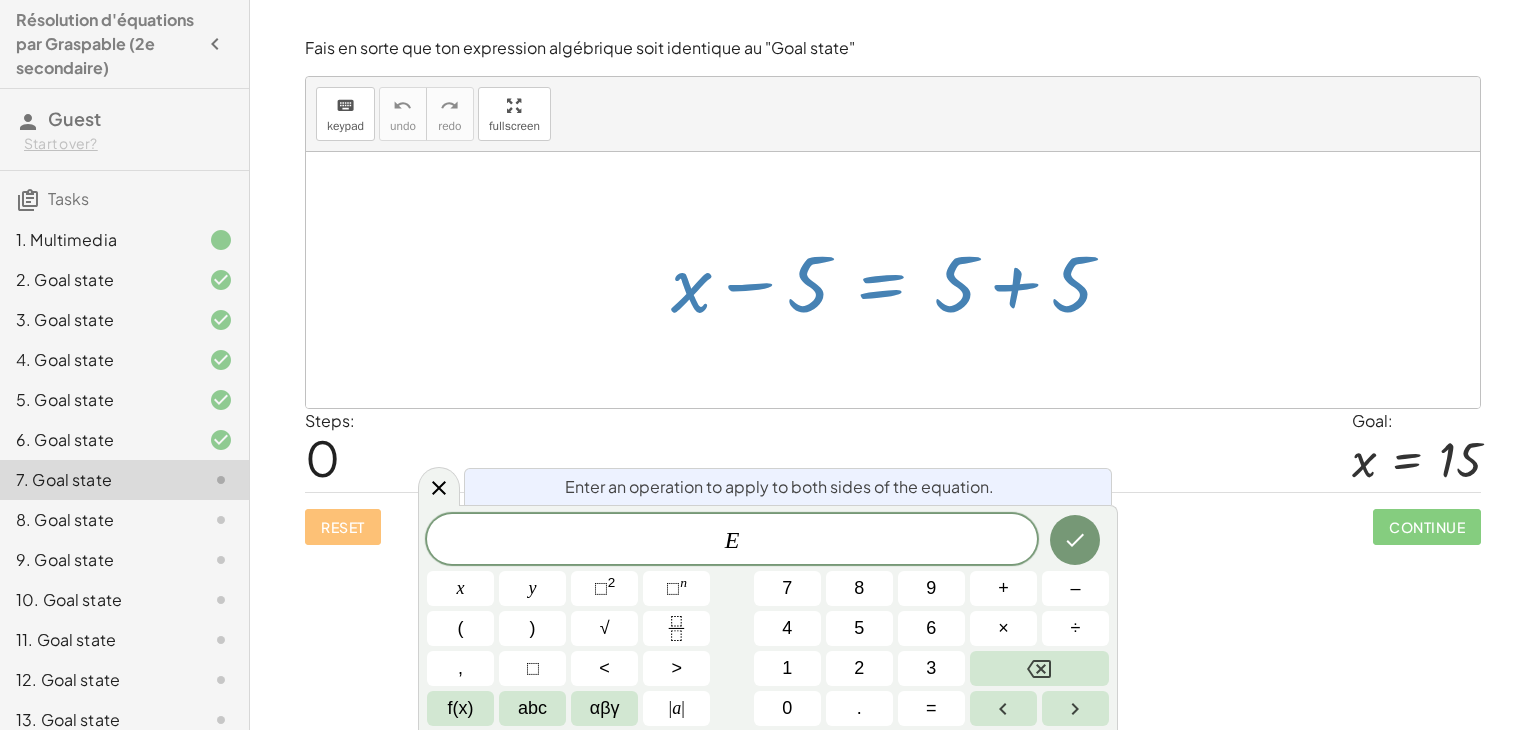 click on "+" at bounding box center (1003, 588) 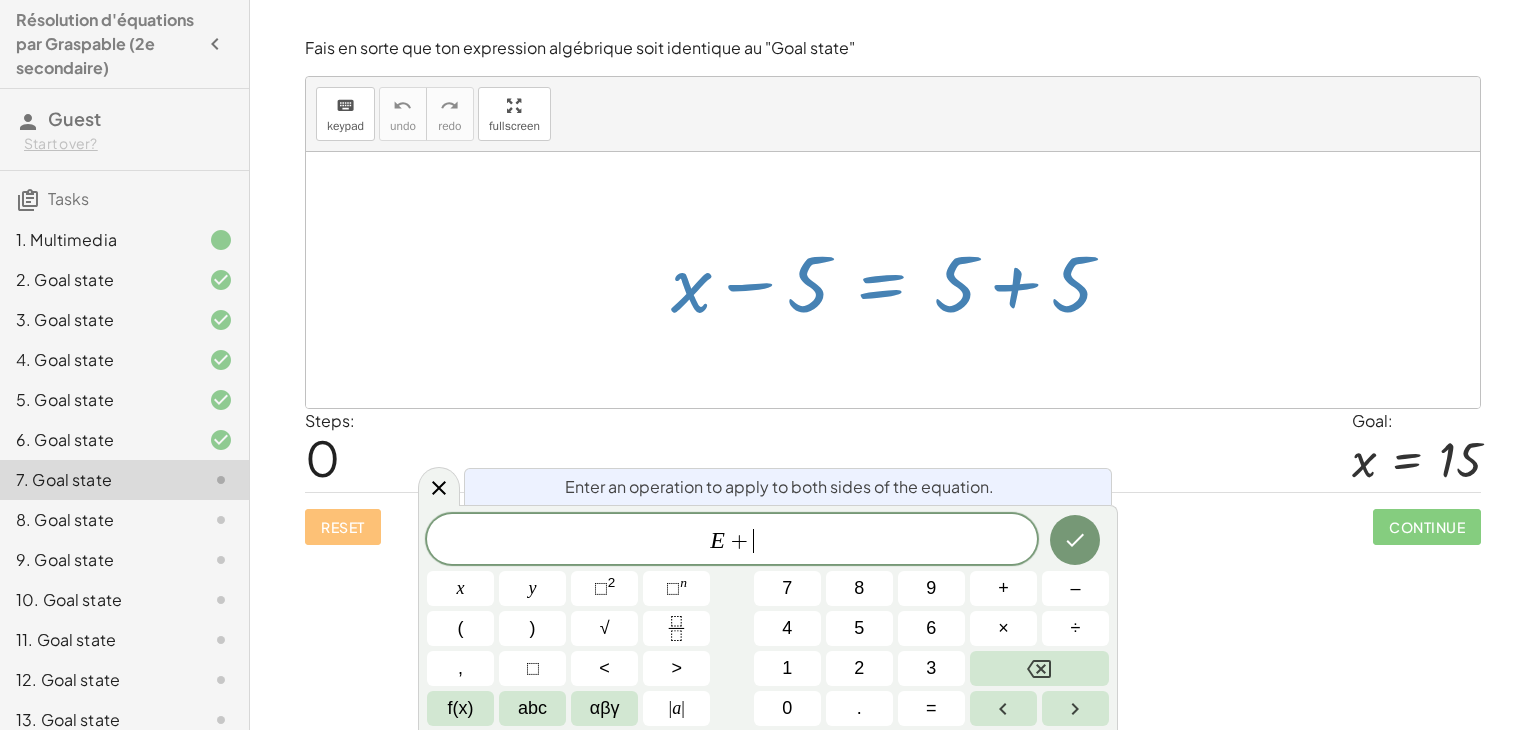 click on "1" at bounding box center (787, 668) 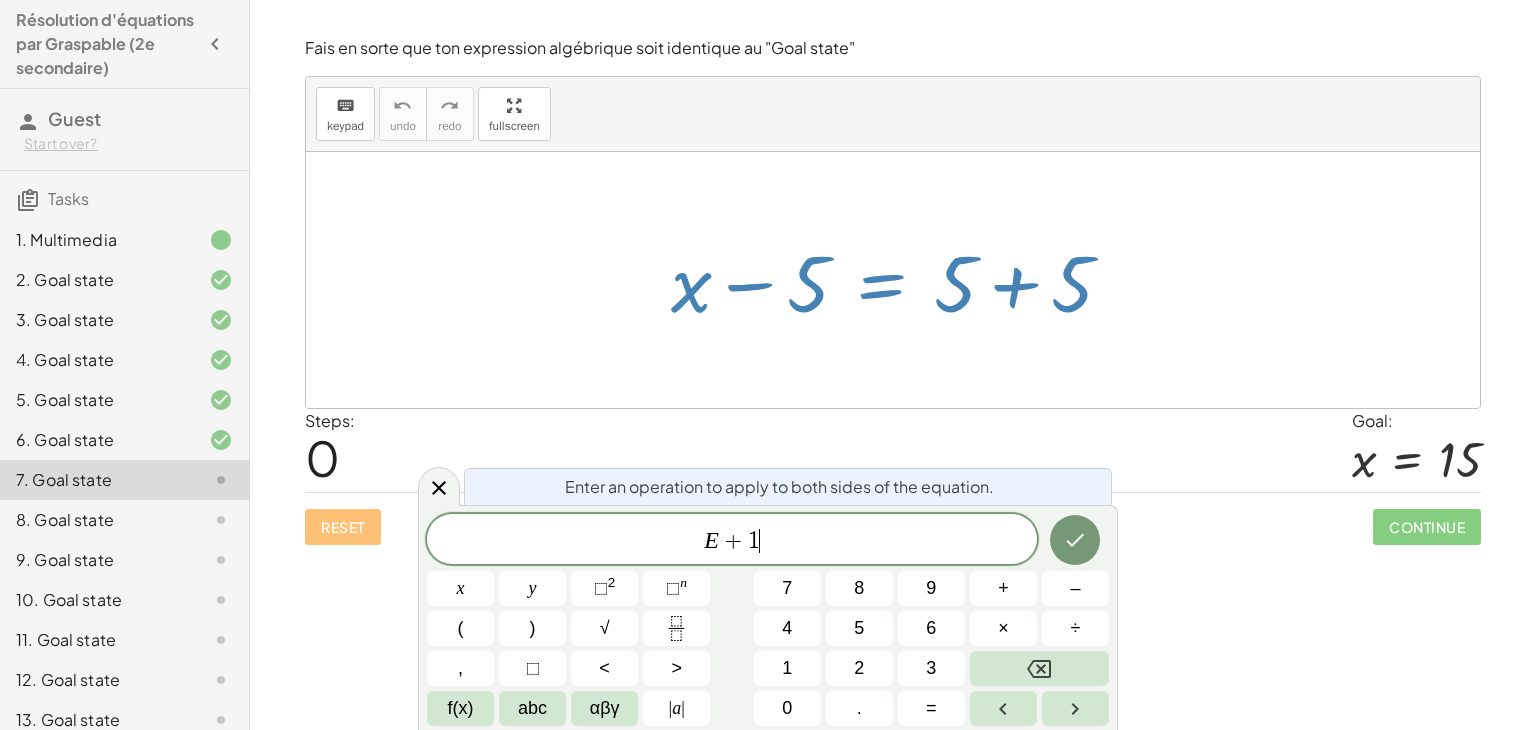 click on "0" at bounding box center (787, 708) 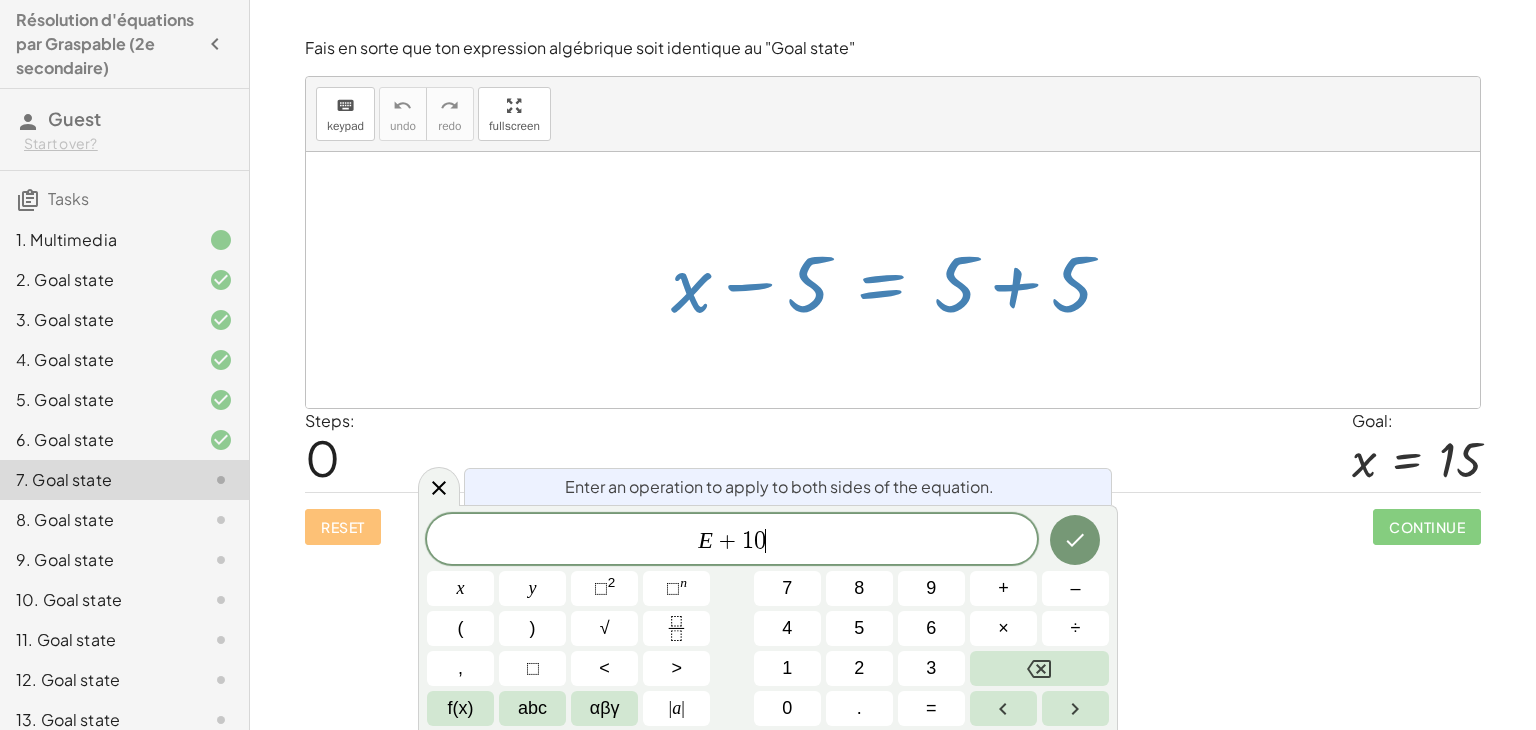 click 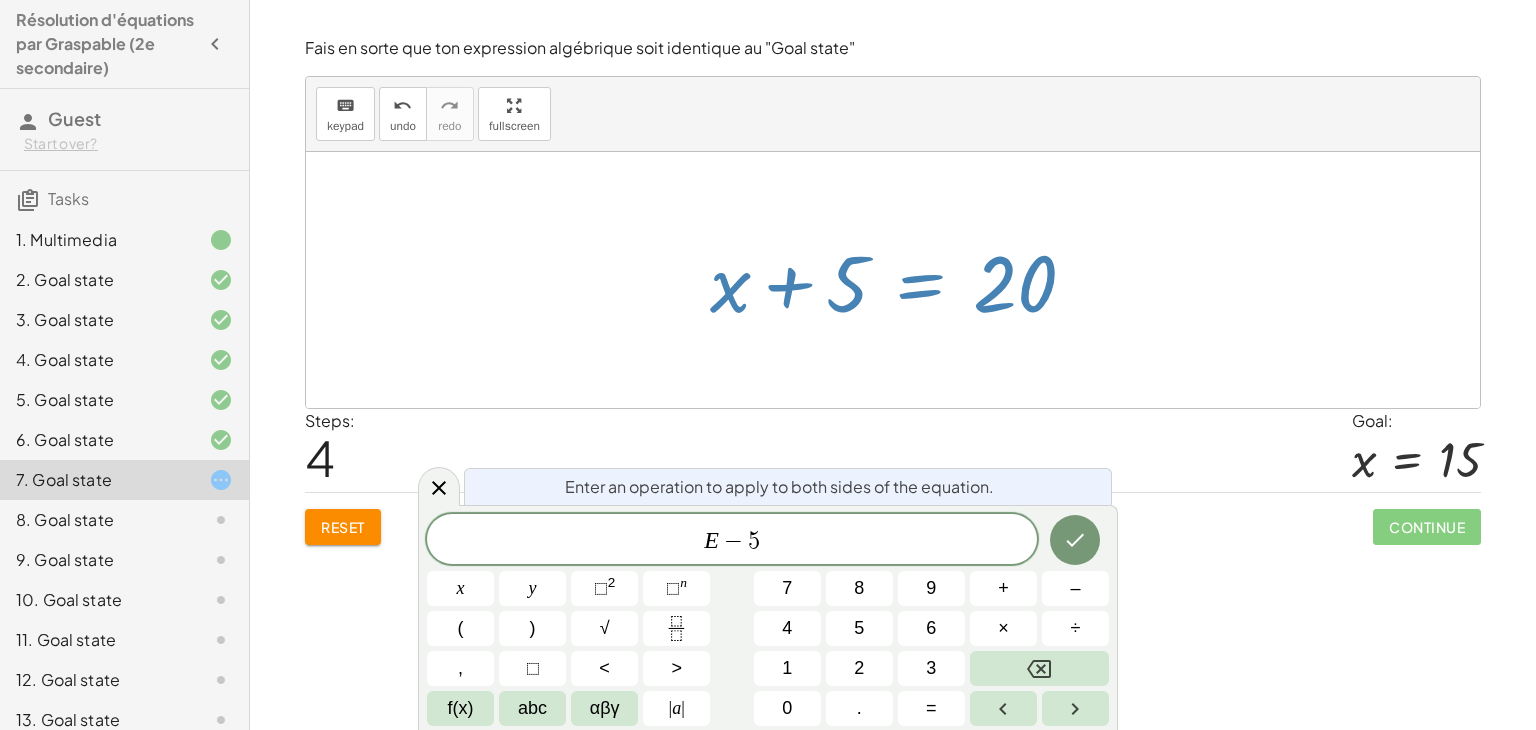 click at bounding box center [1075, 540] 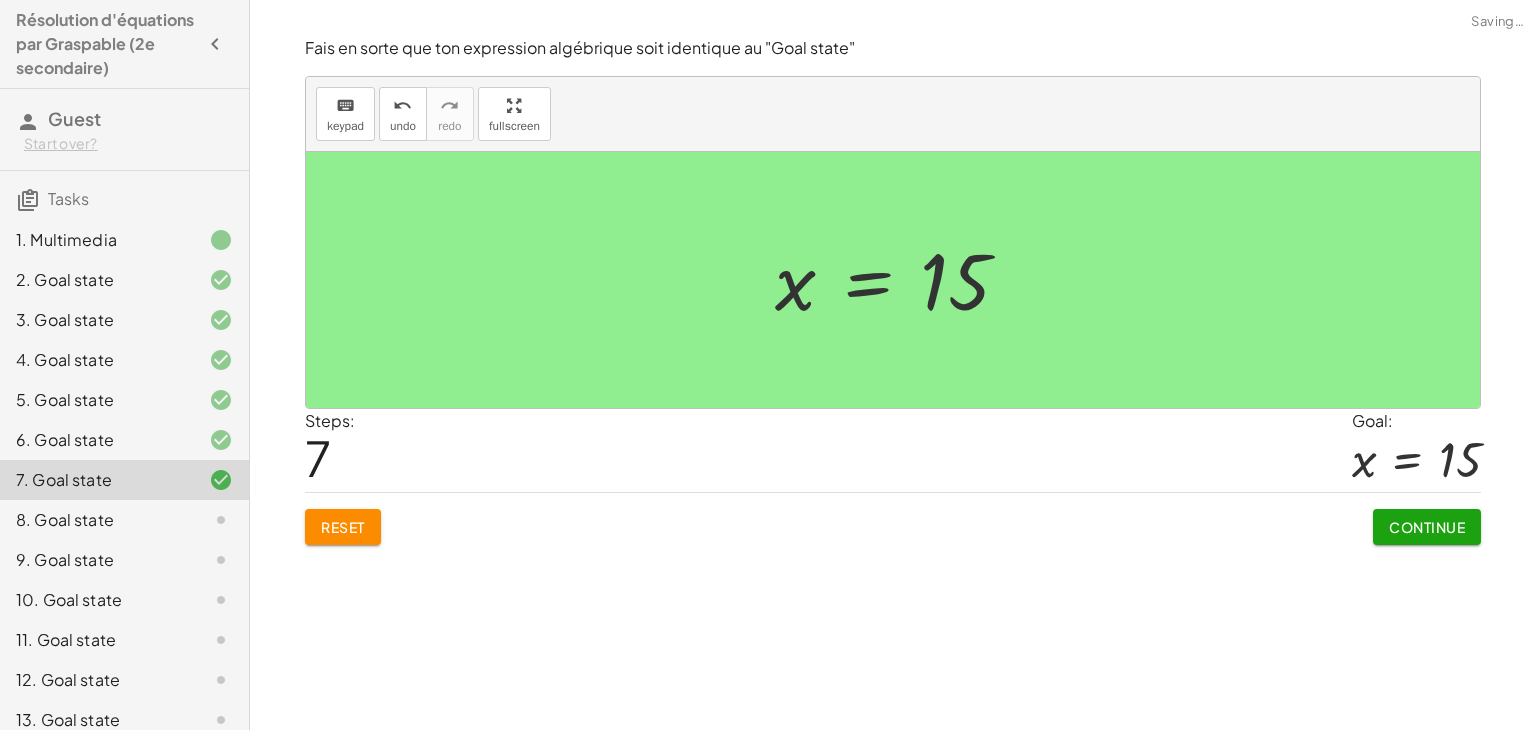 click on "Continue" 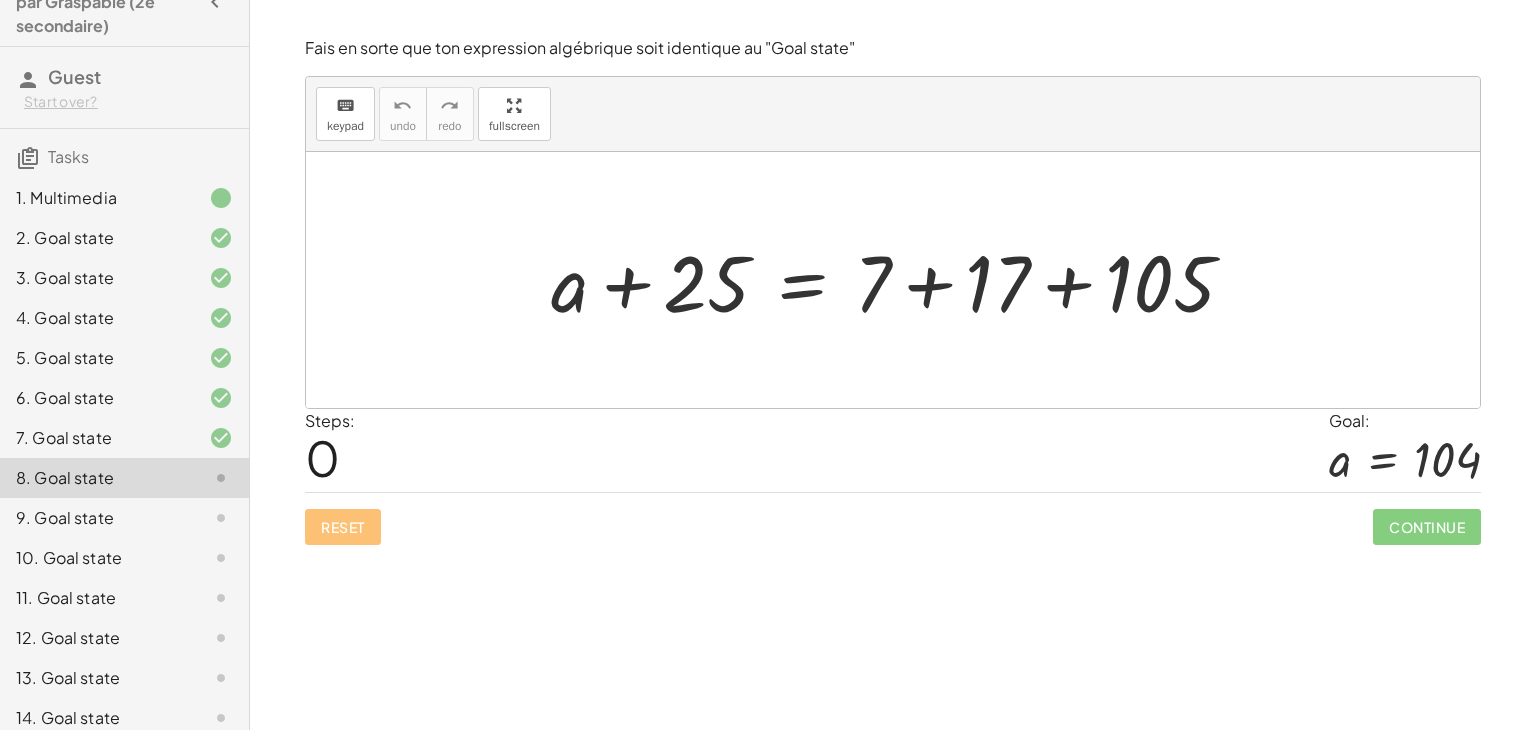 scroll, scrollTop: 40, scrollLeft: 0, axis: vertical 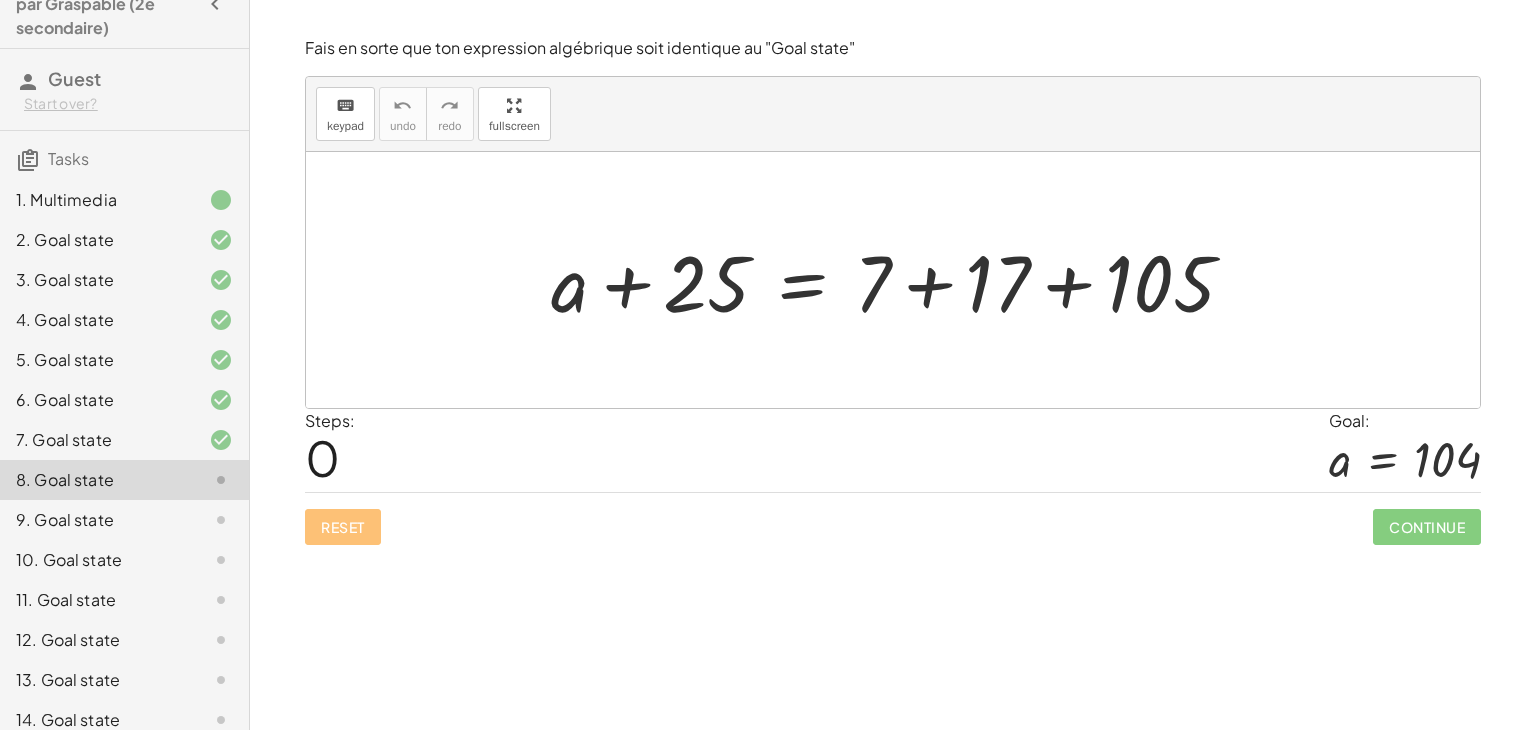 click at bounding box center (900, 280) 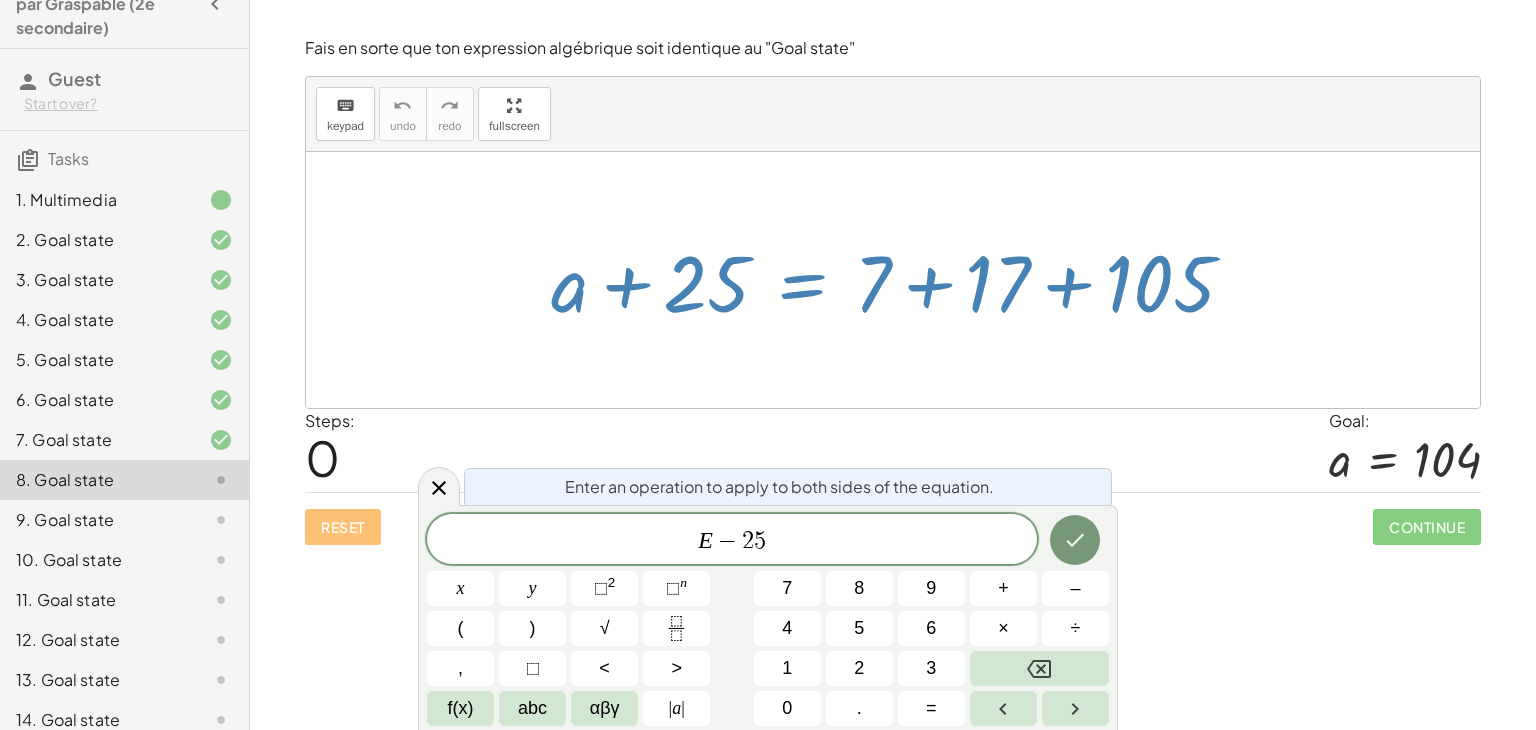 click 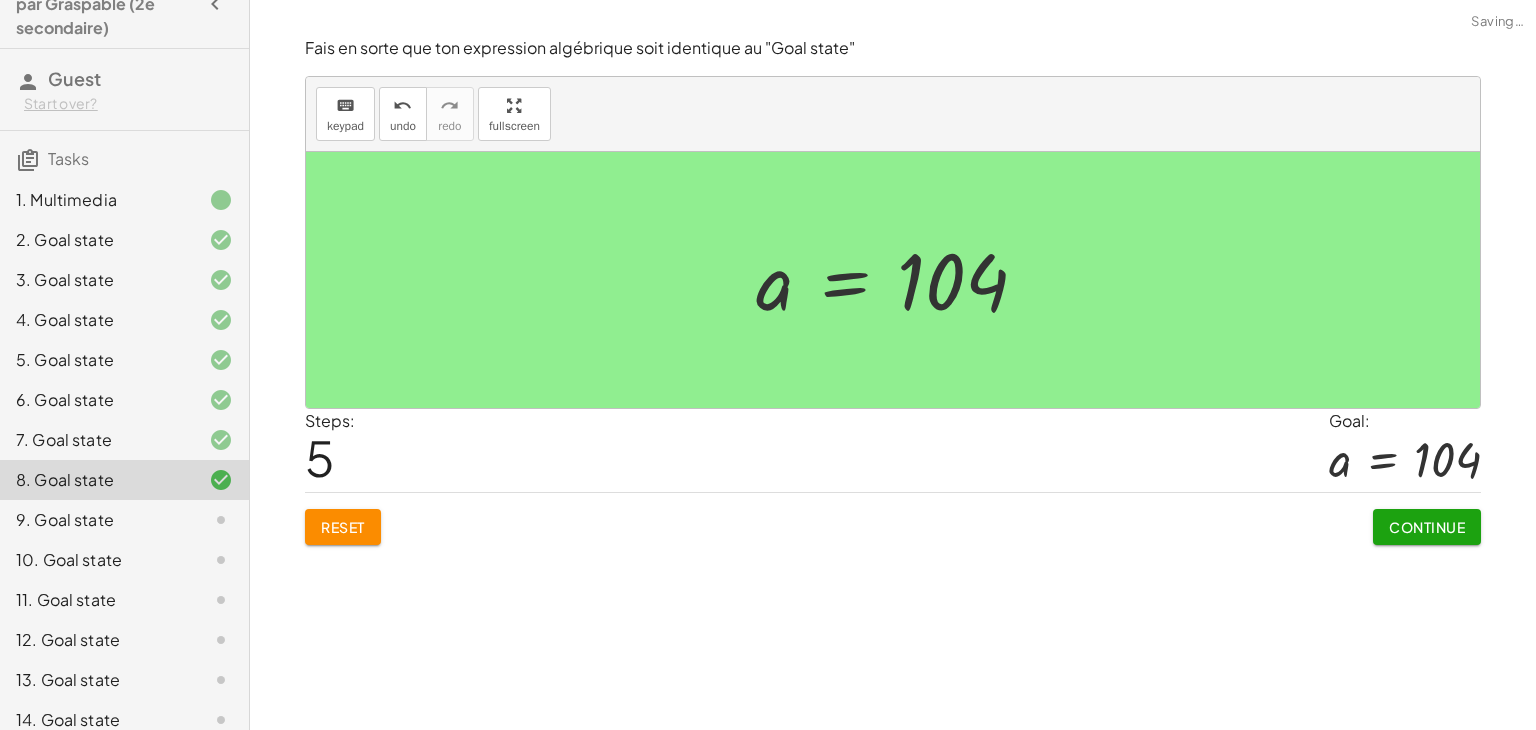 click on "Continue" at bounding box center [1427, 527] 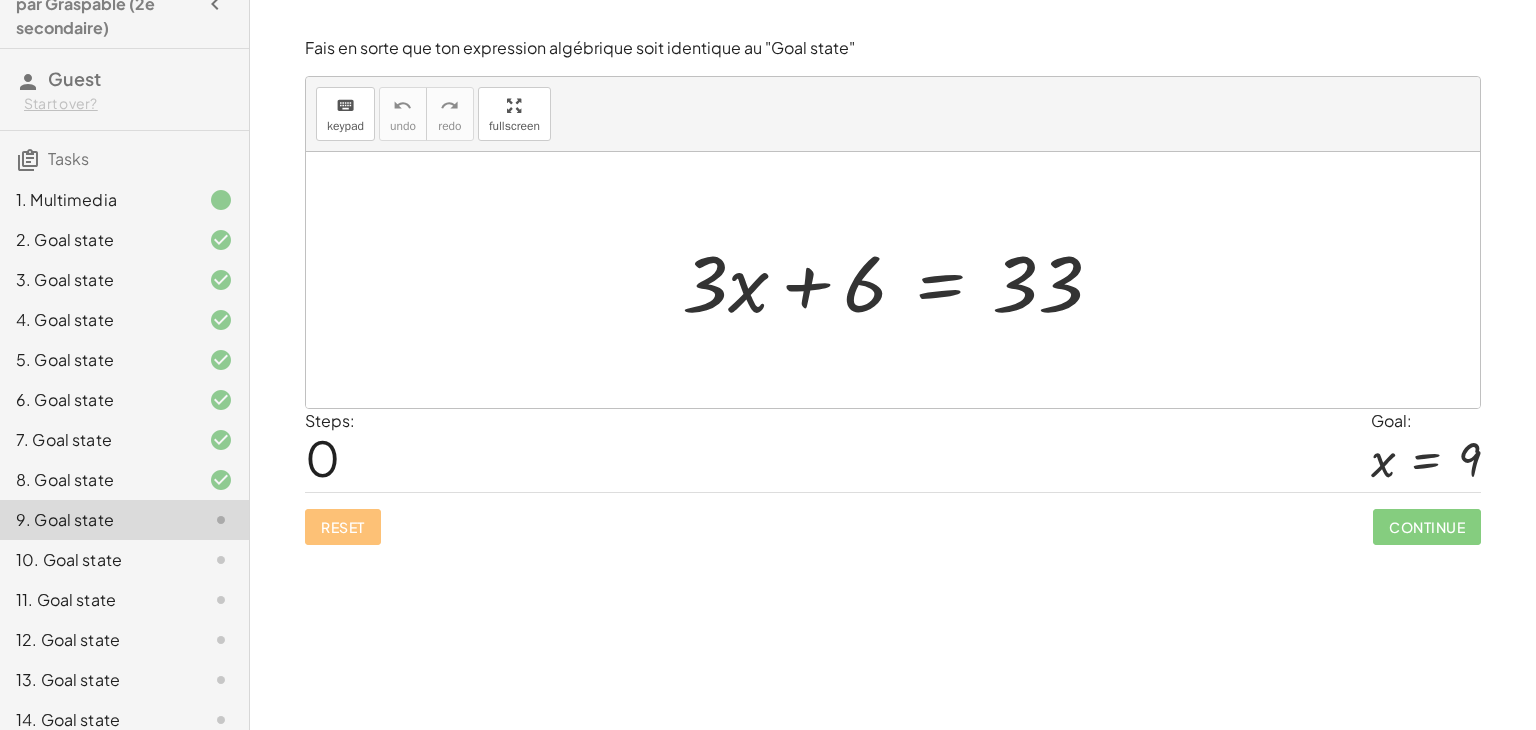 click at bounding box center [900, 280] 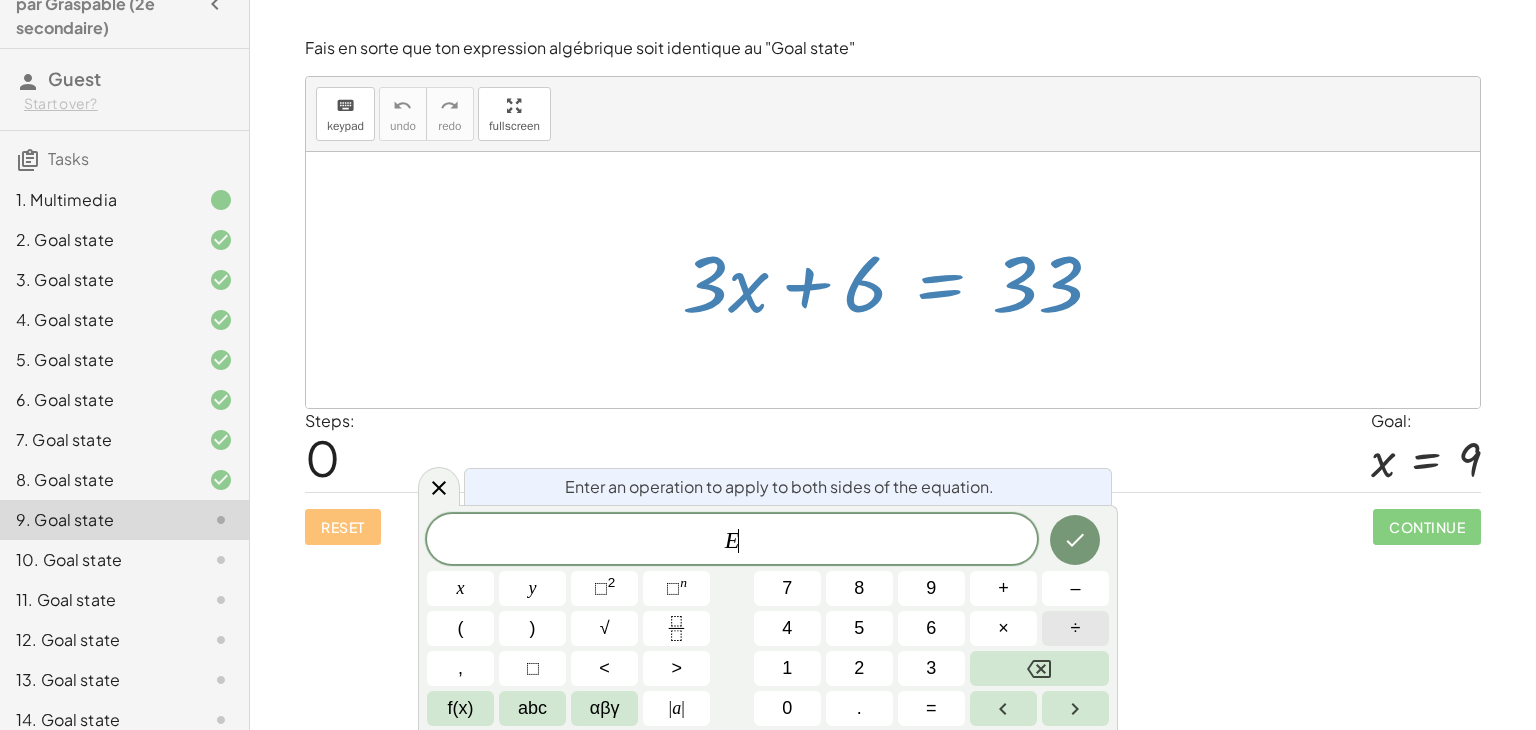 click on "÷" at bounding box center [1076, 628] 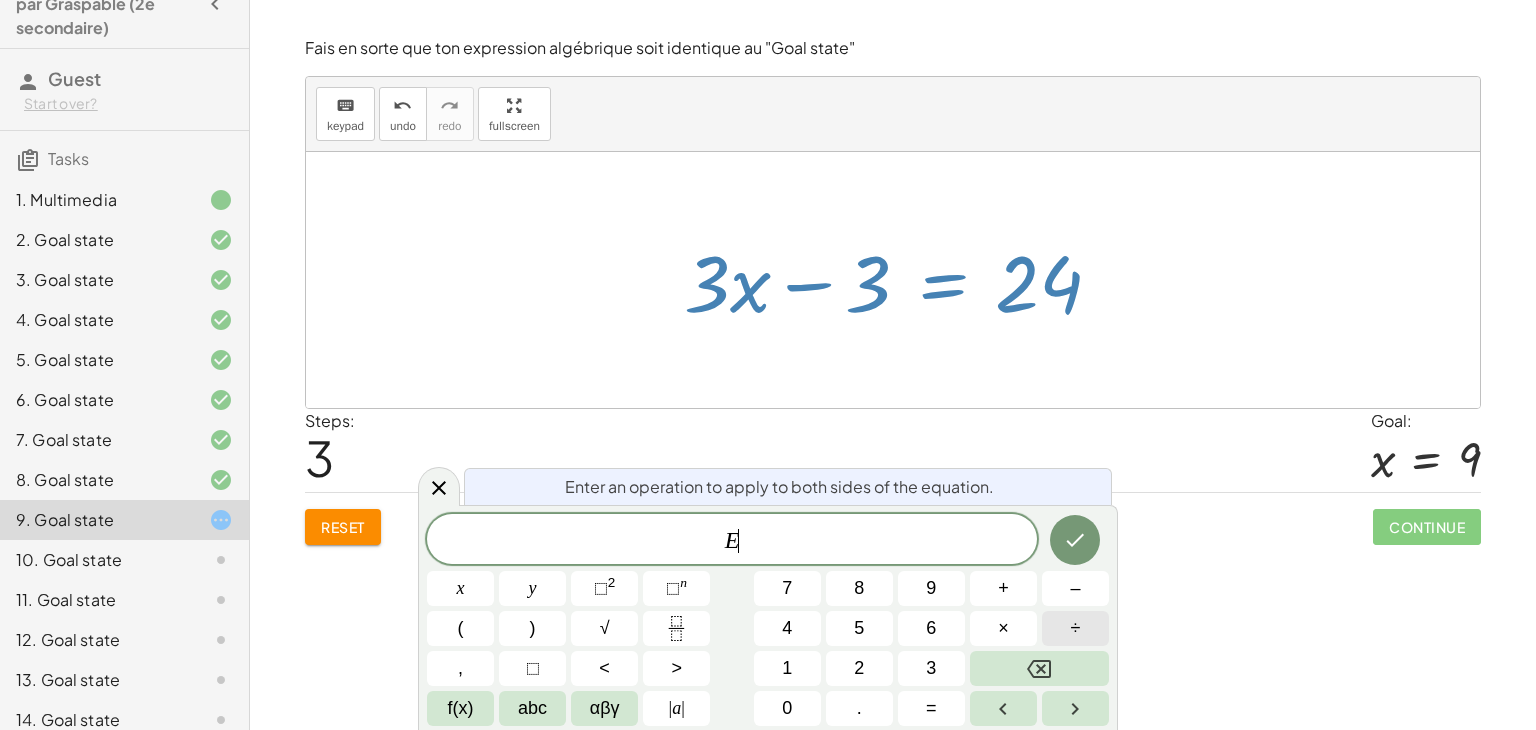 click on "–" at bounding box center (1075, 588) 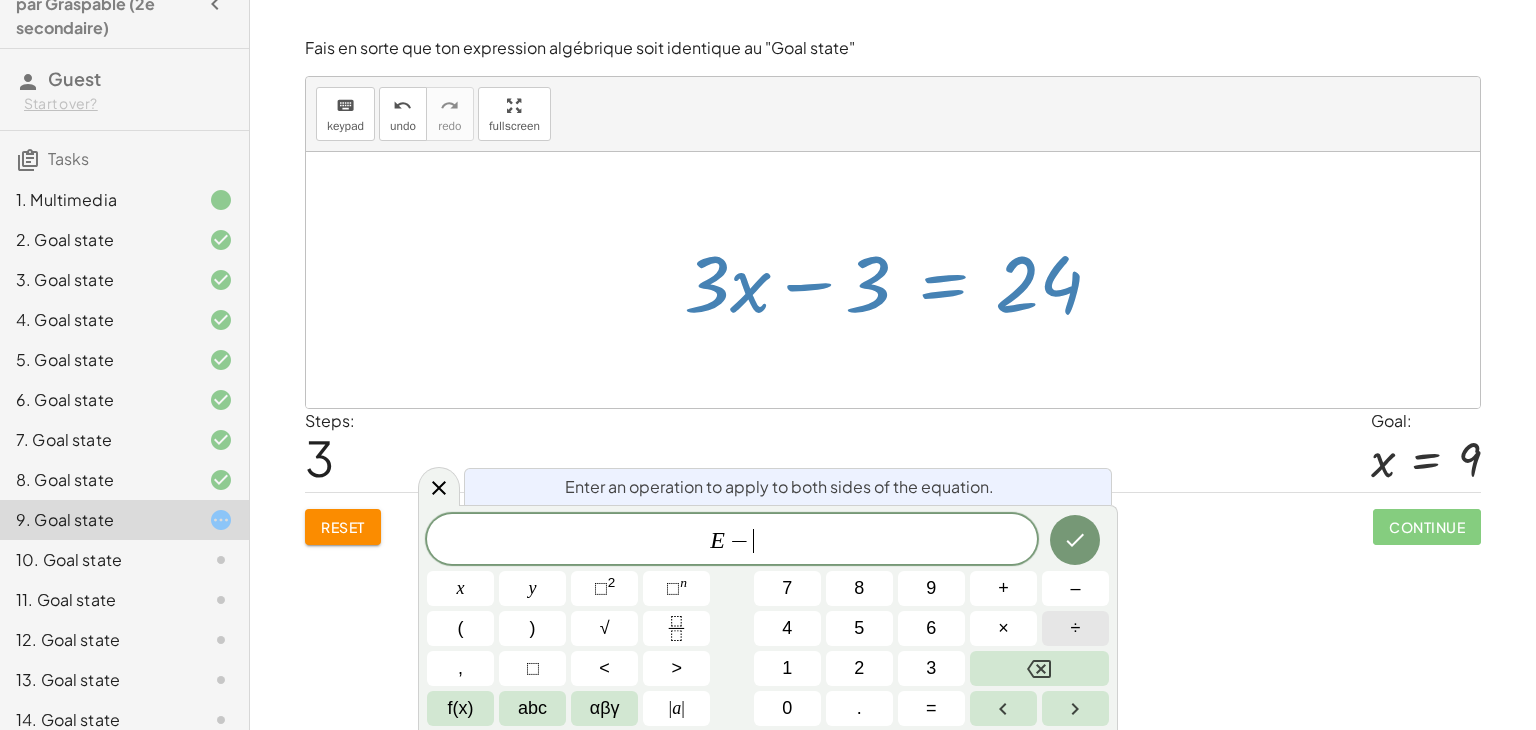 click on "6" at bounding box center (931, 628) 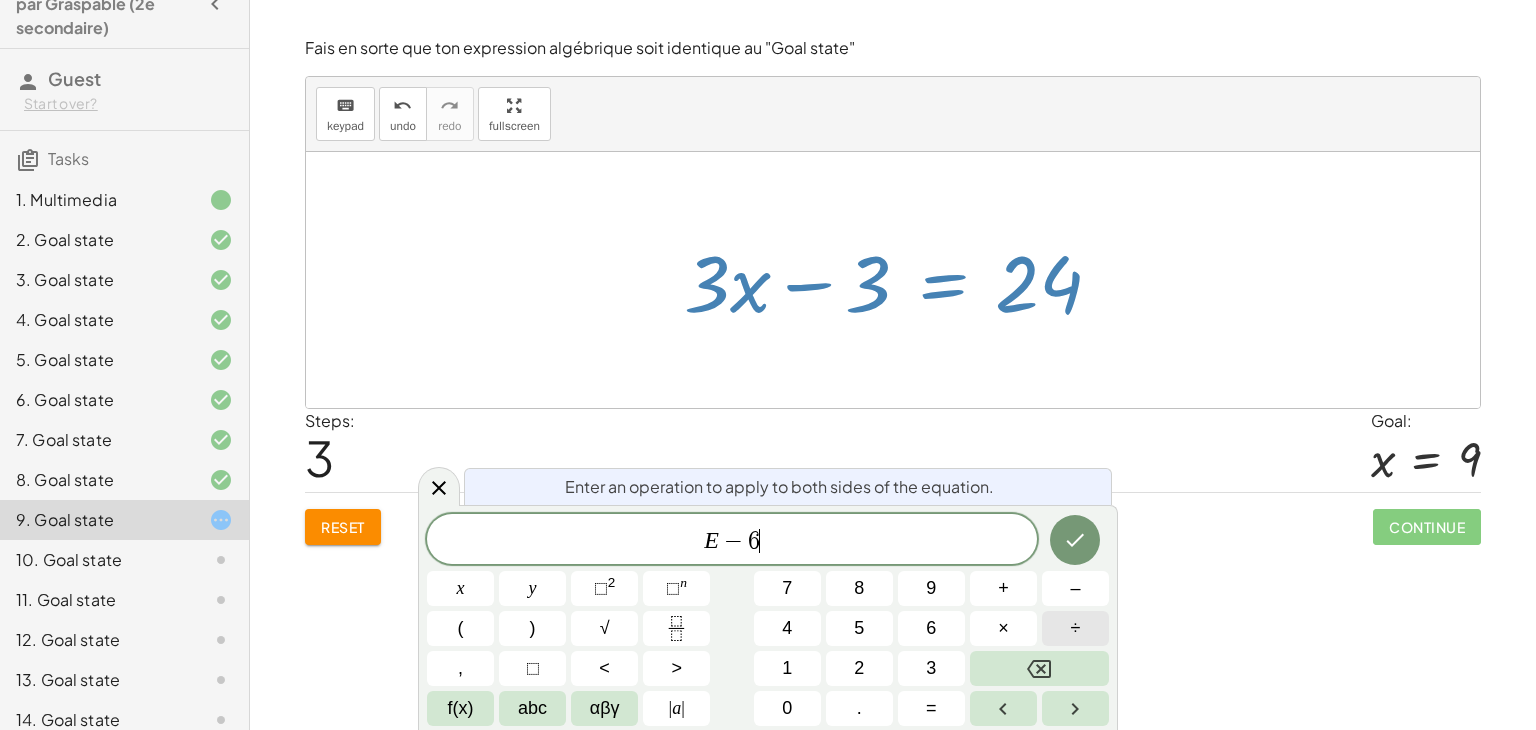 click 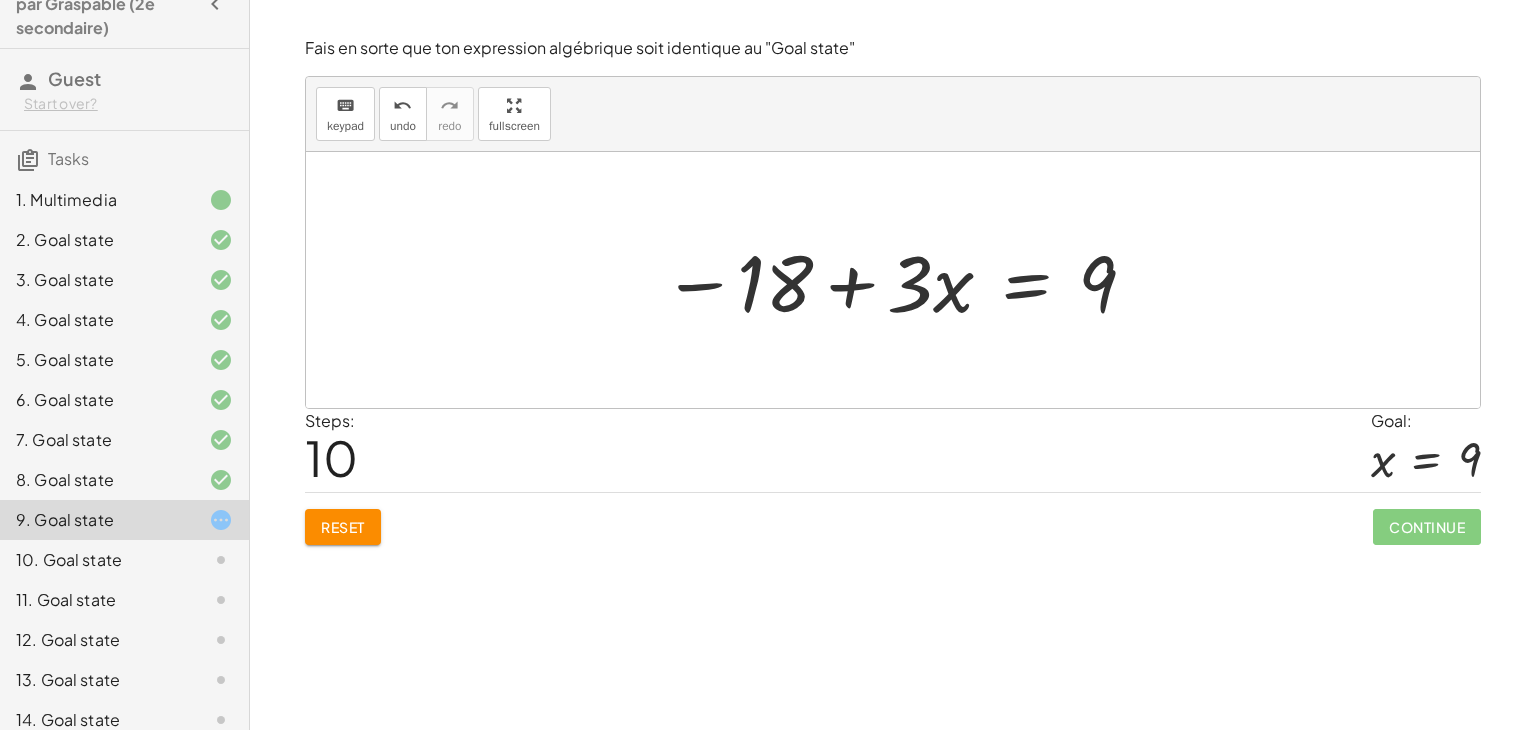 click on "Reset" at bounding box center (343, 527) 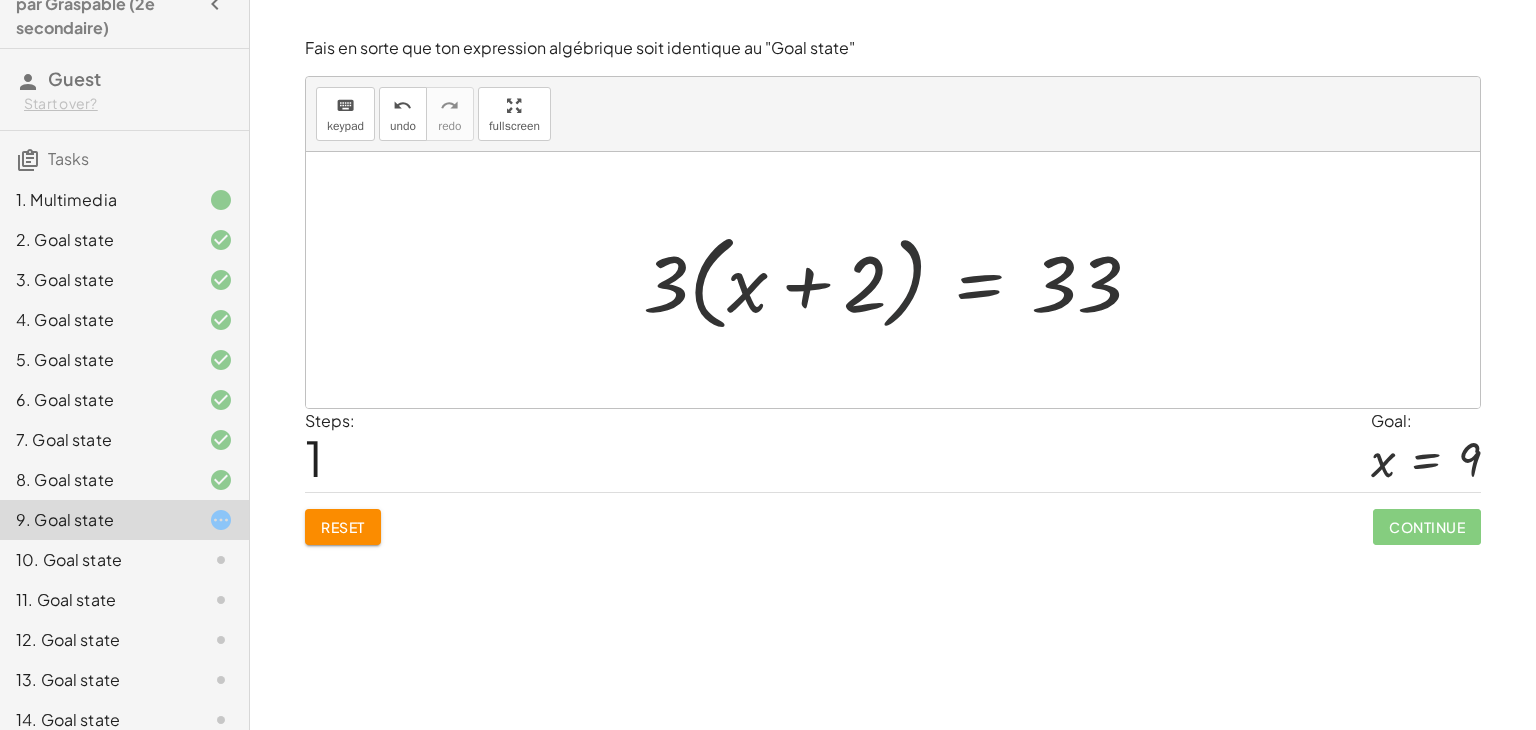 click on "Reset" 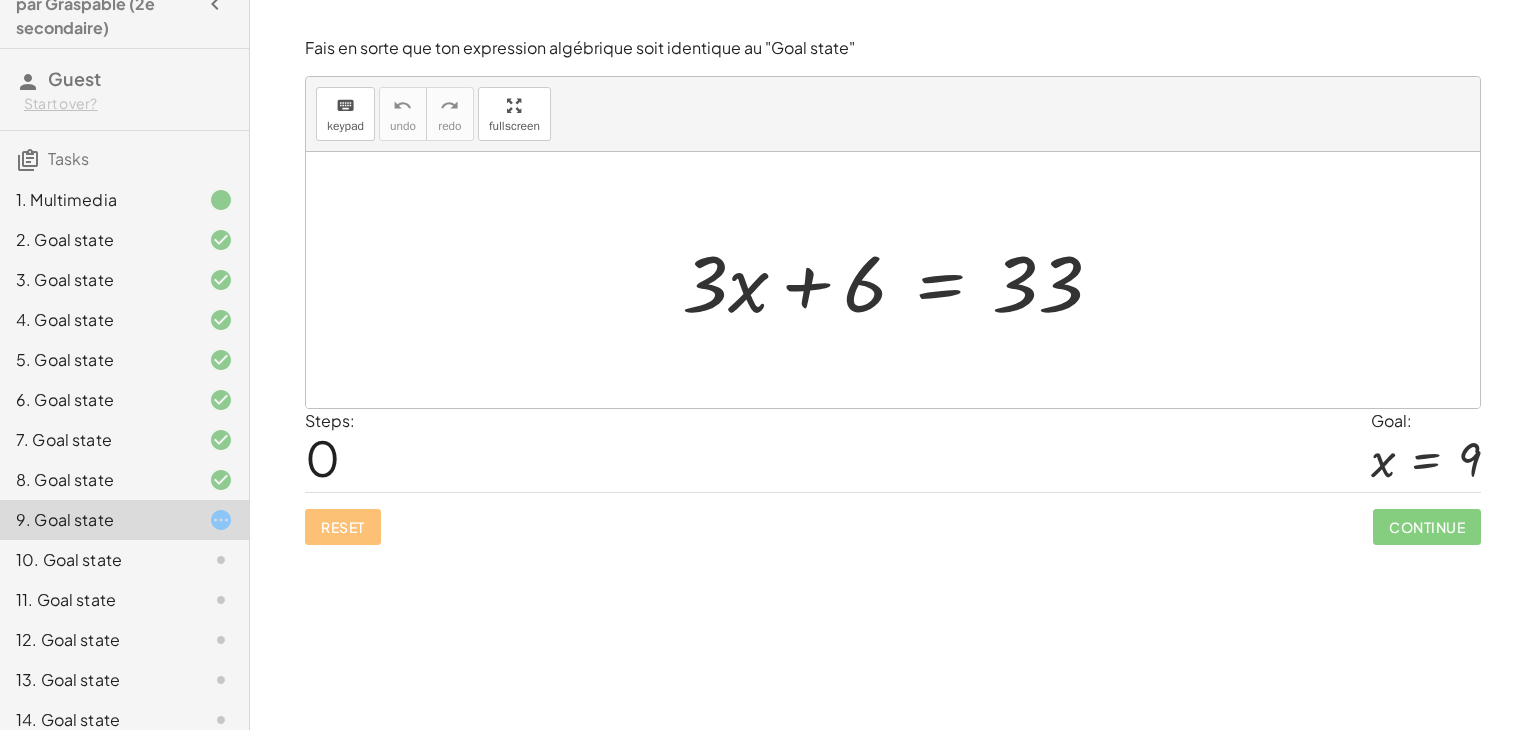 click at bounding box center (900, 280) 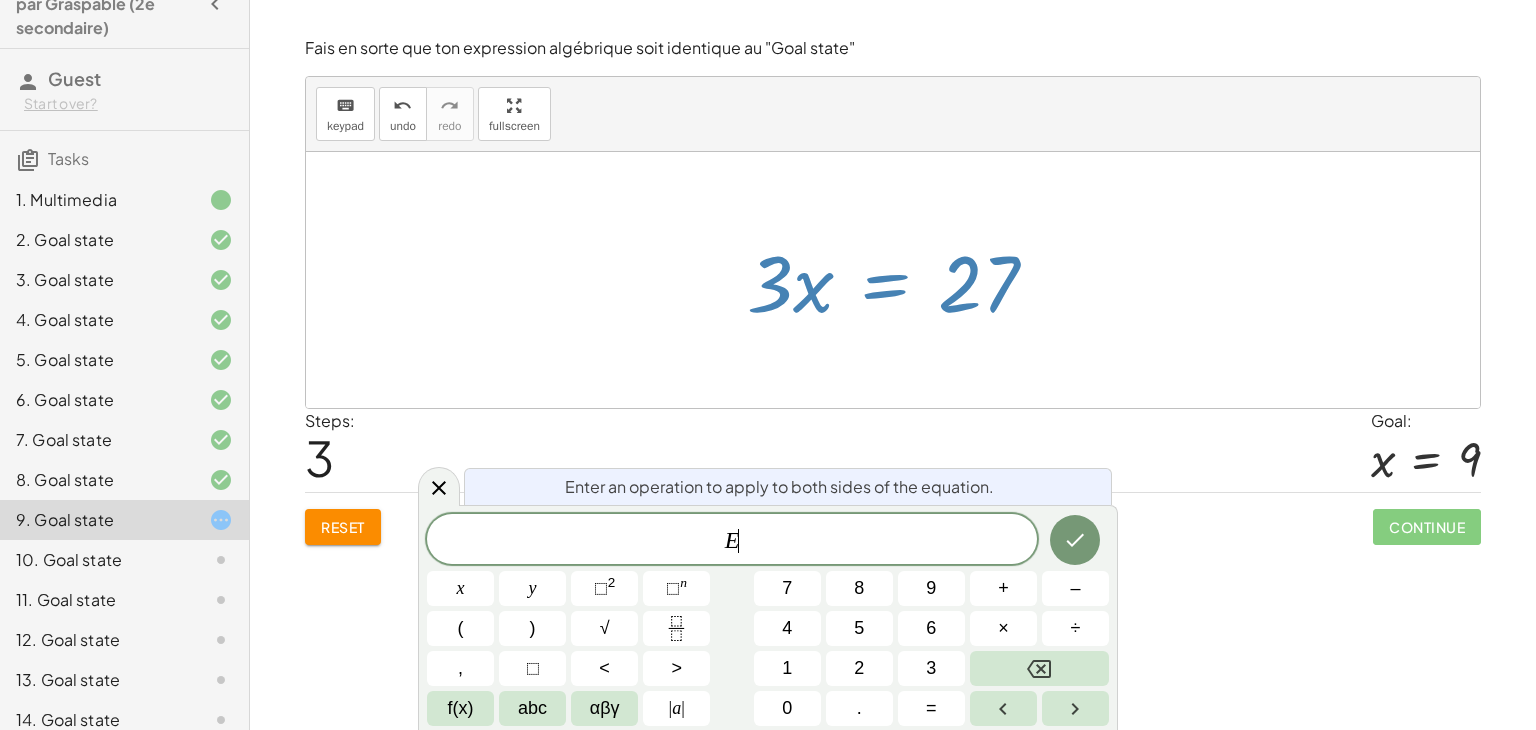 click on "÷" at bounding box center [1075, 628] 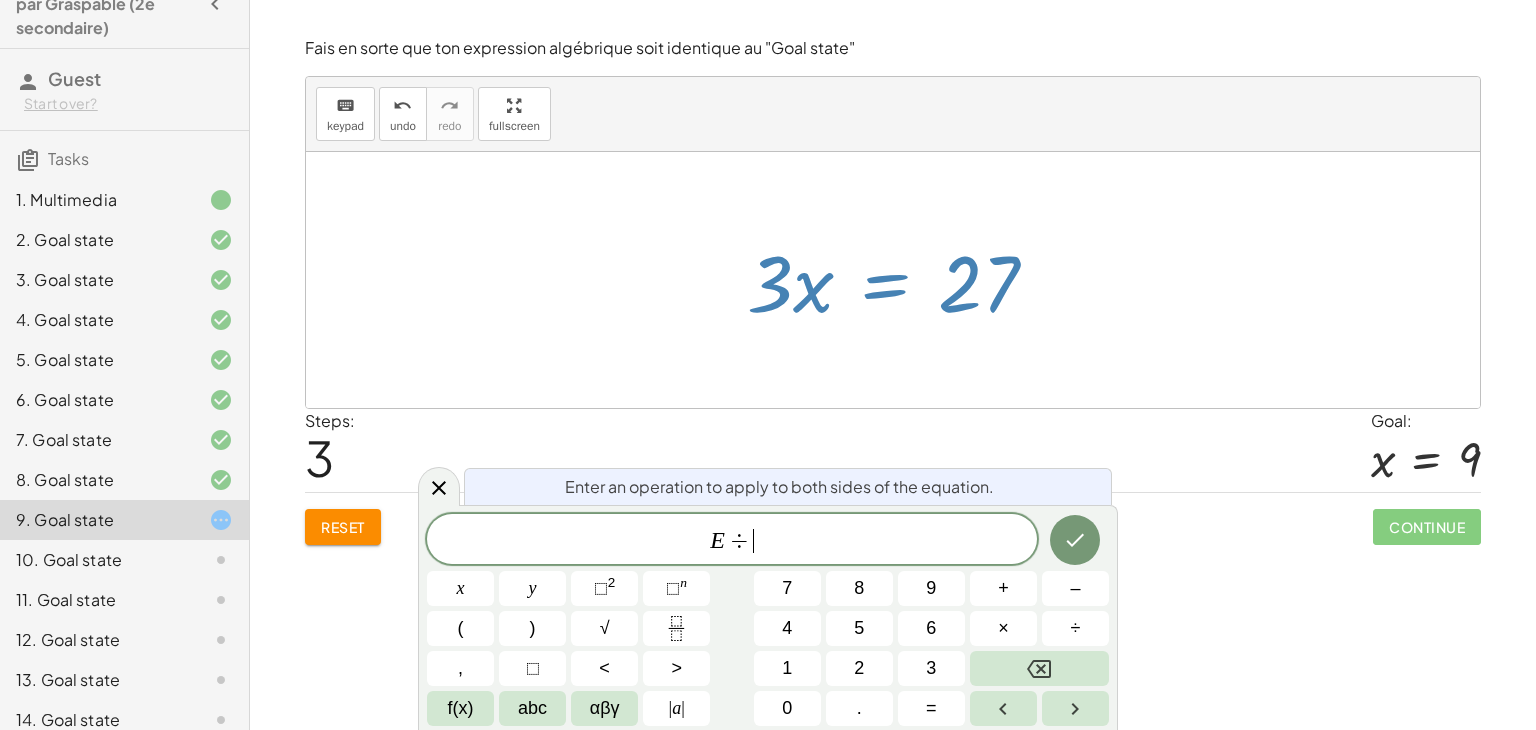 click on "3" at bounding box center [931, 668] 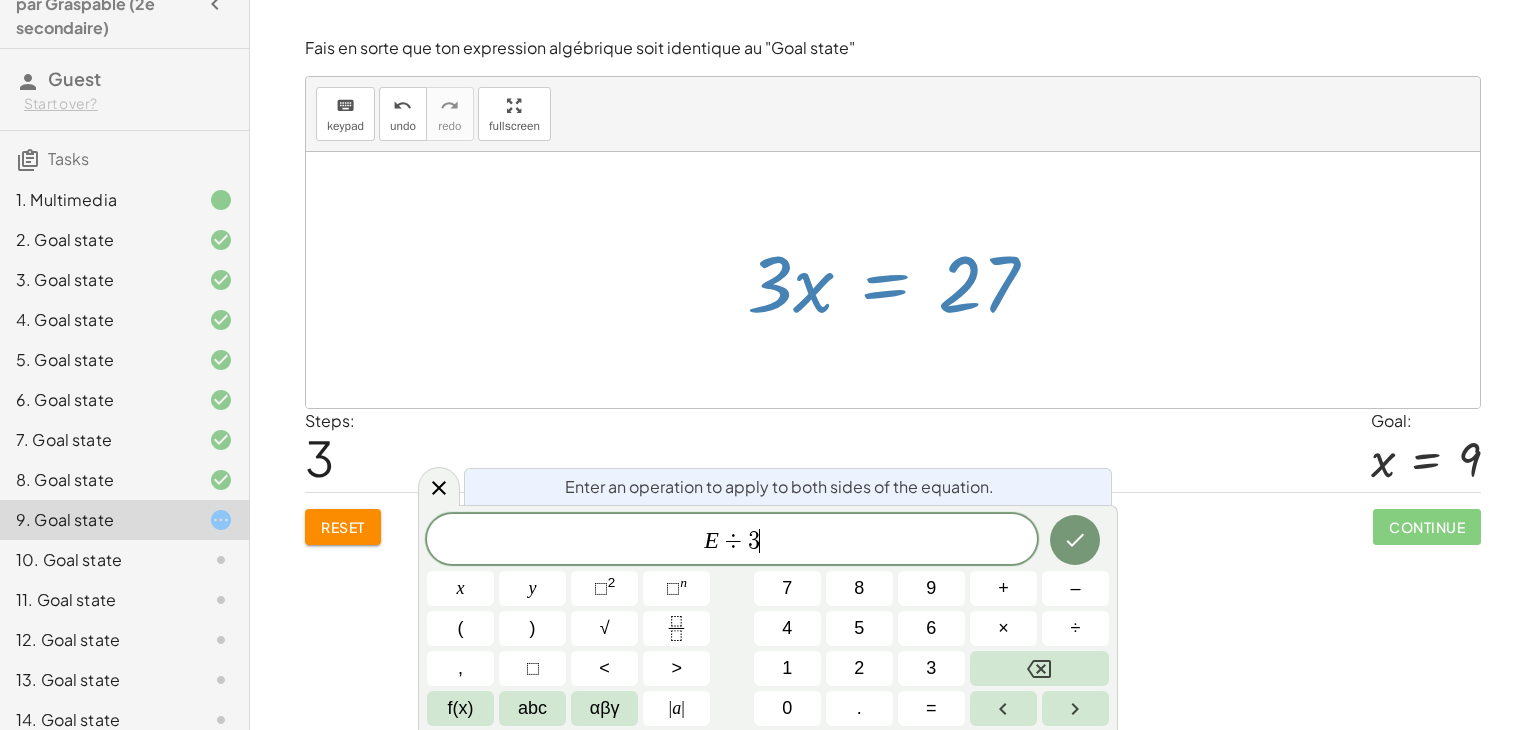 click 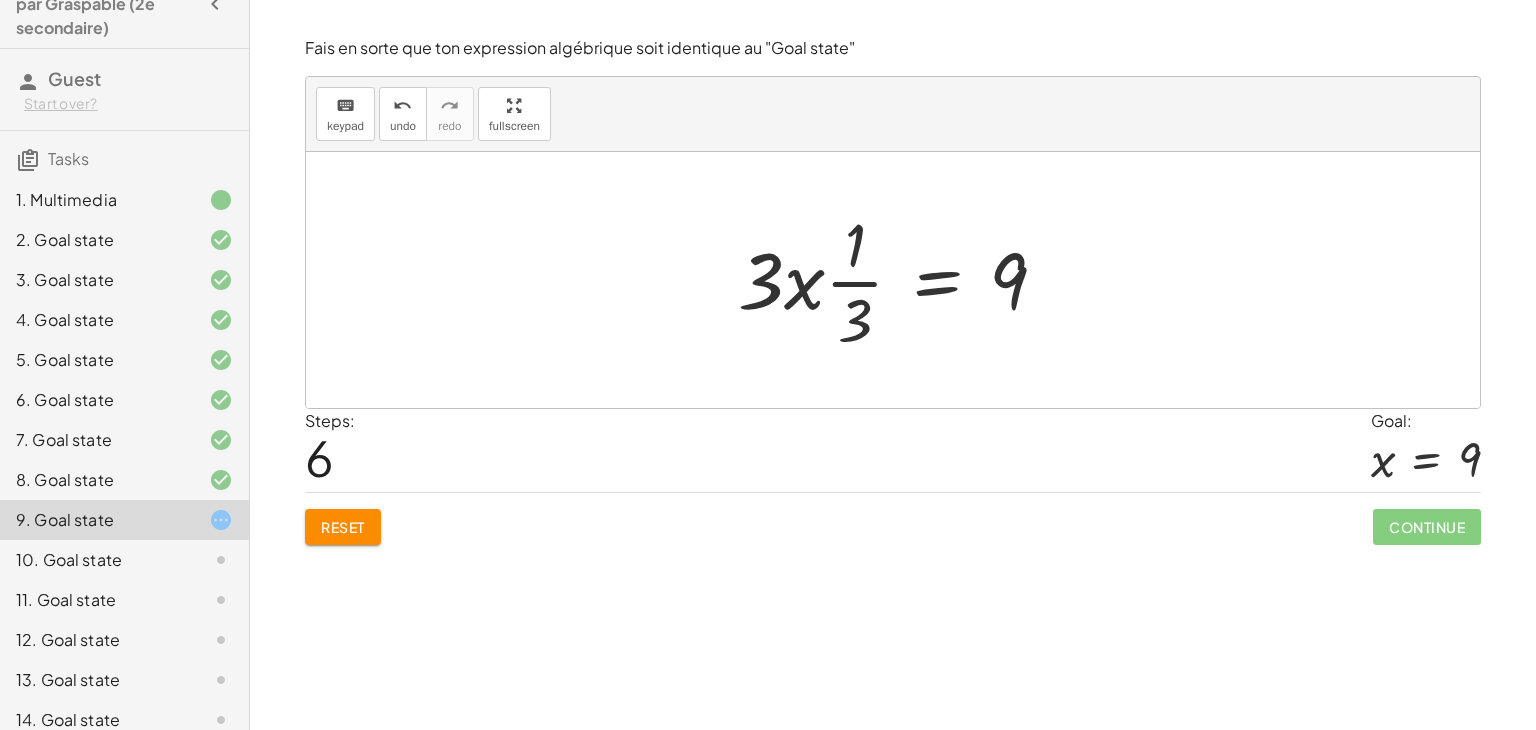 click on "Reset" 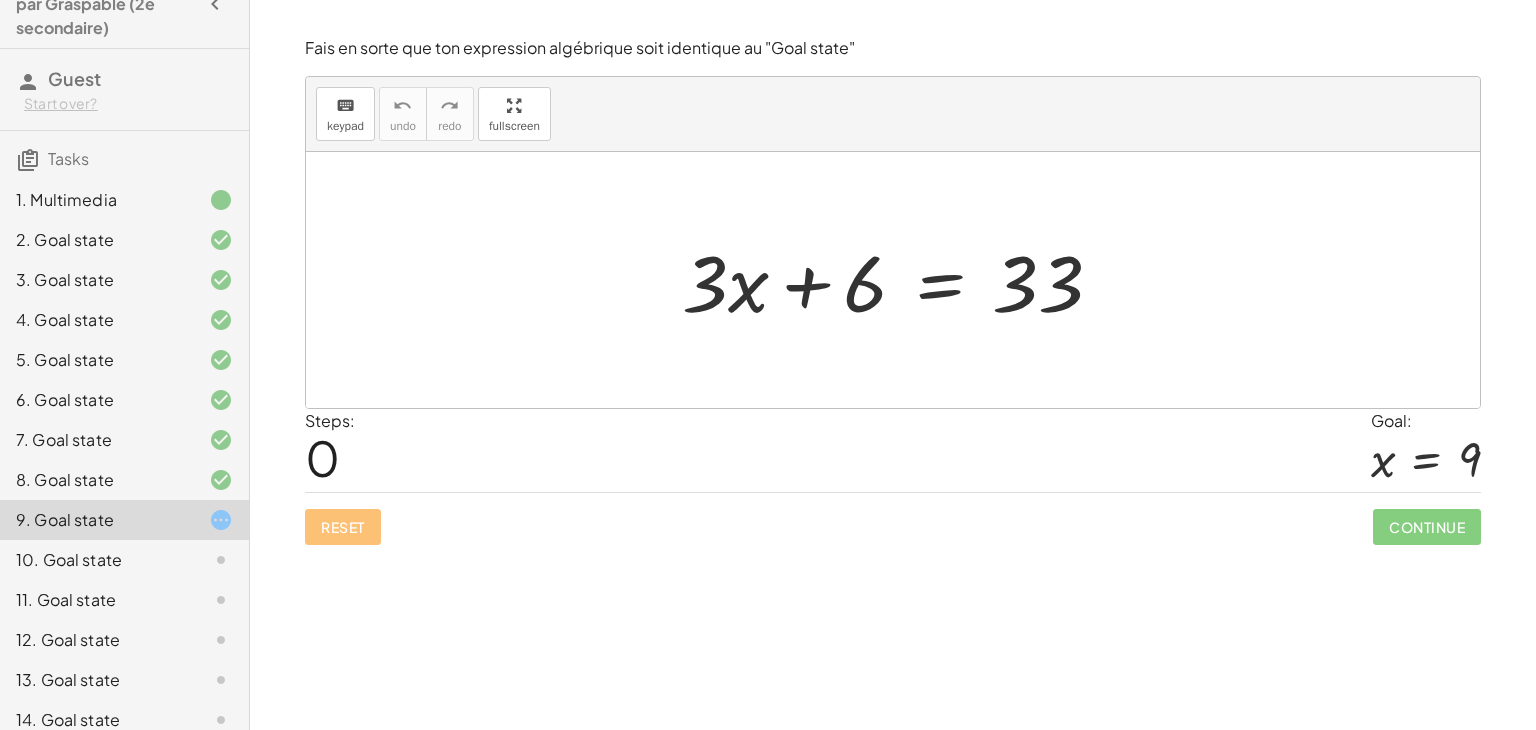 click at bounding box center (900, 280) 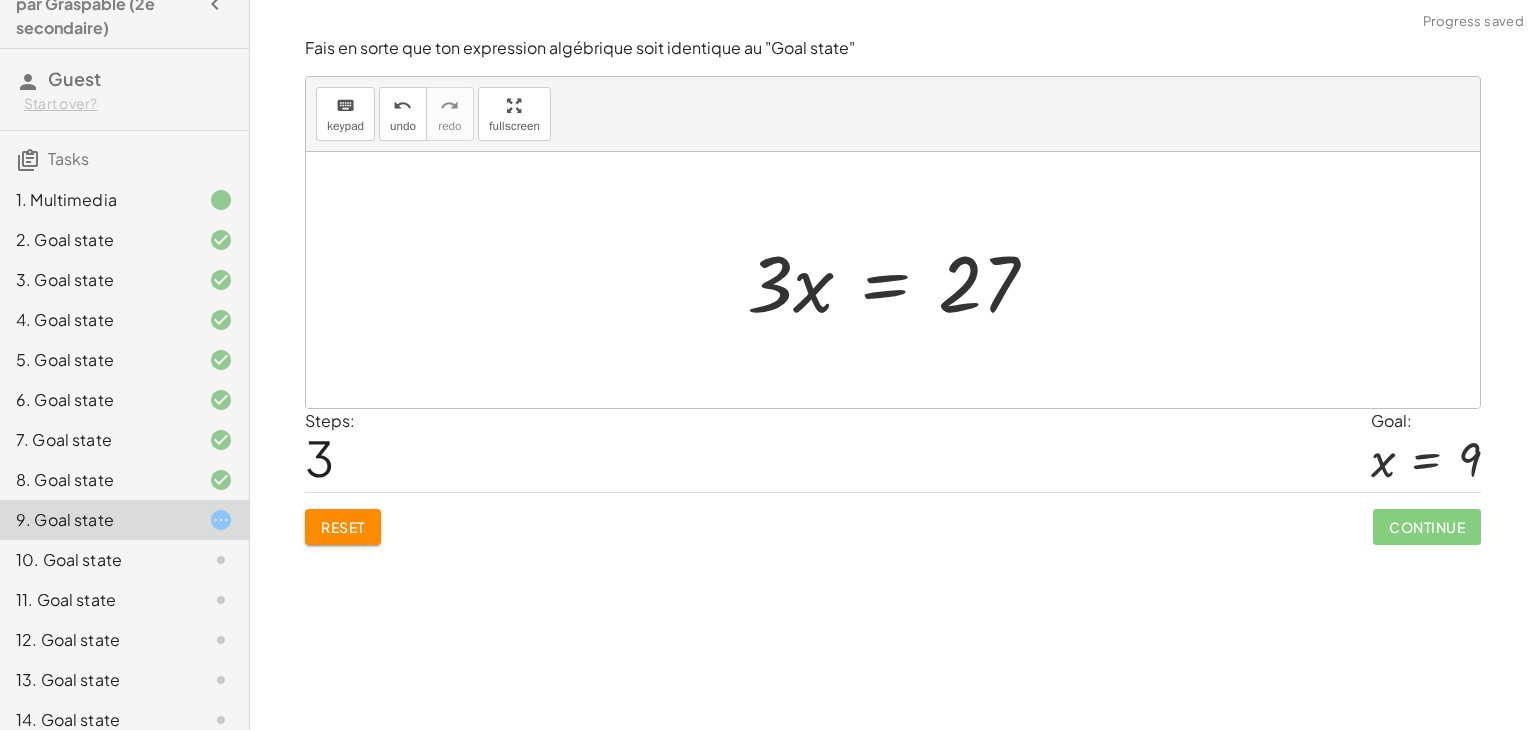 click at bounding box center [900, 280] 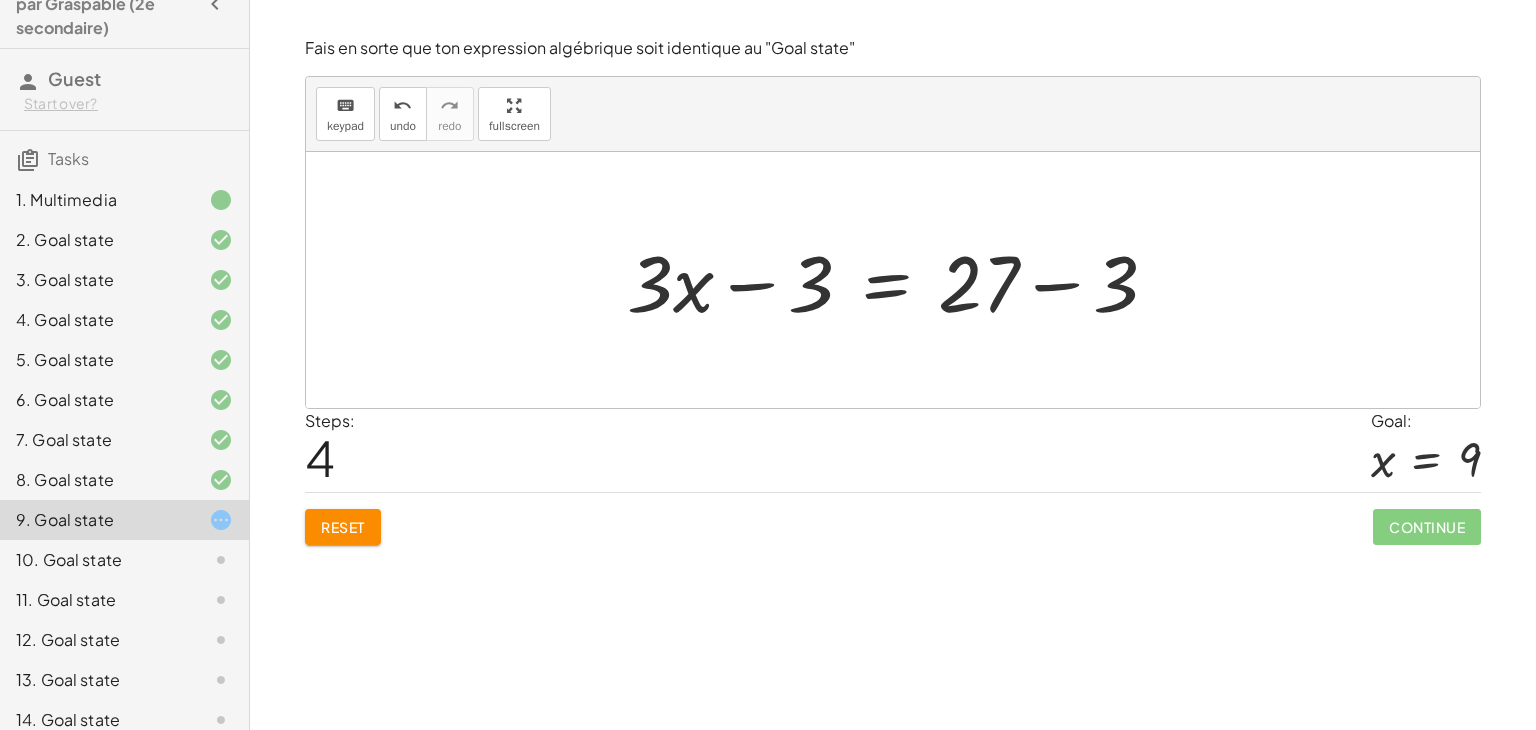 click on "Reset" at bounding box center [343, 527] 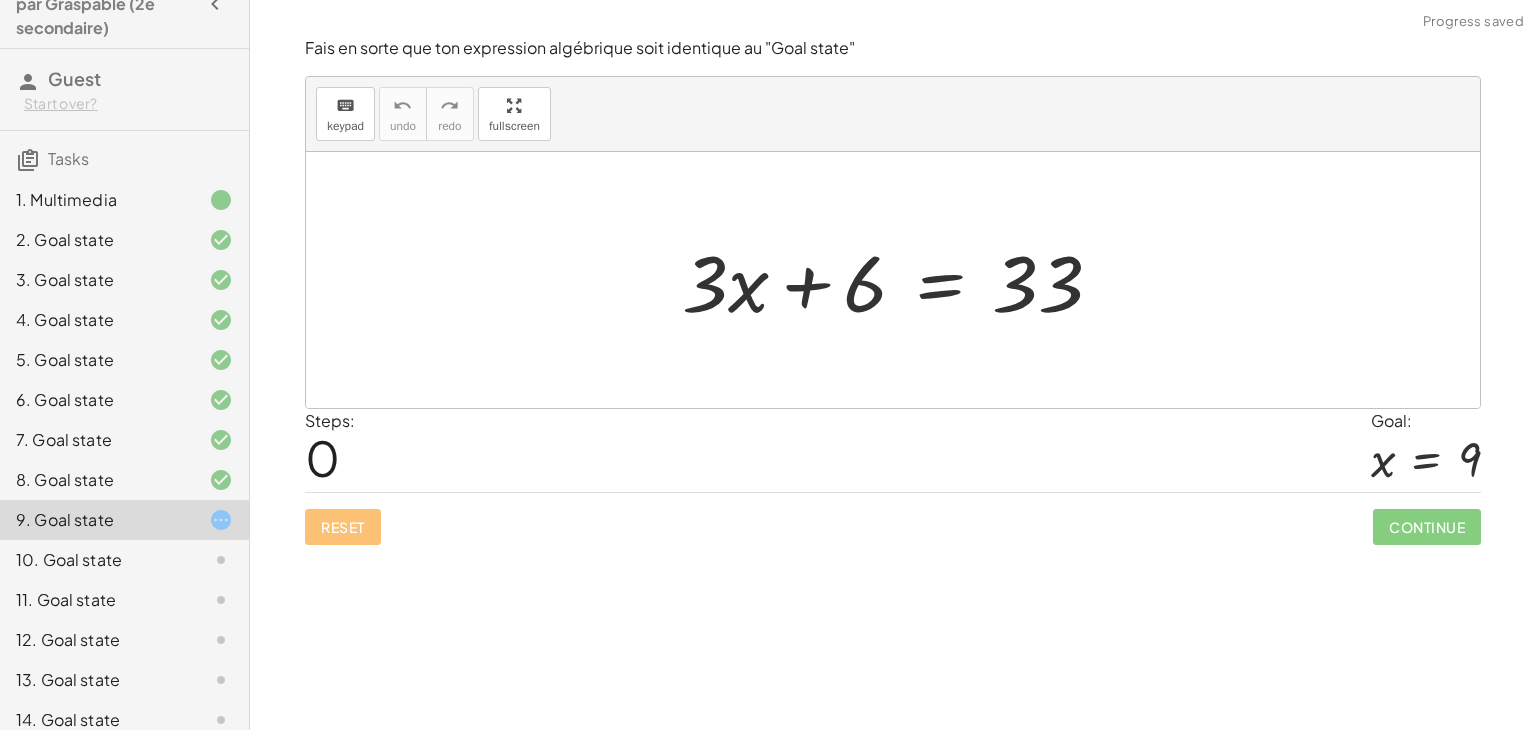 click at bounding box center (900, 280) 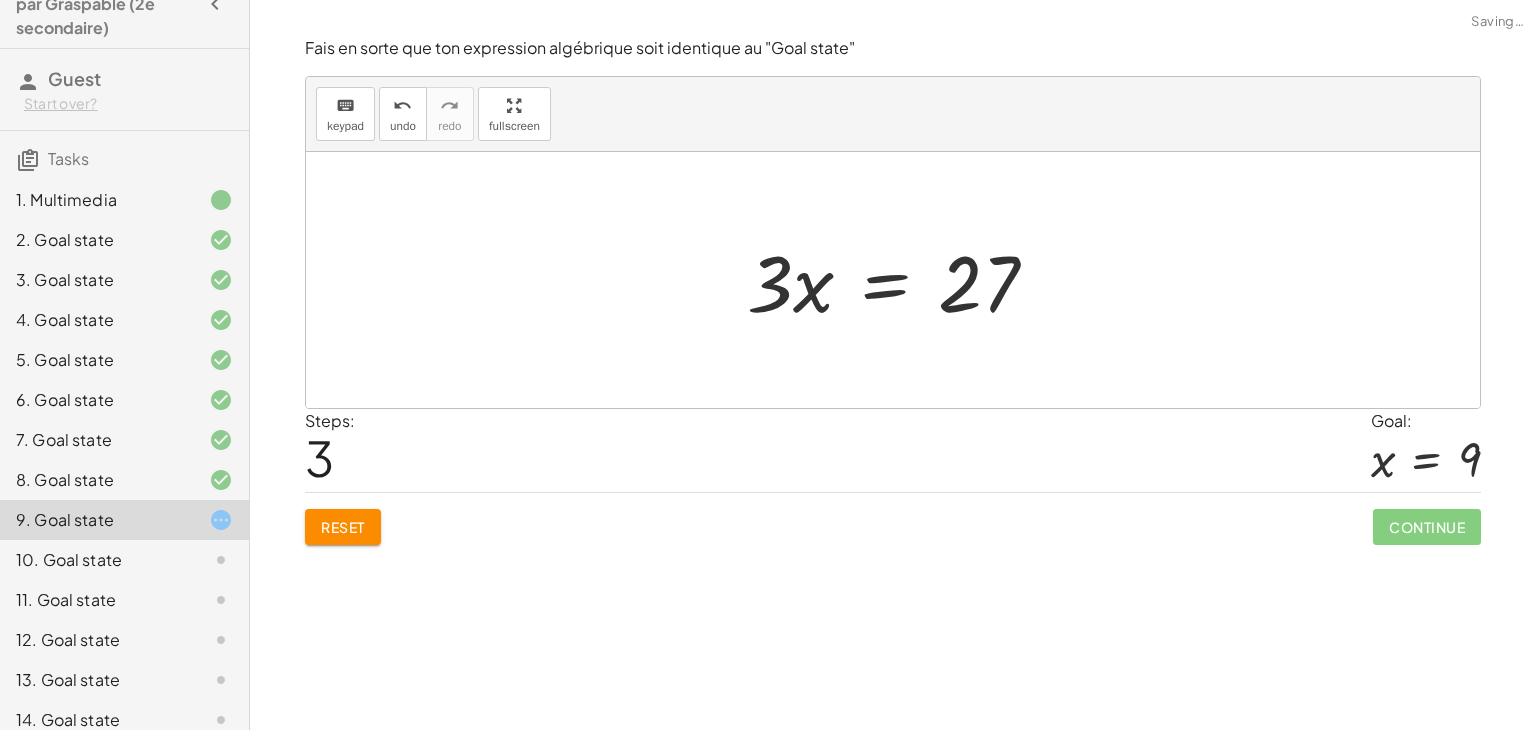 click at bounding box center (900, 280) 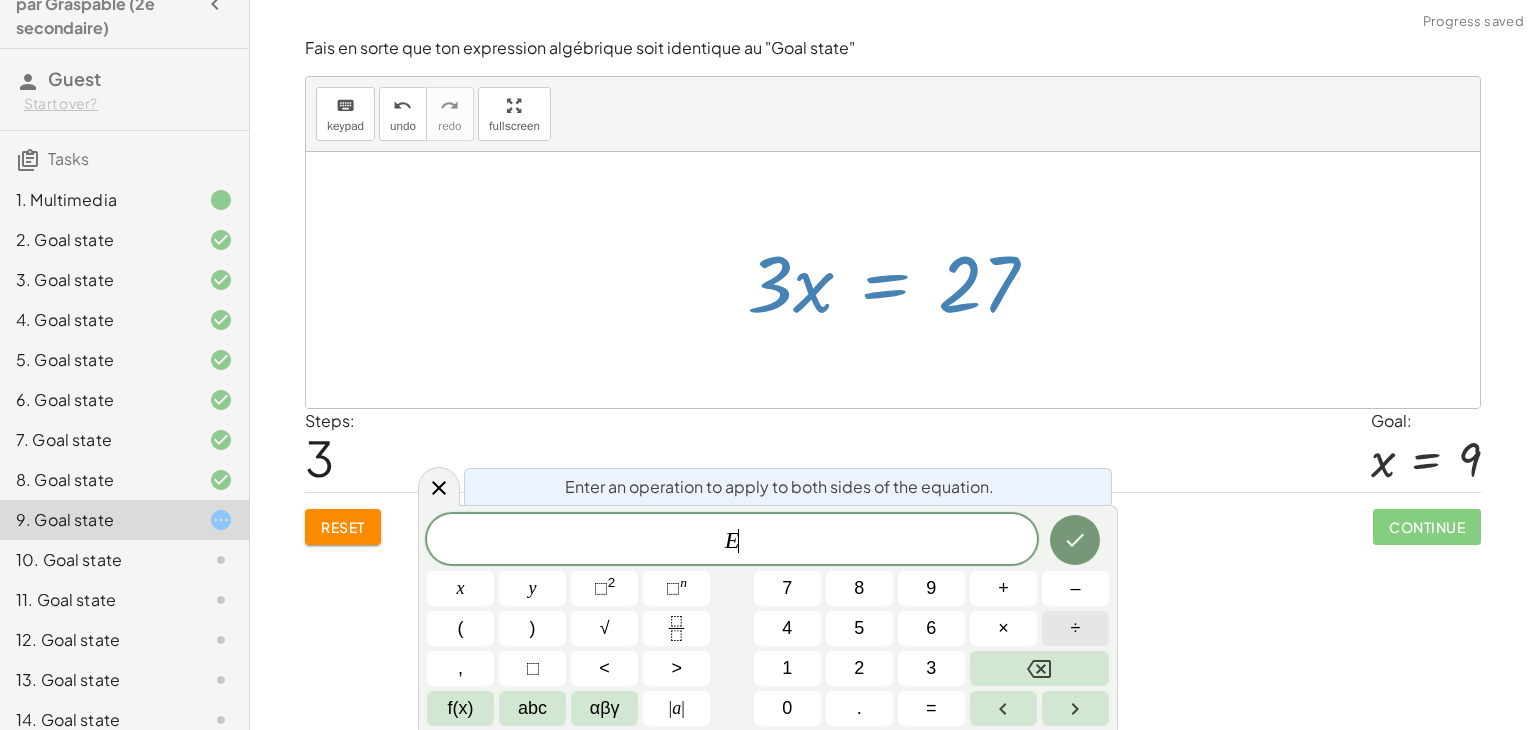 click on "÷" at bounding box center (1075, 628) 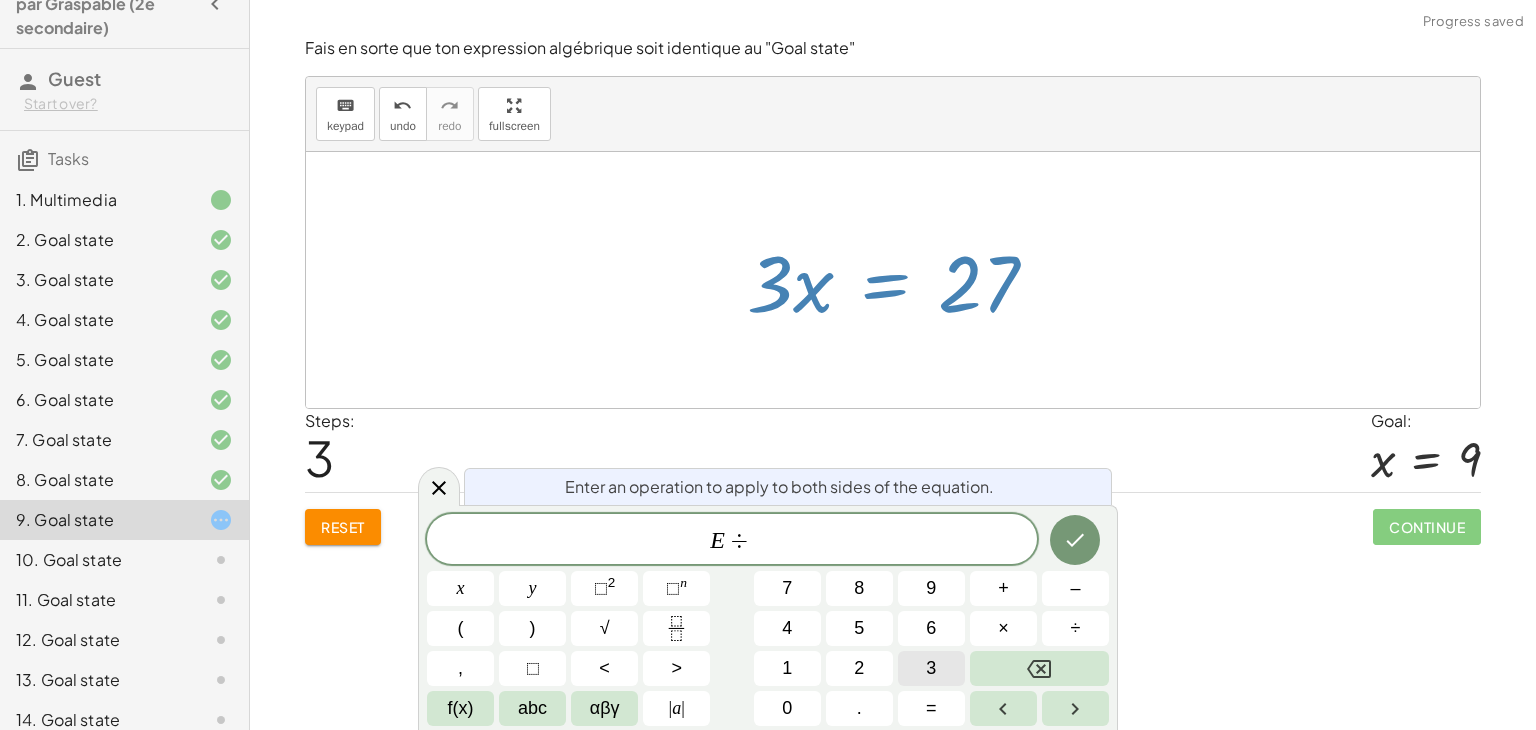 click on "3" at bounding box center (931, 668) 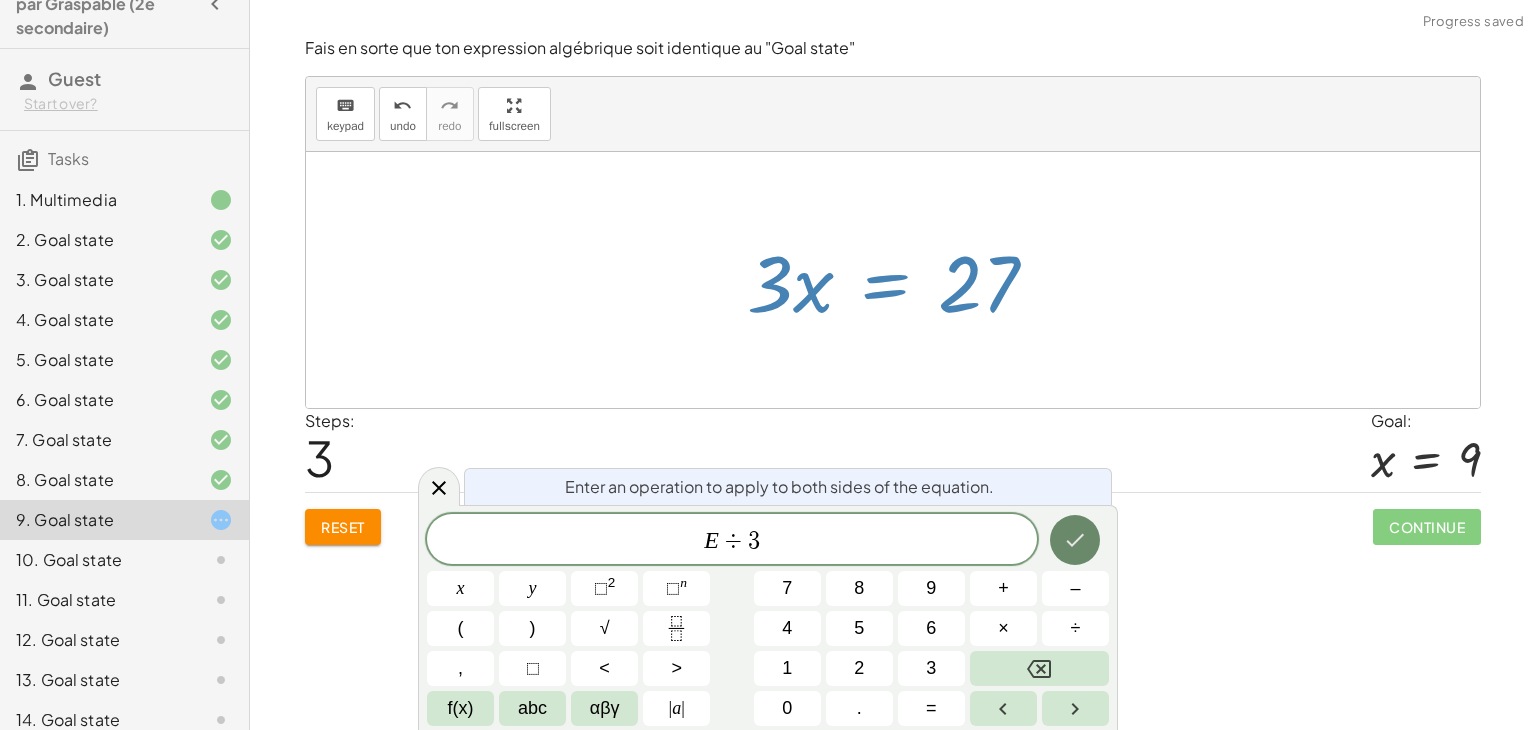 click at bounding box center (1075, 540) 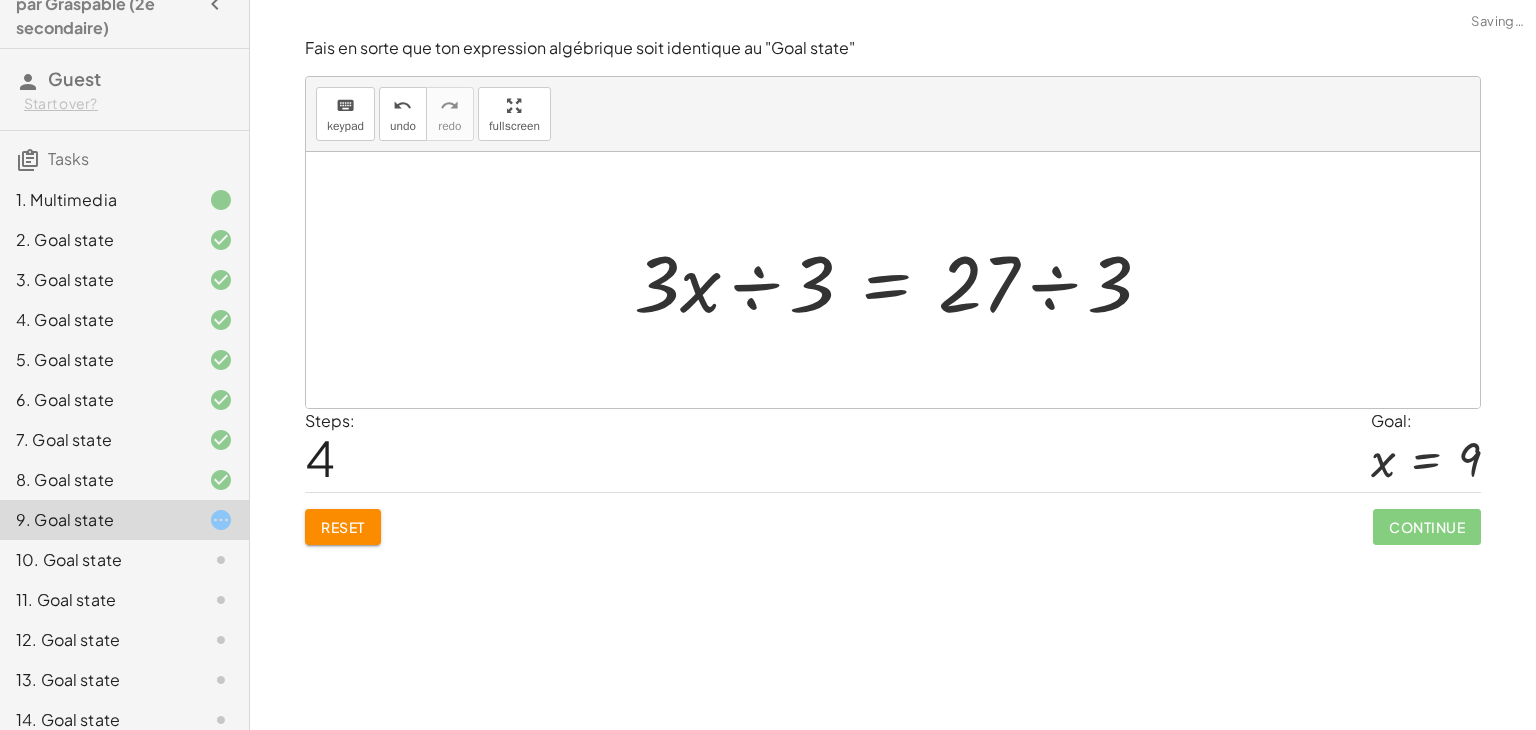 click at bounding box center [901, 280] 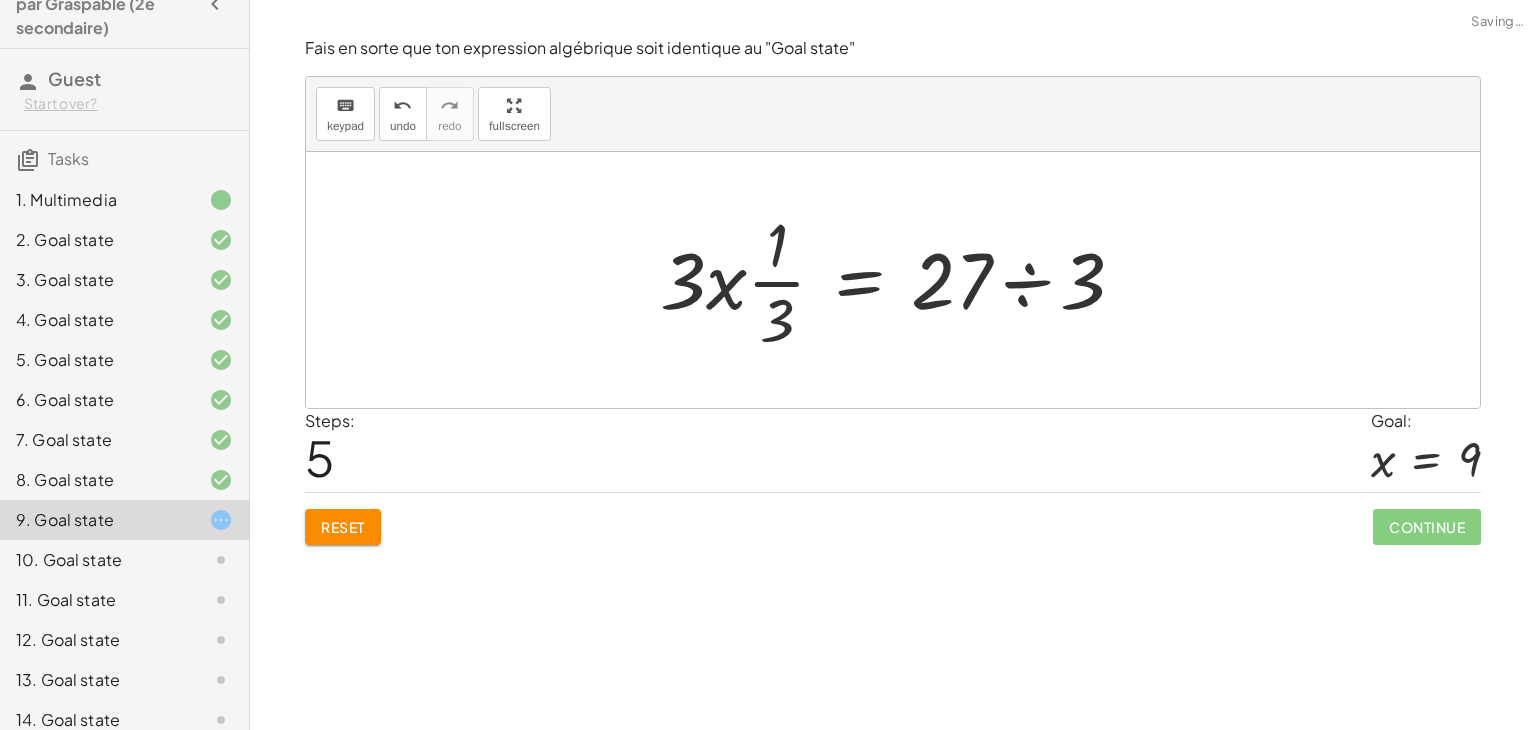 click at bounding box center [900, 280] 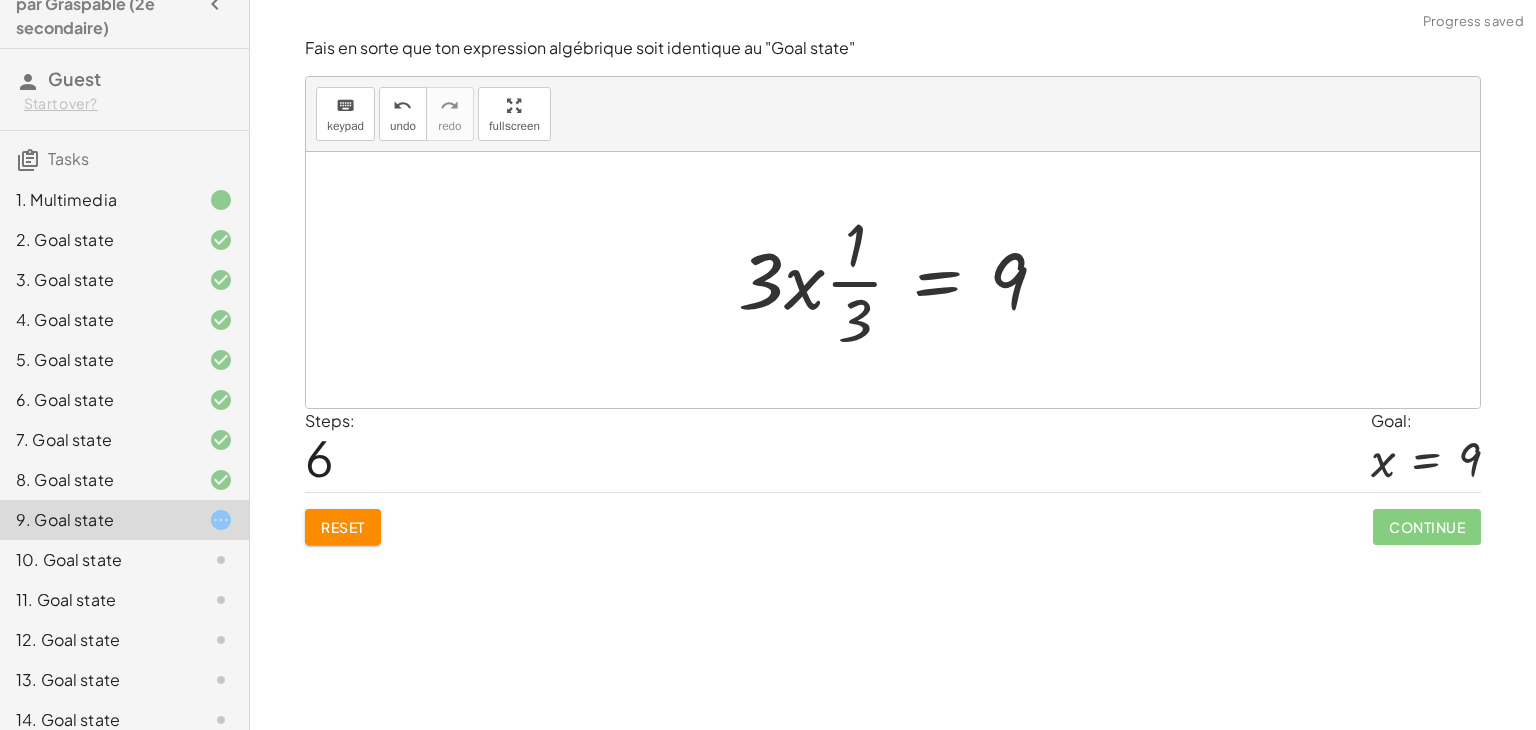 click at bounding box center (900, 280) 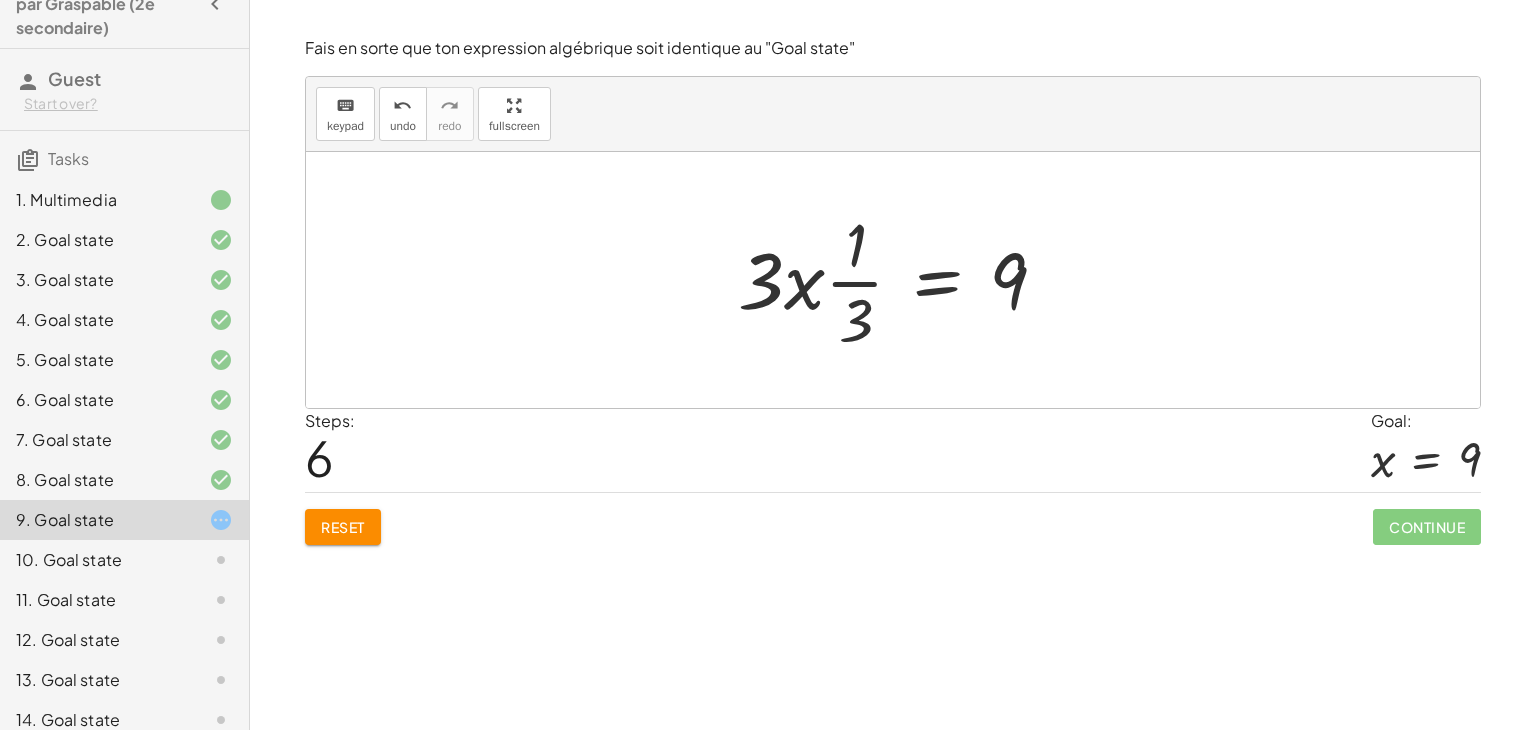 click at bounding box center [900, 280] 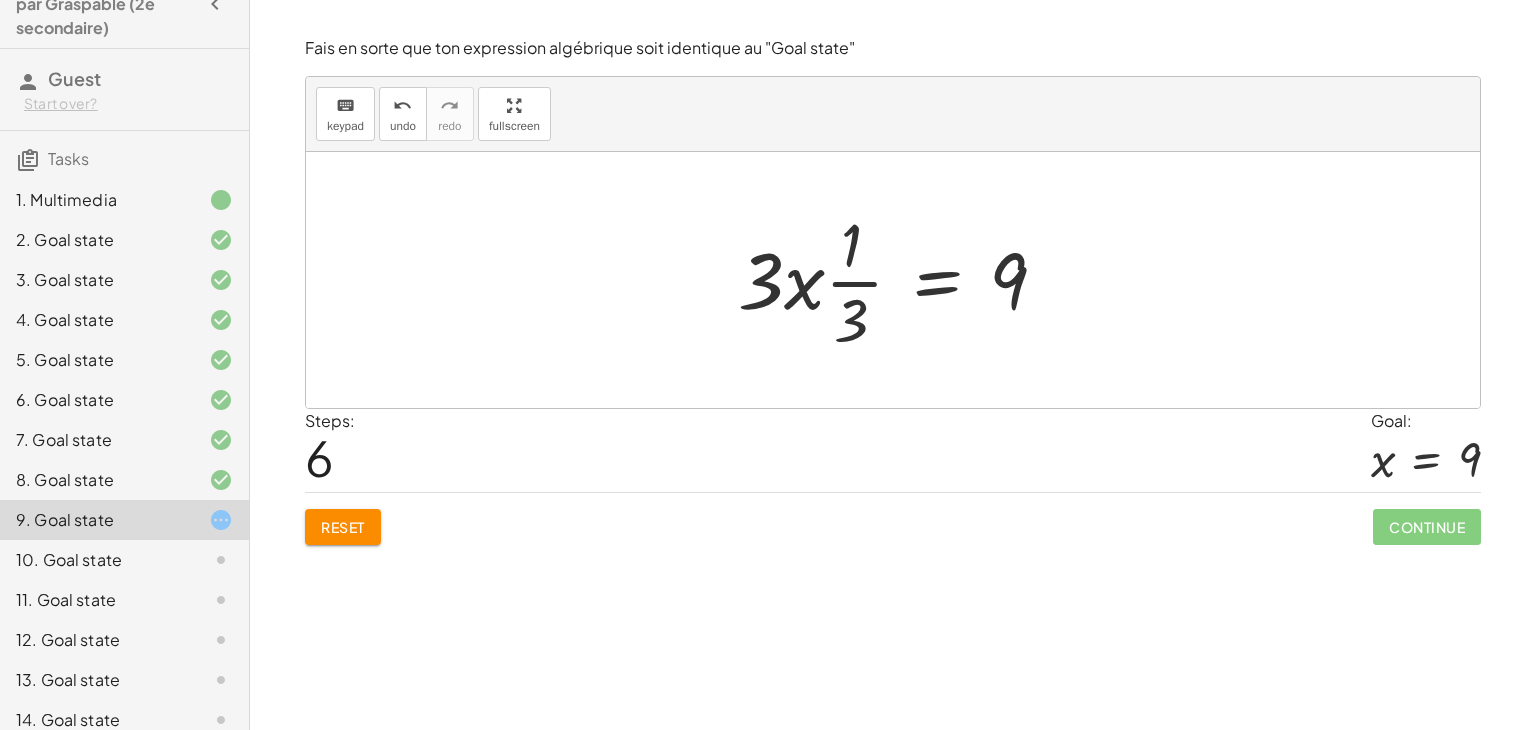 click at bounding box center (900, 280) 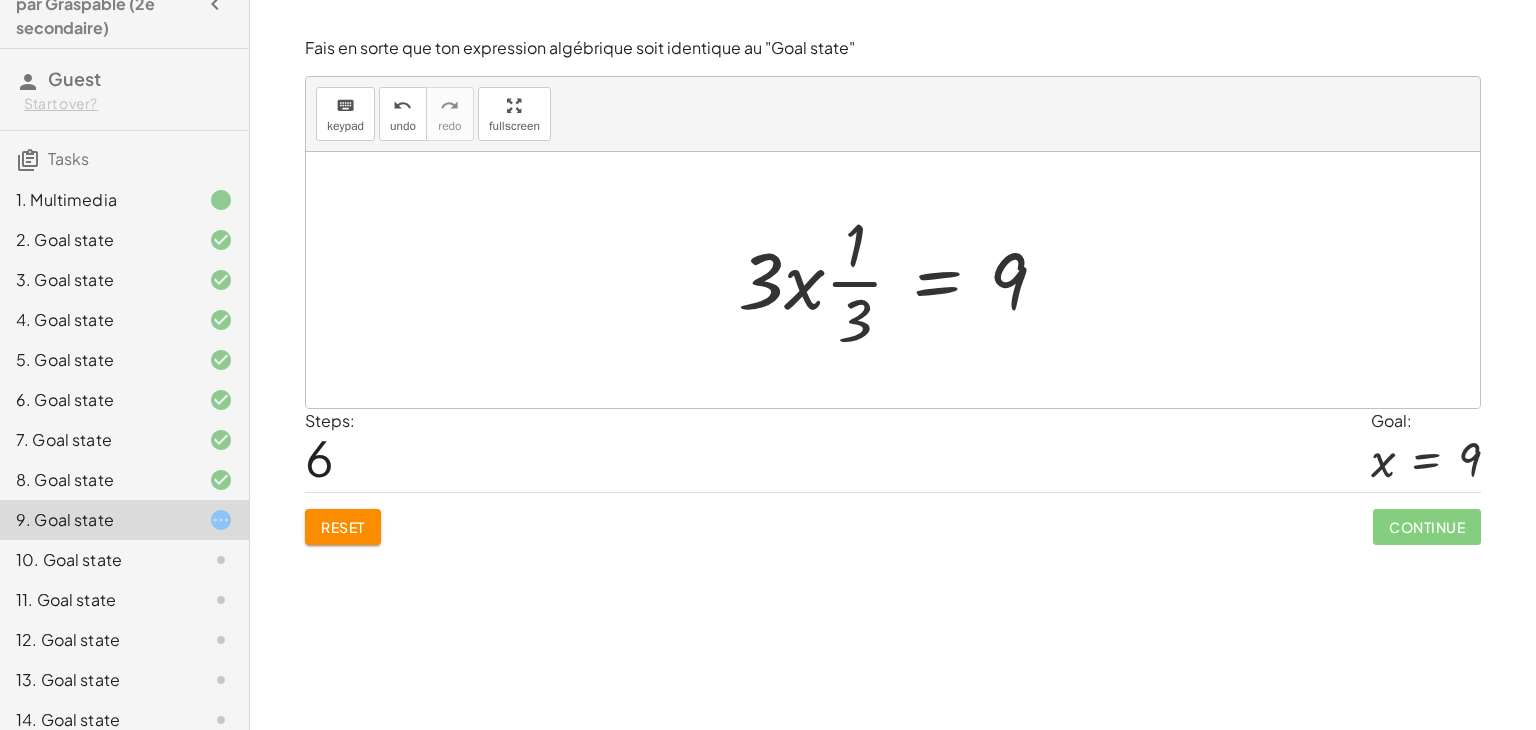 click at bounding box center [900, 280] 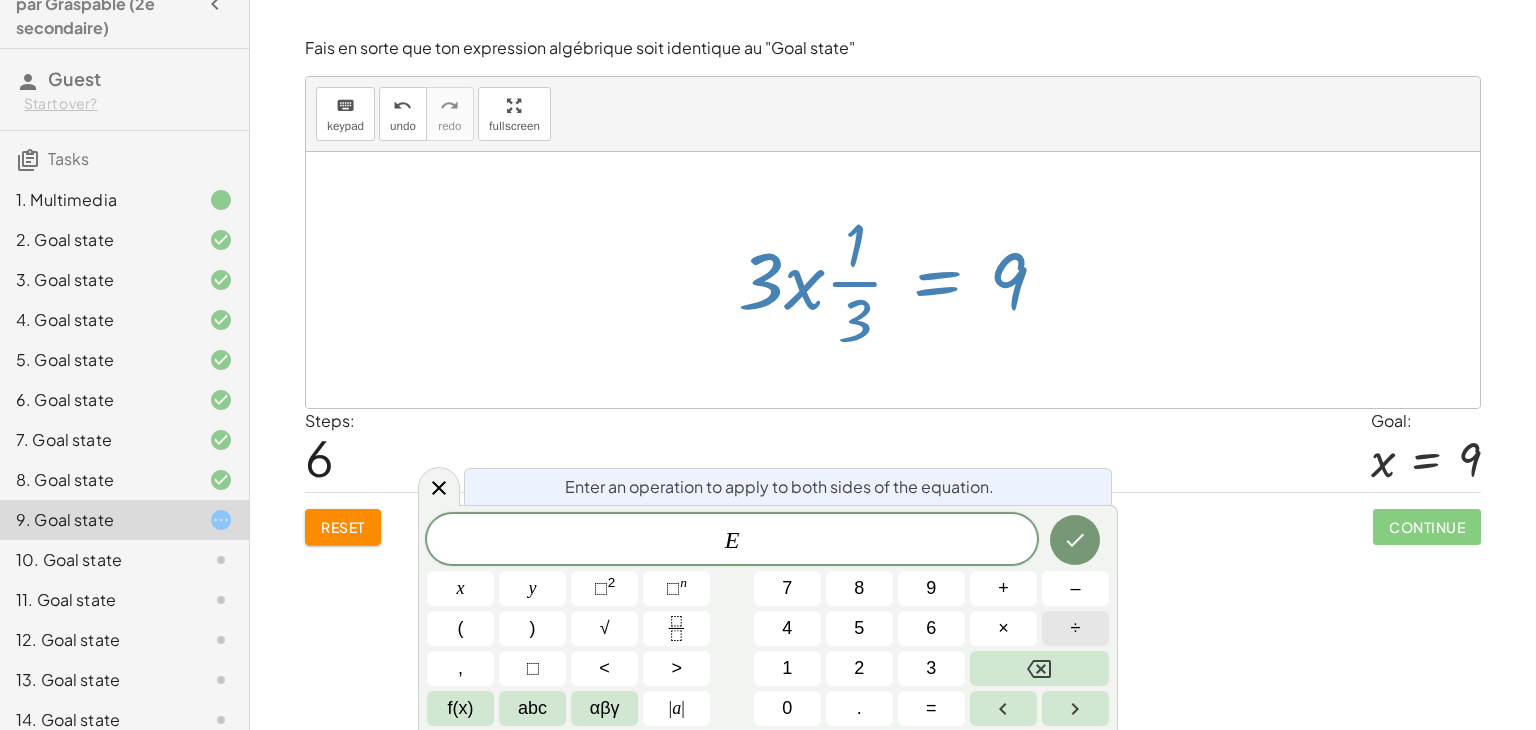 click on "÷" at bounding box center (1075, 628) 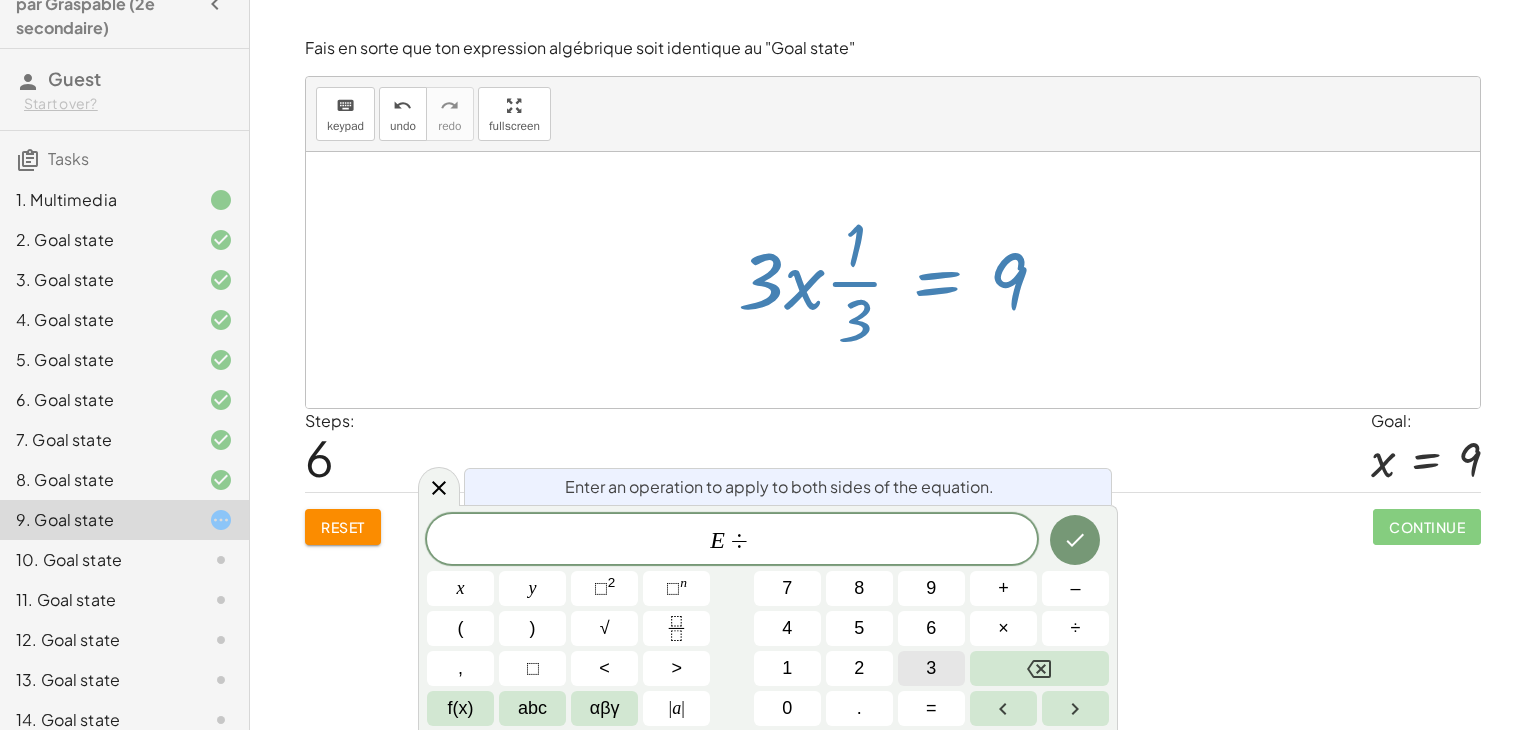 click on "3" at bounding box center [931, 668] 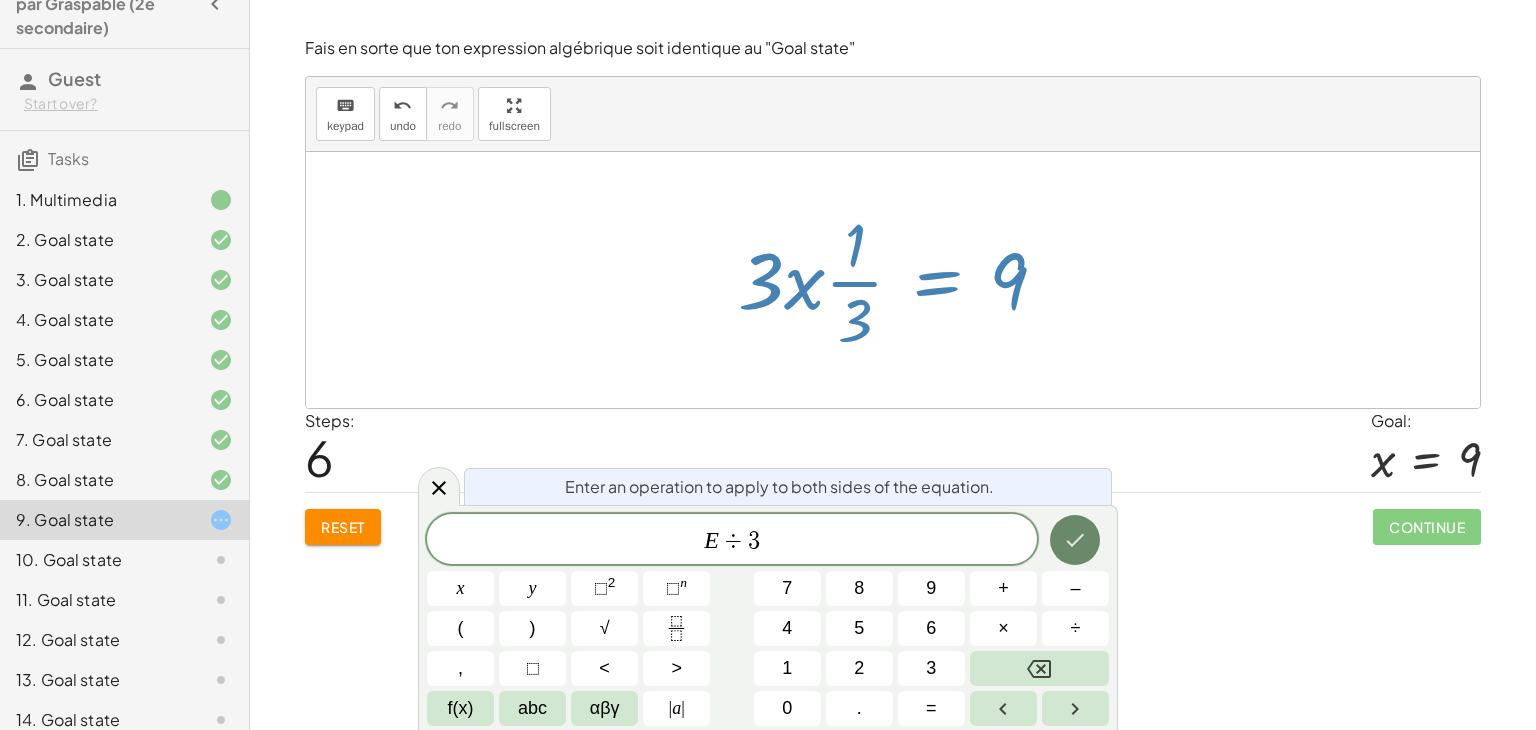 click at bounding box center [1075, 540] 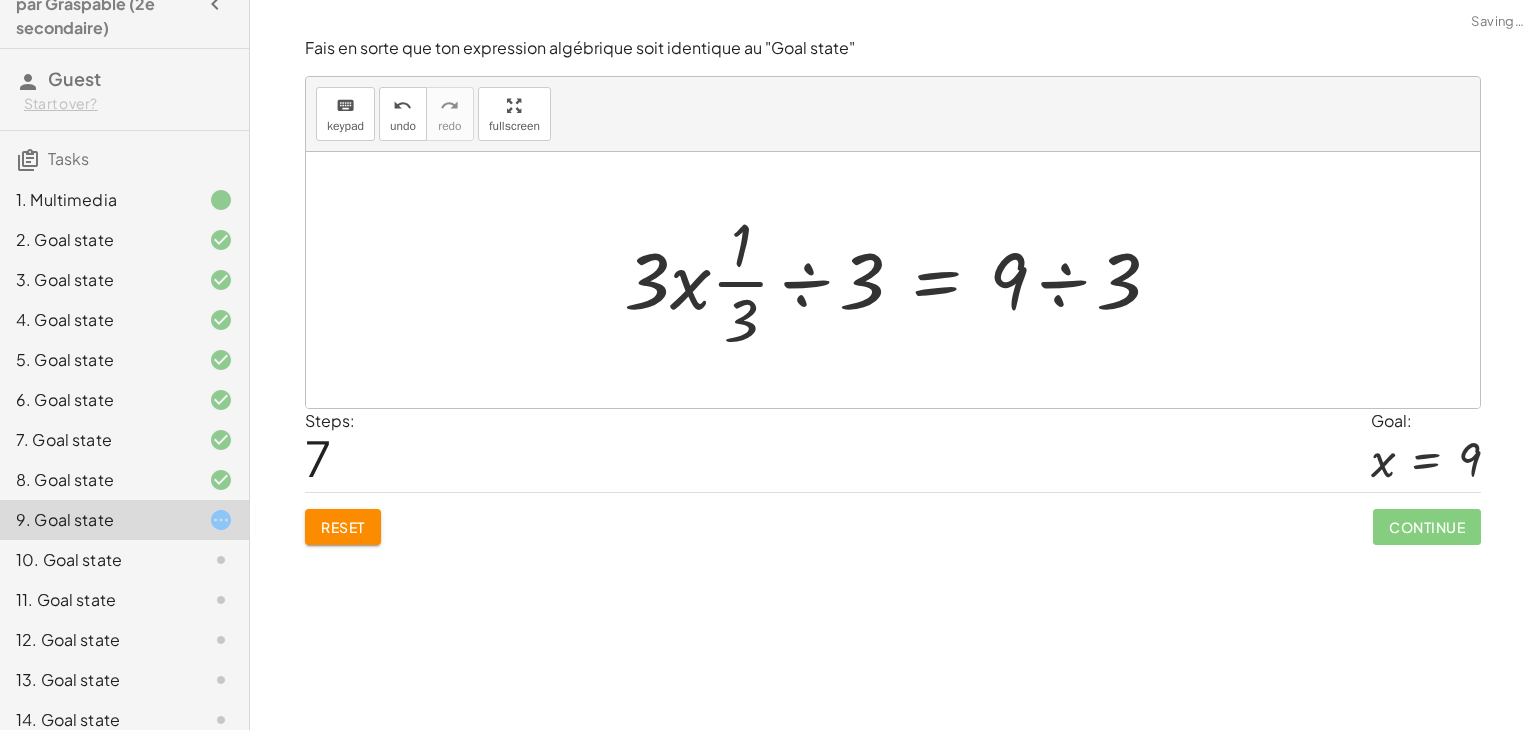 click at bounding box center [900, 280] 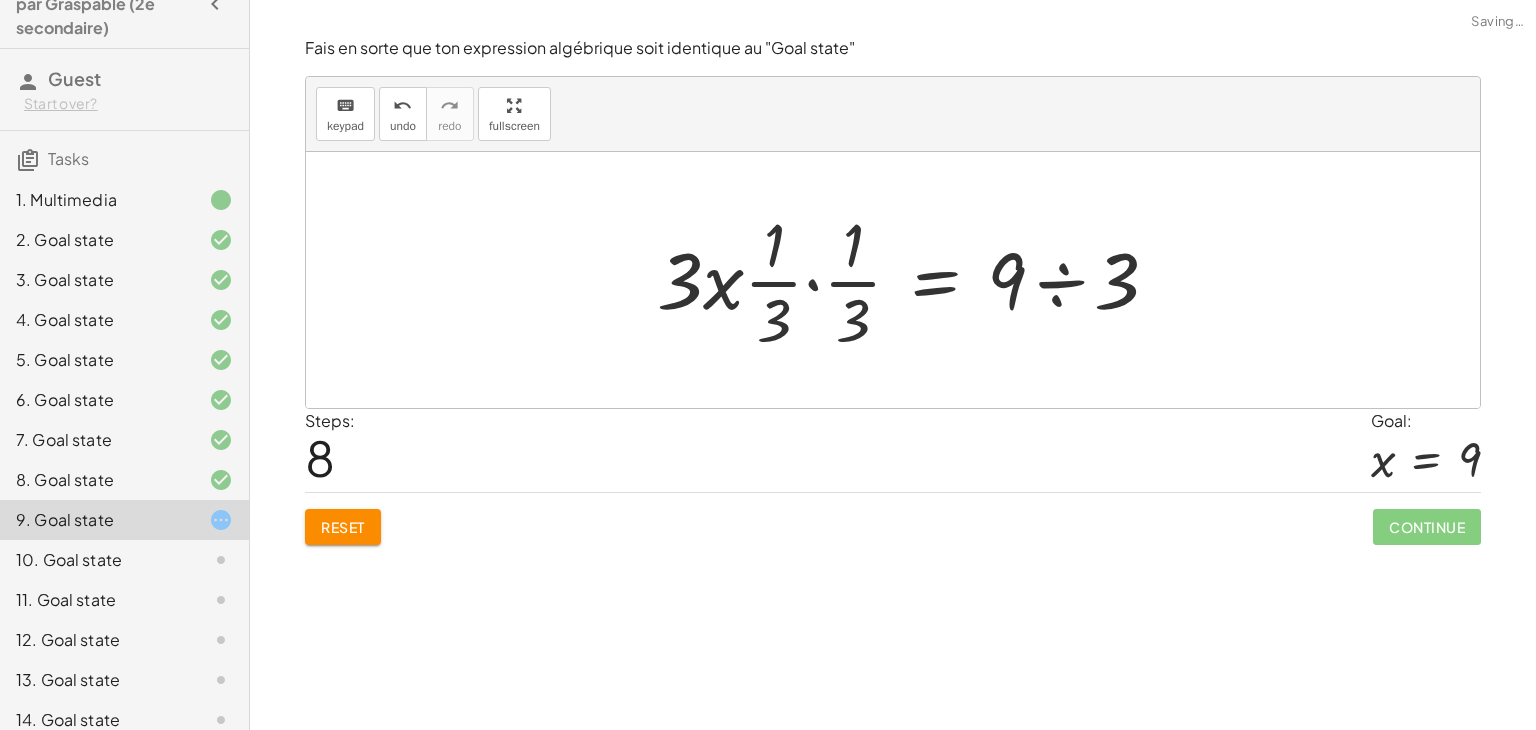click at bounding box center (916, 280) 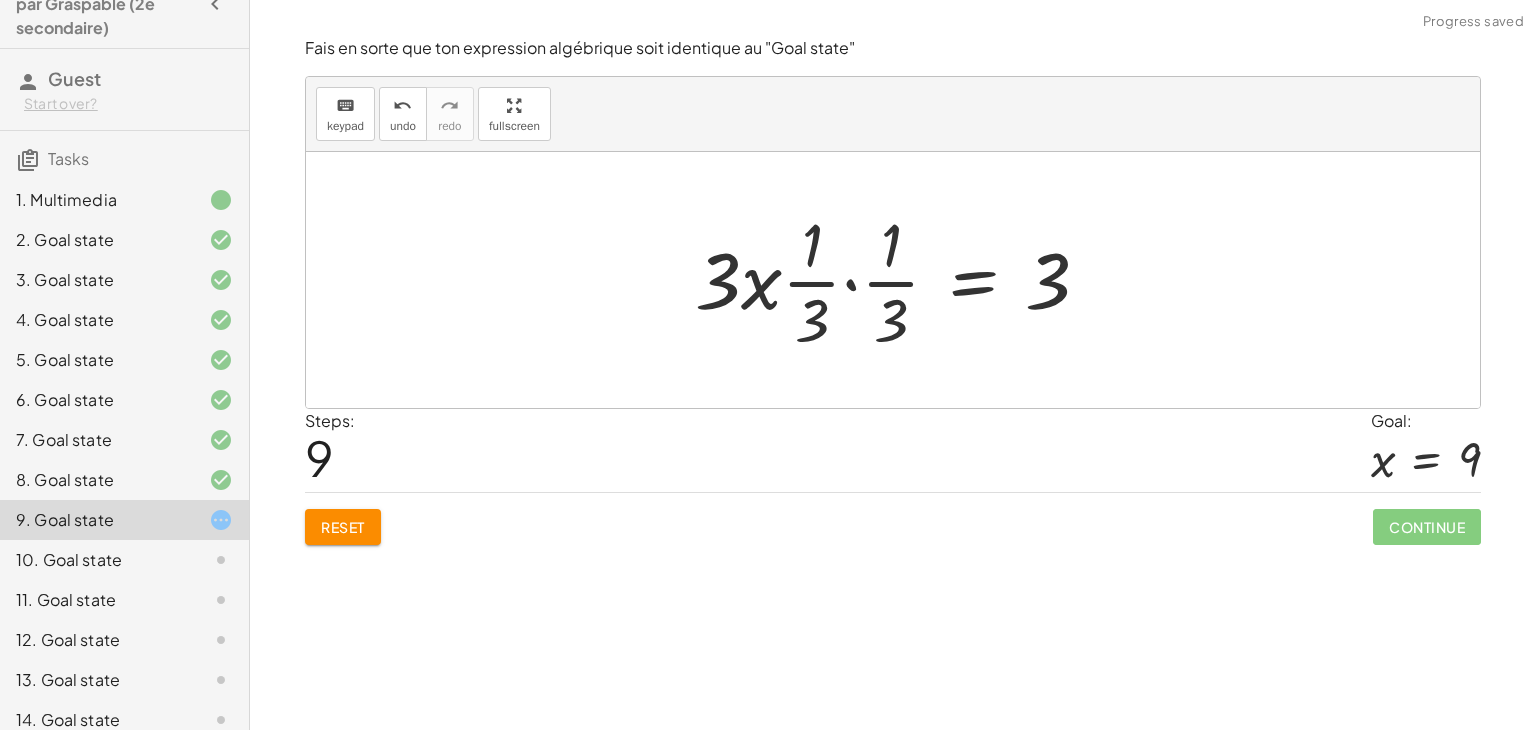 click at bounding box center (900, 280) 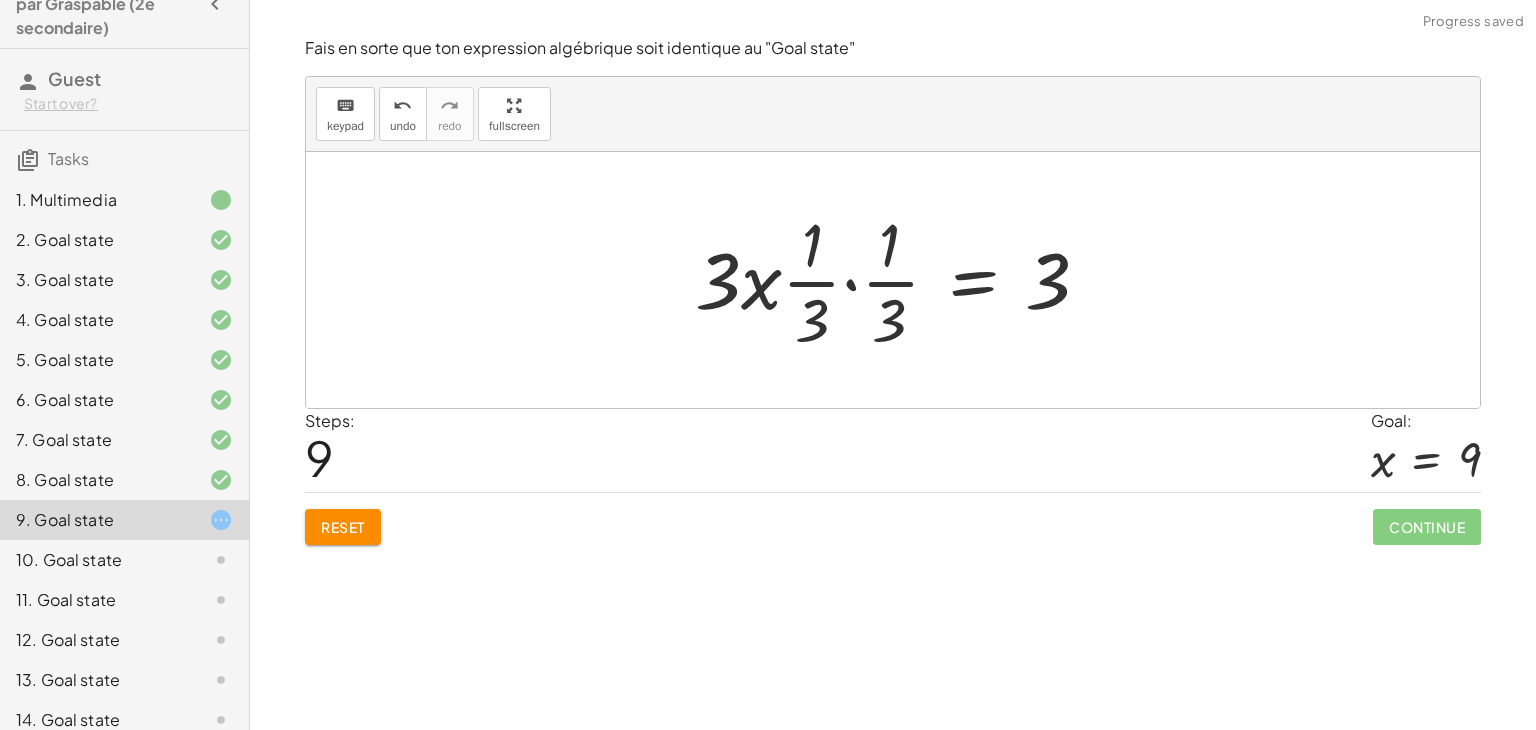 click at bounding box center [900, 280] 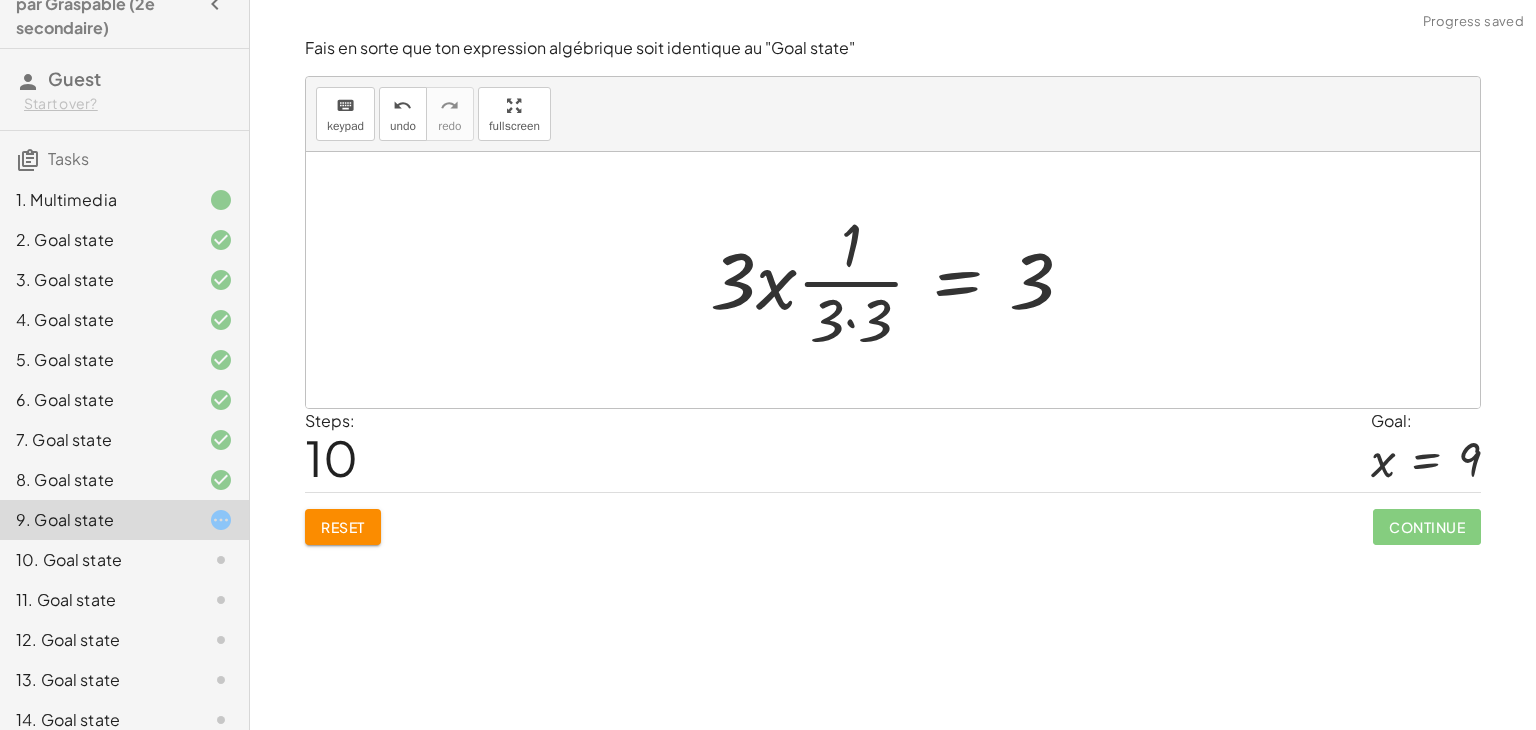 click at bounding box center [900, 280] 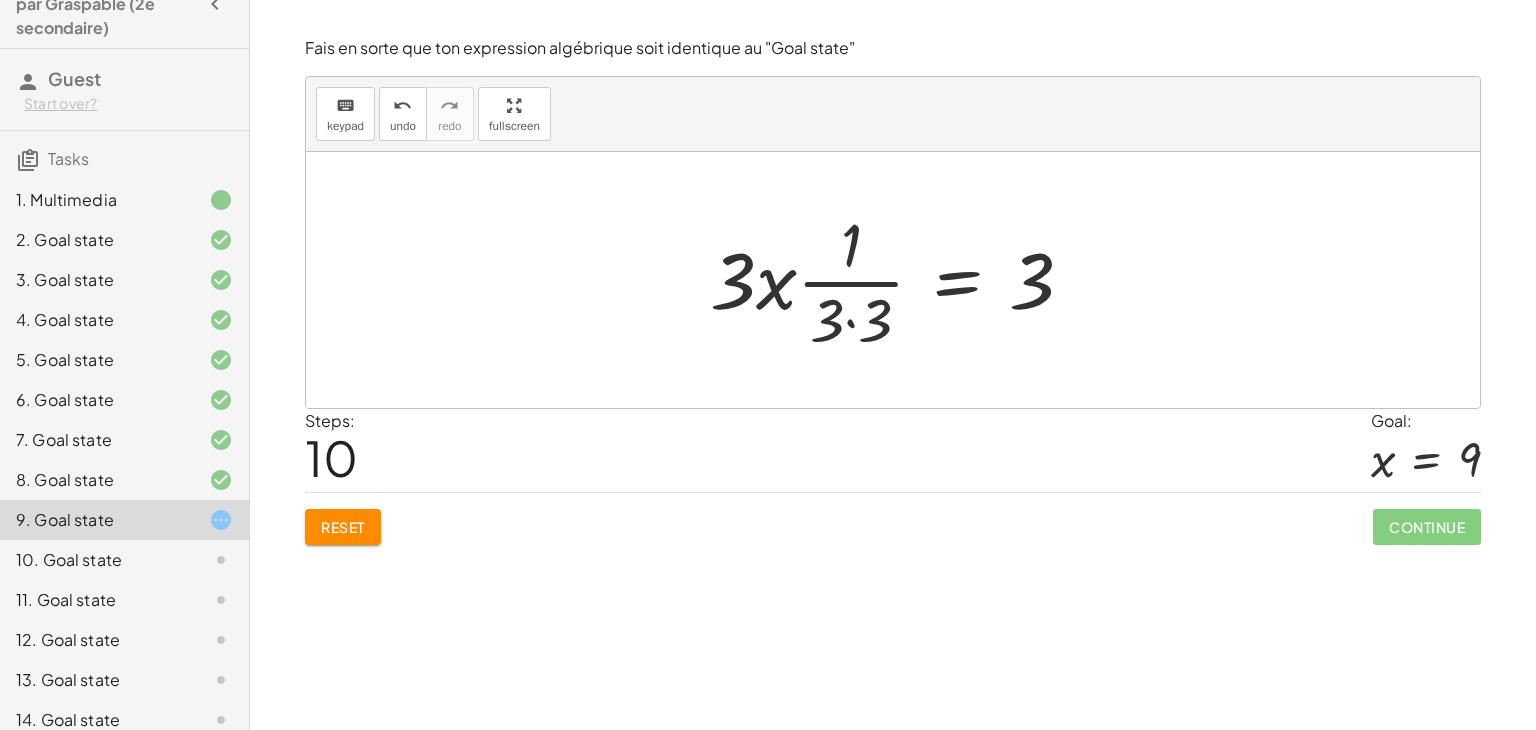click on "Reset" at bounding box center (343, 527) 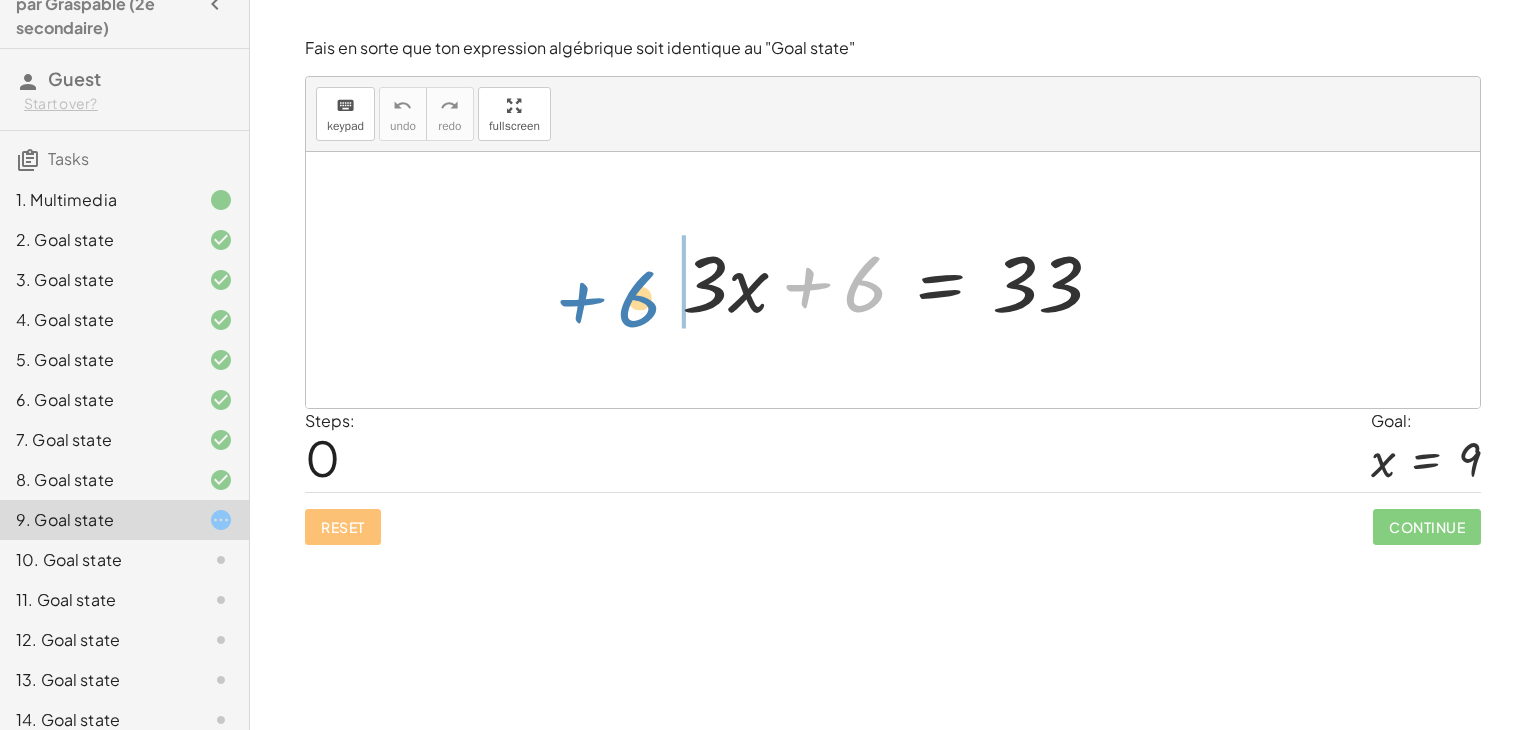 drag, startPoint x: 822, startPoint y: 284, endPoint x: 600, endPoint y: 297, distance: 222.38031 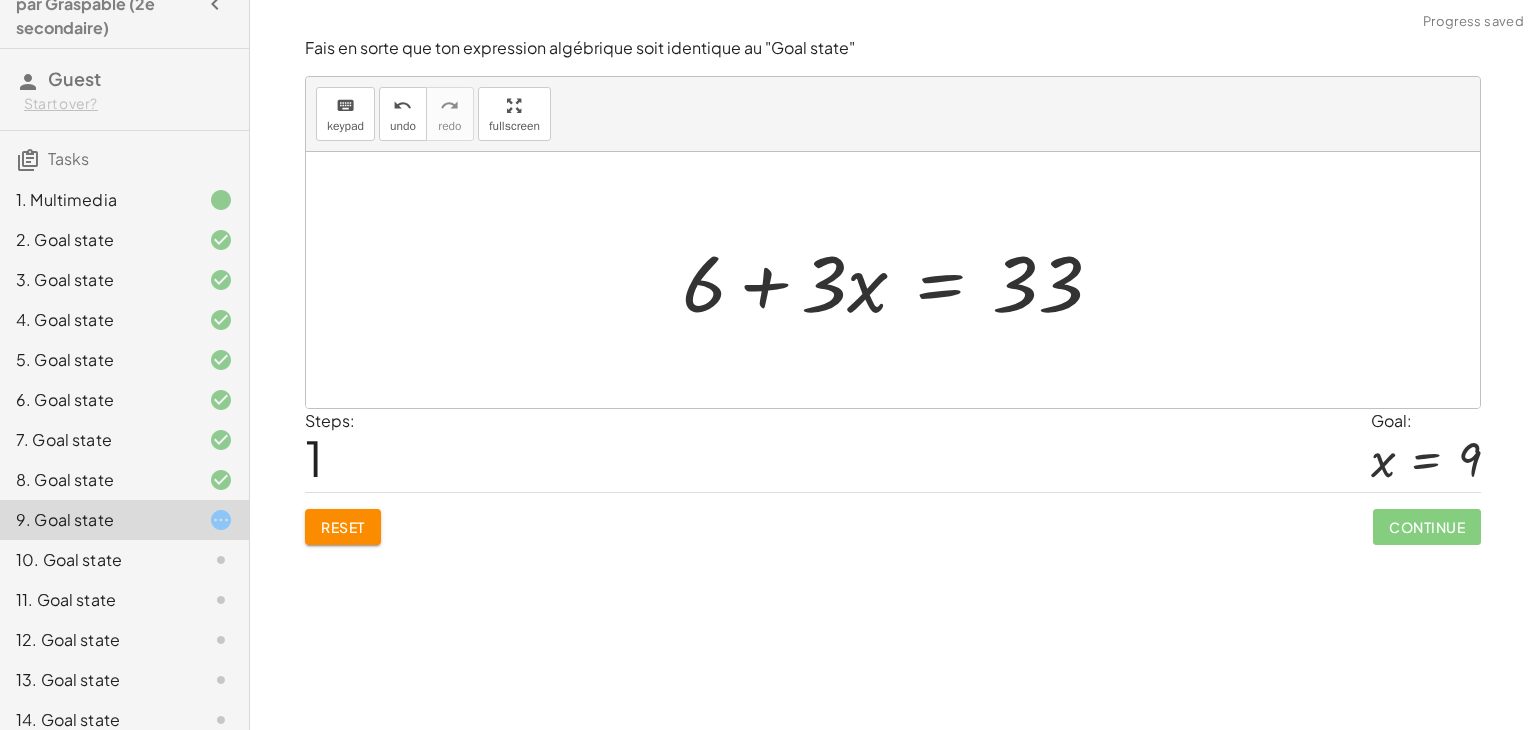 click at bounding box center [900, 280] 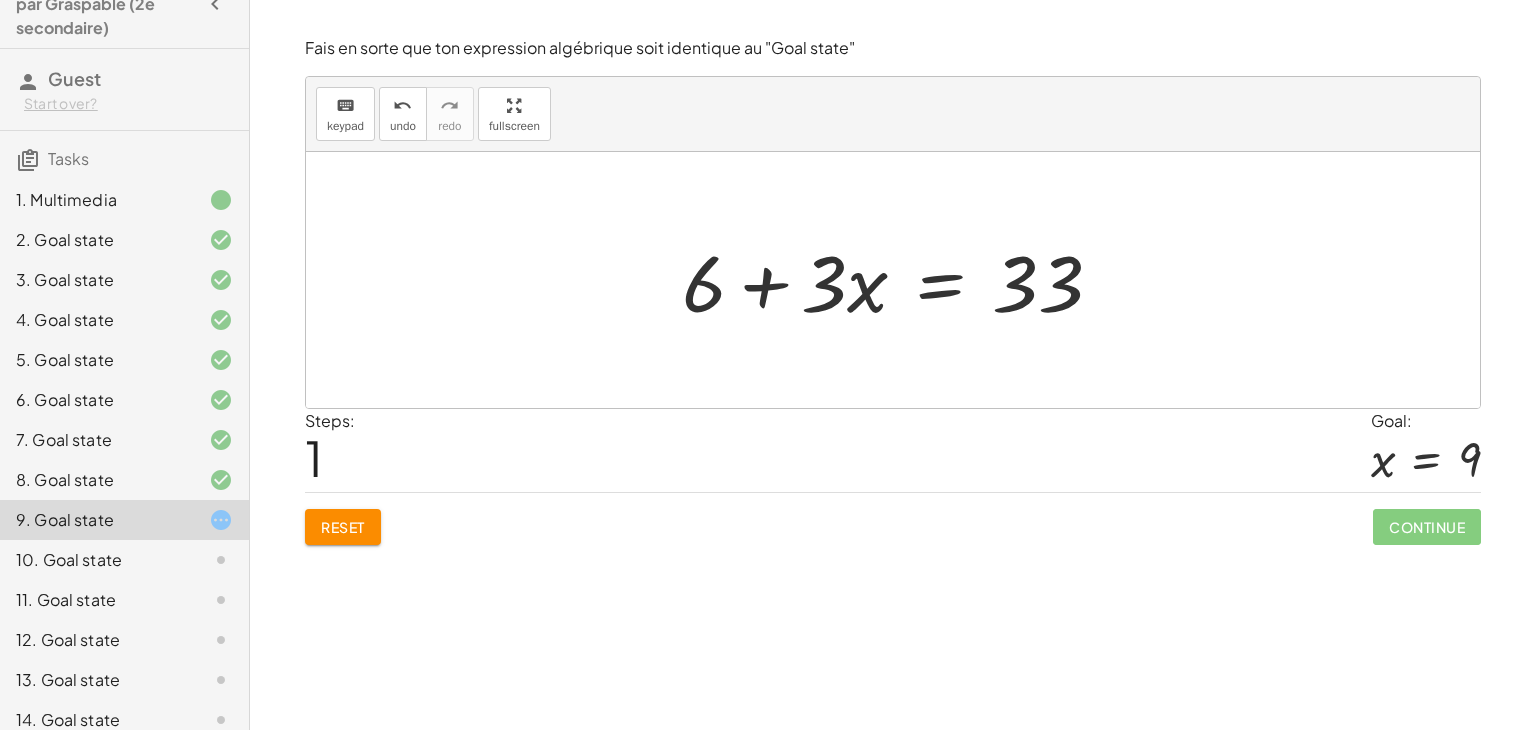 click at bounding box center (900, 280) 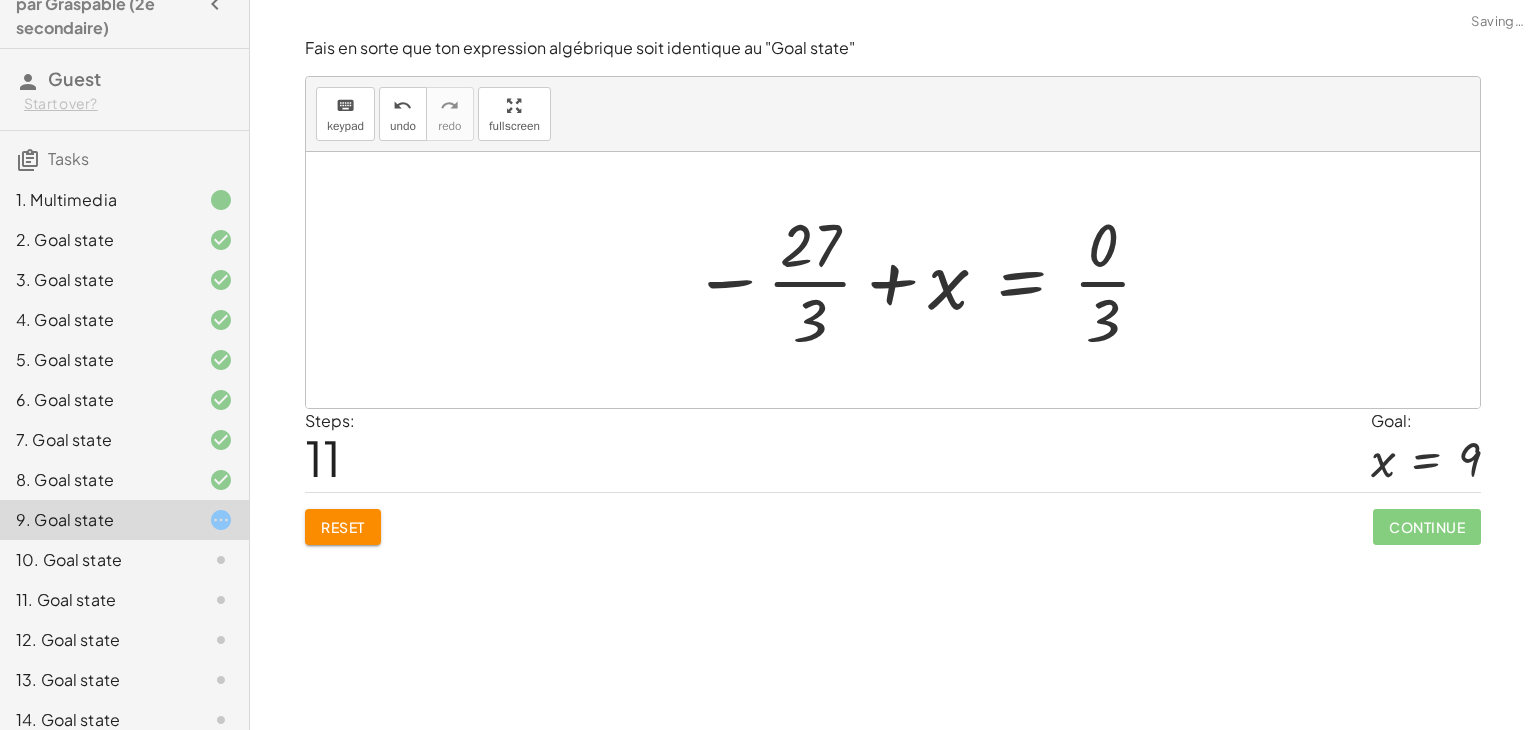 click on "Reset" 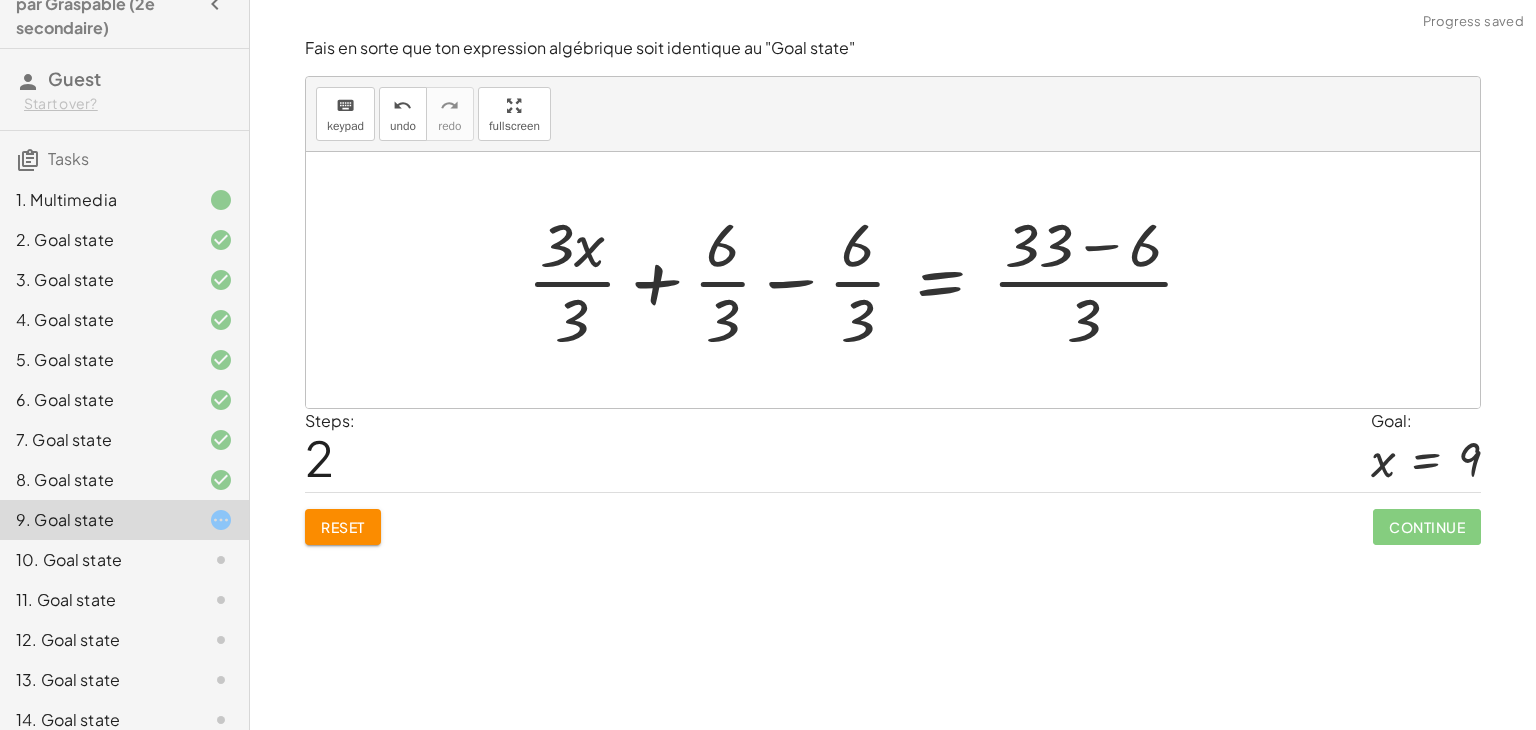 click on "Reset" 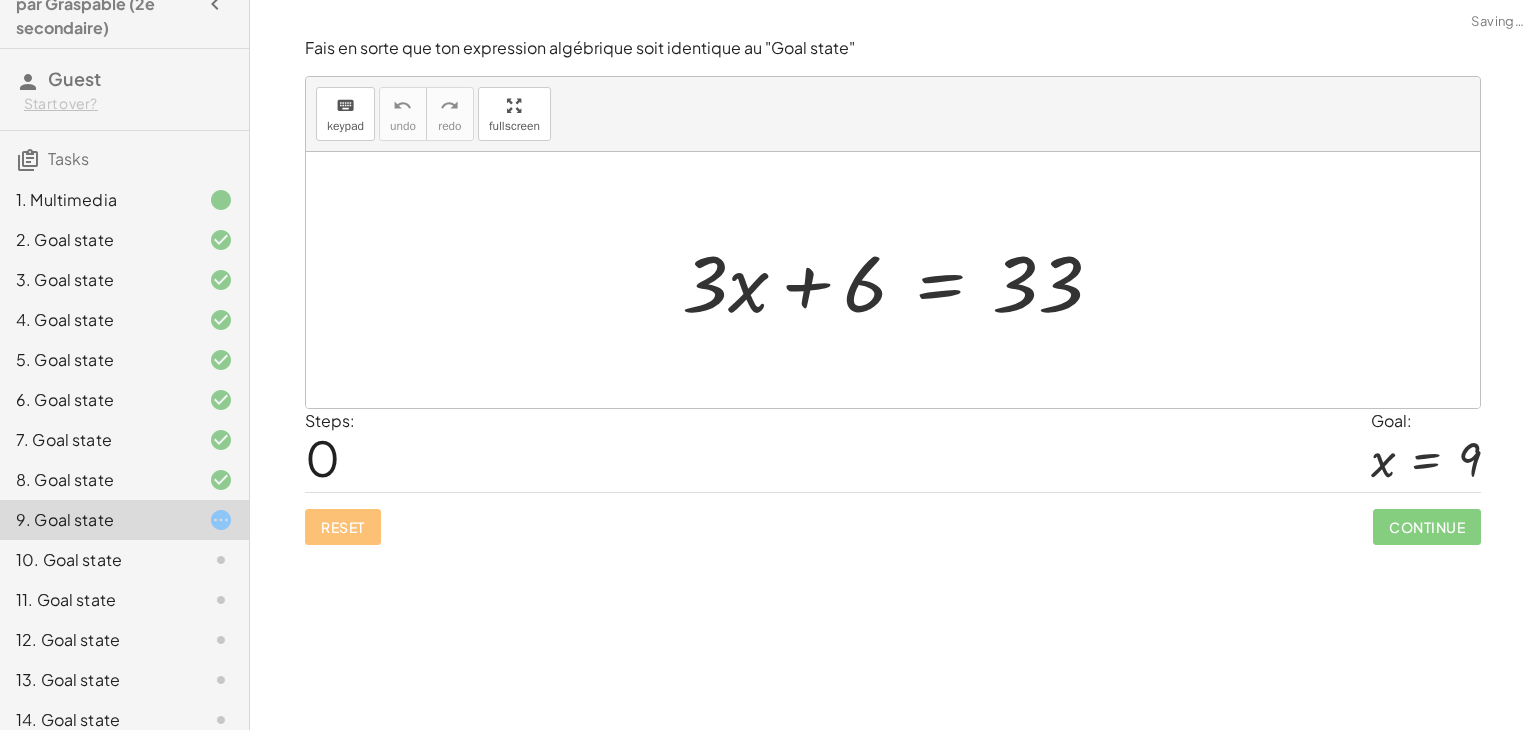 click at bounding box center [900, 280] 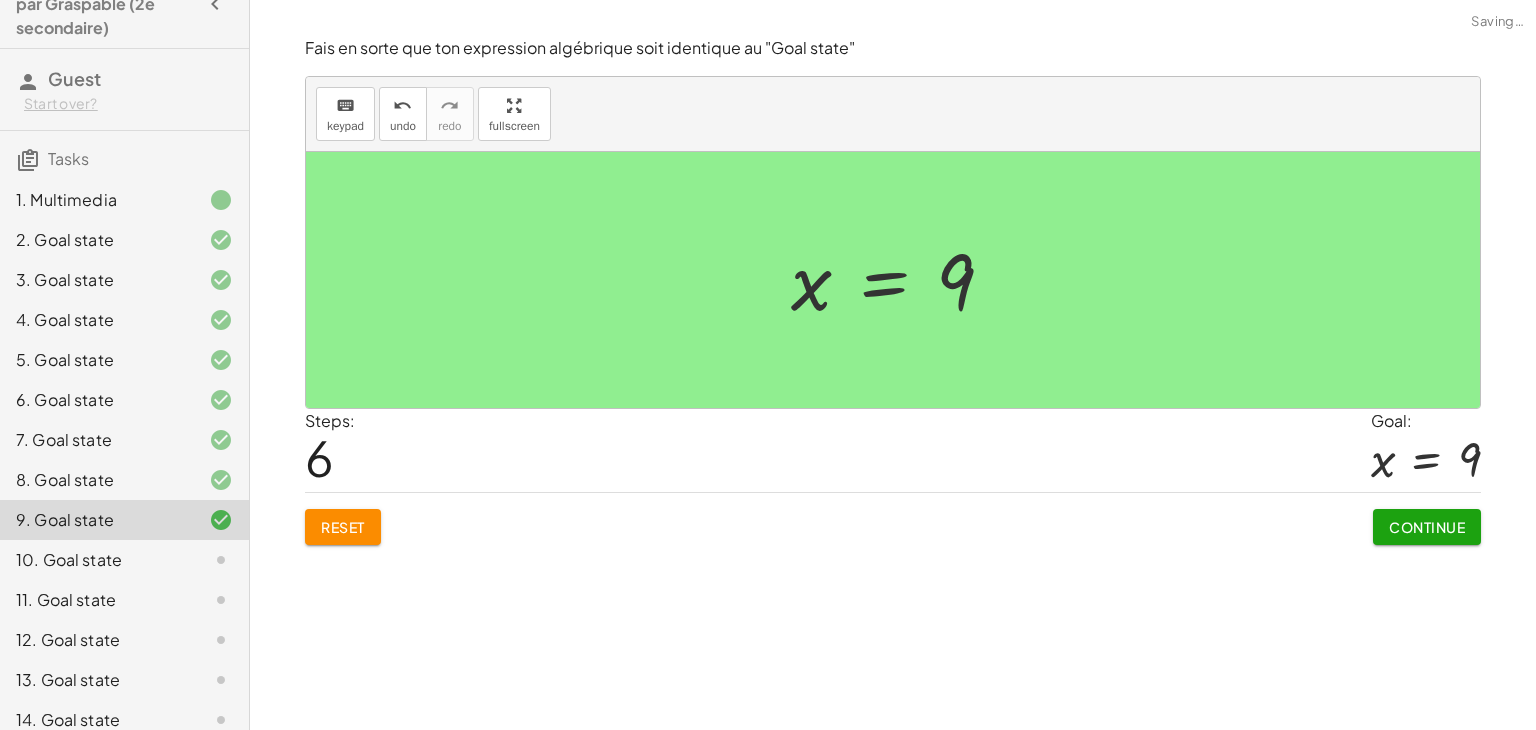 click on "Continue" at bounding box center (1427, 527) 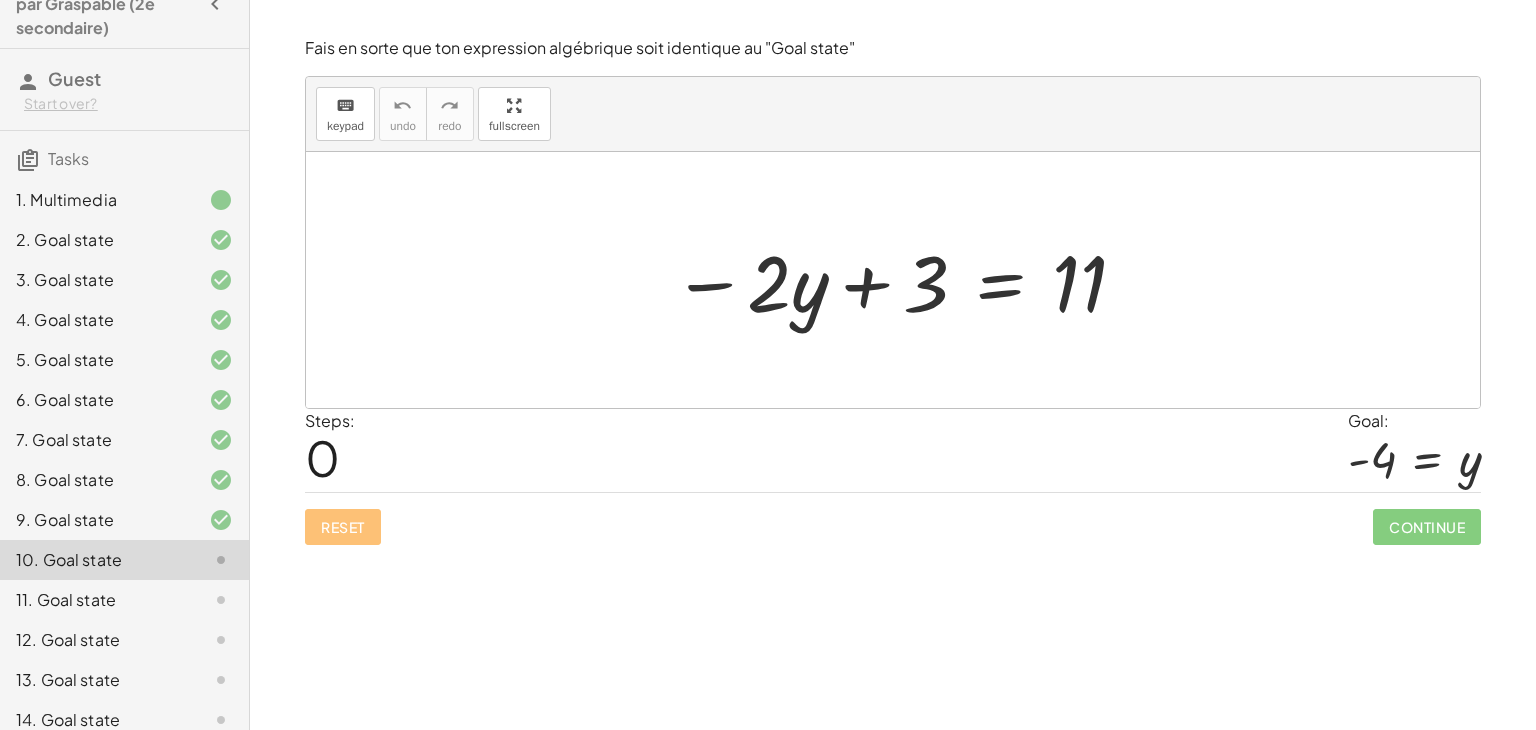click at bounding box center [900, 280] 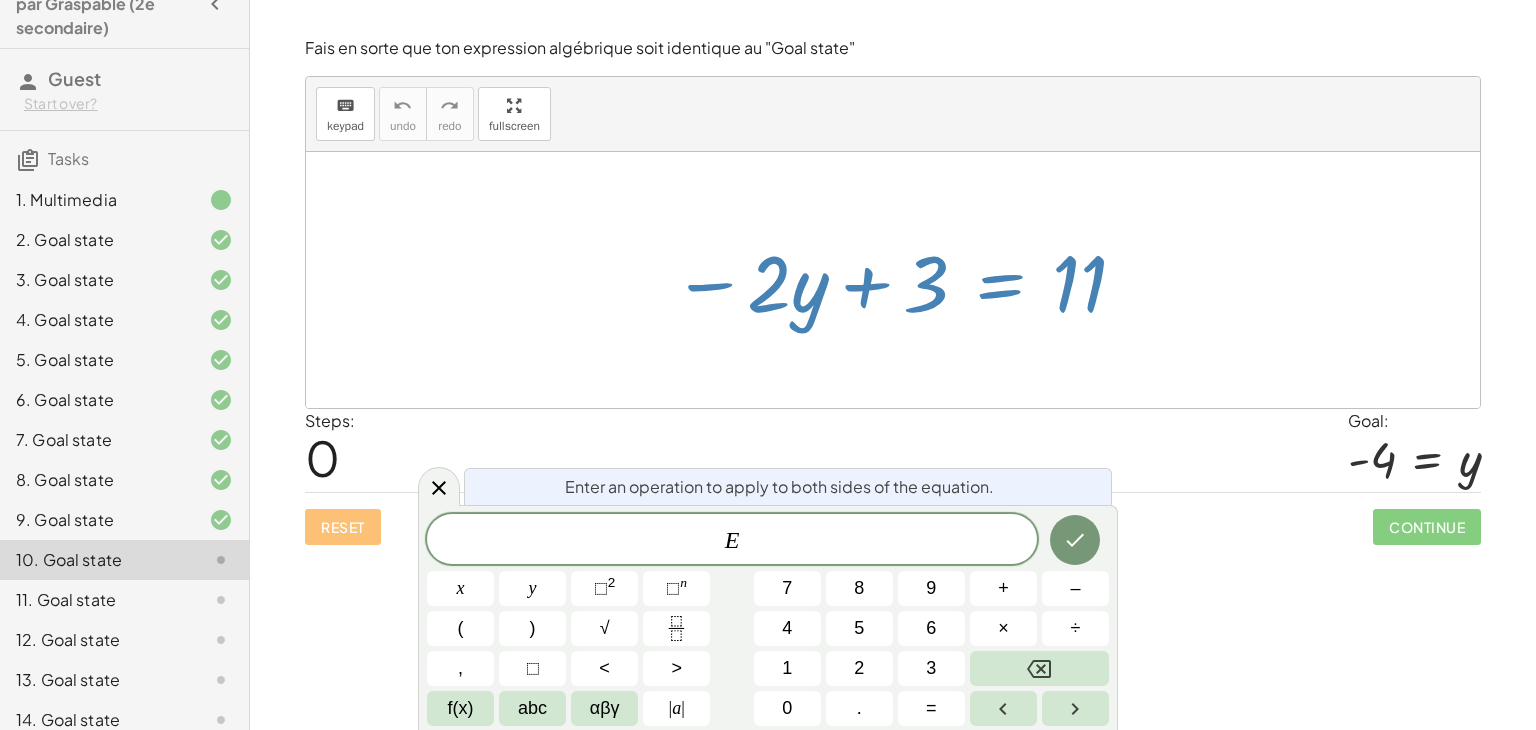 click on "×" at bounding box center [1003, 628] 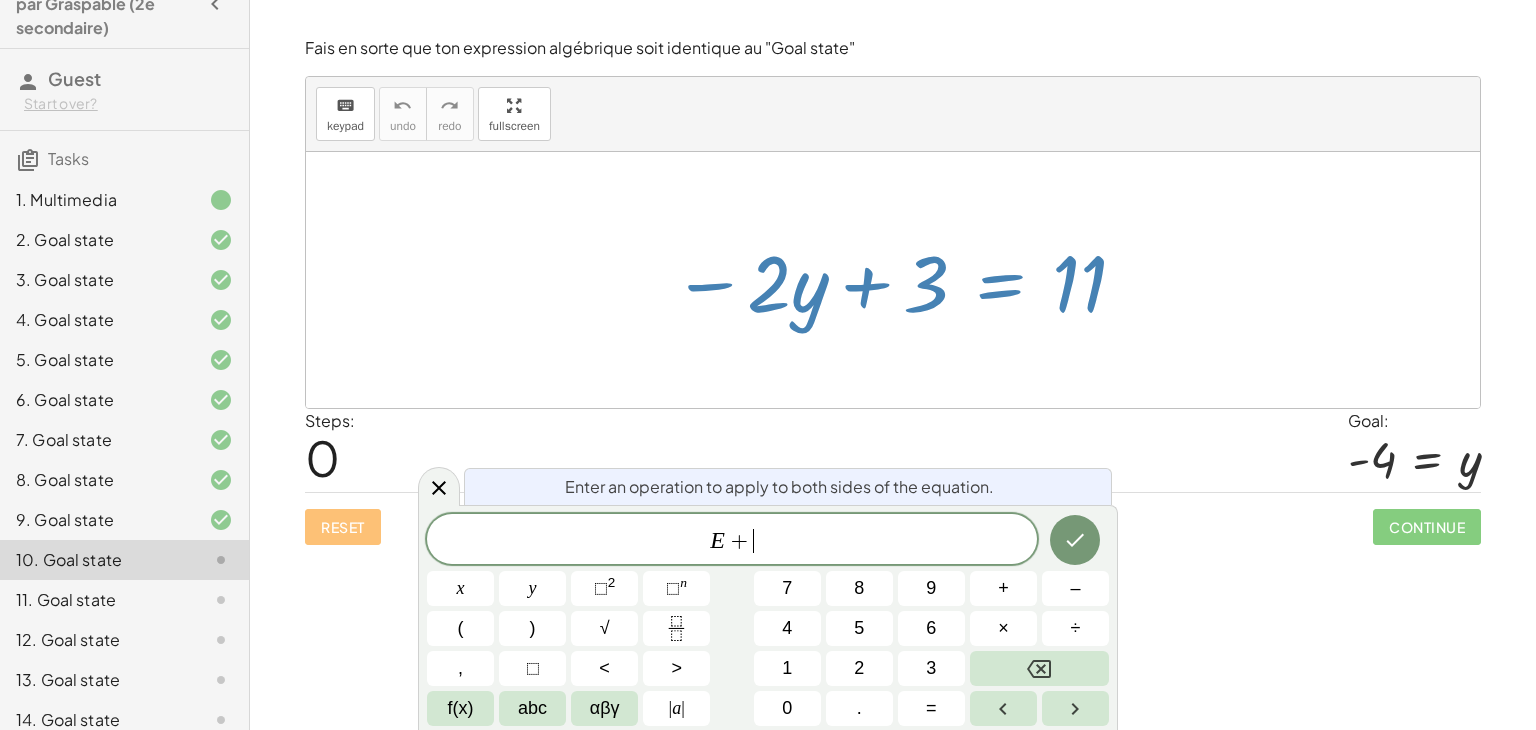 click on "2" at bounding box center (859, 668) 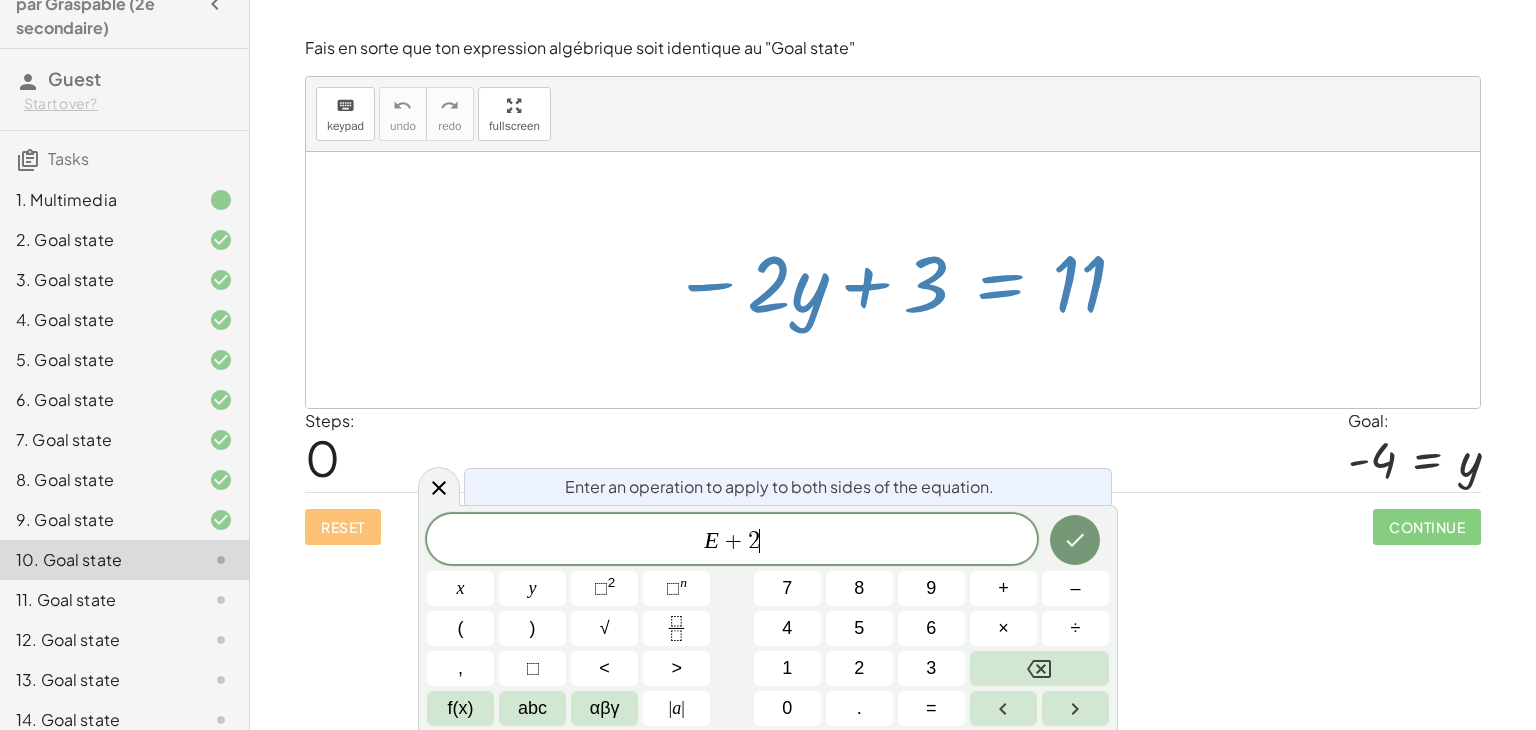 click 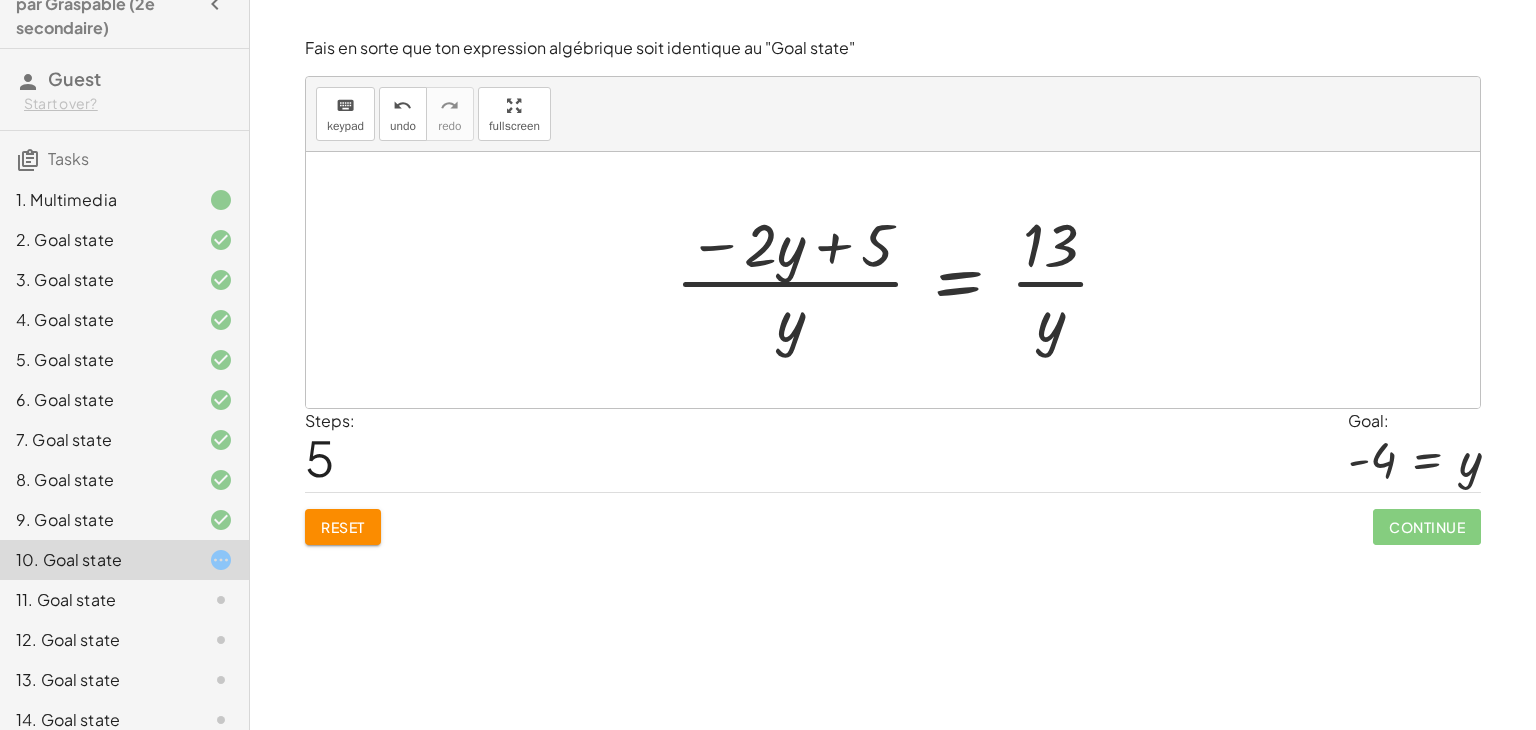 click on "Reset" at bounding box center (343, 527) 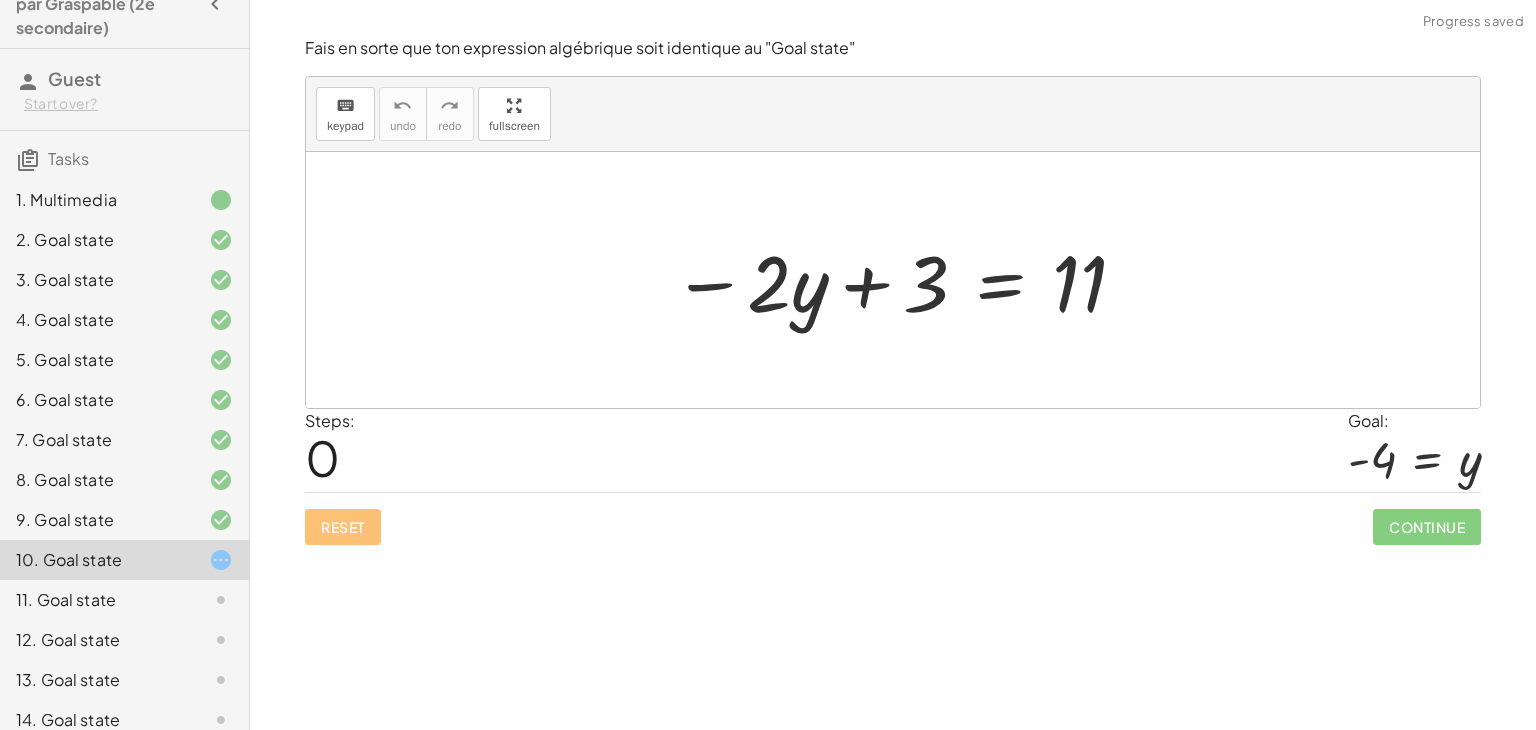click on "Fais en sorte que ton expression algébrique soit identique au "Goal state" keyboard keypad undo undo redo redo fullscreen − · 2 · y + 3 = 11 × Steps:  0 Goal: - 4 = y Reset   Continue" 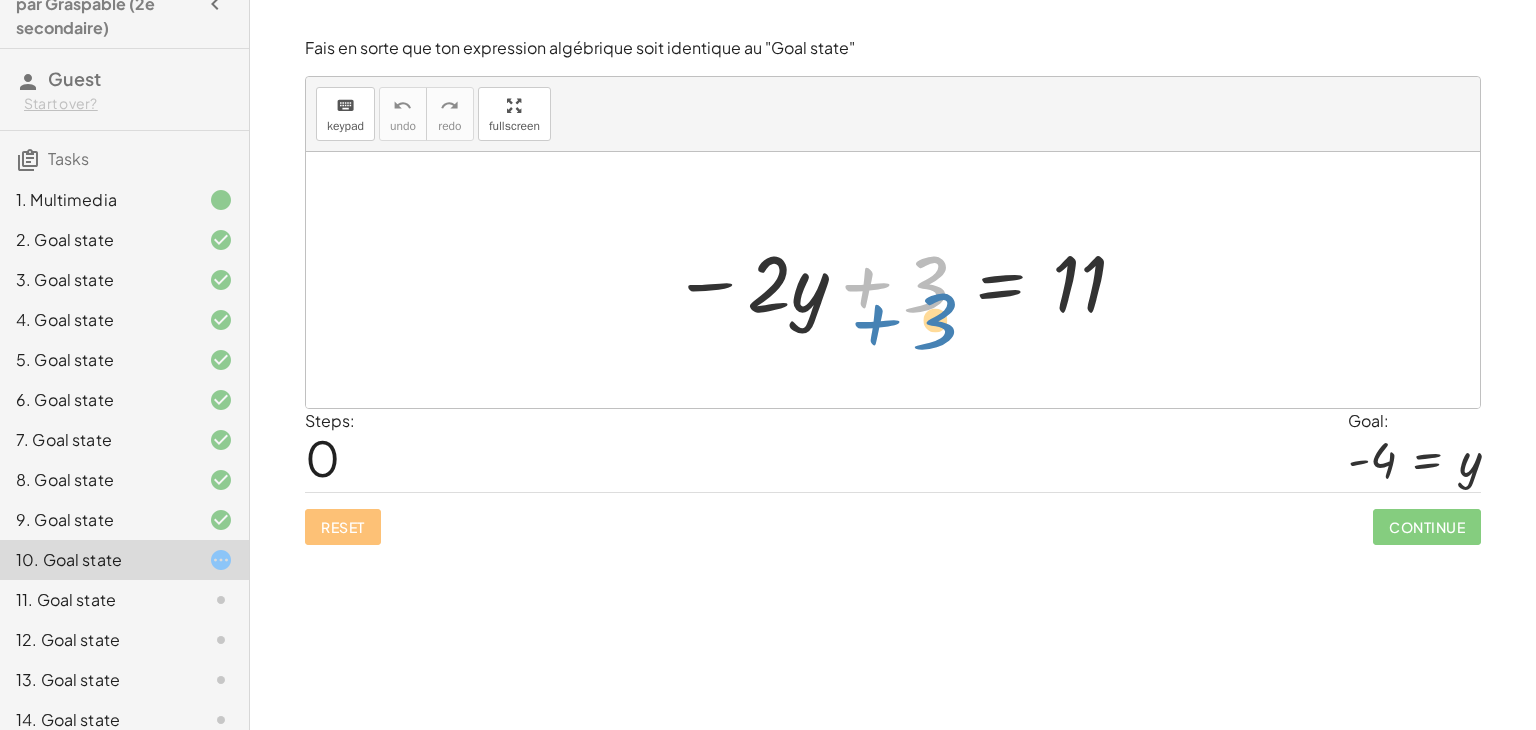 click at bounding box center (900, 280) 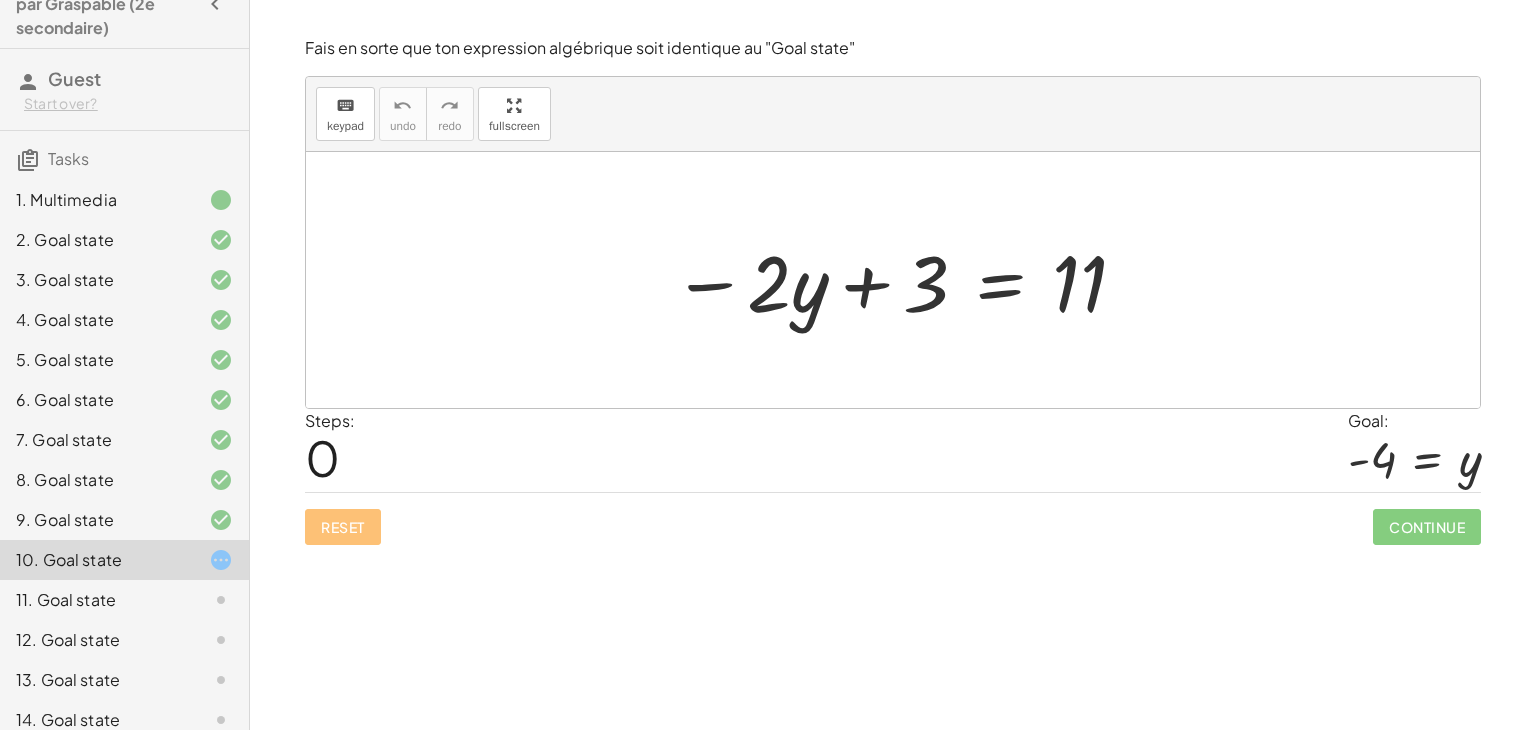 click on "Reset   Continue" at bounding box center (893, 518) 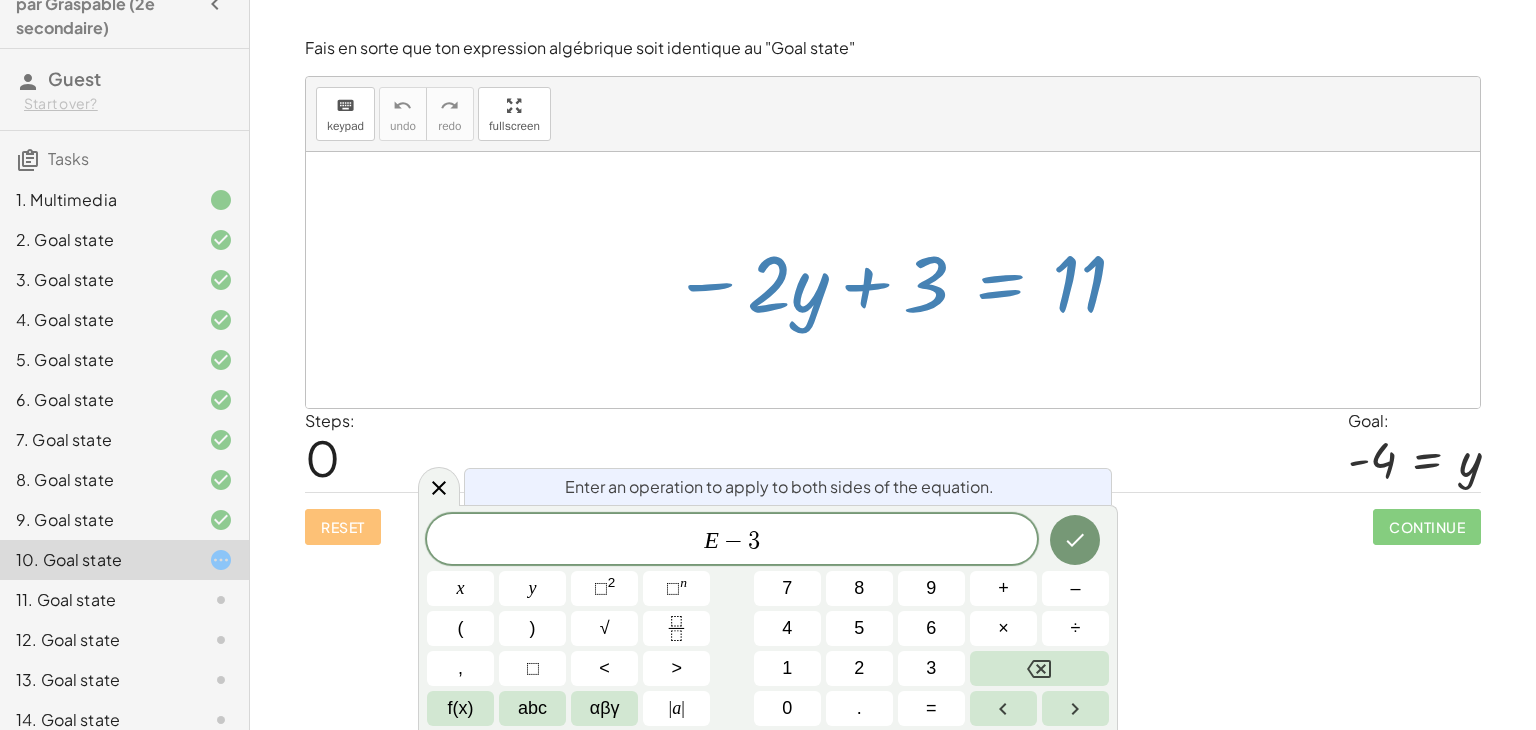 click at bounding box center [1075, 540] 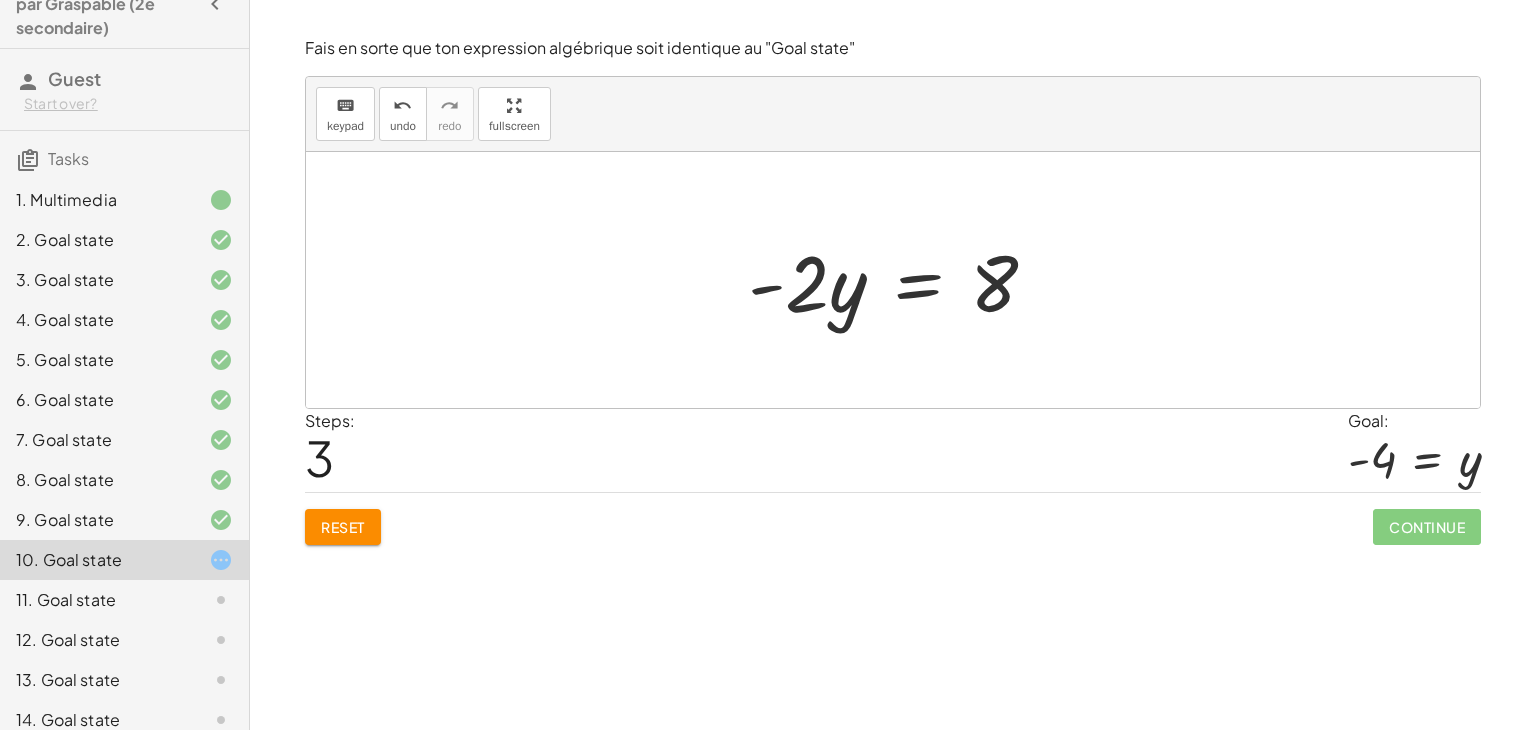 click at bounding box center [900, 280] 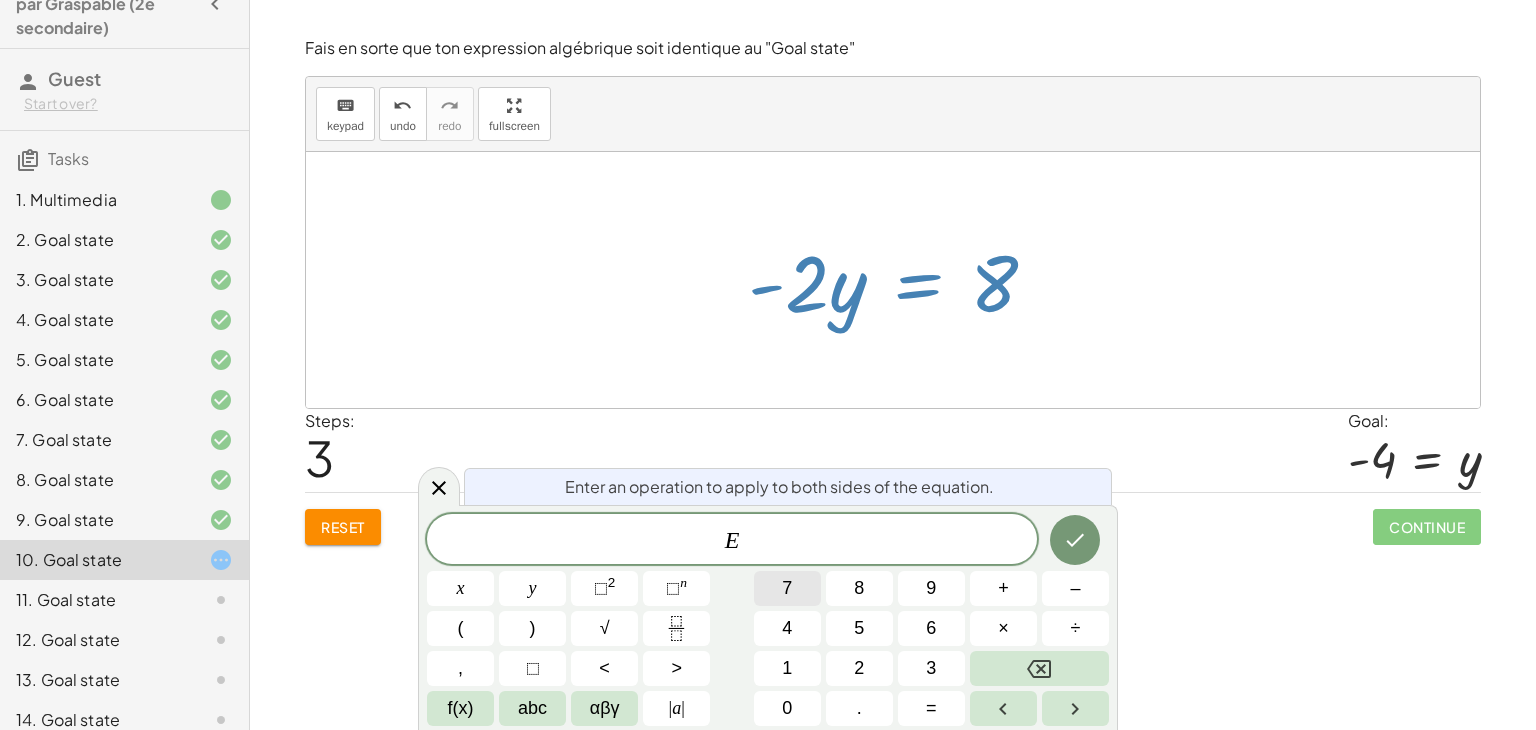 click on "+" at bounding box center (1003, 588) 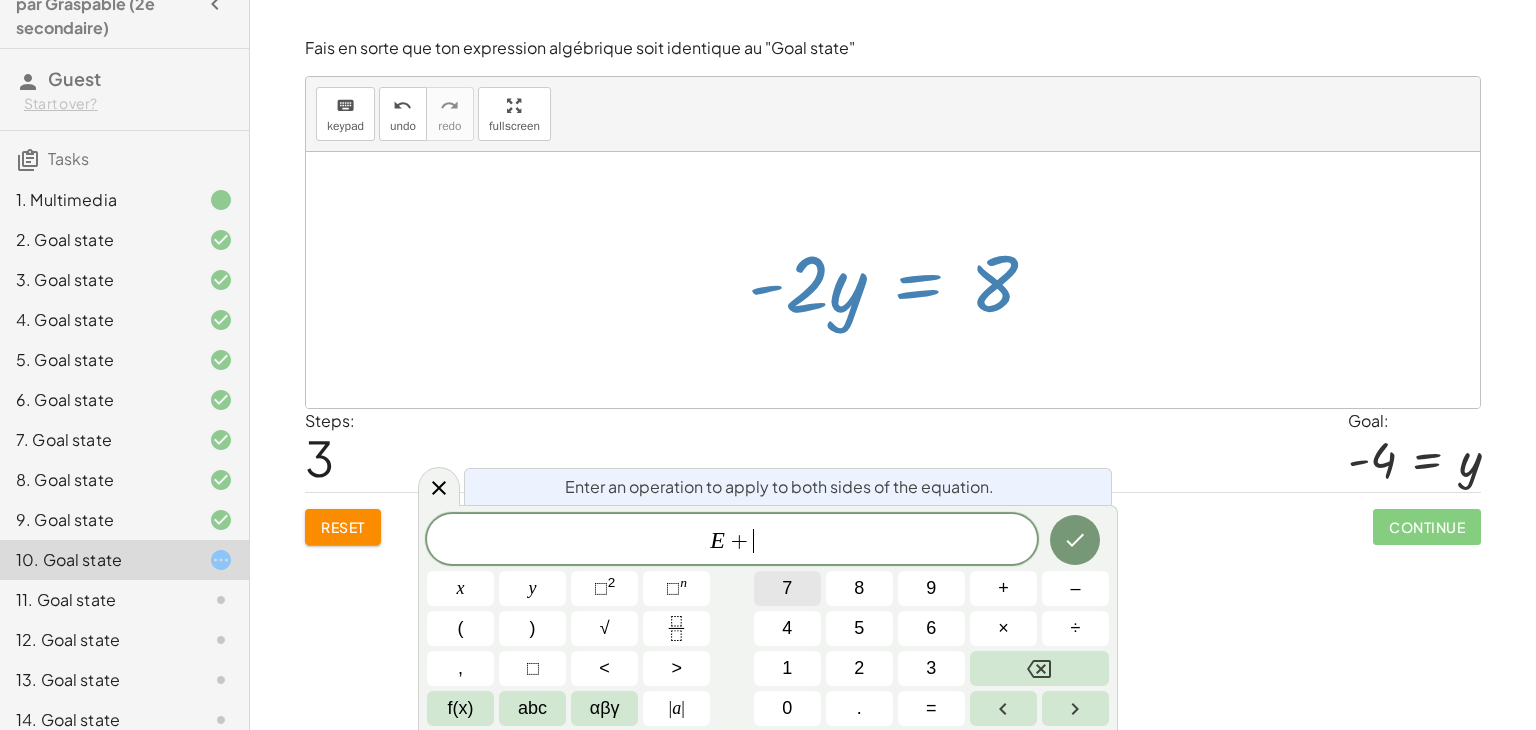 click on "2" at bounding box center [859, 668] 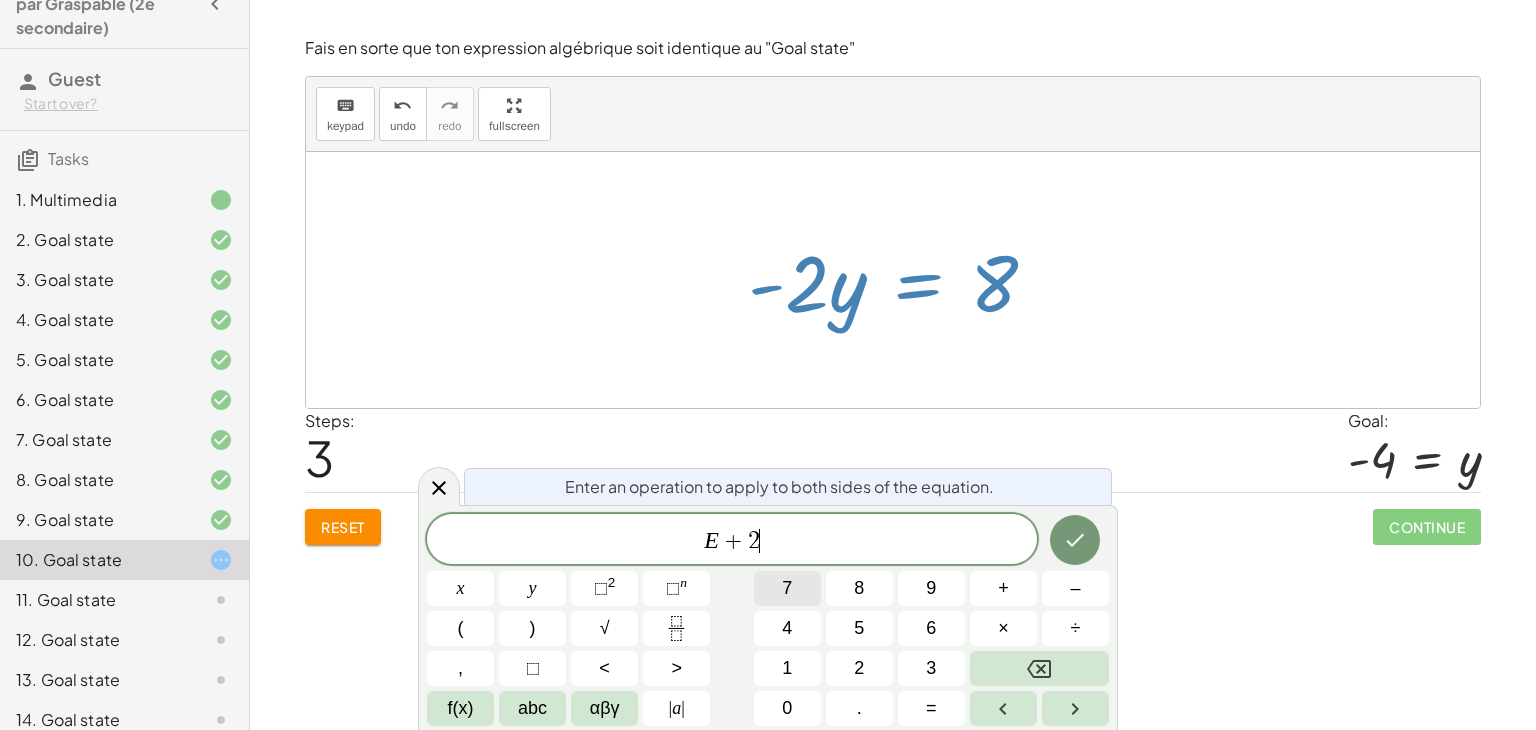 click 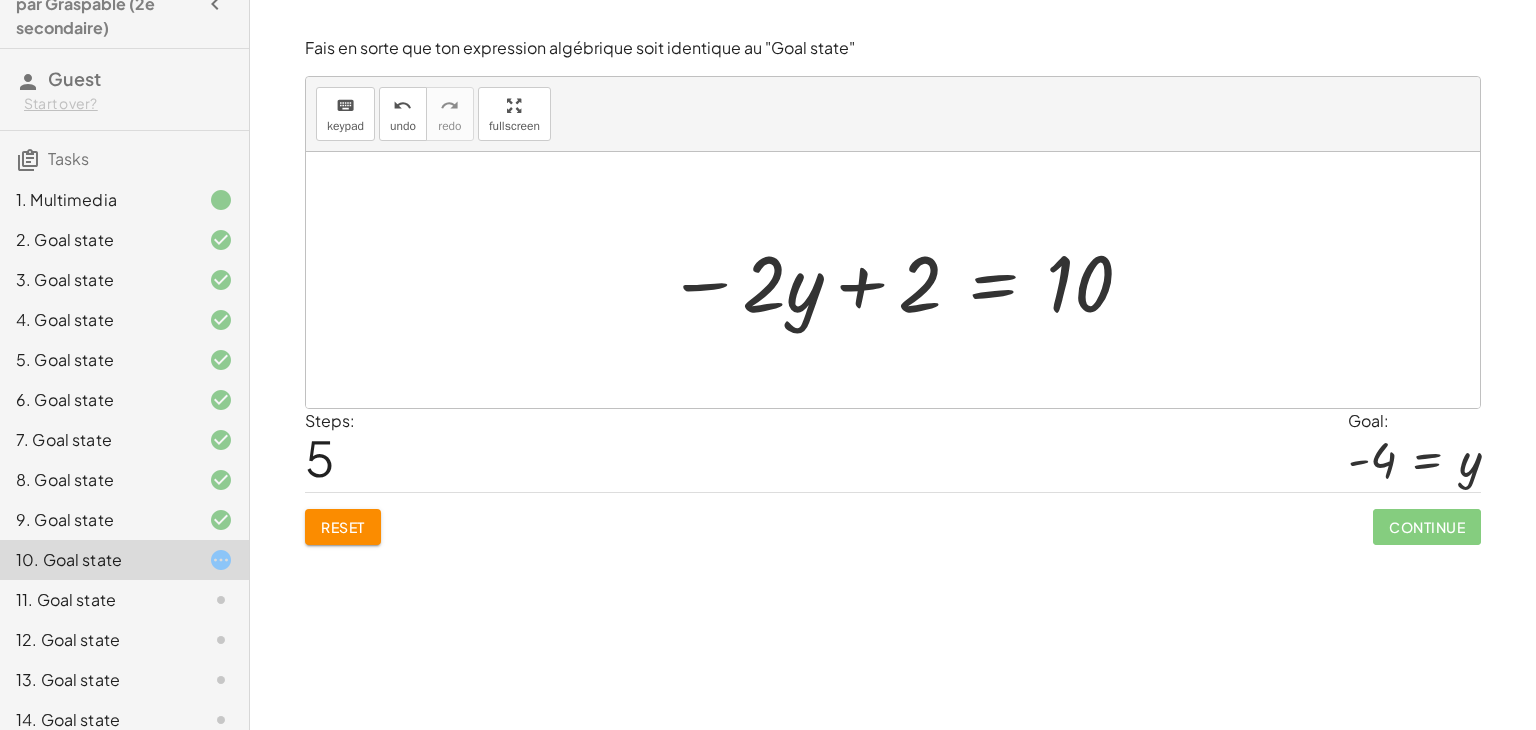 click on "Reset" 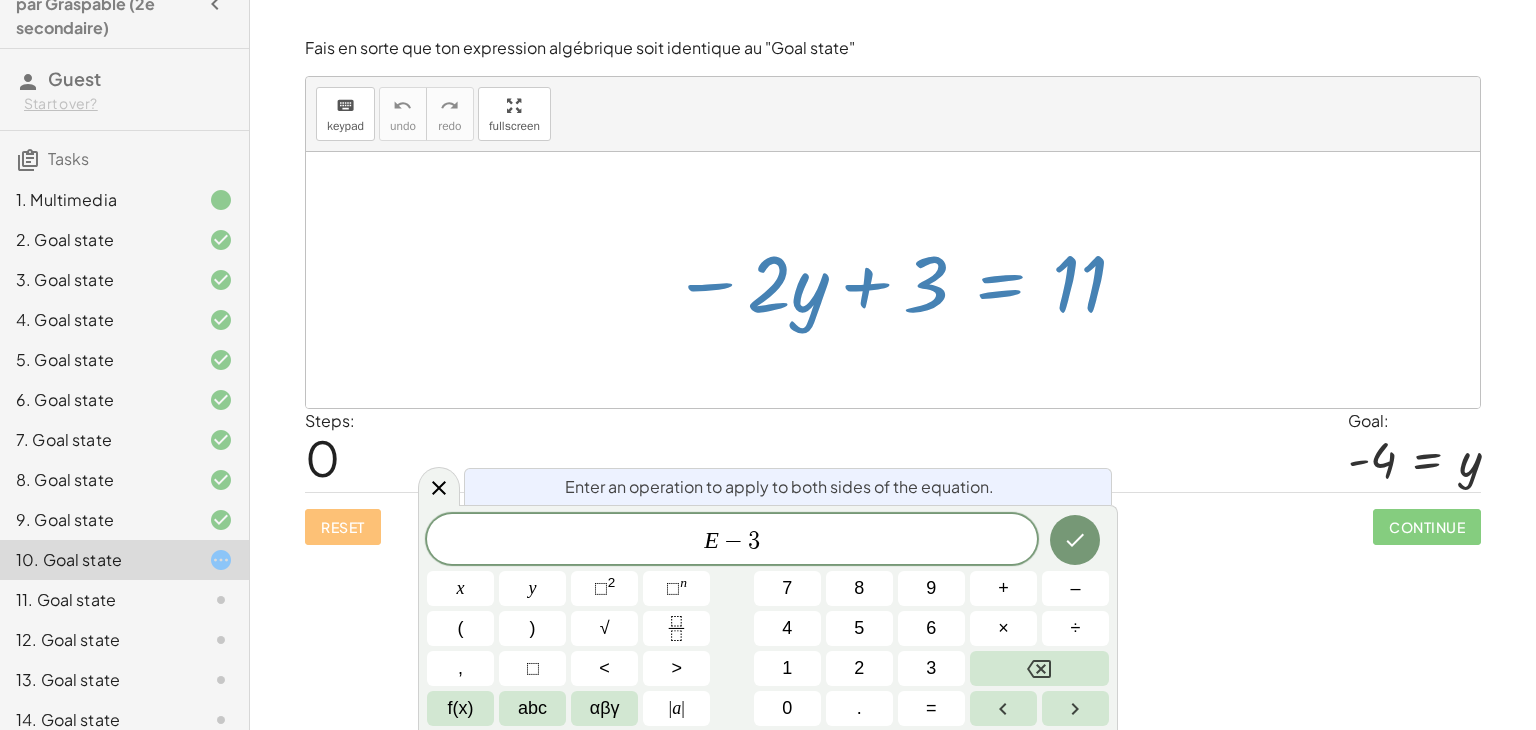 click at bounding box center [1075, 540] 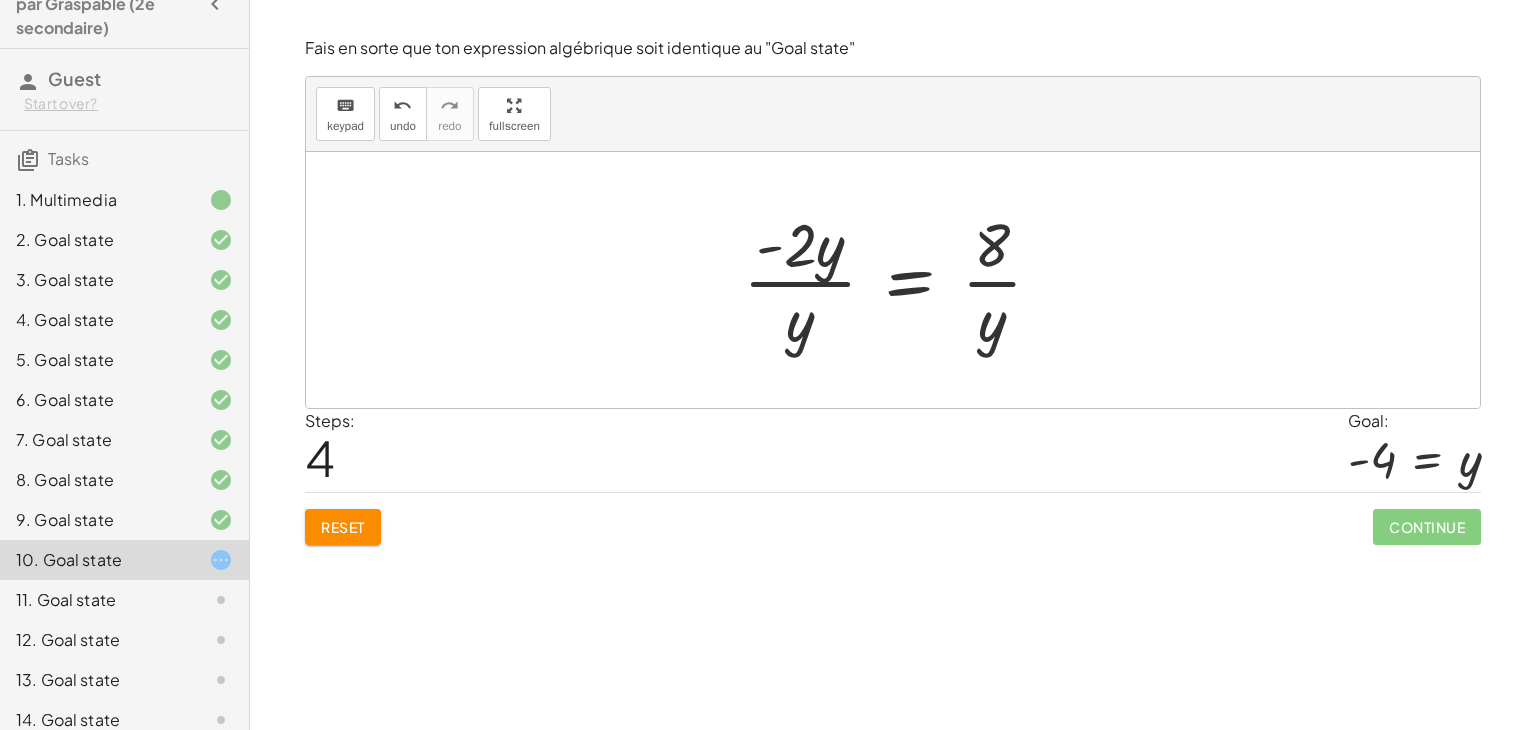 click on "Reset" at bounding box center [343, 527] 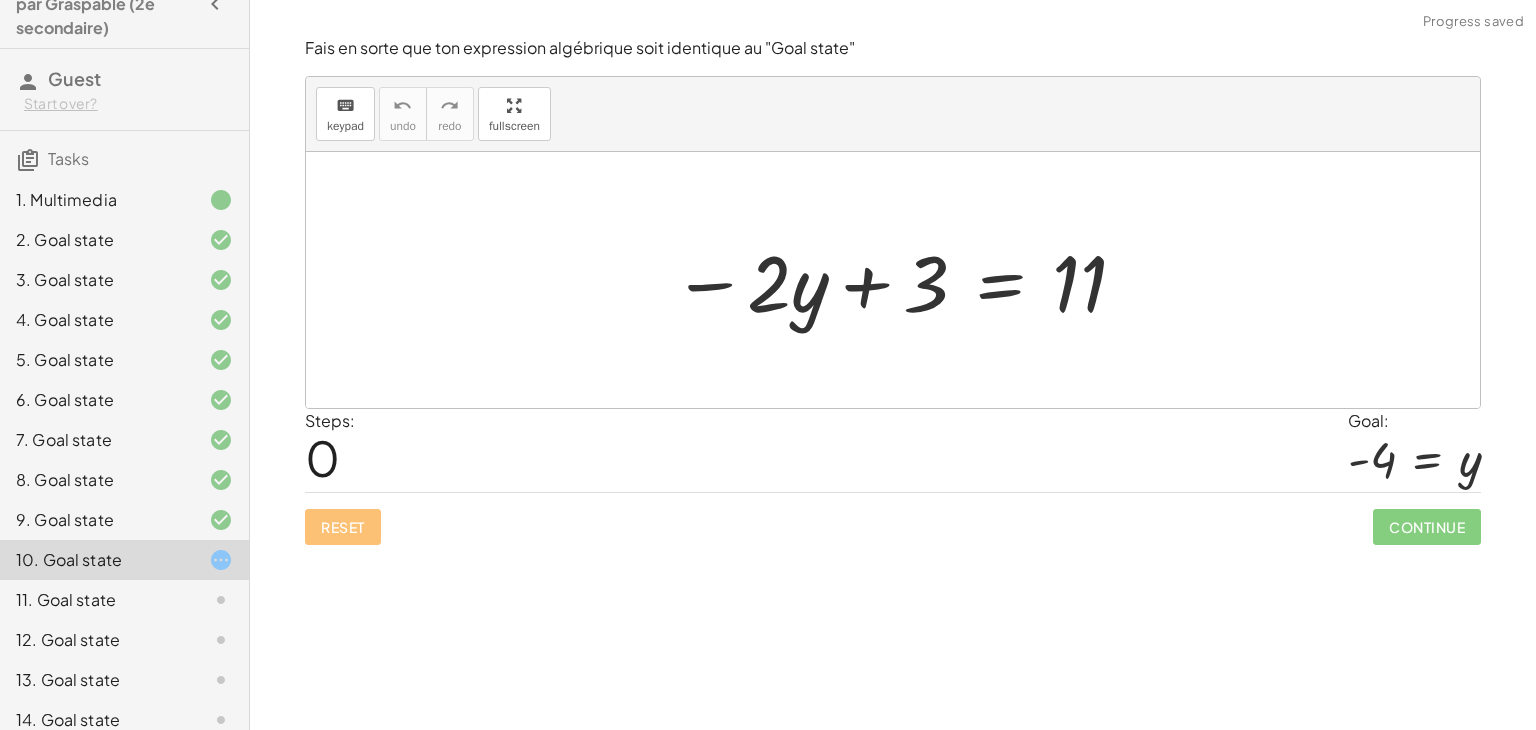 click on "10. Goal state" 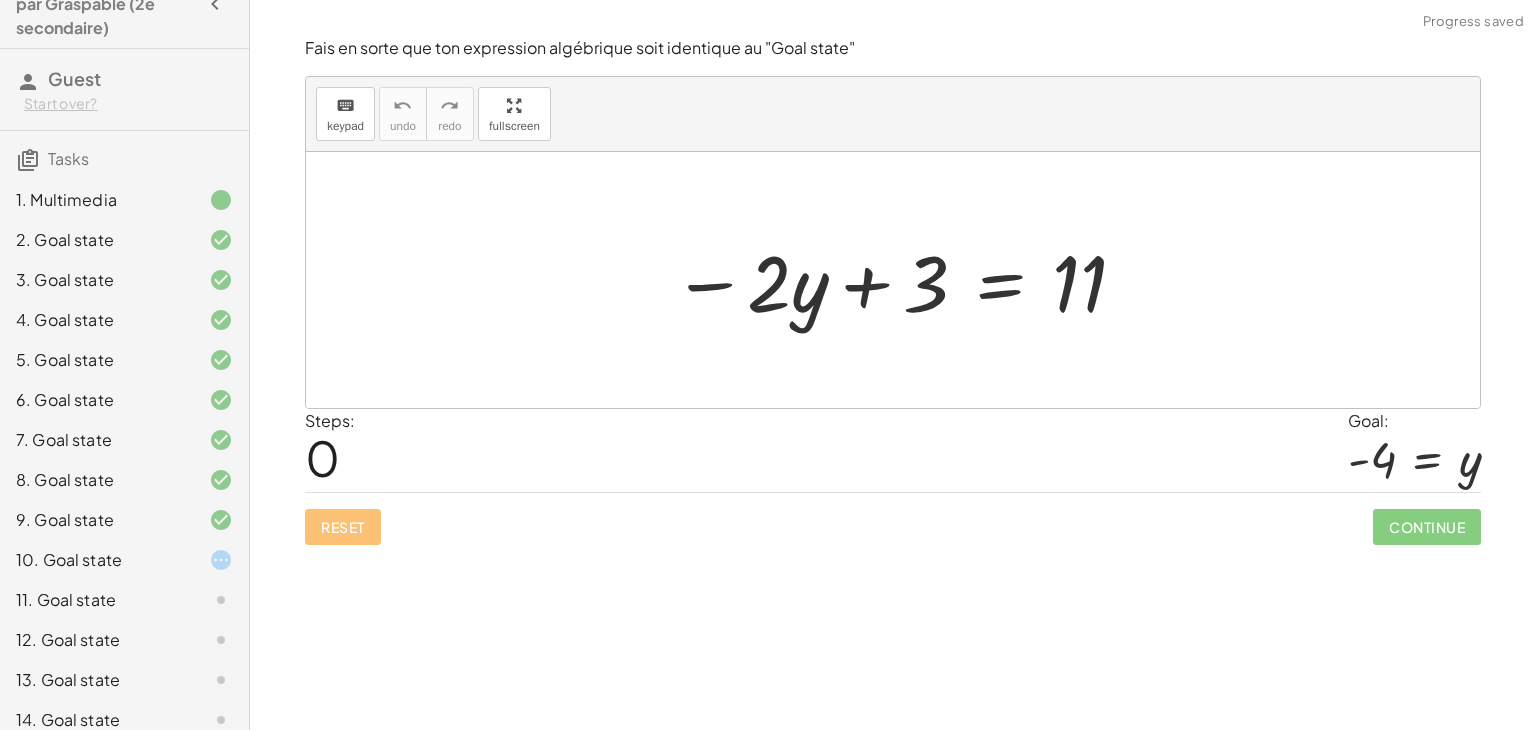 click on "10. Goal state" 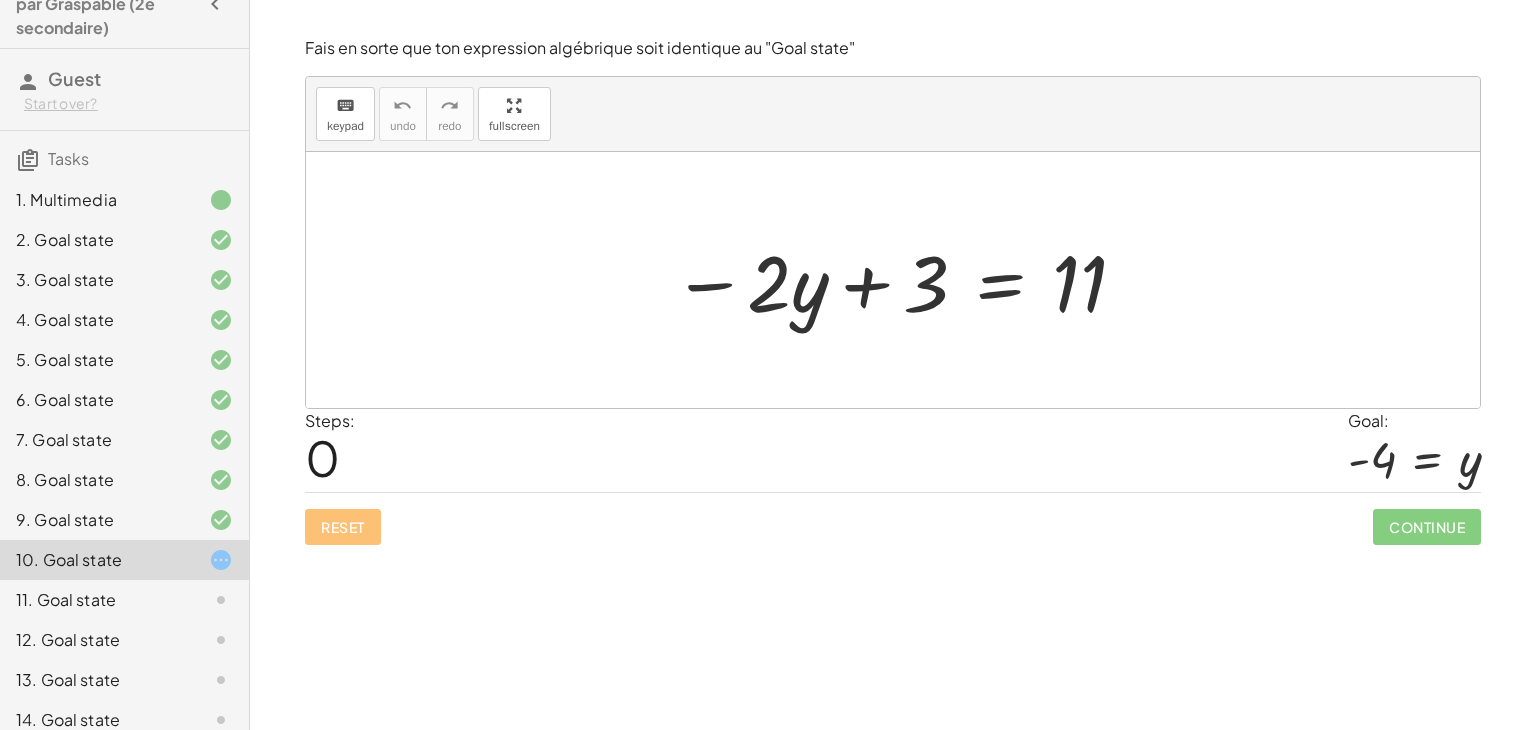 click on "11. Goal state" 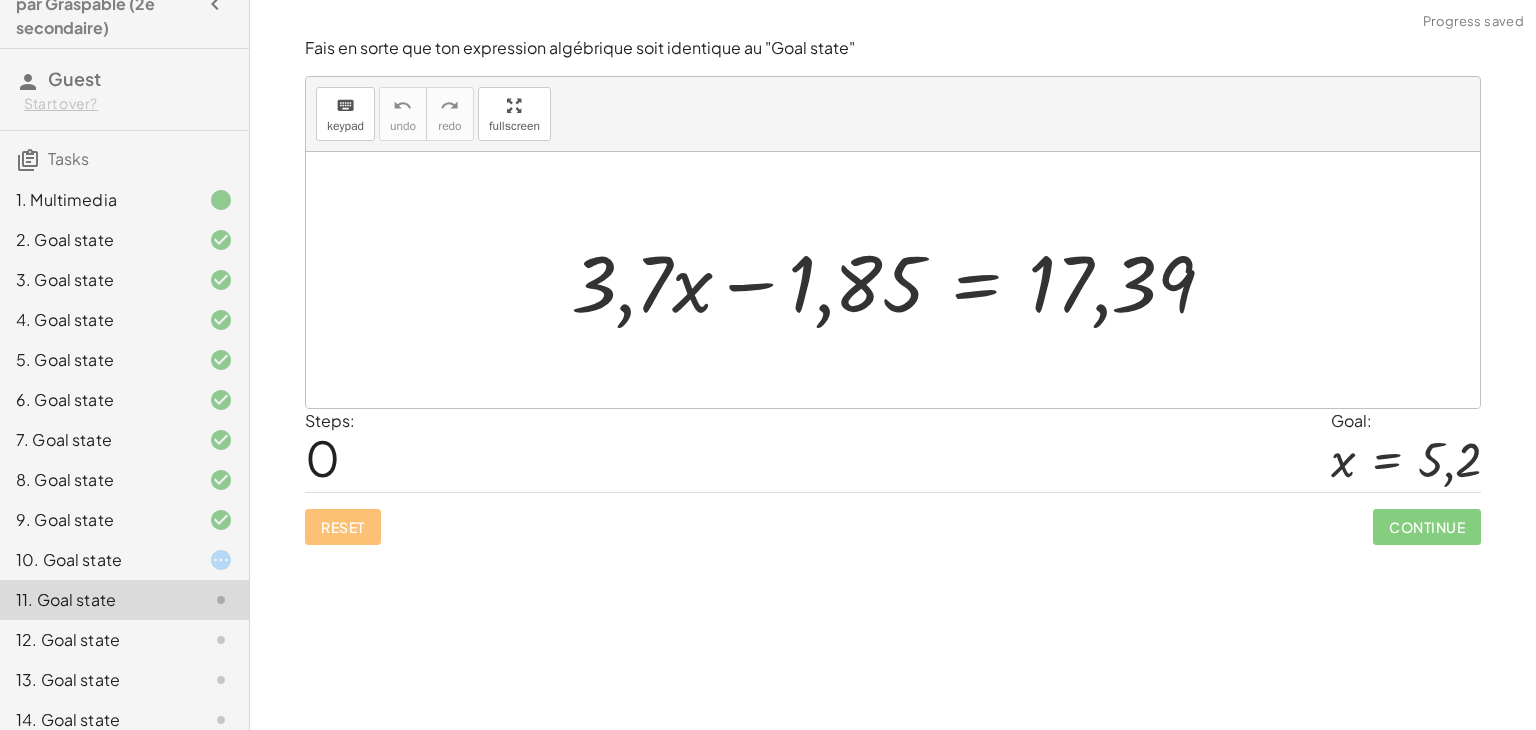 scroll, scrollTop: 337, scrollLeft: 0, axis: vertical 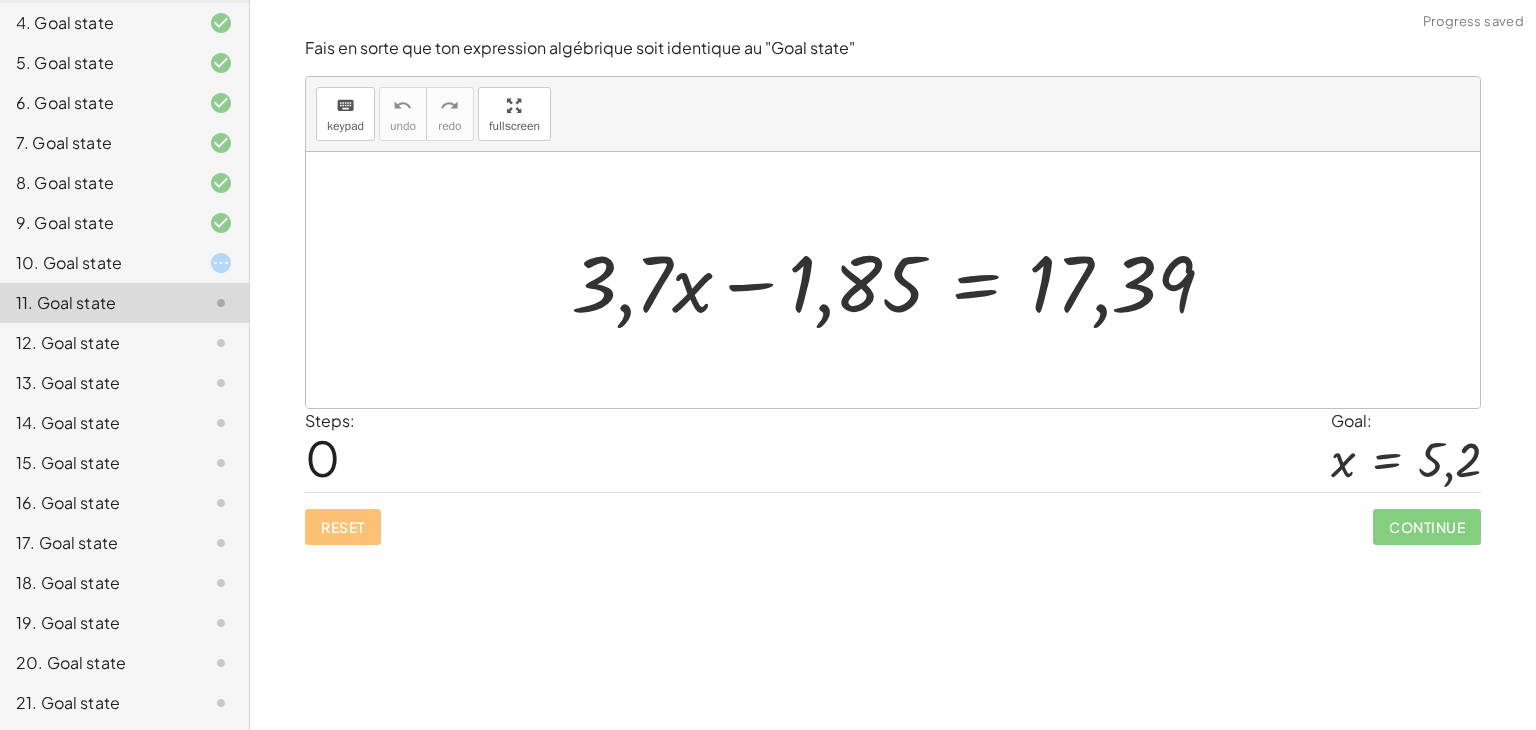click on "21. Goal state" 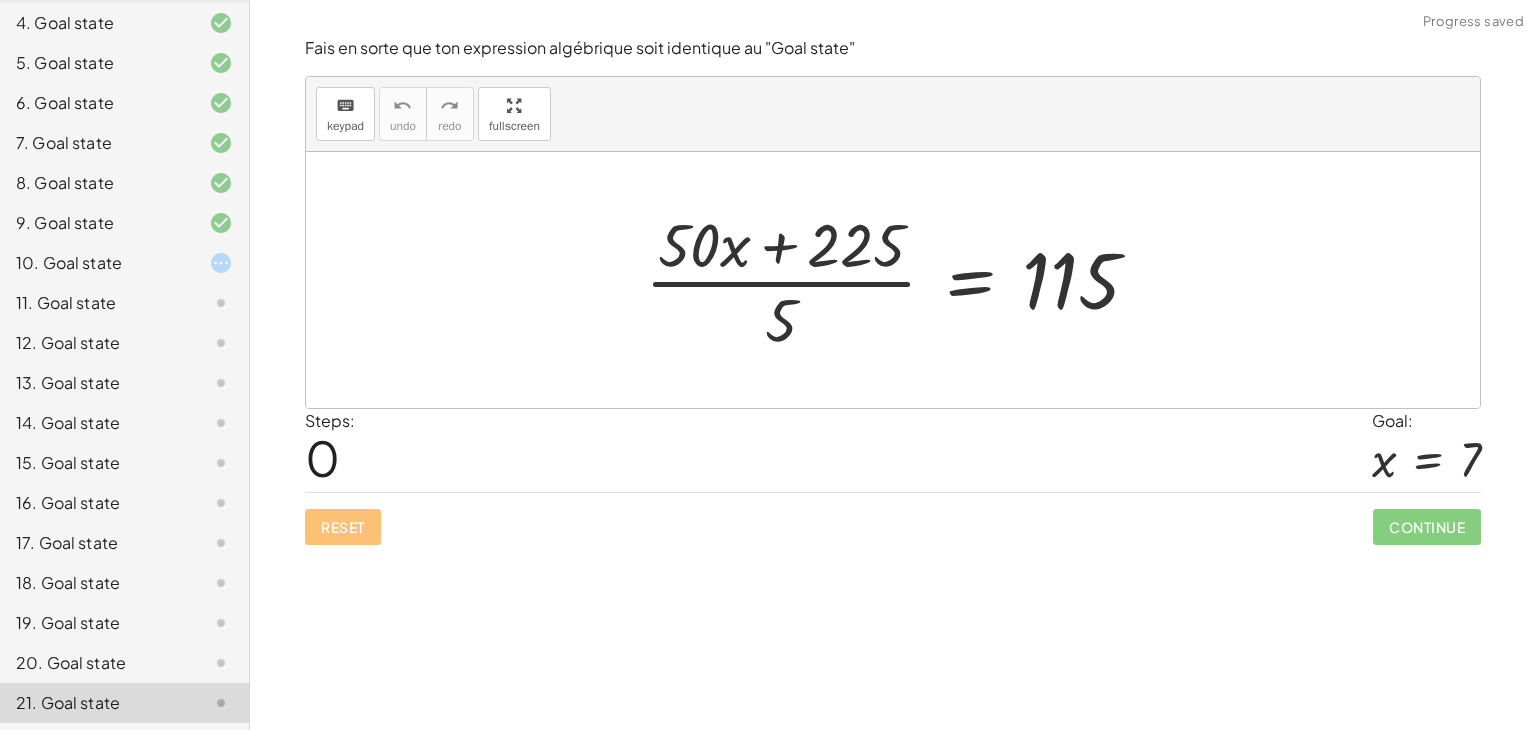 scroll, scrollTop: 0, scrollLeft: 0, axis: both 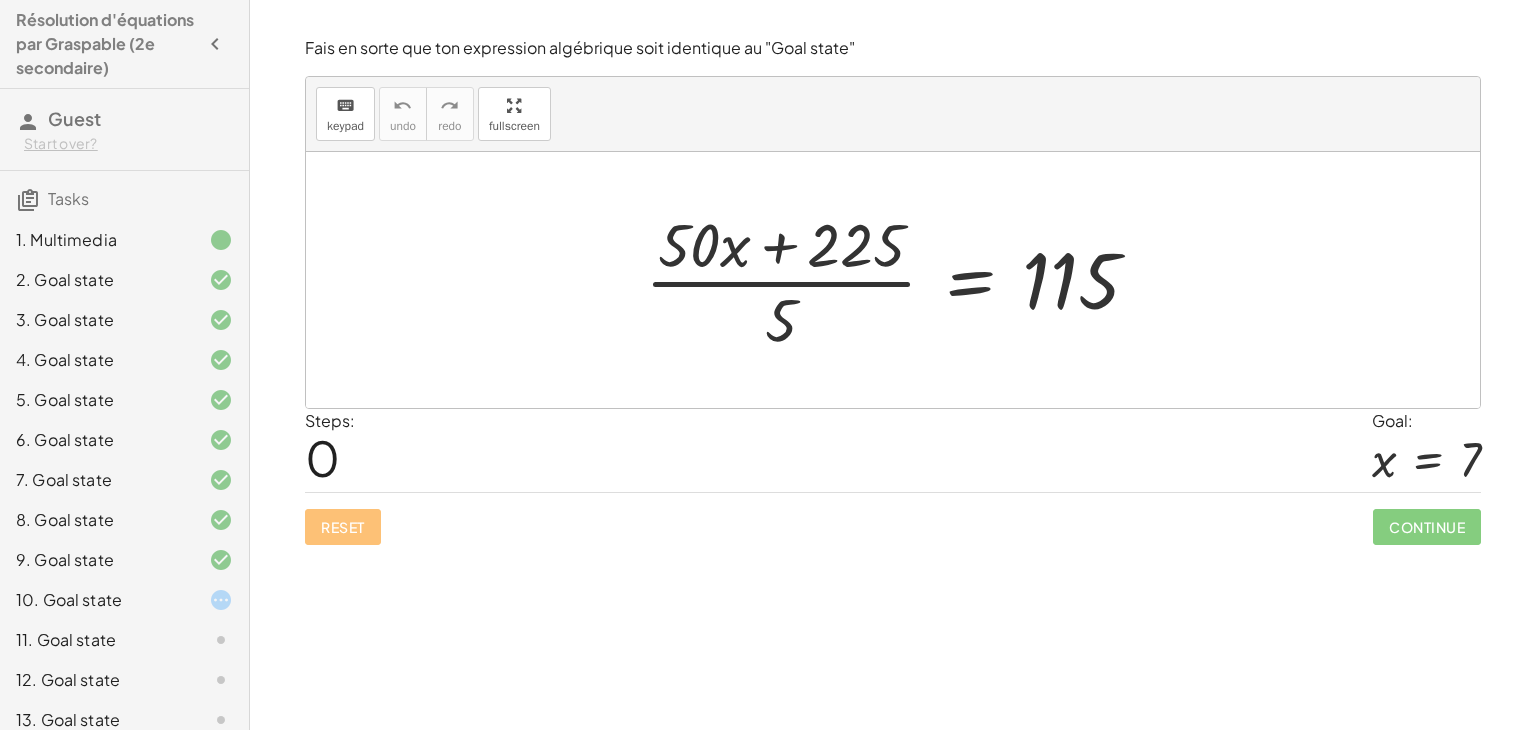 click at bounding box center (900, 280) 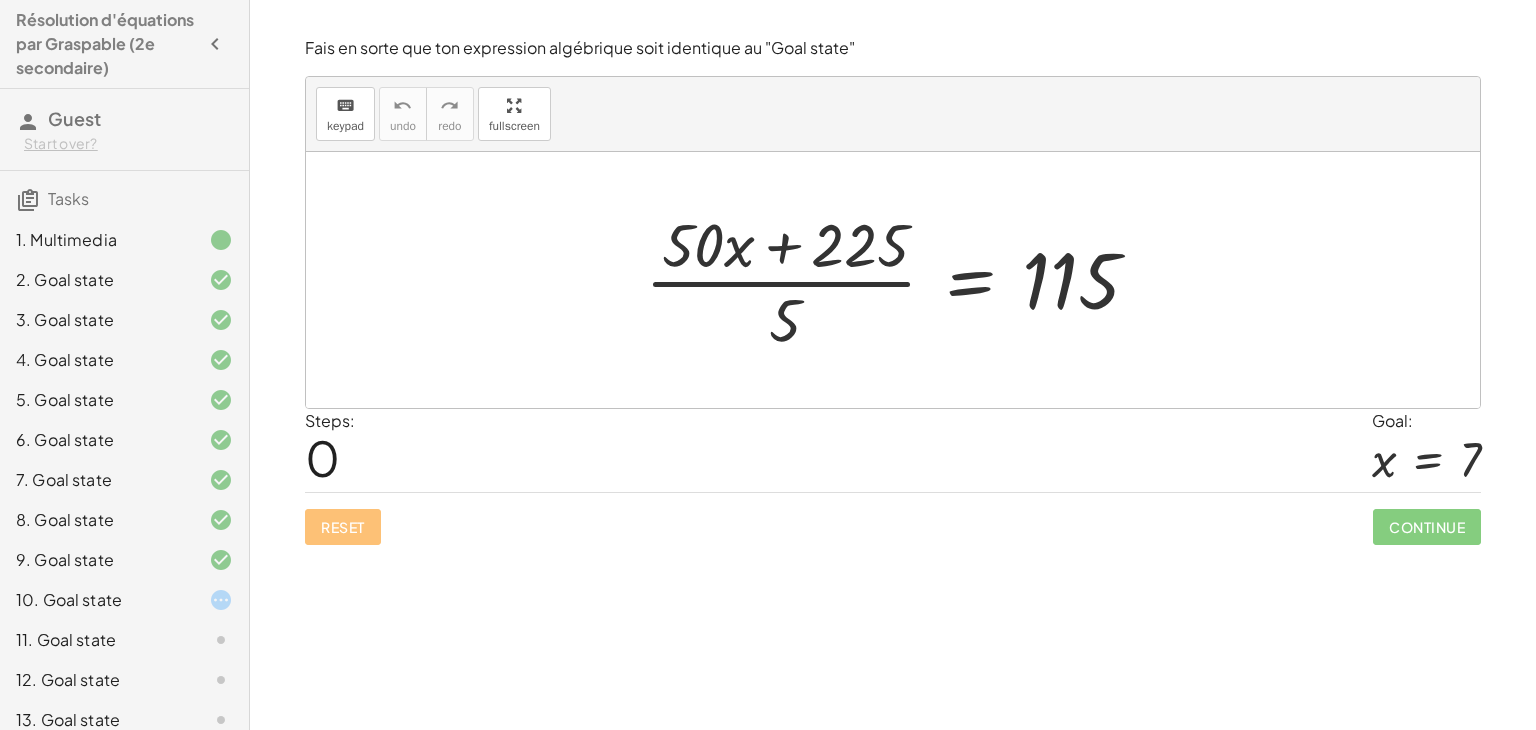 click at bounding box center (900, 280) 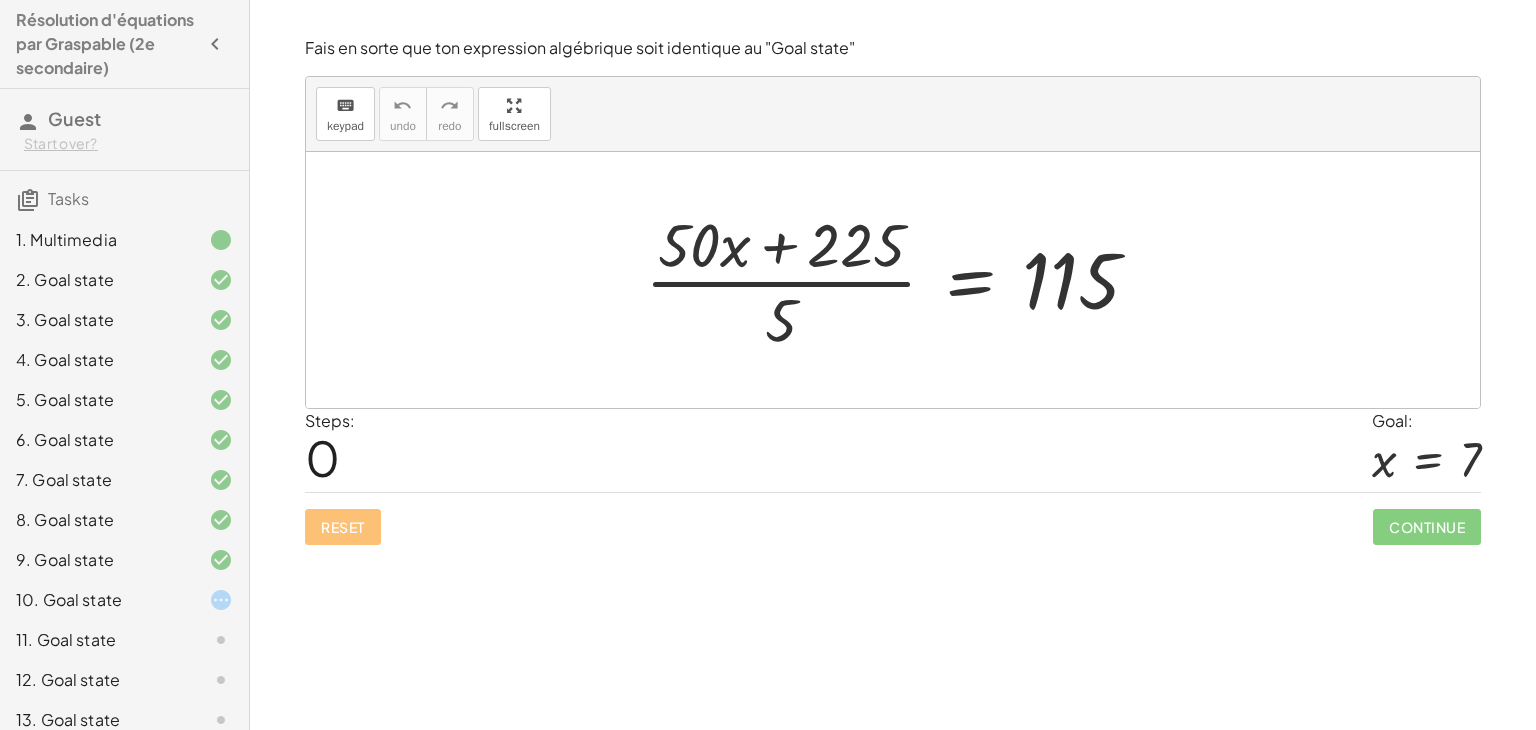 click at bounding box center [900, 280] 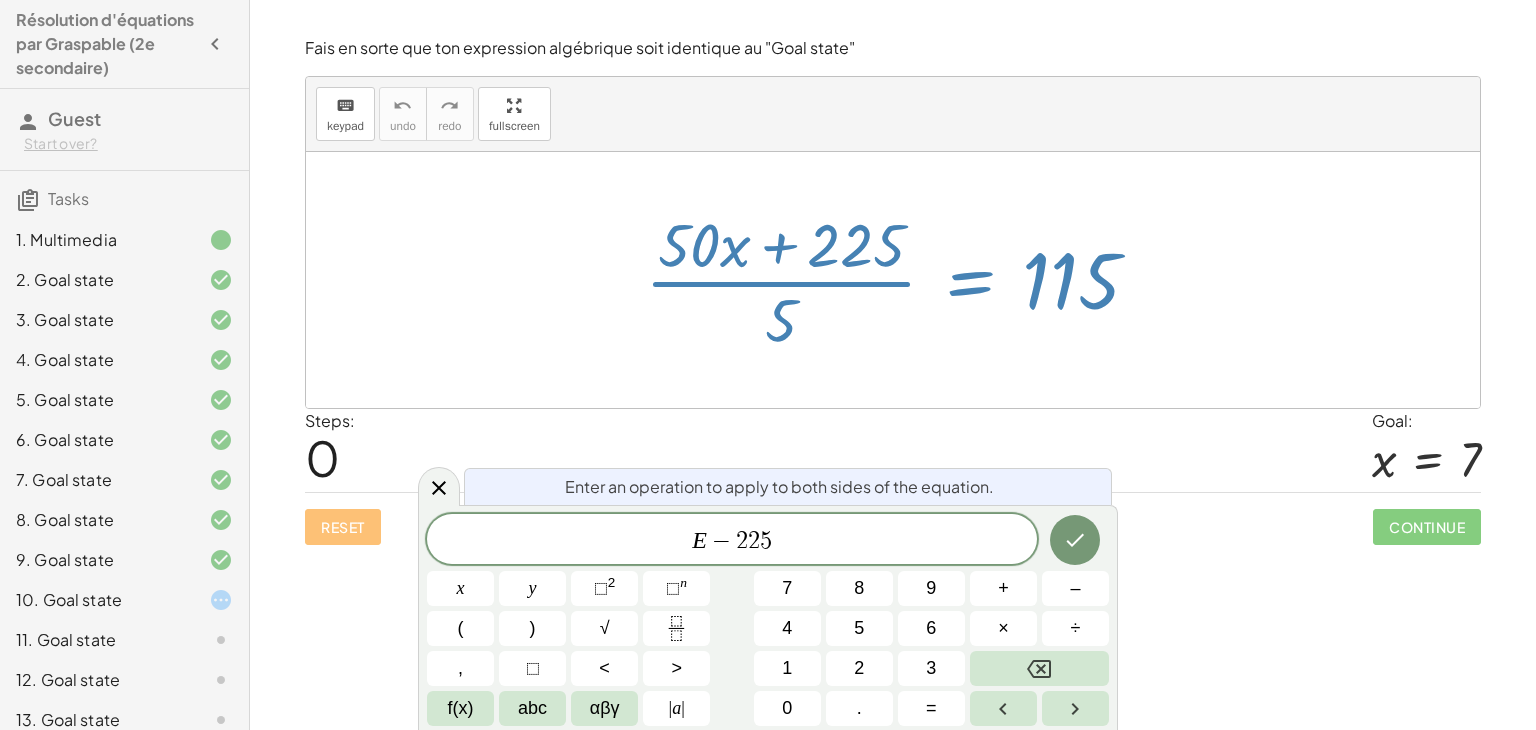click 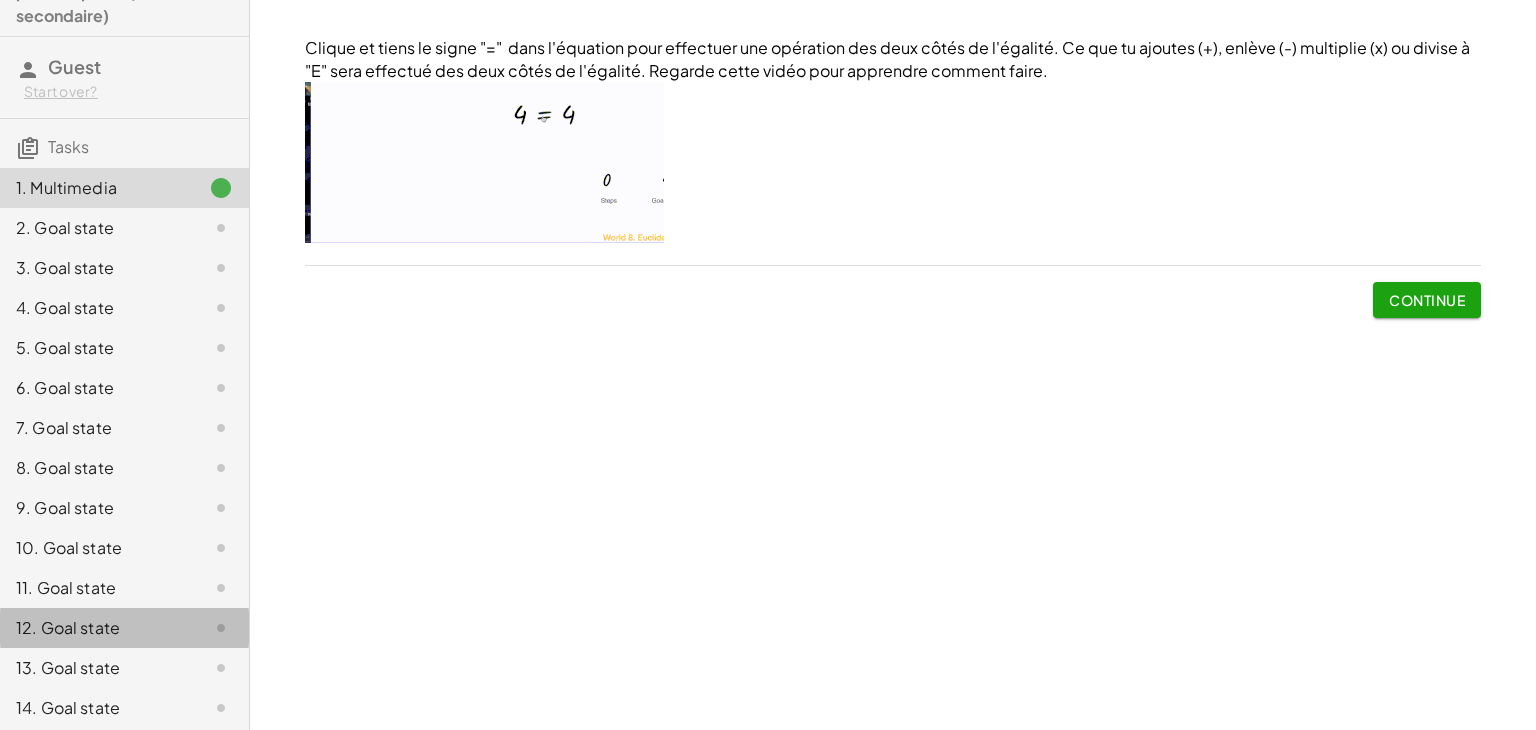 scroll, scrollTop: 32, scrollLeft: 0, axis: vertical 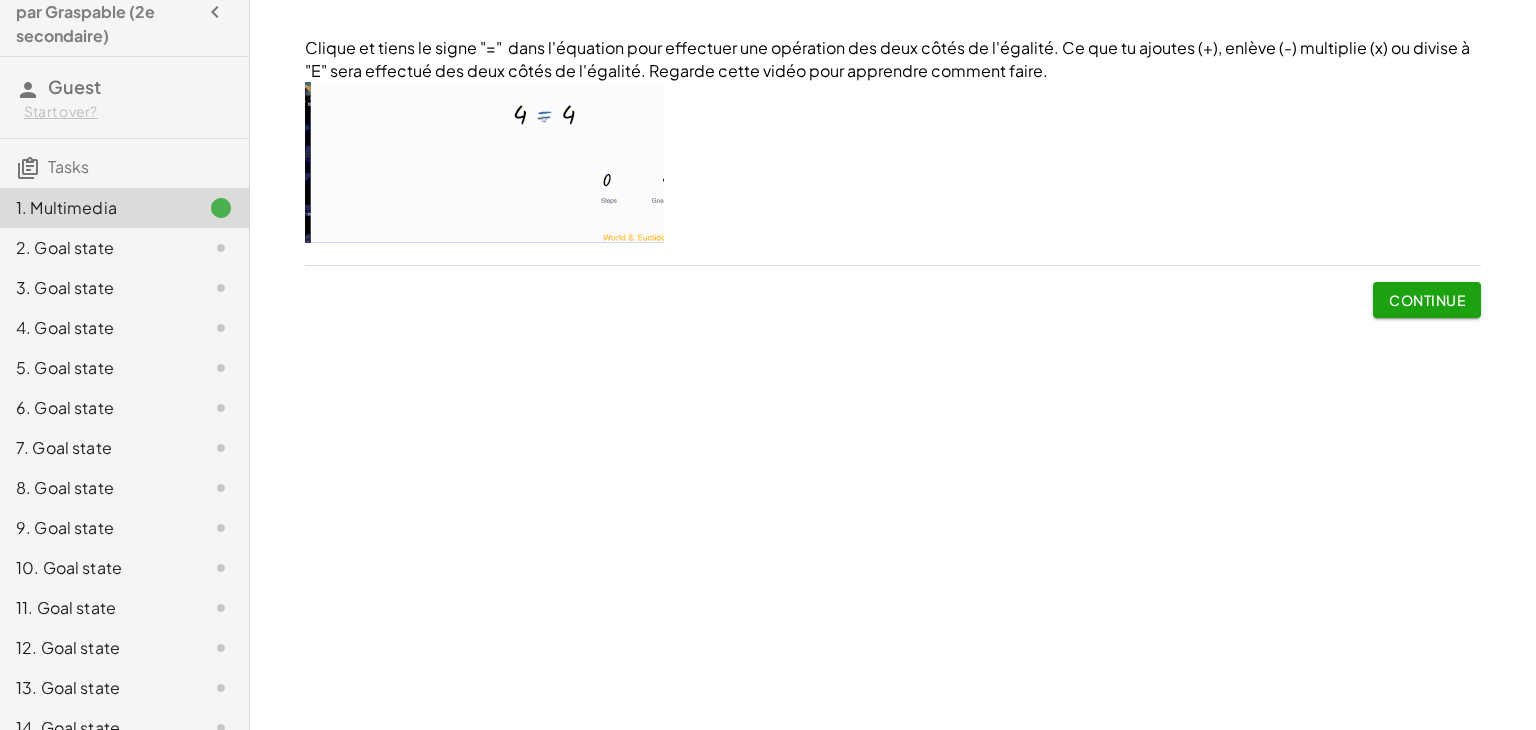 click on "12. Goal state" 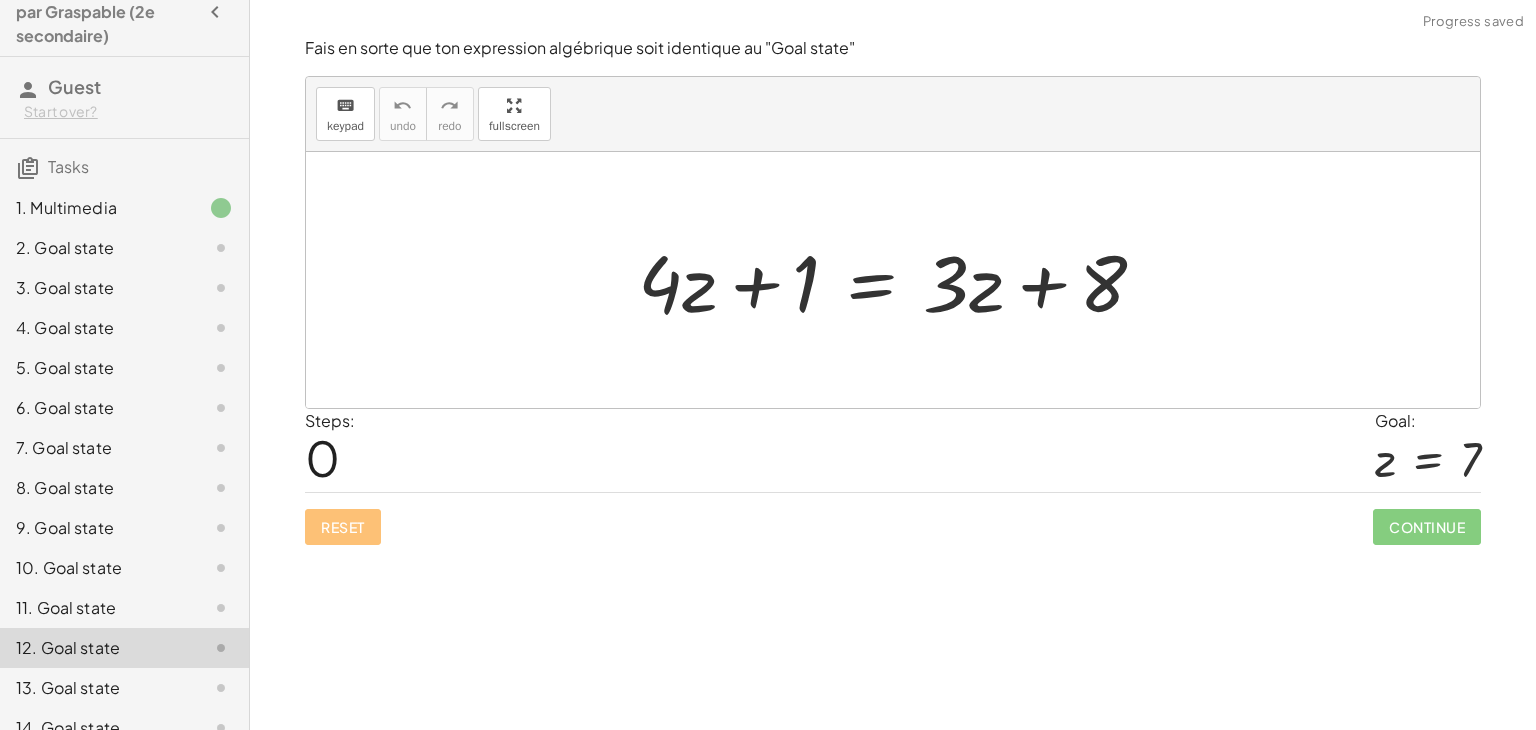 click on "13. Goal state" 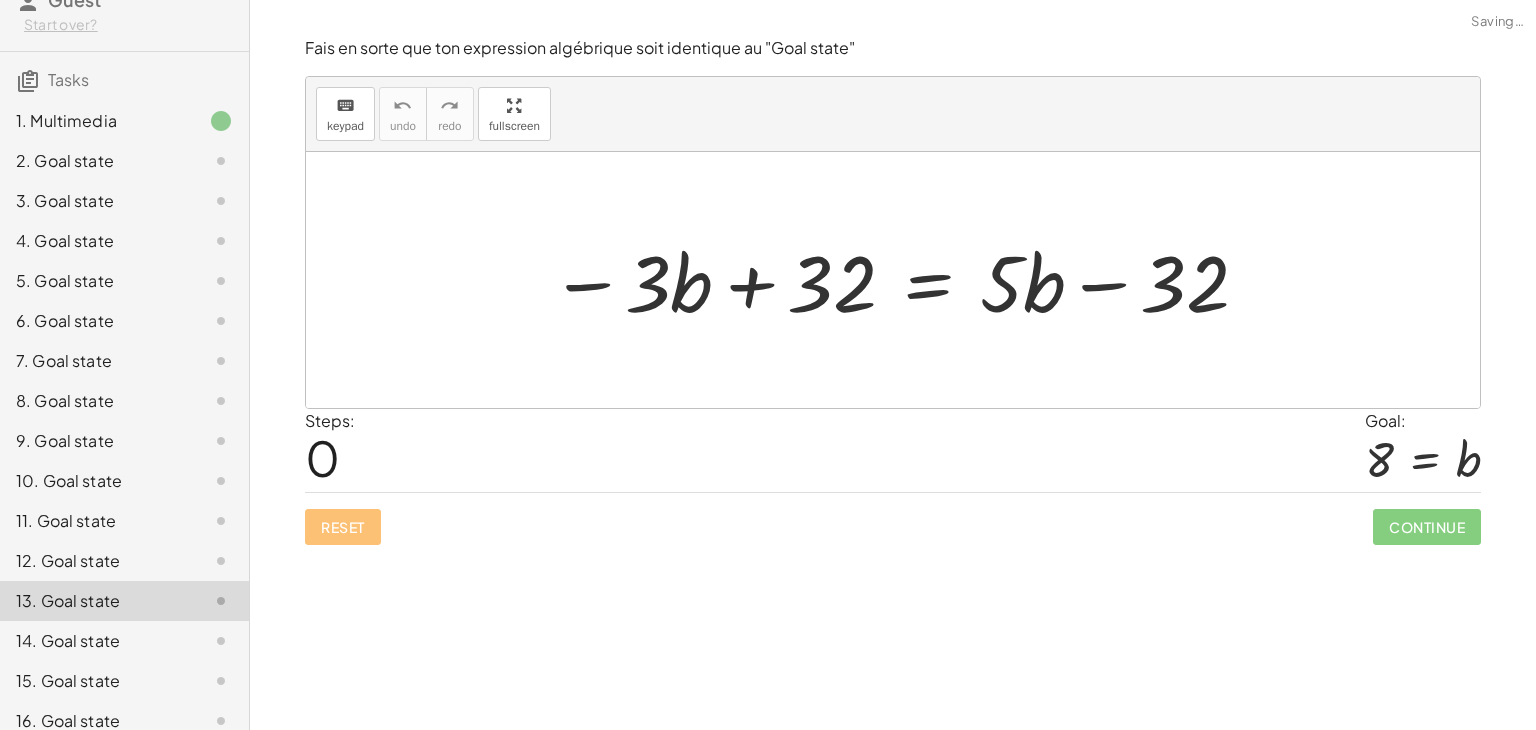 scroll, scrollTop: 120, scrollLeft: 0, axis: vertical 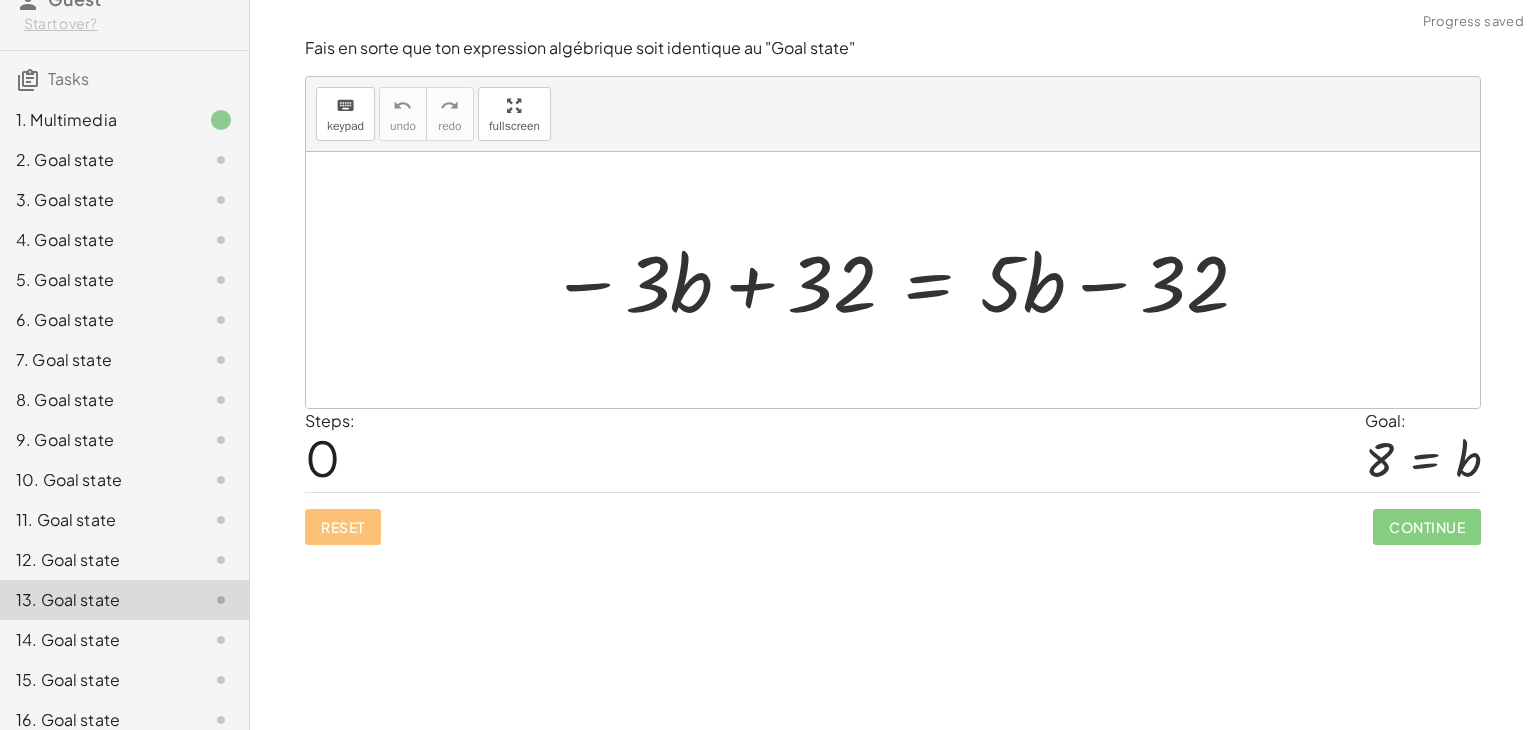 click on "10. Goal state" 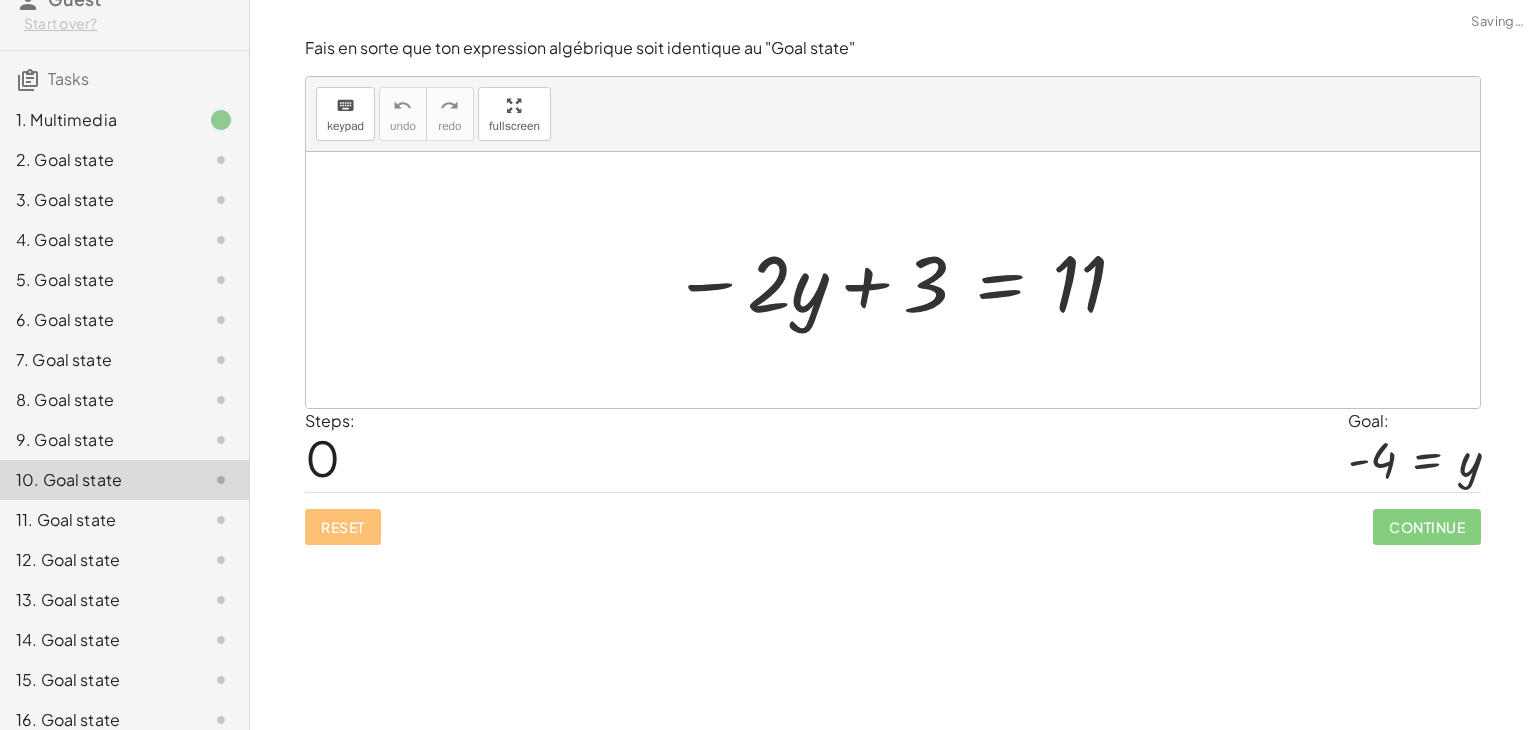 click on "9. Goal state" 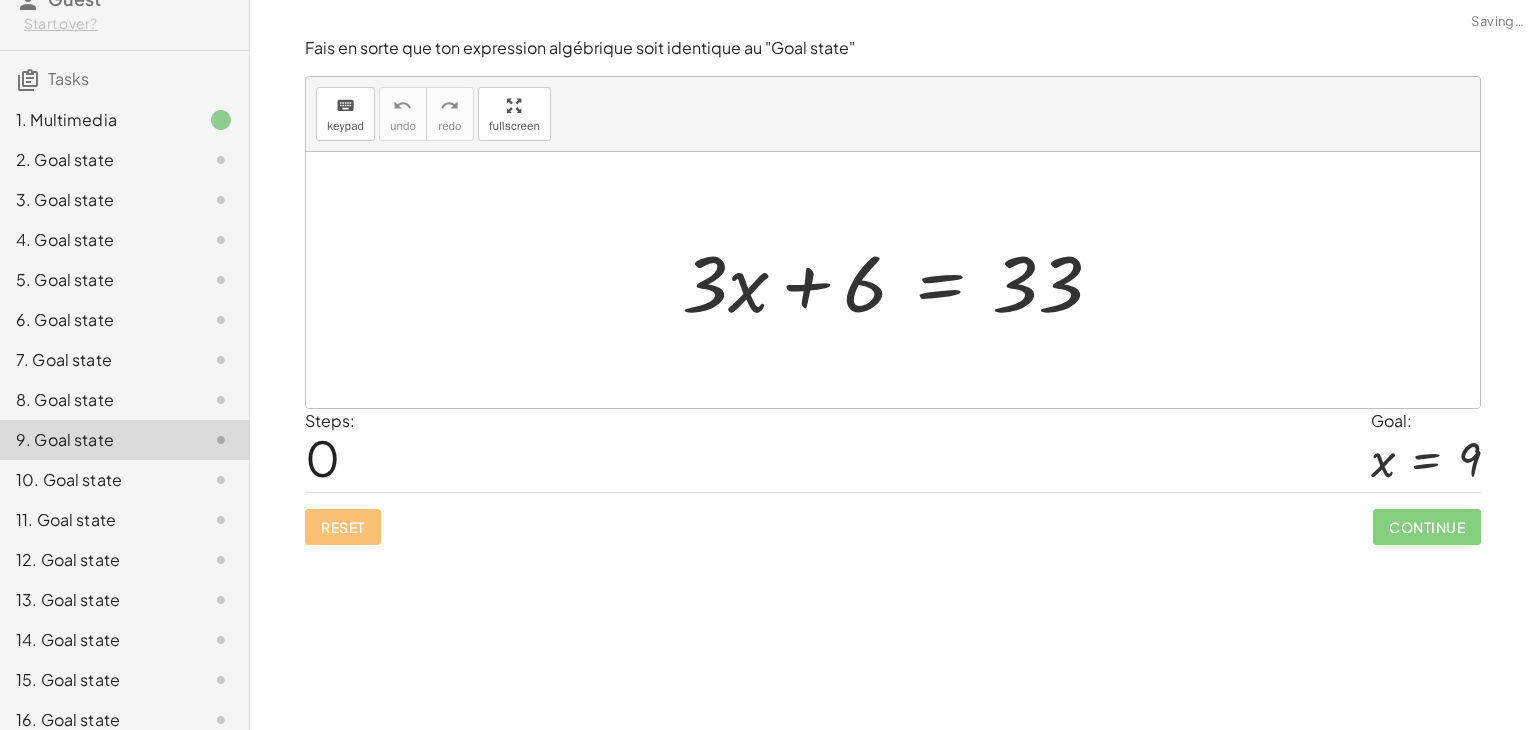 click on "12. Goal state" 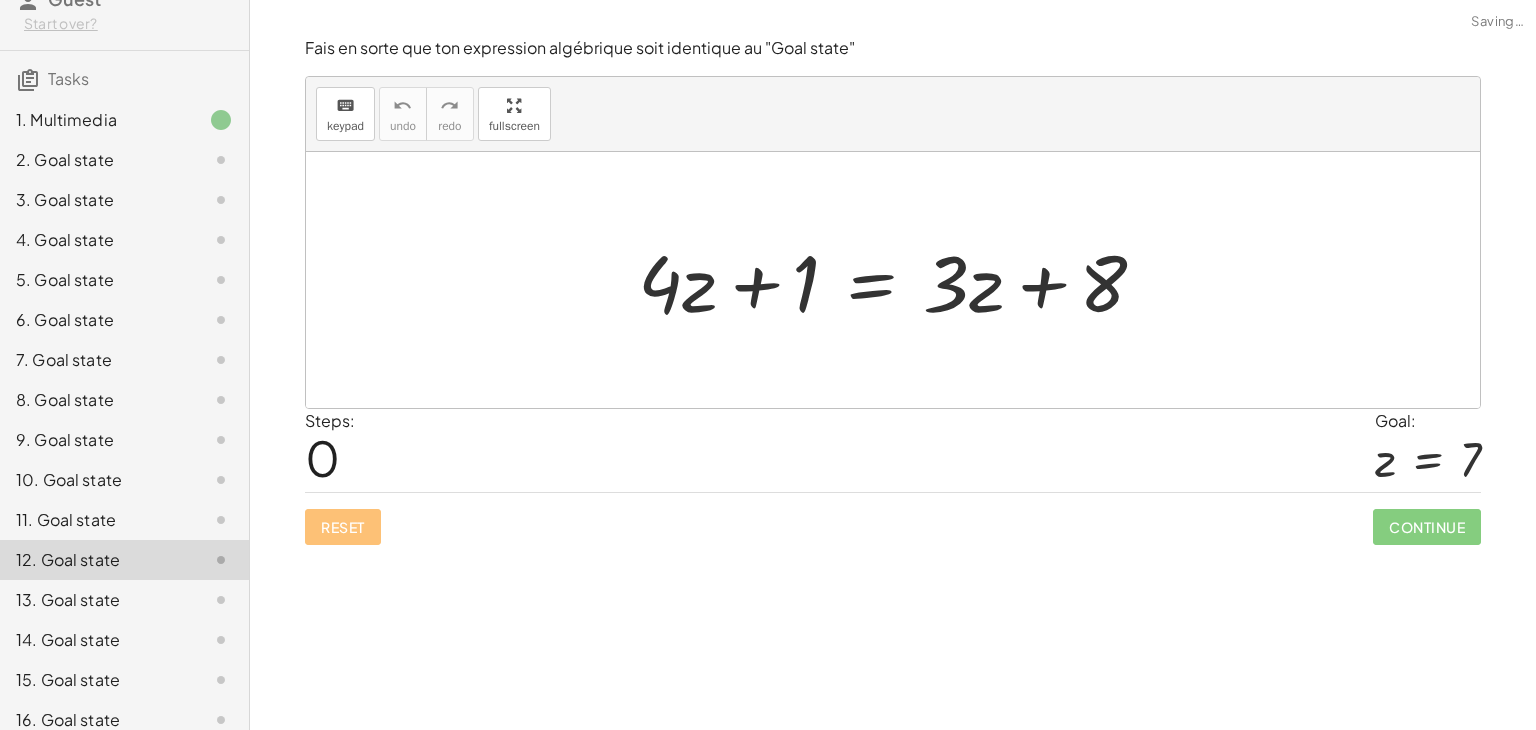 click on "11. Goal state" 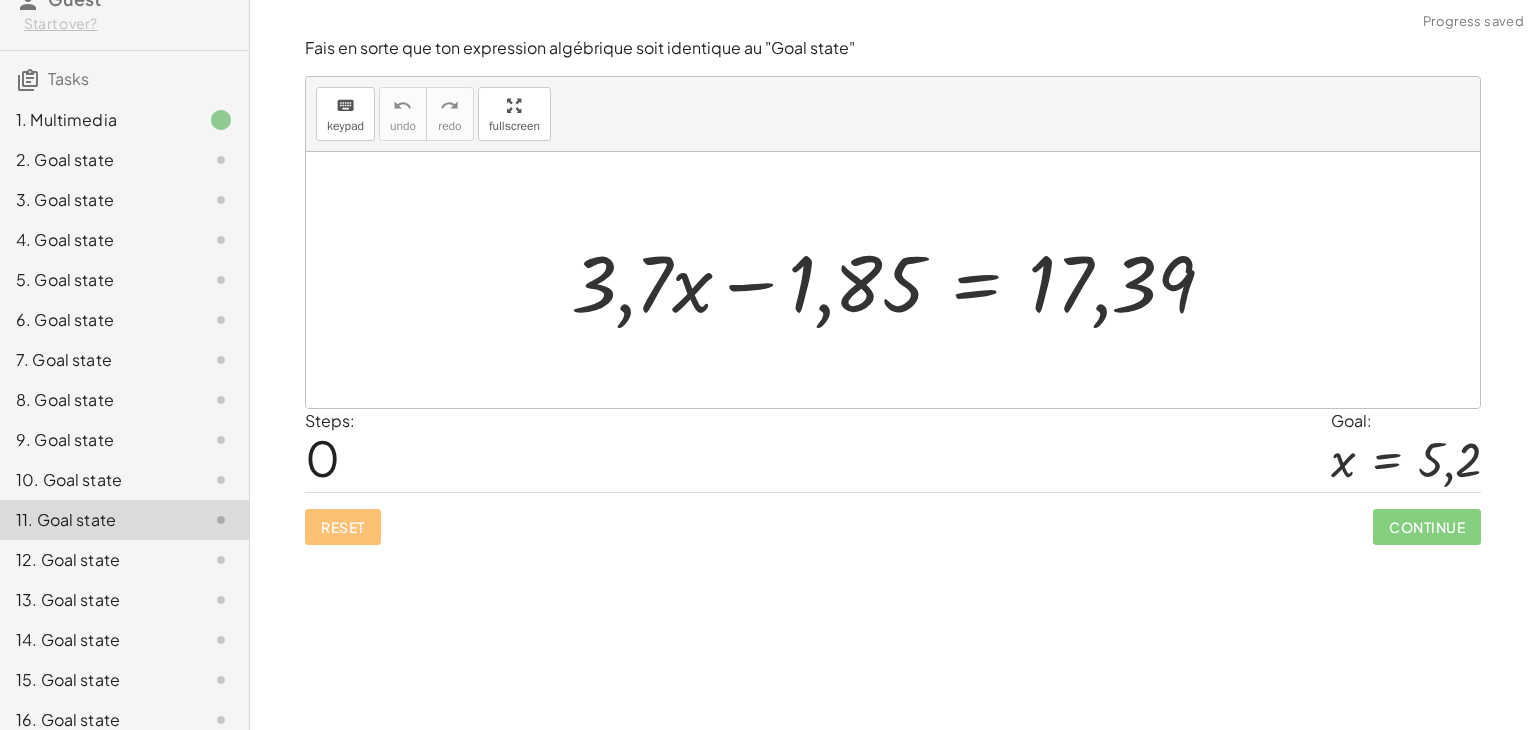 click on "10. Goal state" 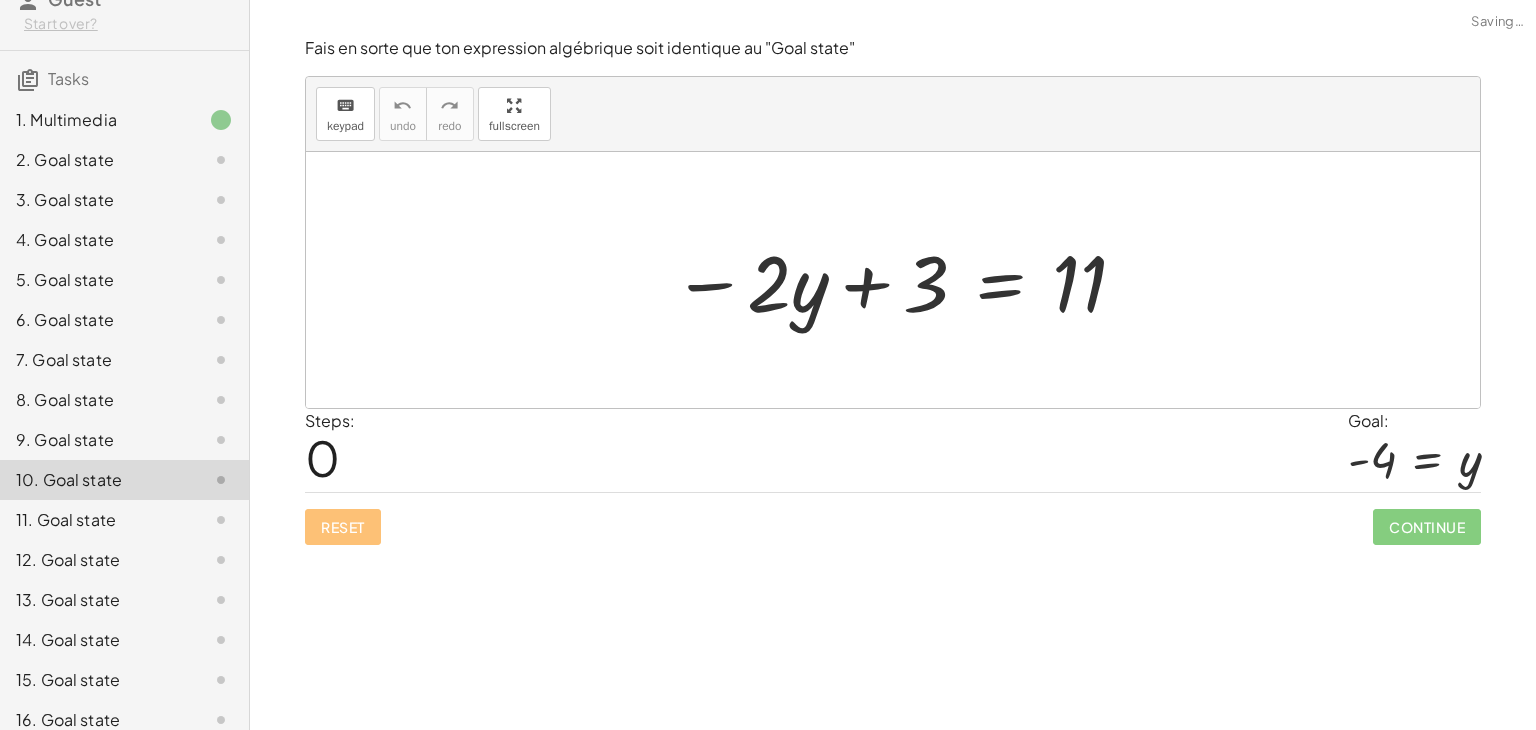click on "9. Goal state" 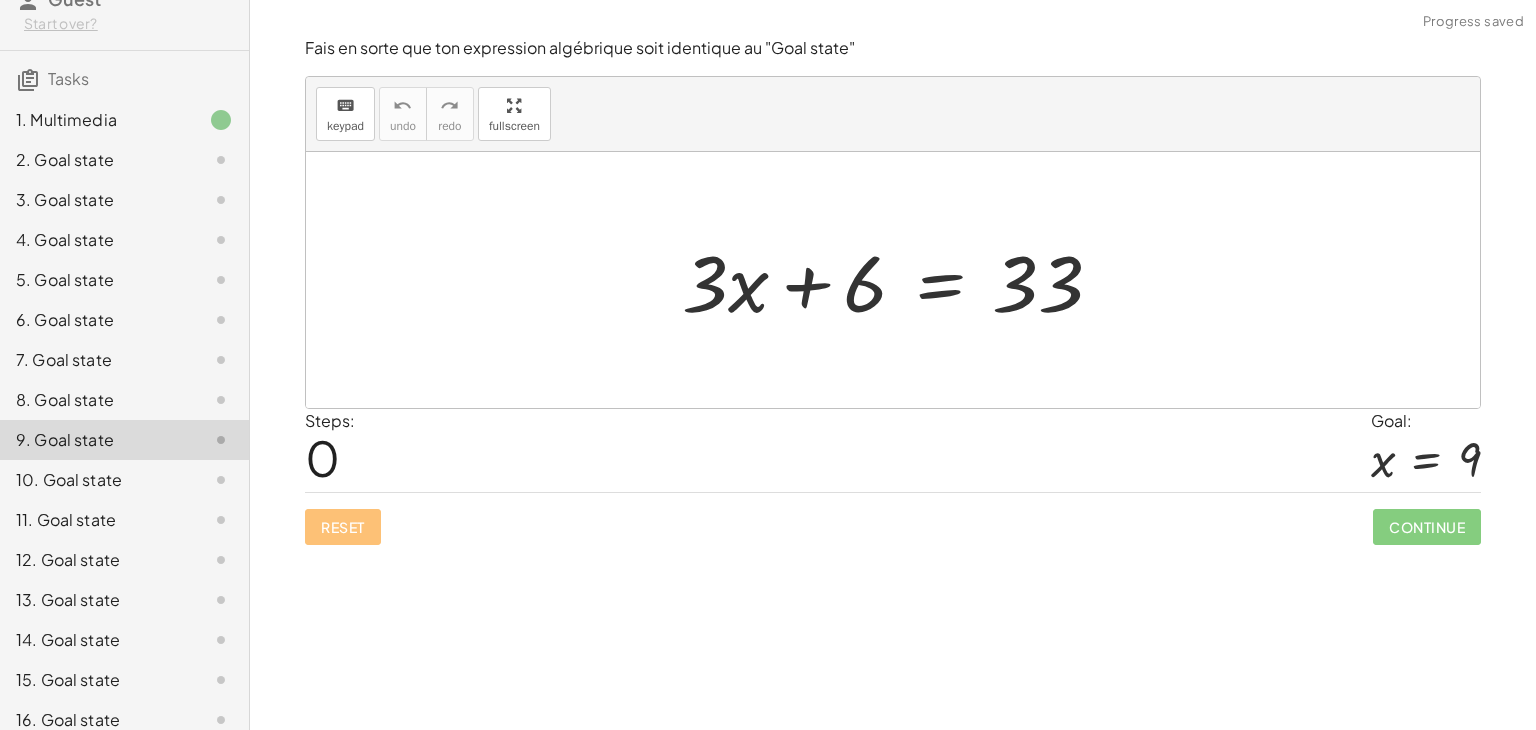click on "8. Goal state" 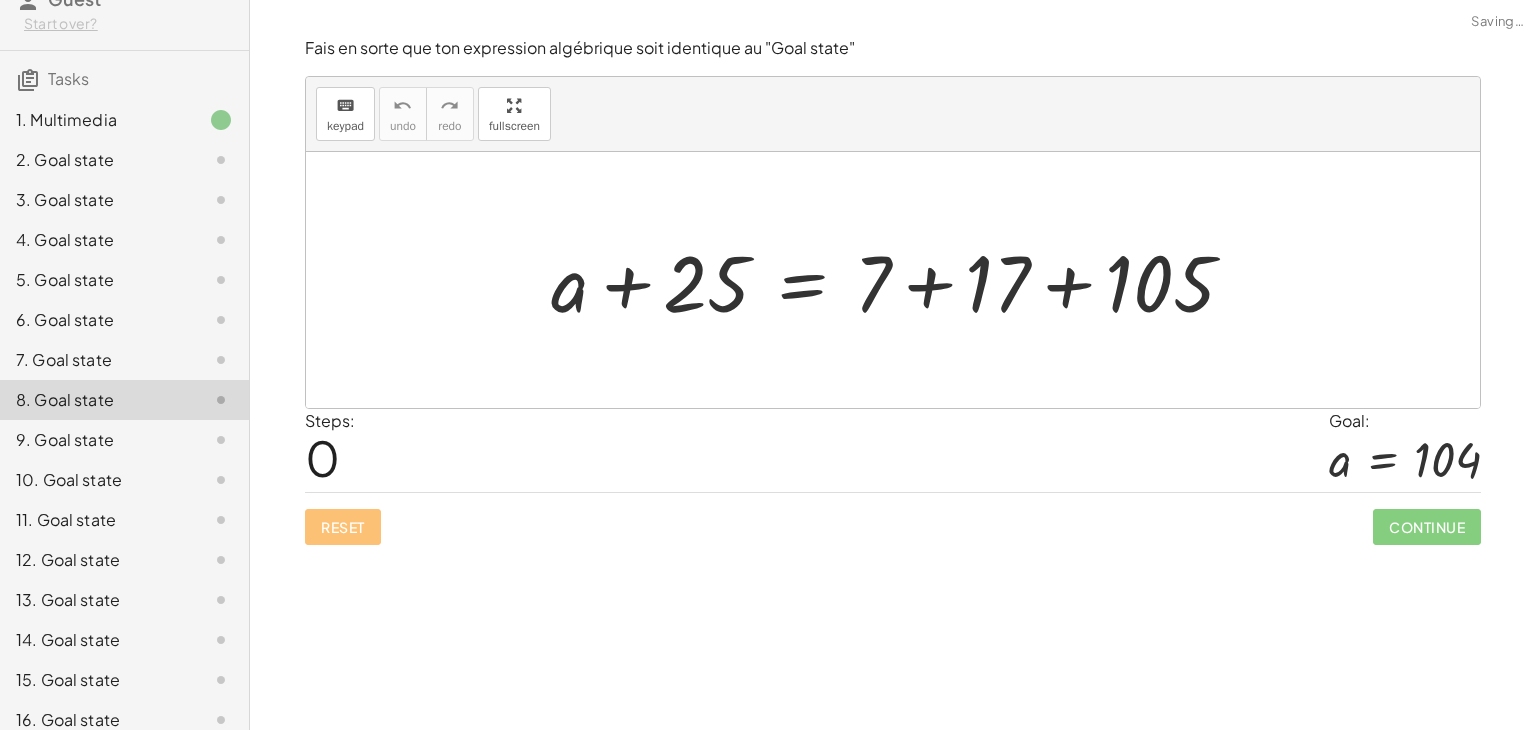 click on "14. Goal state" 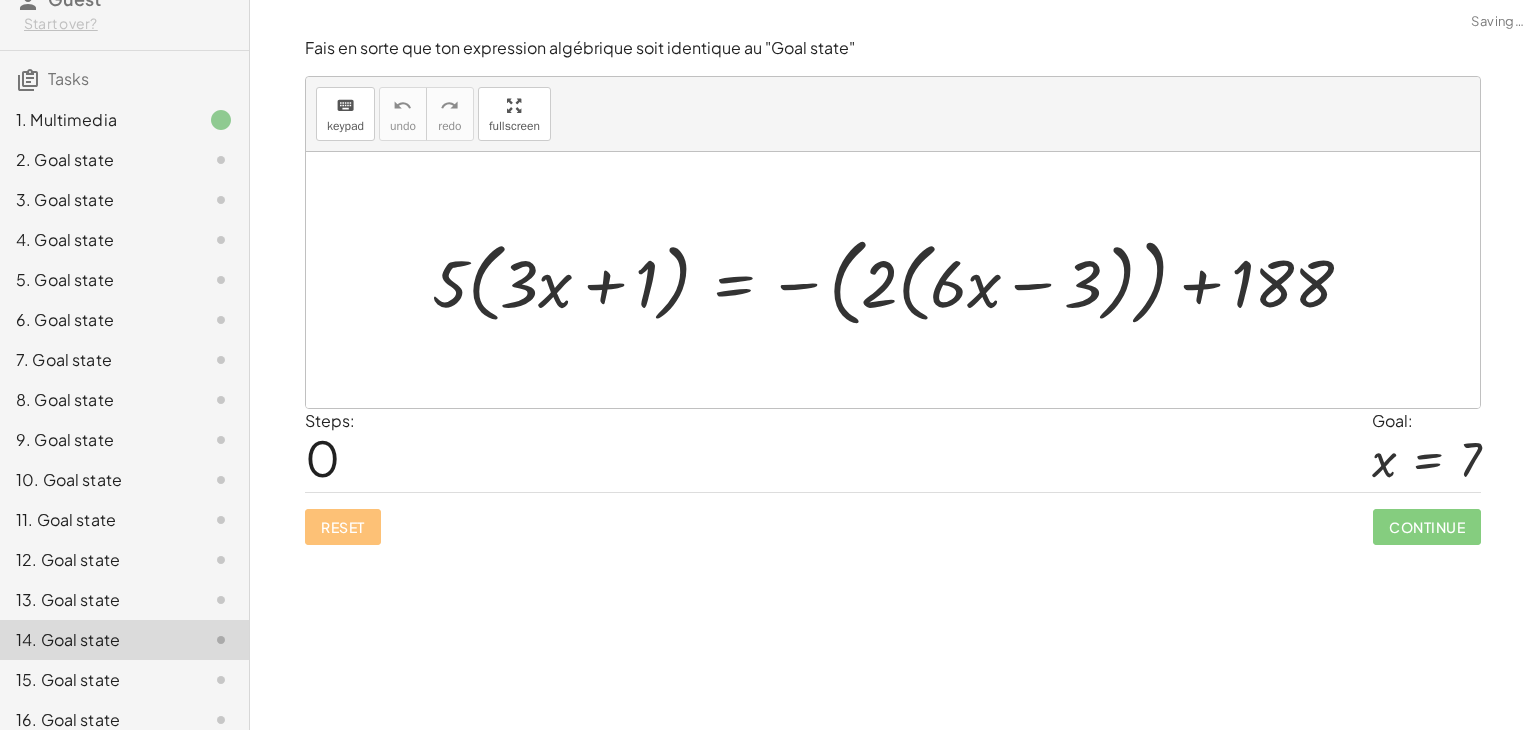 scroll, scrollTop: 0, scrollLeft: 0, axis: both 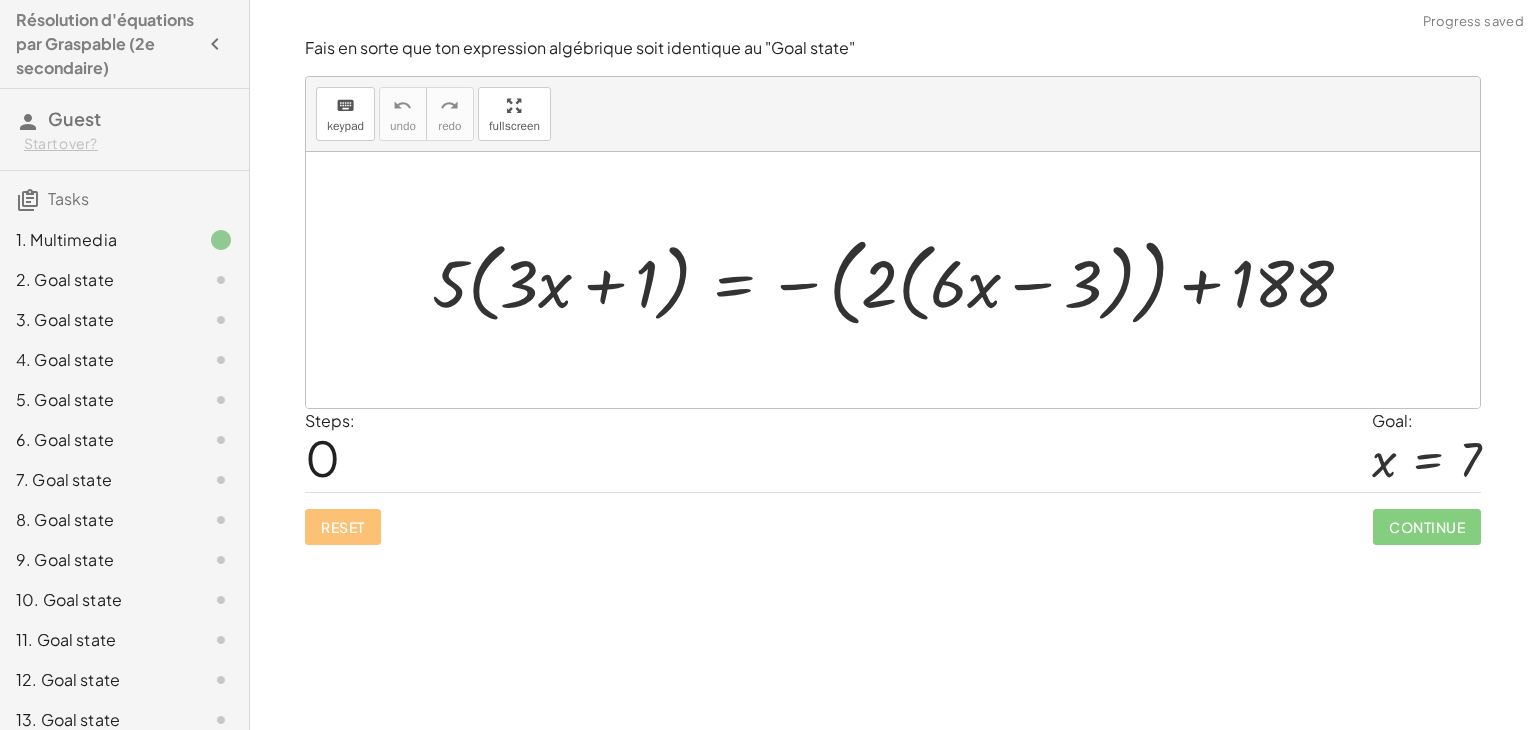 click on "2. Goal state" 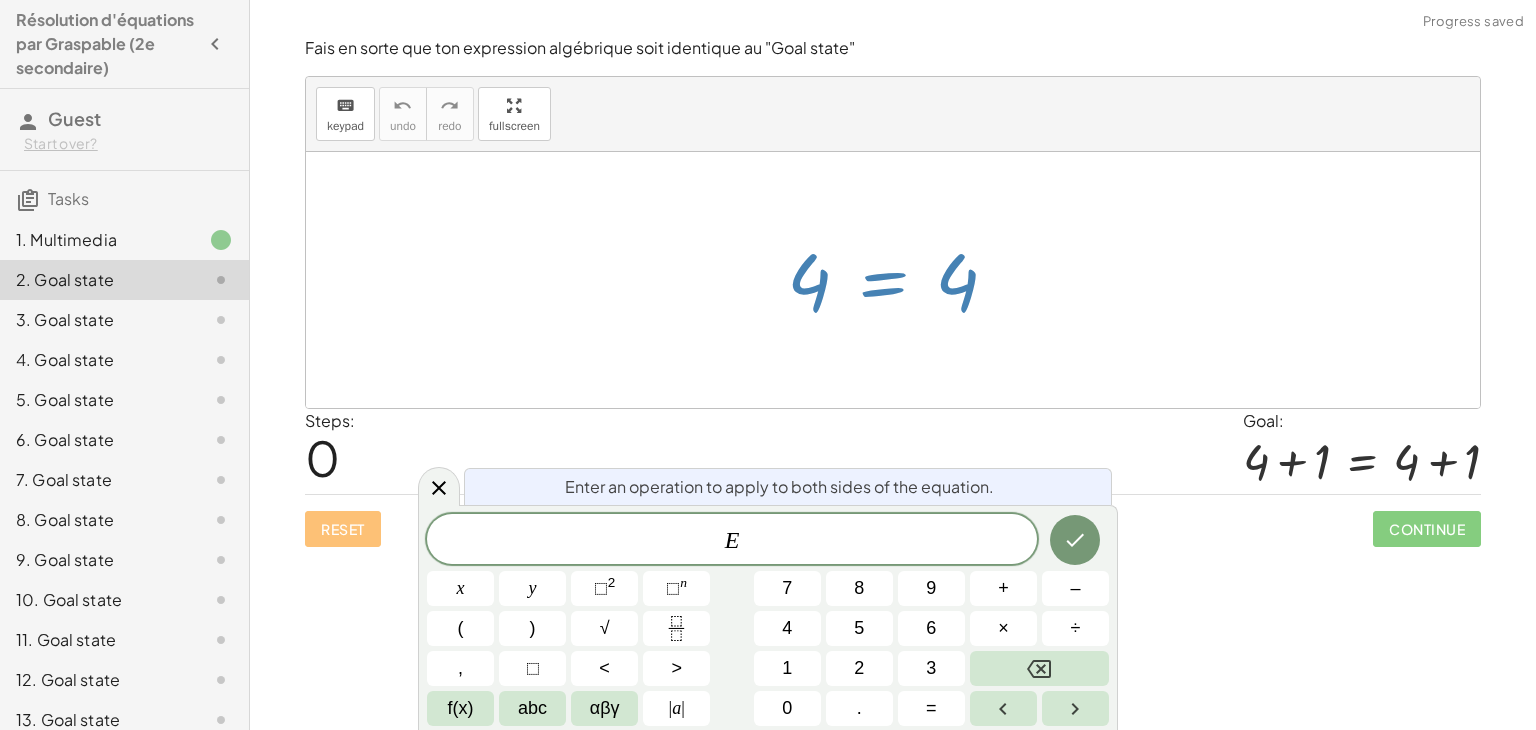 click on "+" at bounding box center (1003, 588) 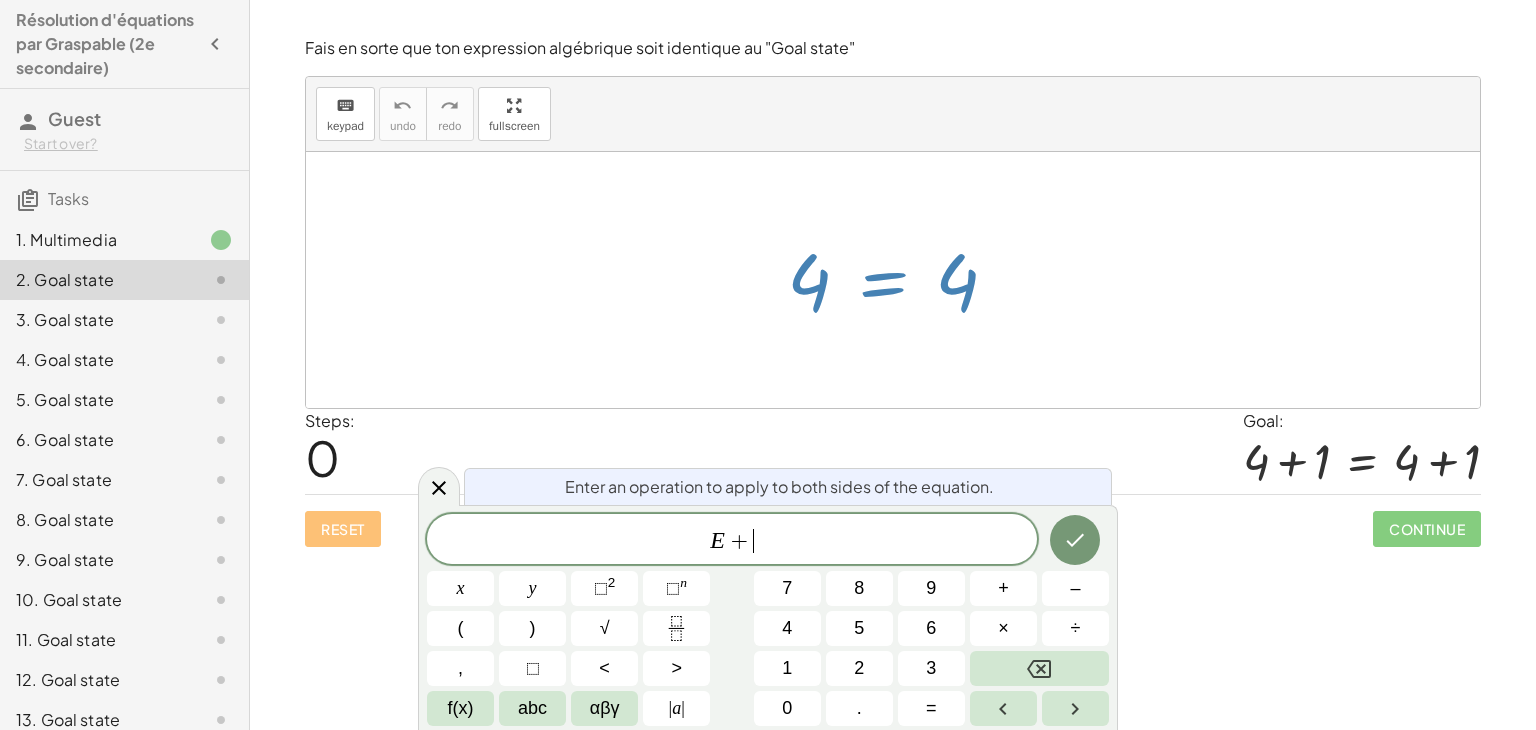 click on "1" at bounding box center [787, 668] 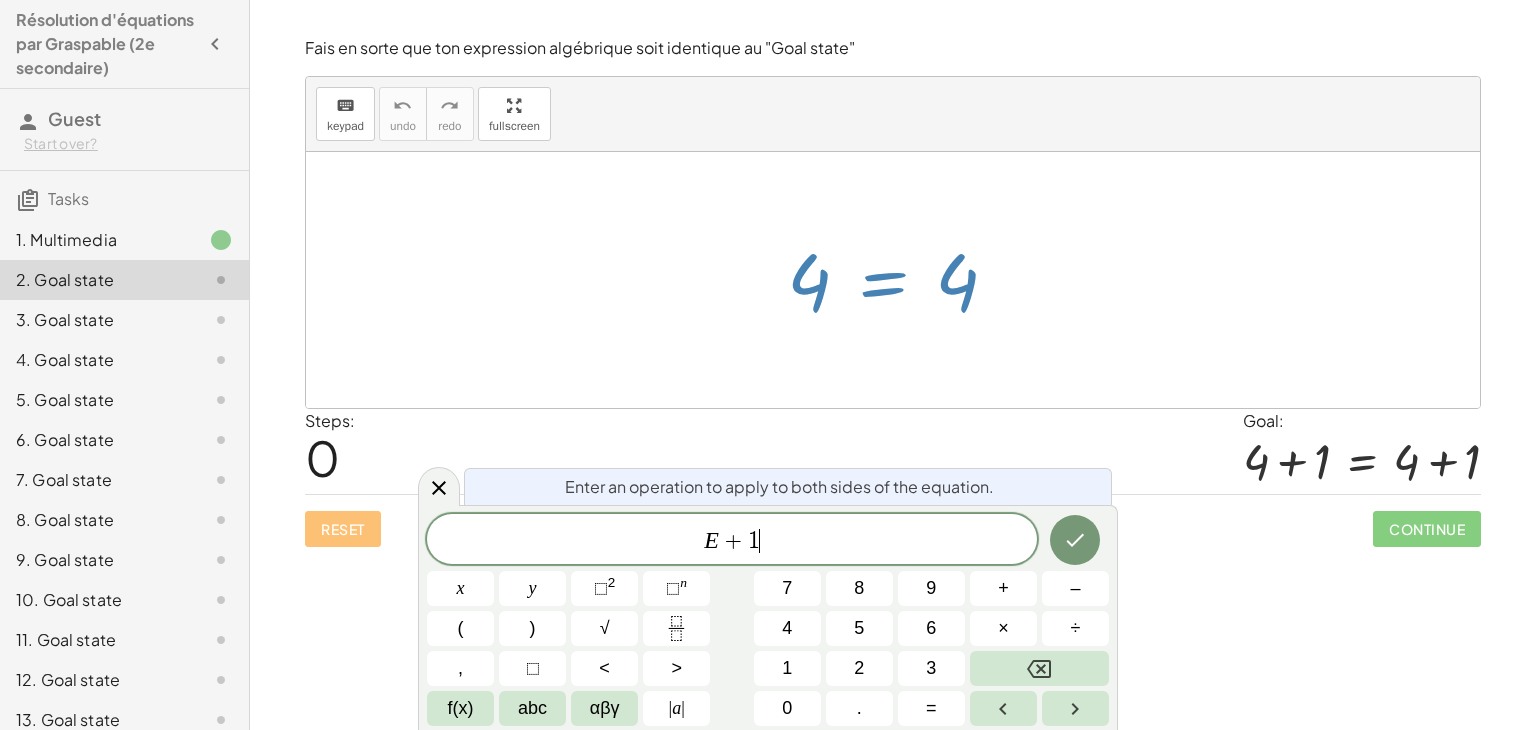 click 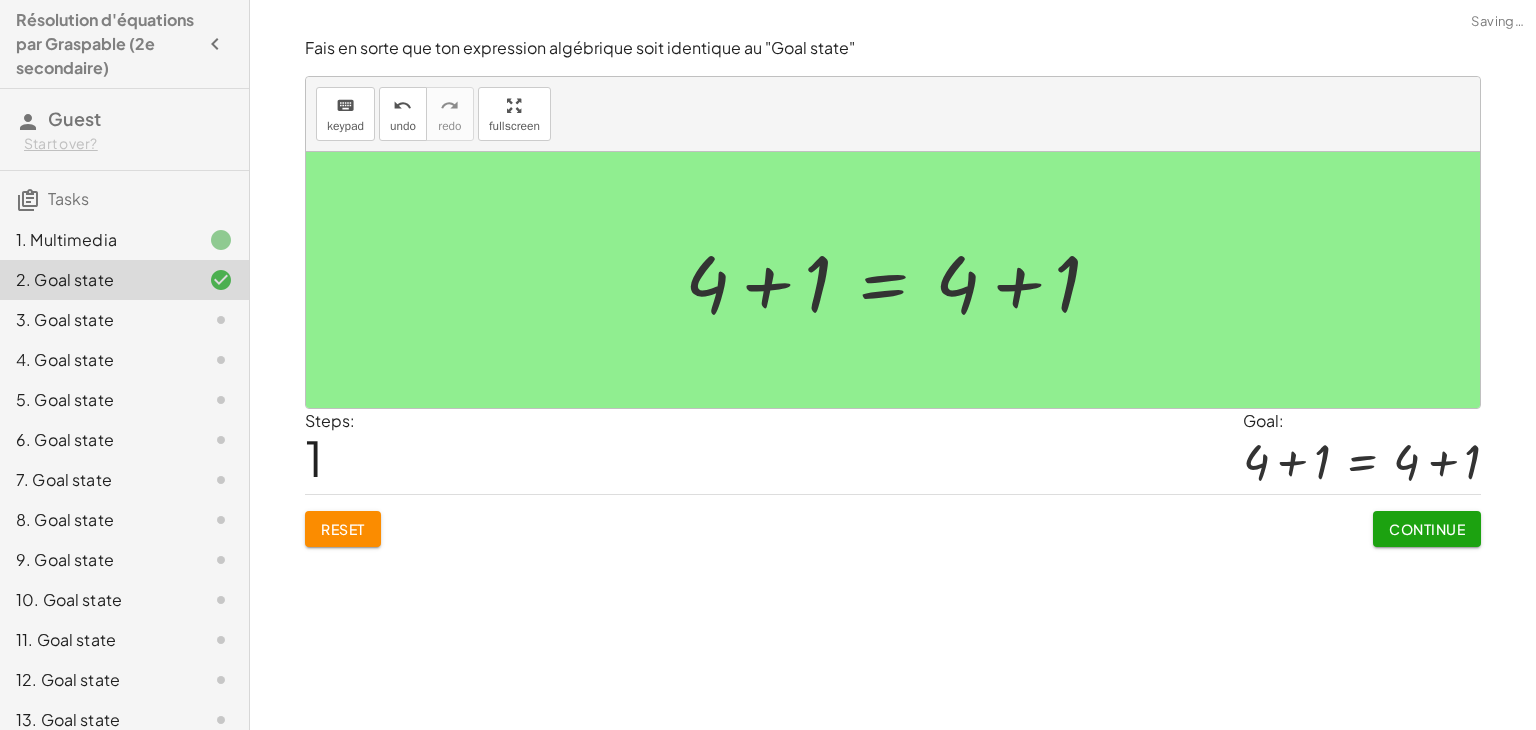 click on "Continue" at bounding box center [1427, 529] 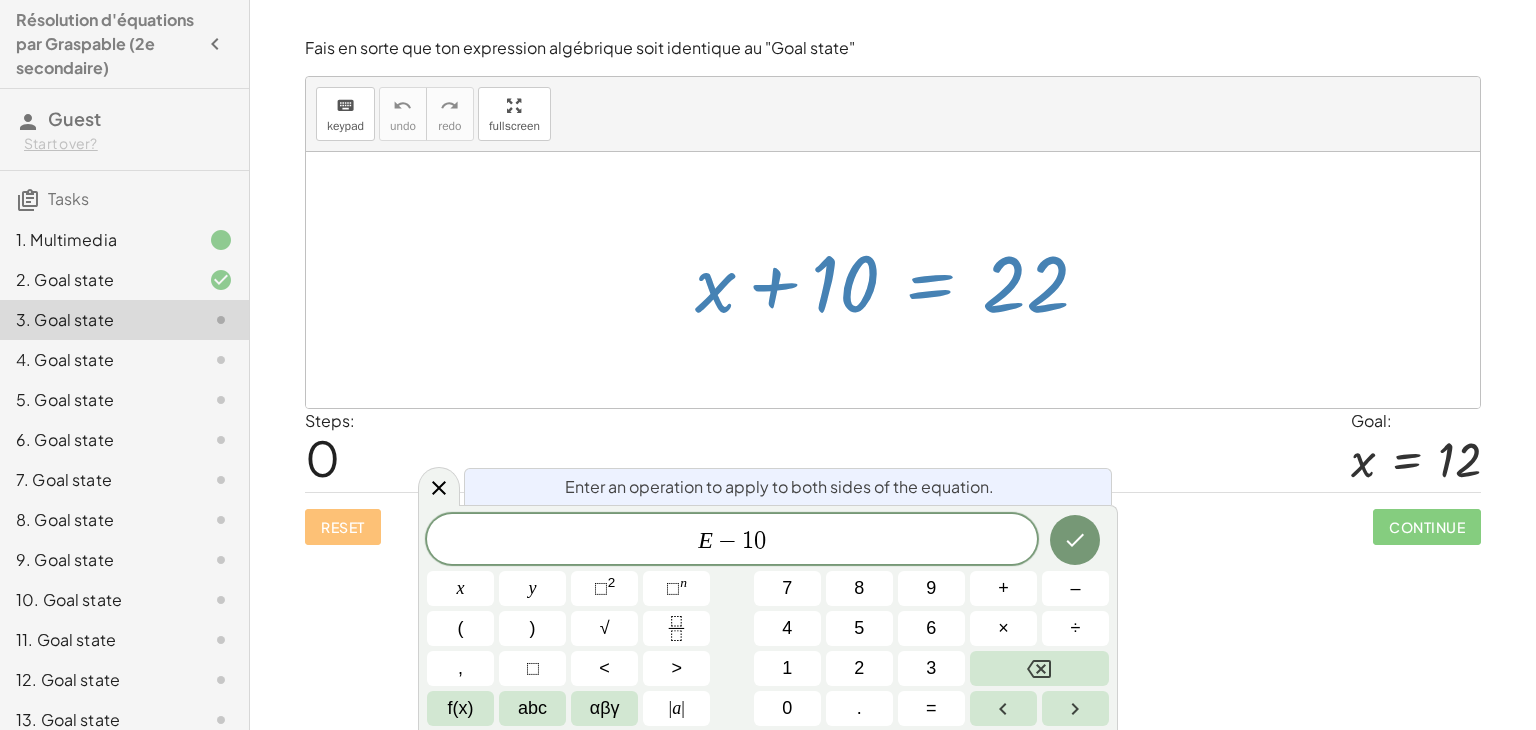 click on "Continue" 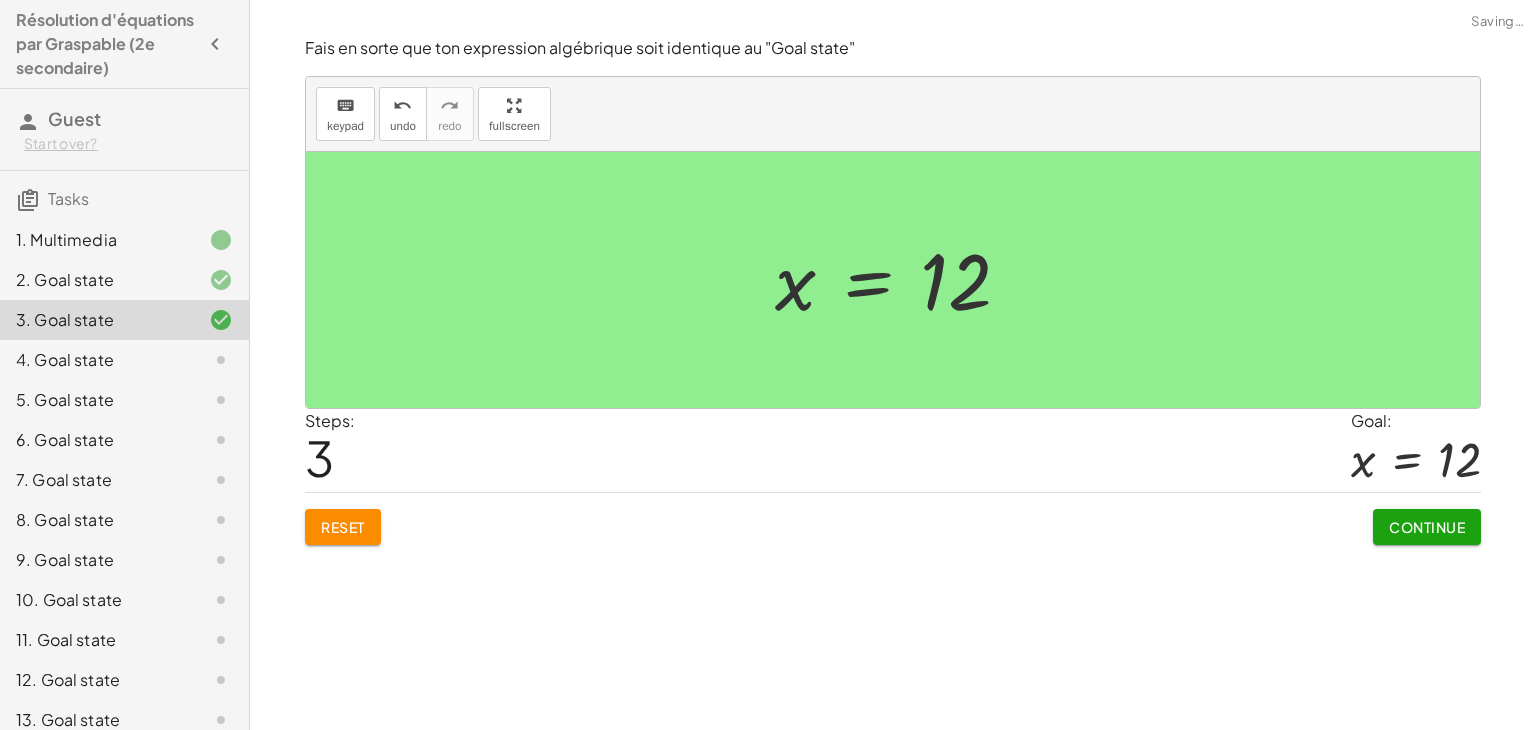 click on "Continue" 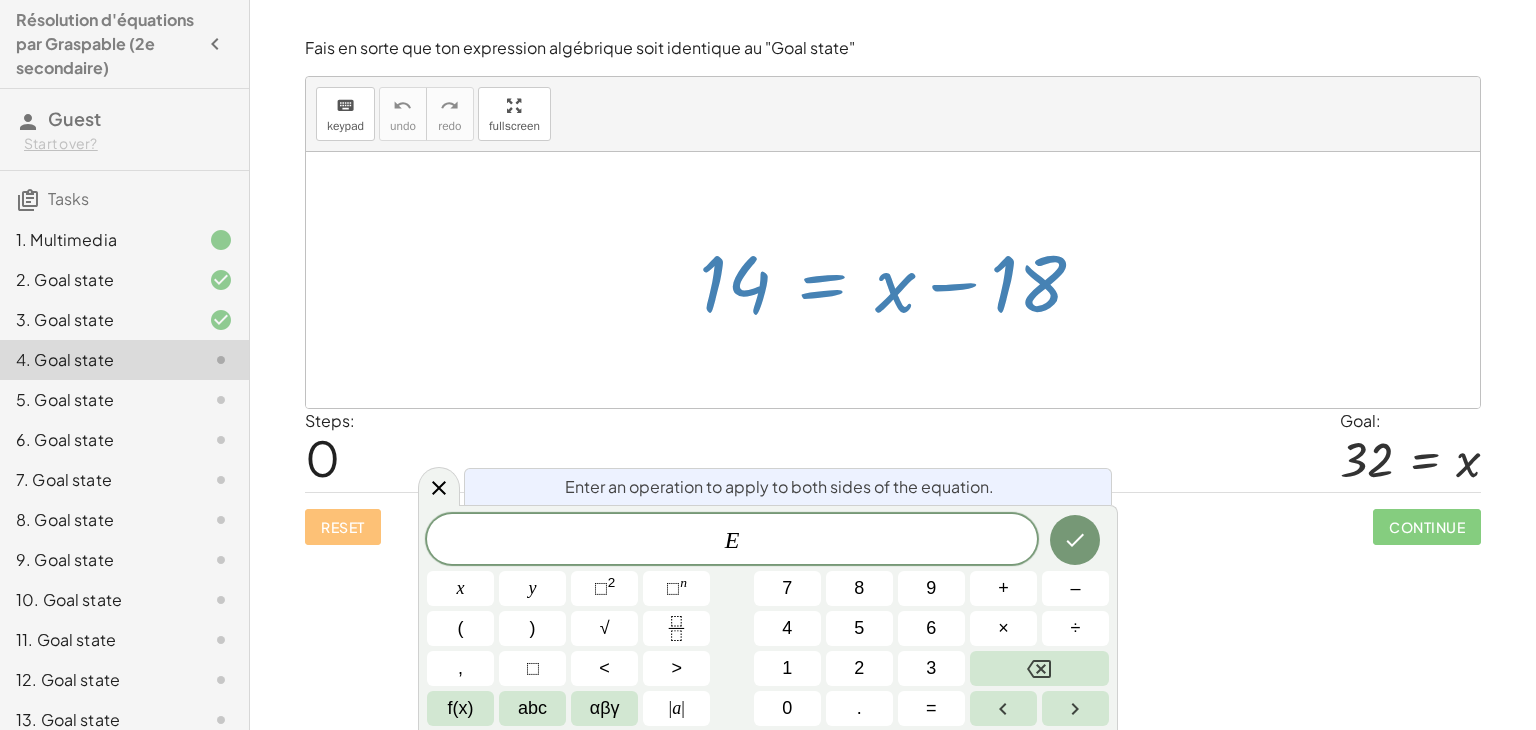 click on "+" at bounding box center [1003, 588] 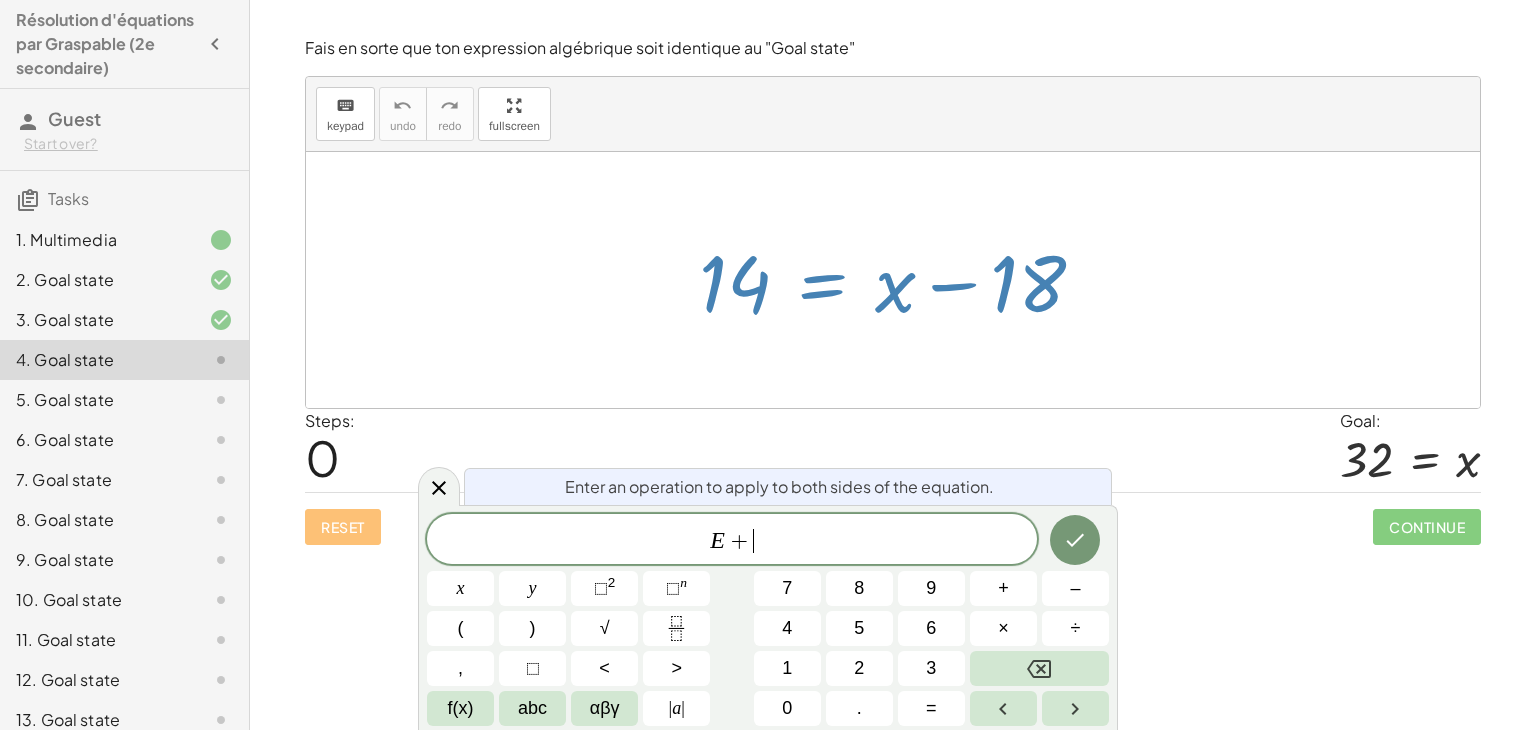 click on "1" at bounding box center [787, 668] 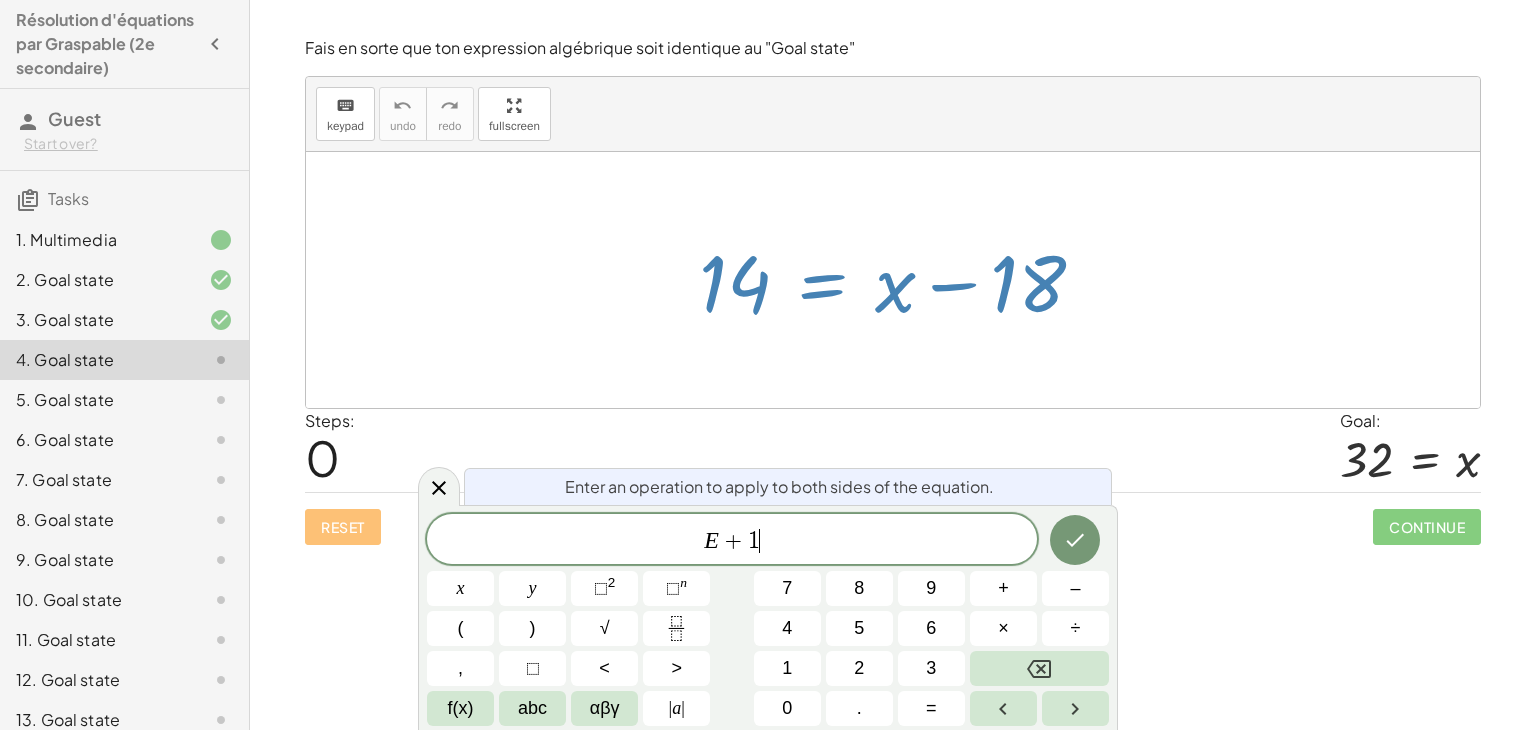 click on "8" at bounding box center [859, 588] 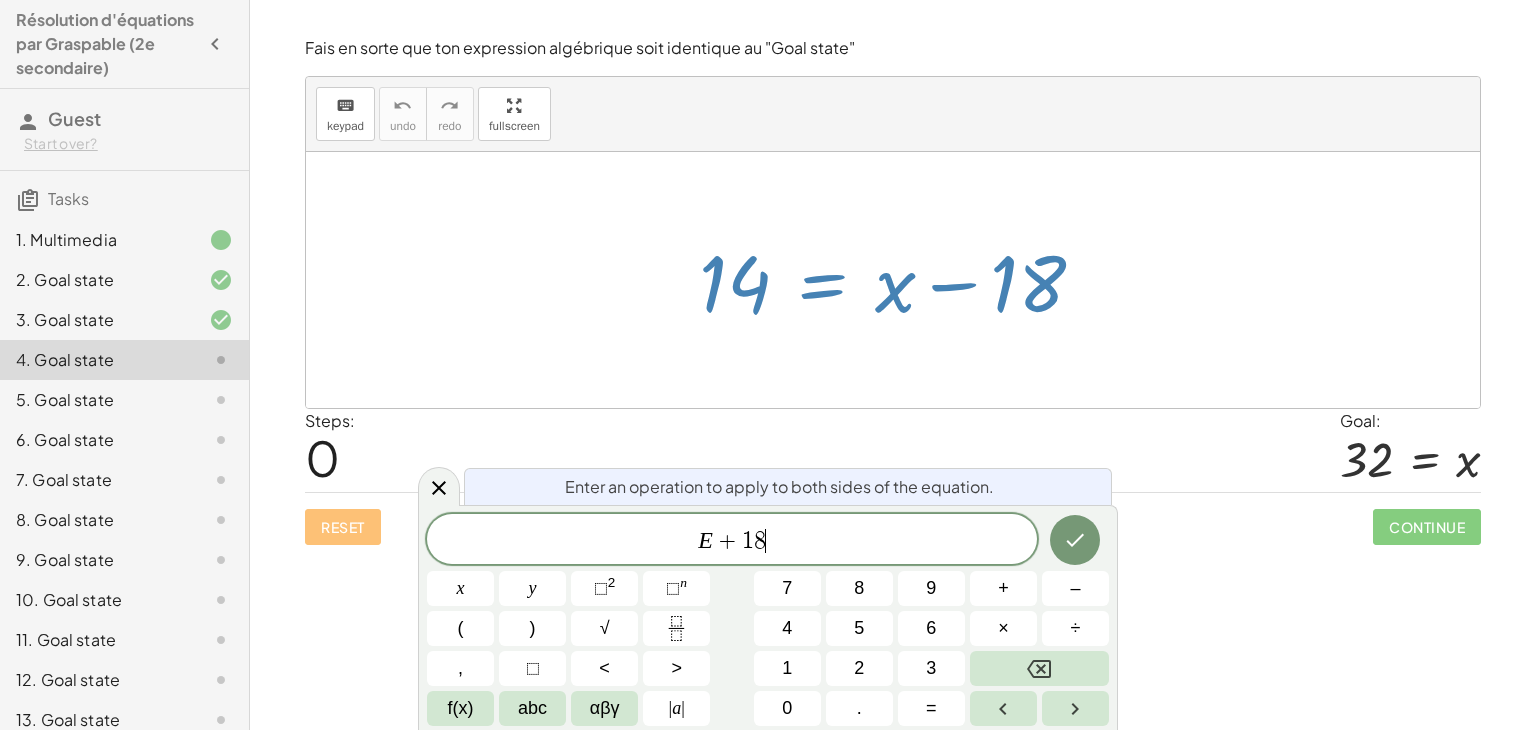 click 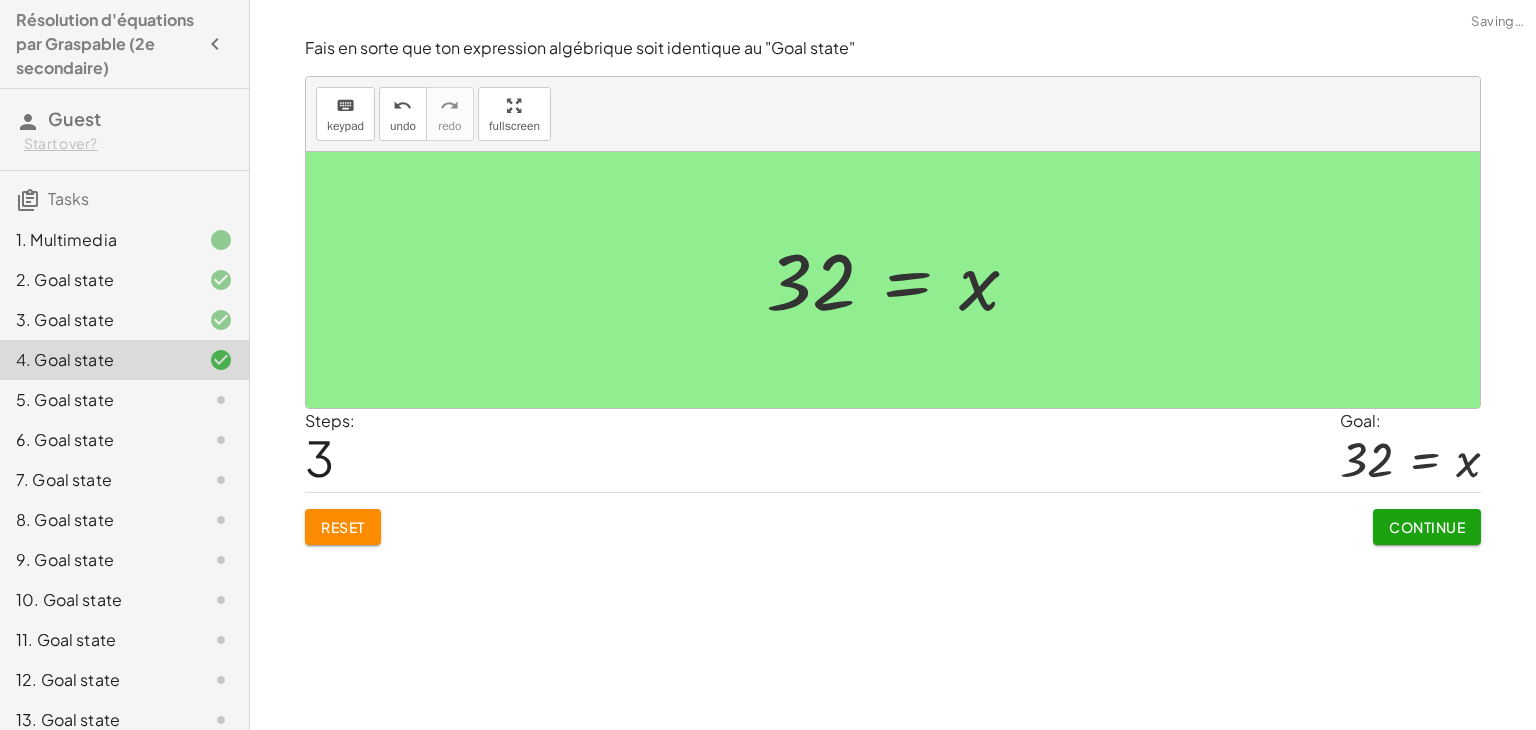 click on "Continue" 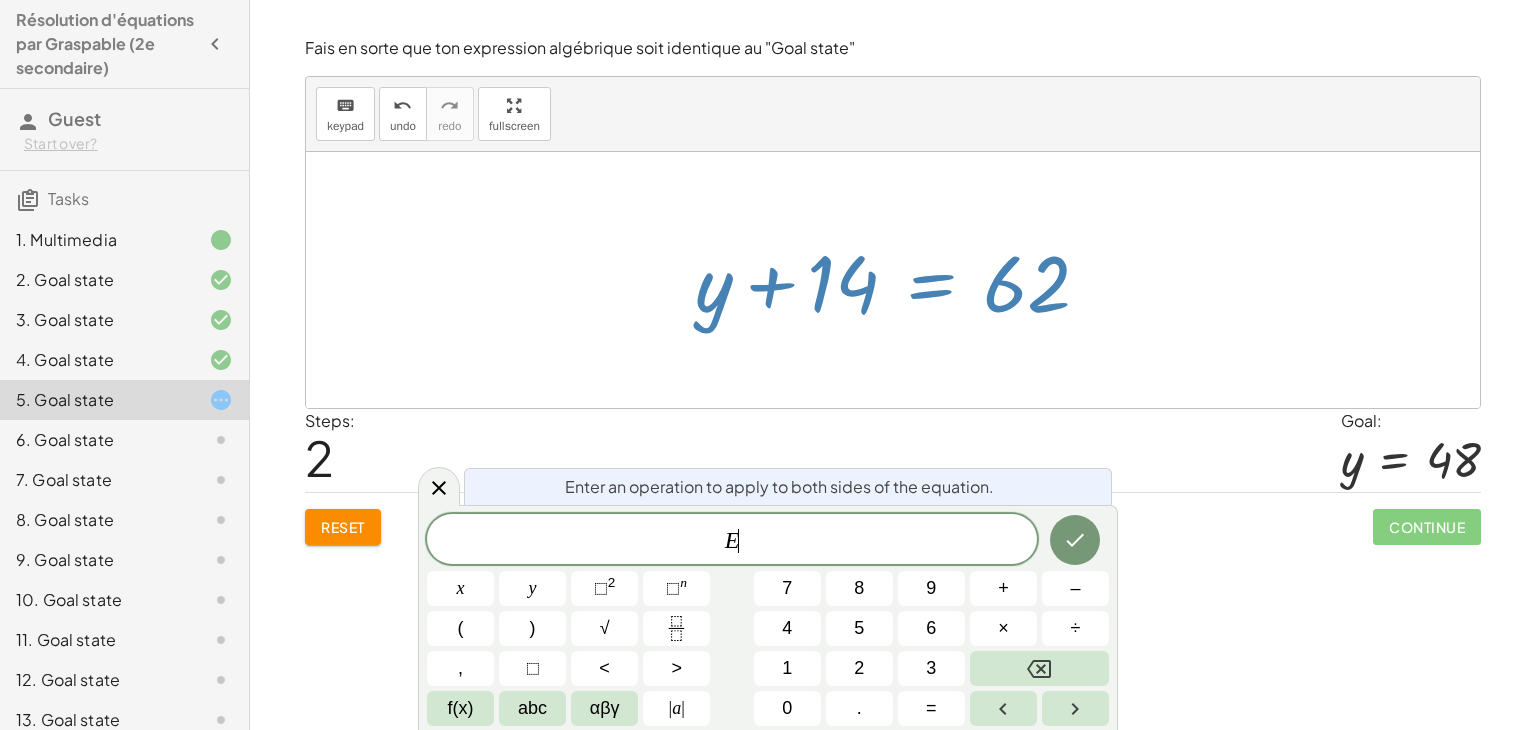 click on "–" at bounding box center (1075, 588) 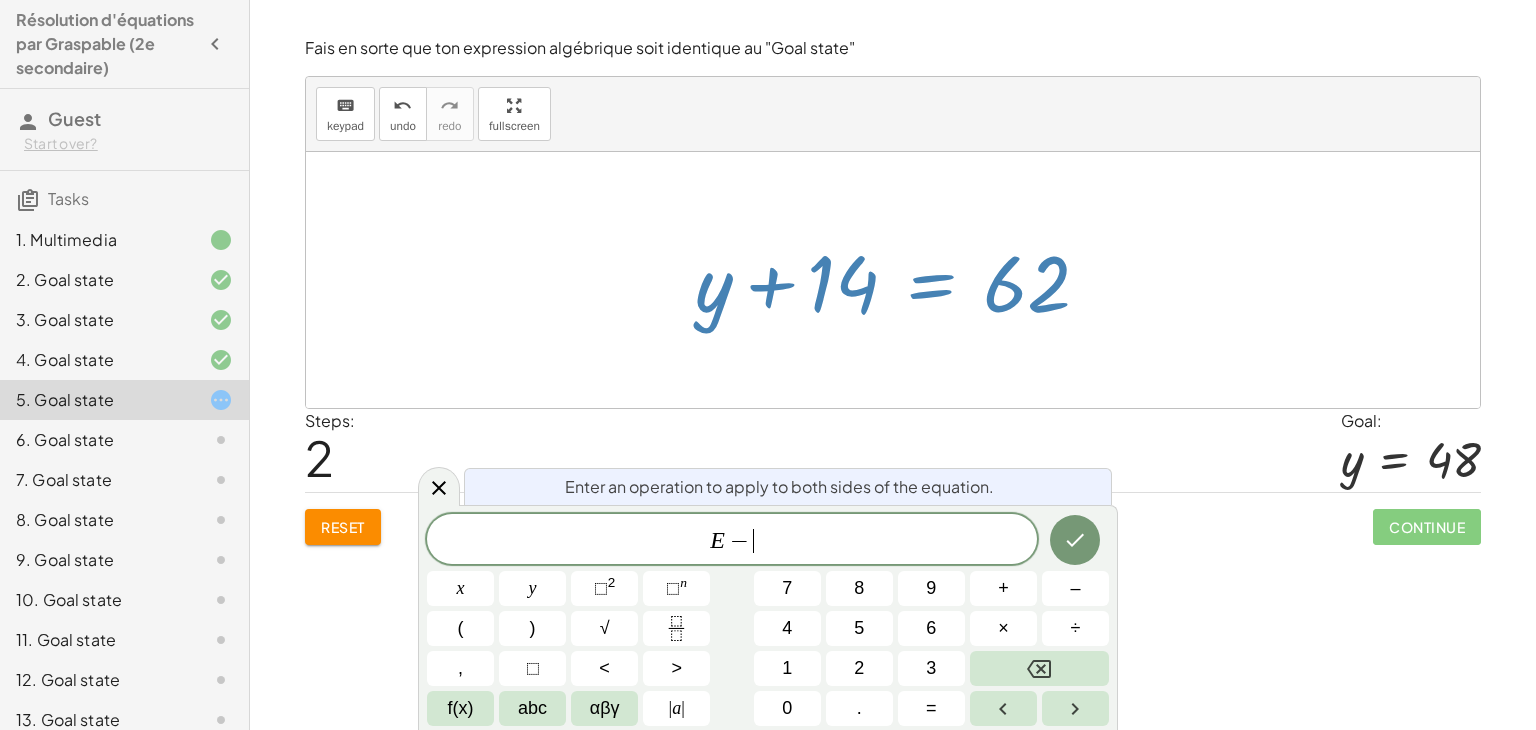 click on "1" at bounding box center [787, 668] 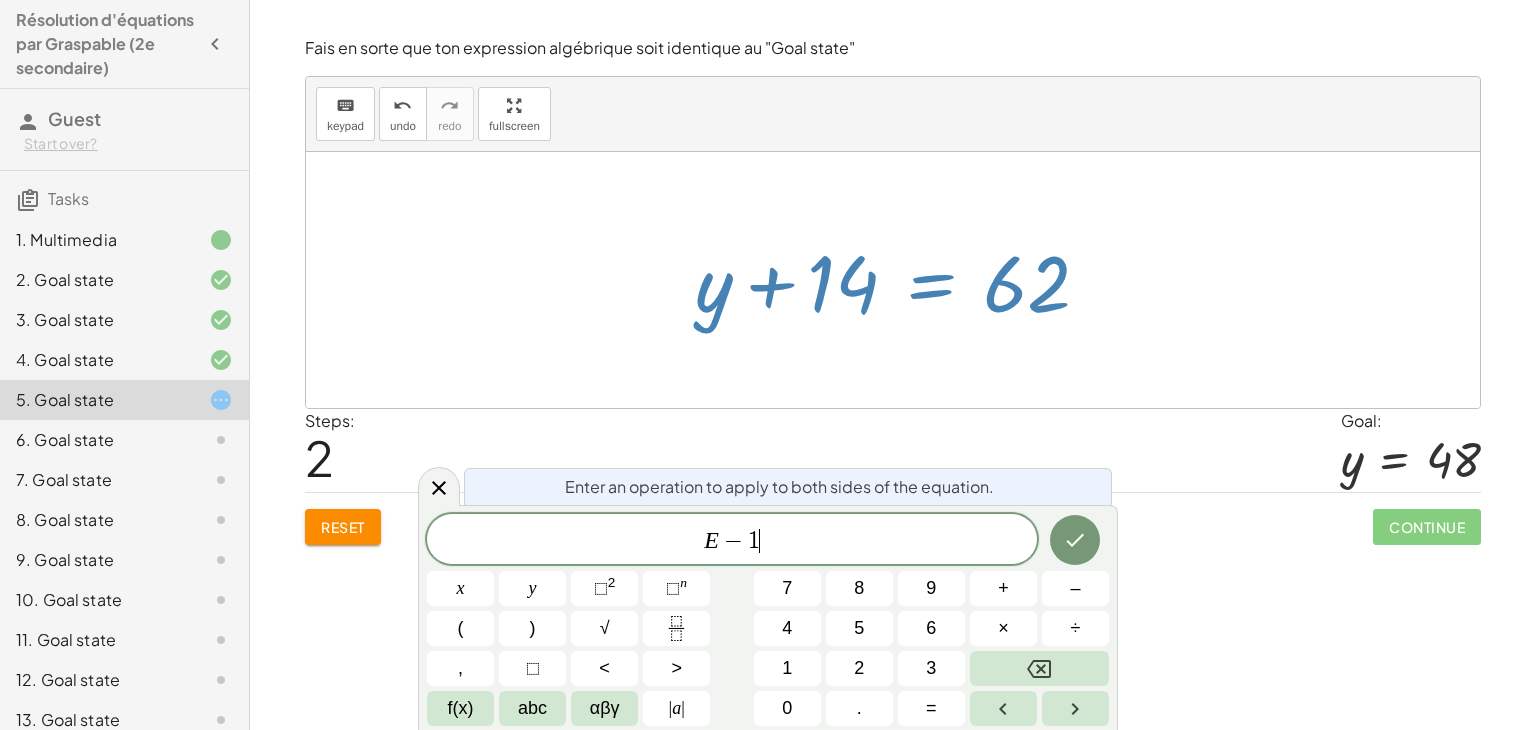 click on "4" at bounding box center [787, 628] 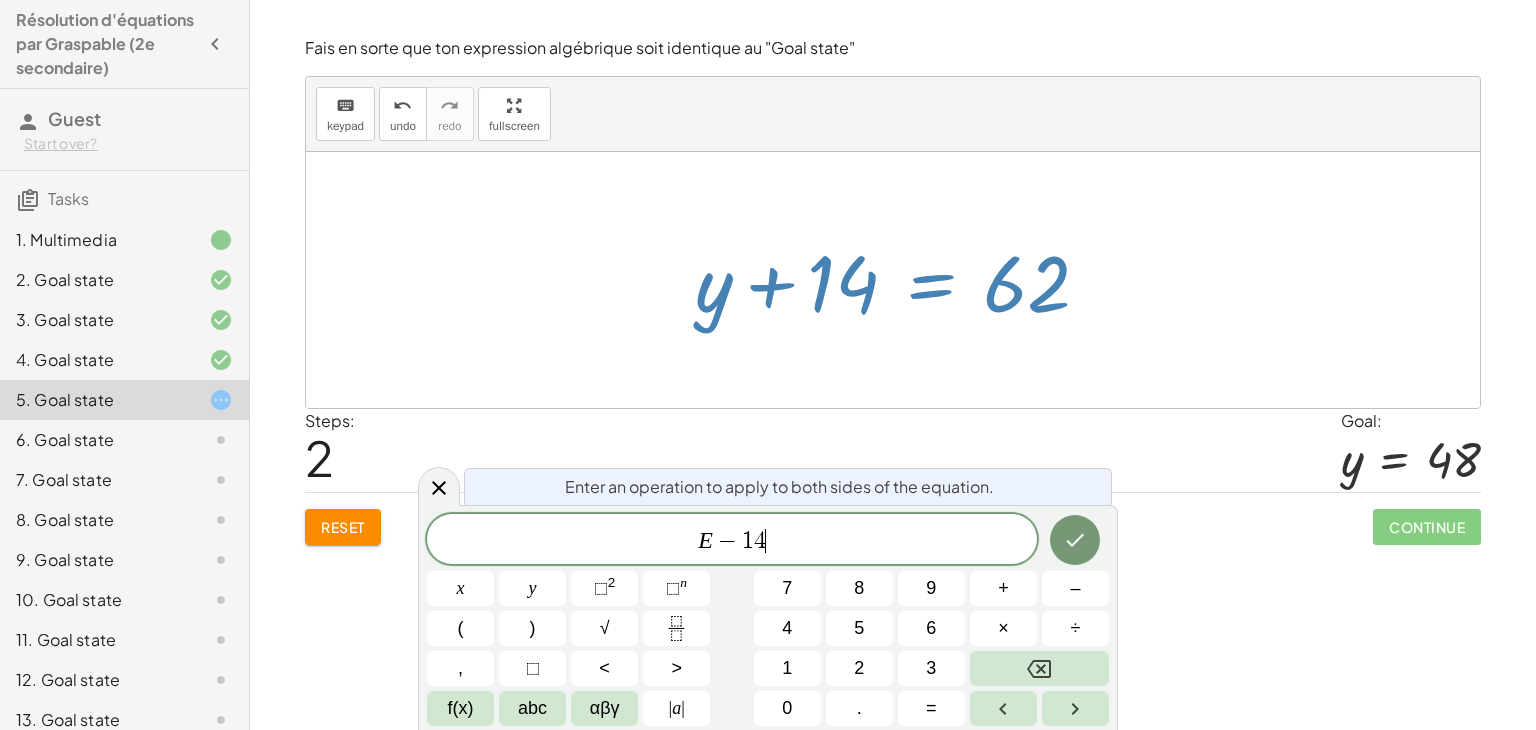 click 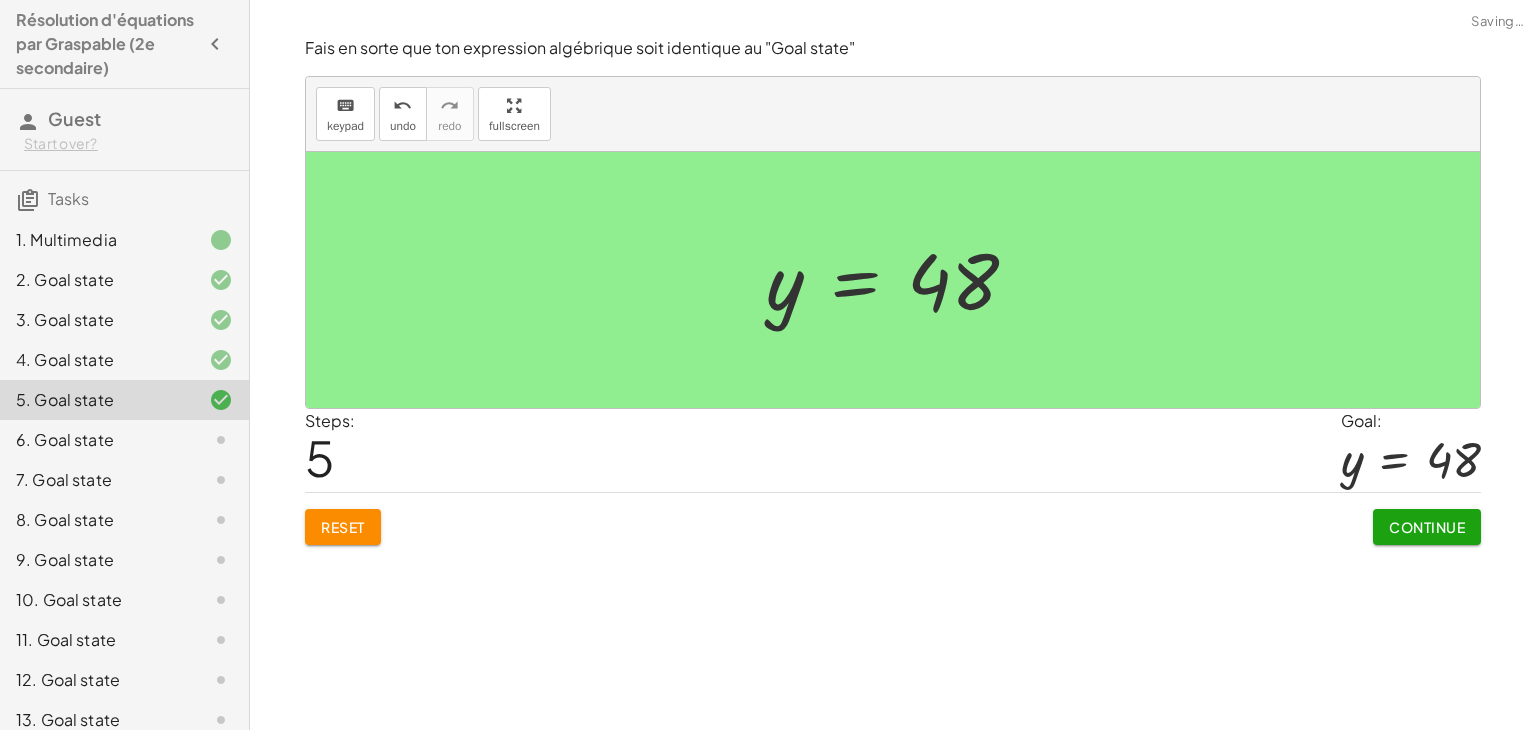 click on "Continue" 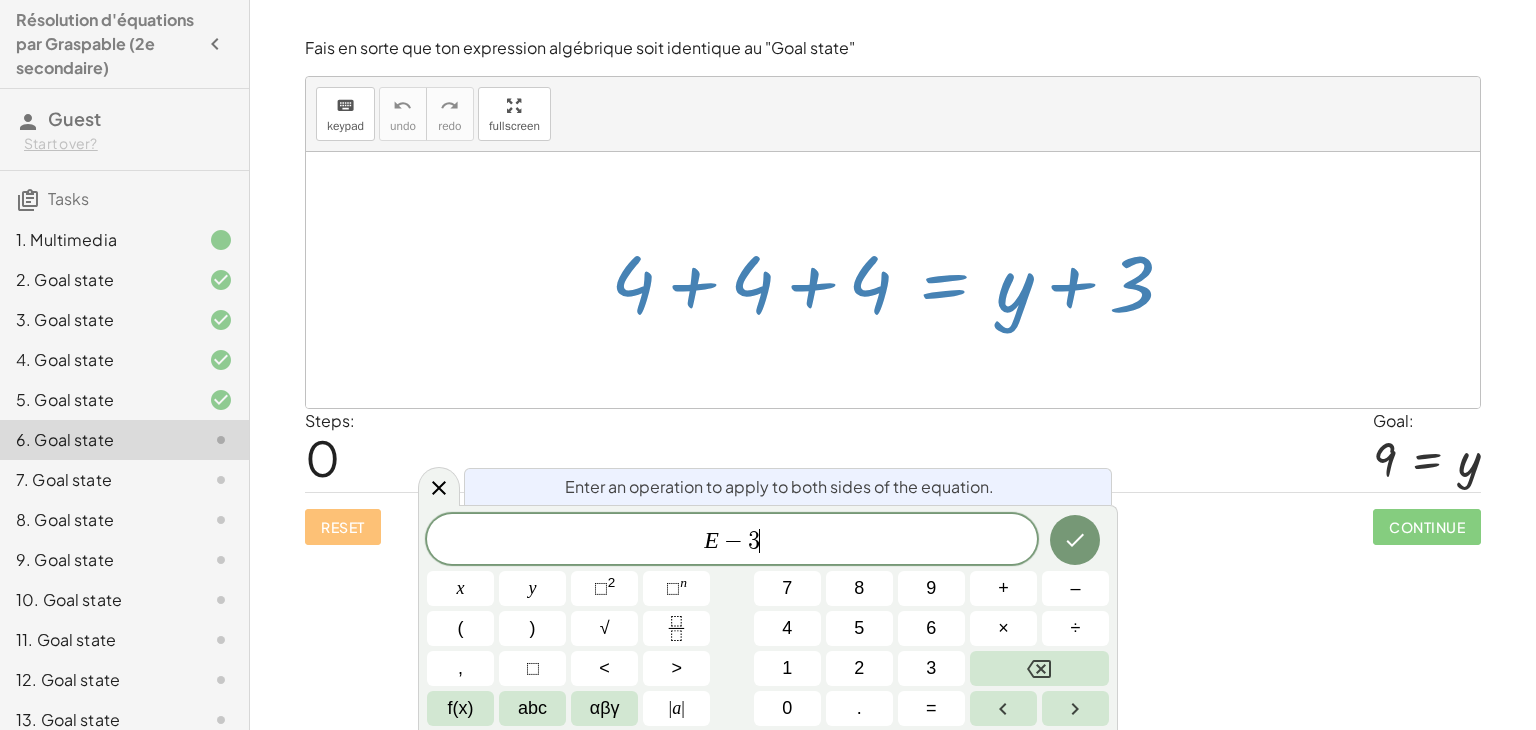 click on "–" at bounding box center (1075, 588) 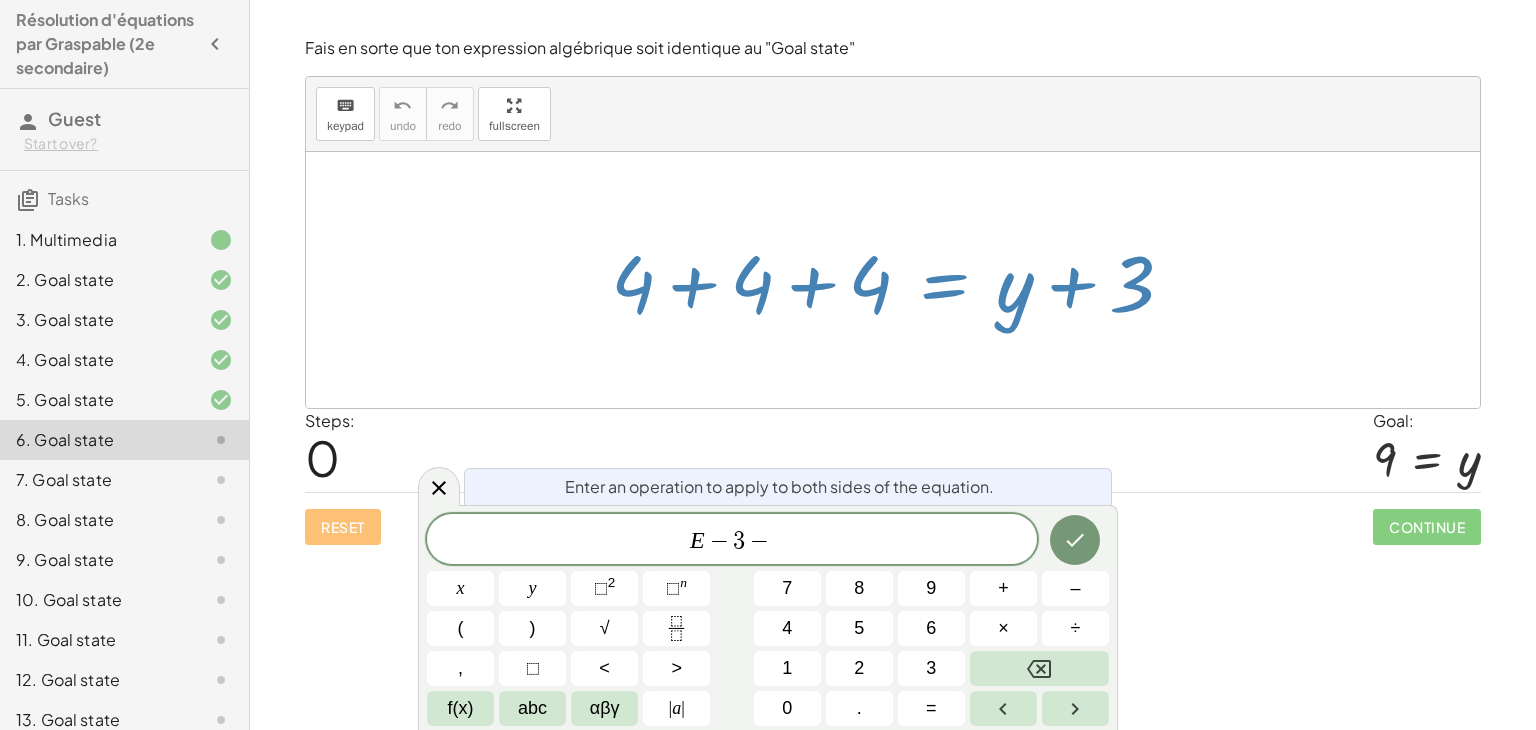 click at bounding box center [1075, 540] 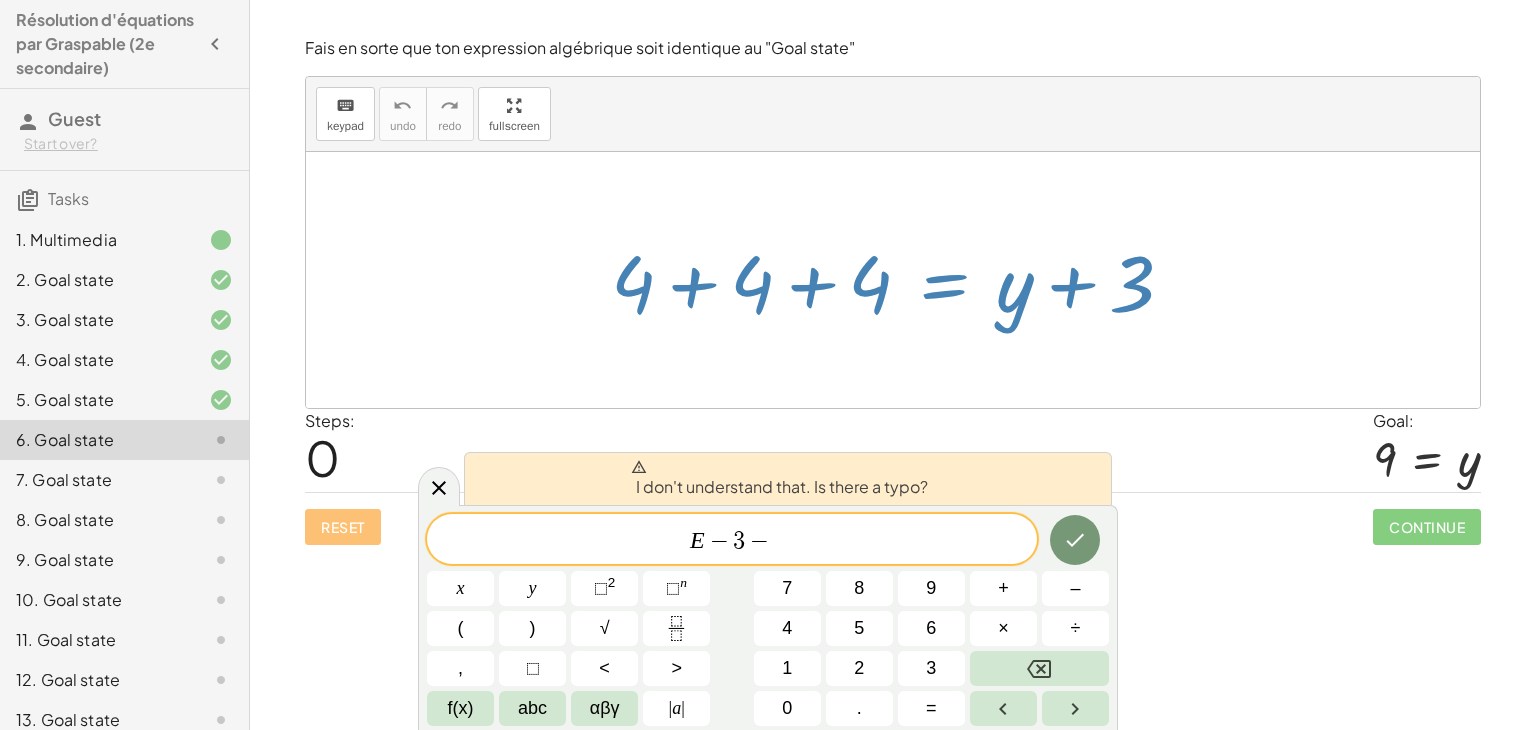 click 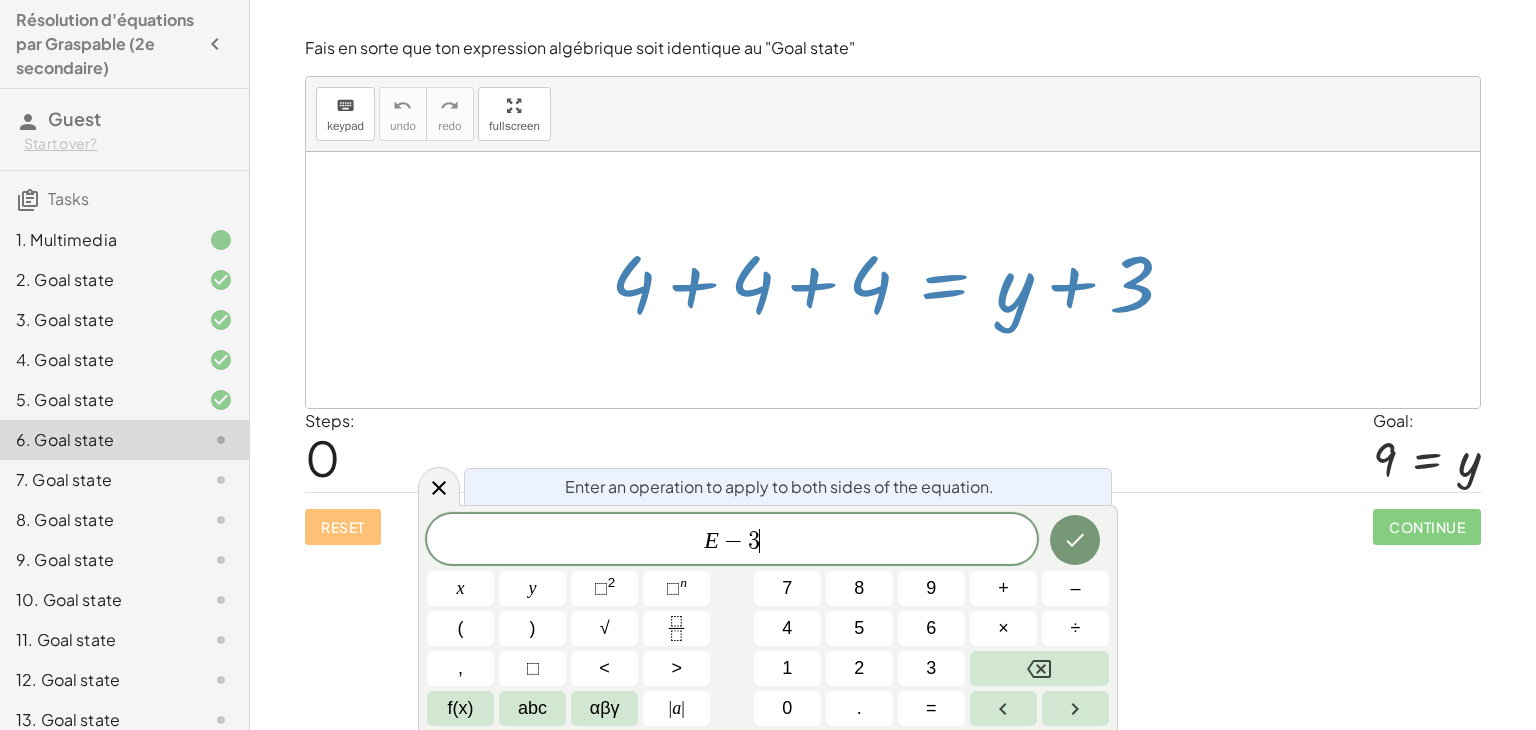 click on "Reset   Continue" at bounding box center [893, 518] 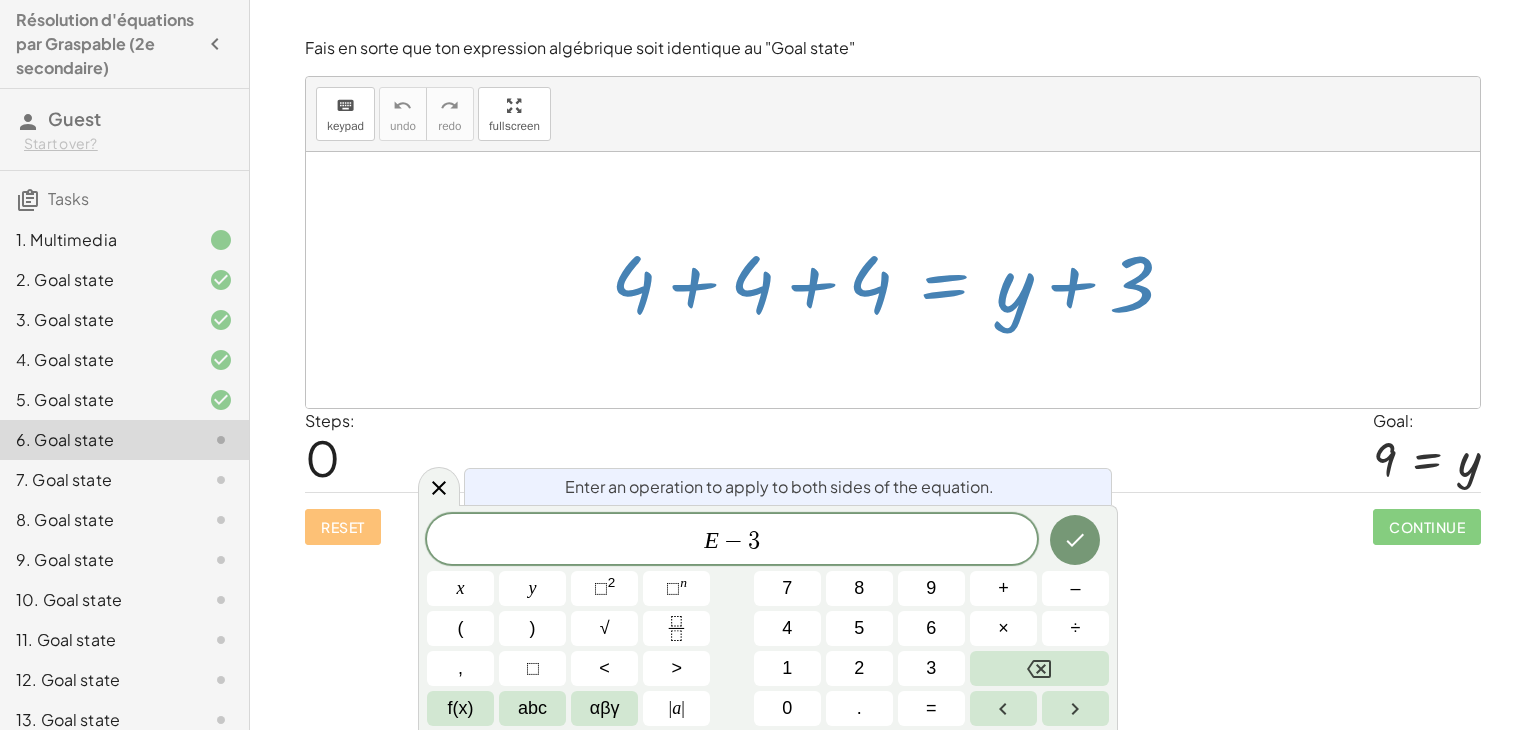click at bounding box center [1075, 540] 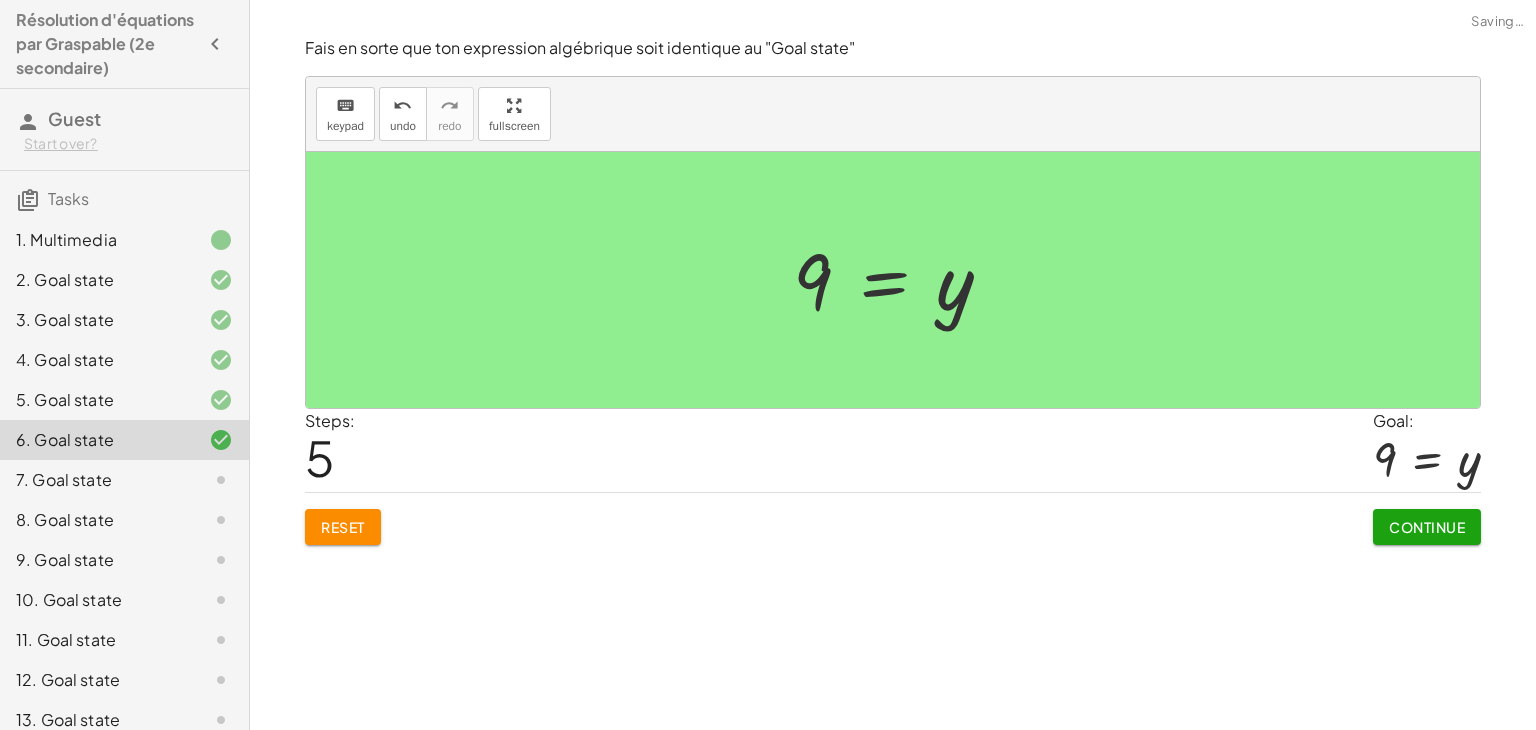 click on "Continue" at bounding box center (1427, 527) 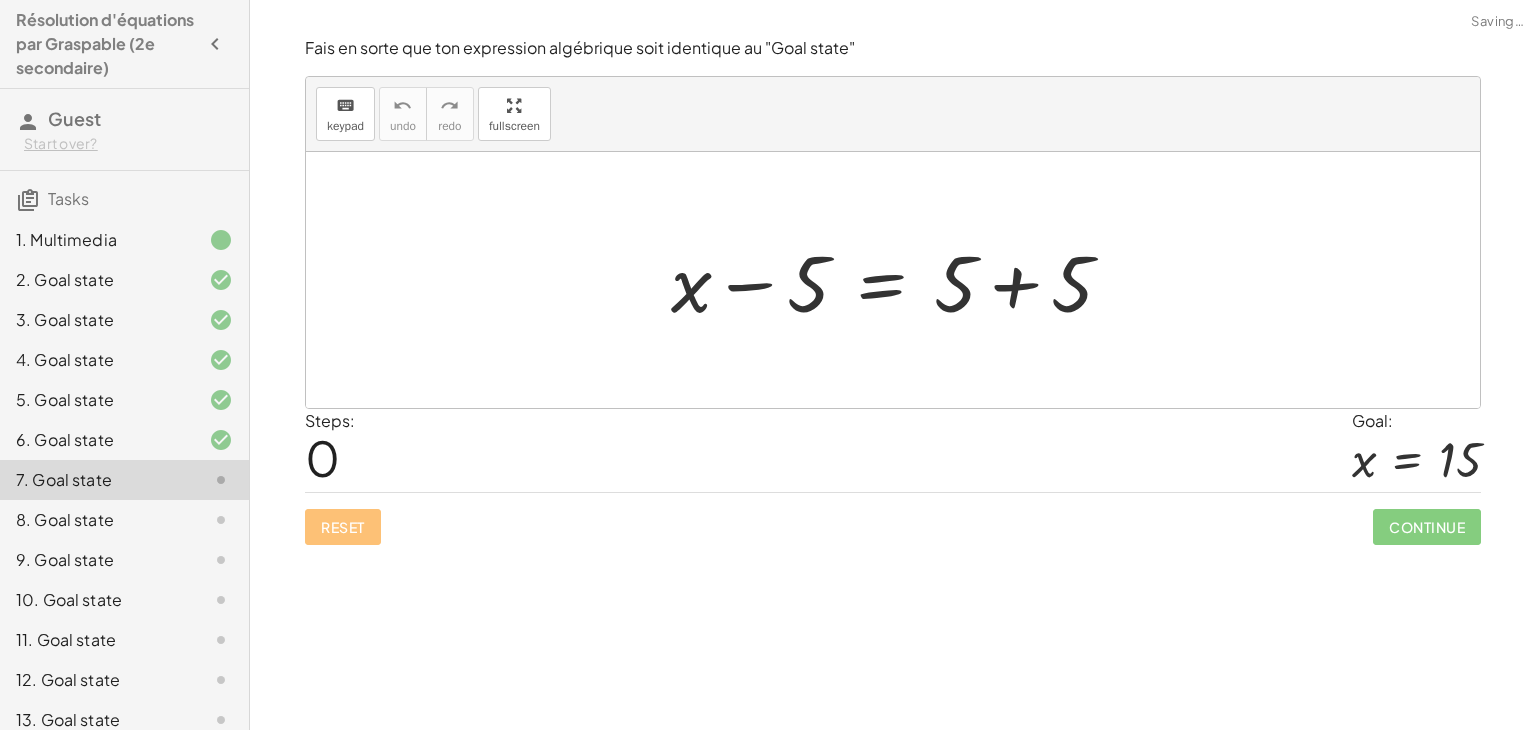 click on "7. Goal state" 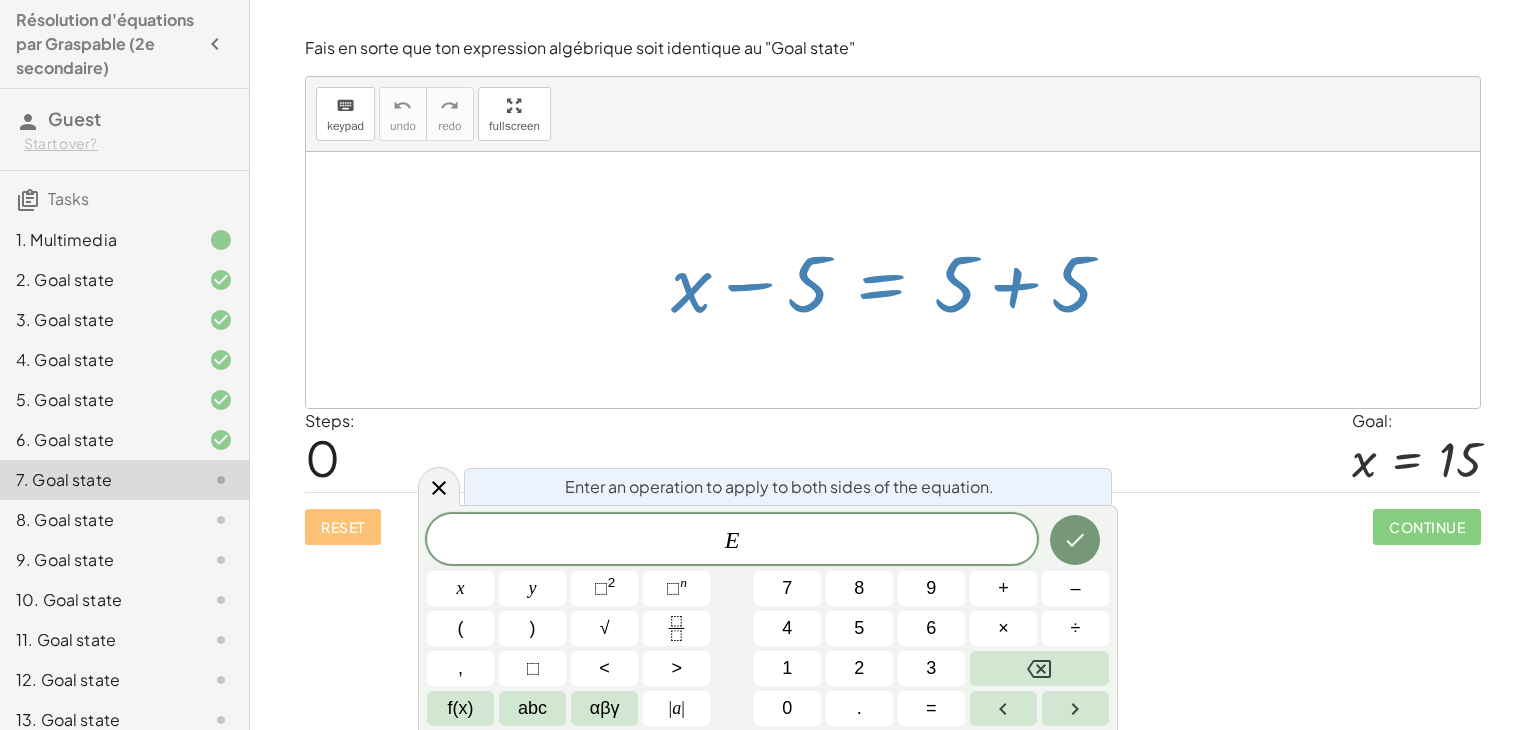 click on "+" at bounding box center [1003, 588] 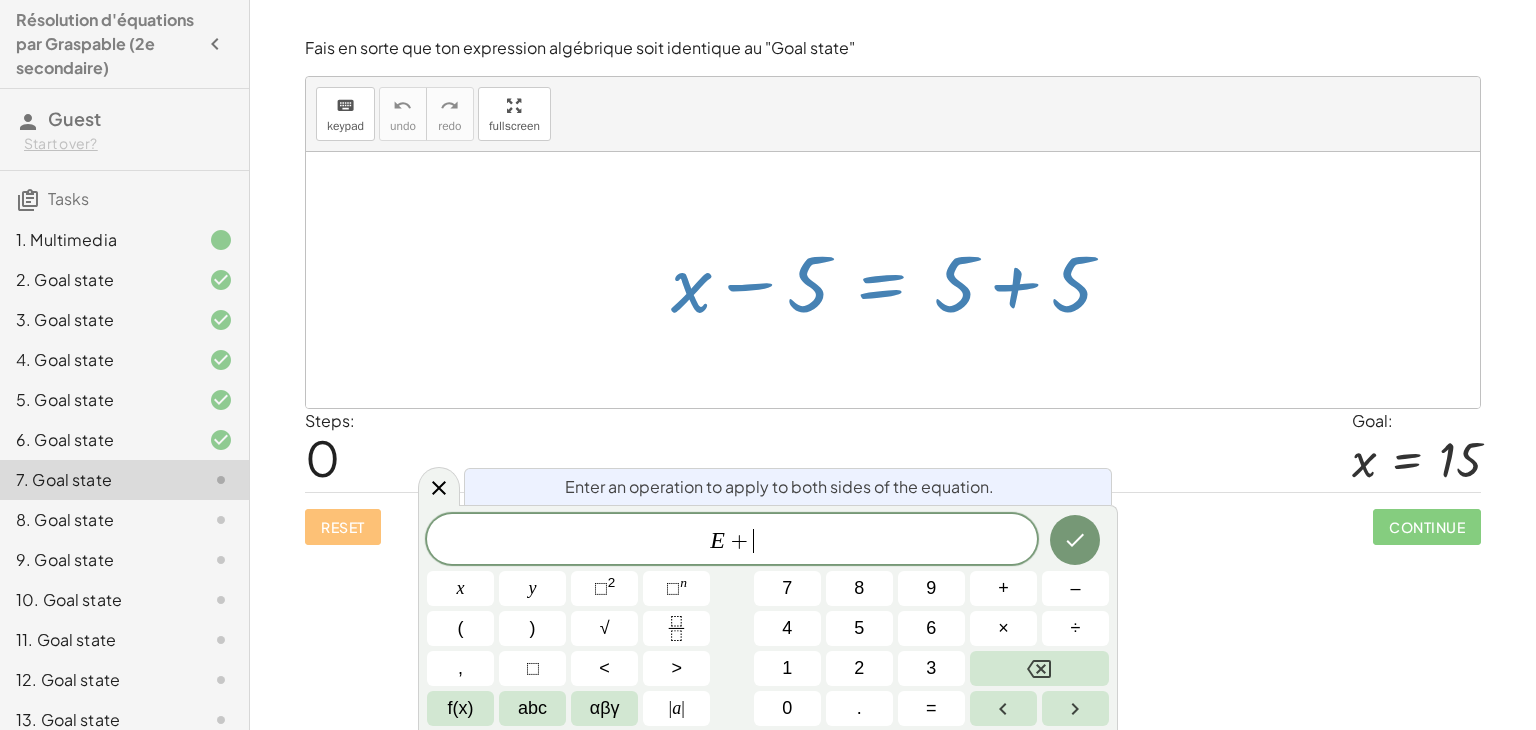 click on "5" at bounding box center [859, 628] 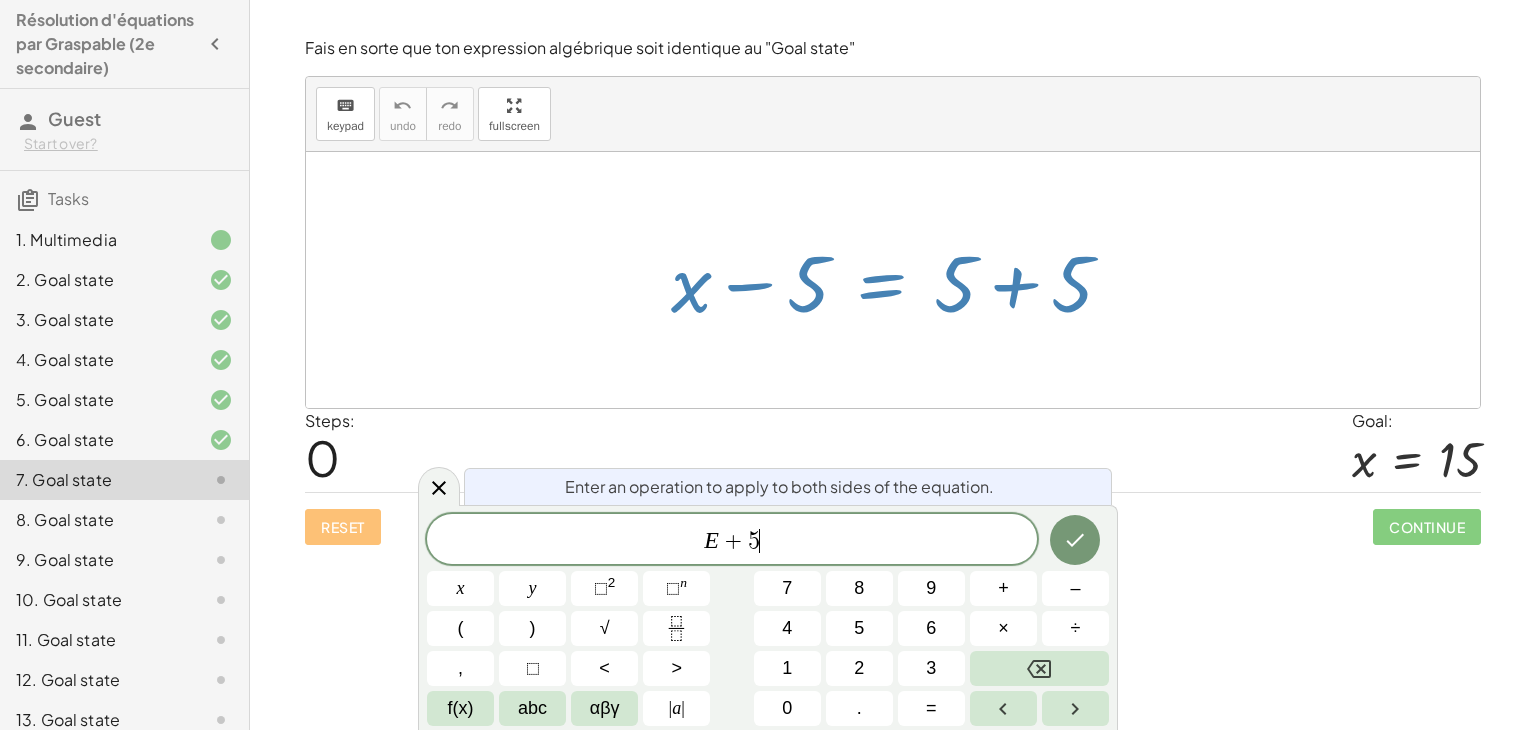 click at bounding box center (1075, 540) 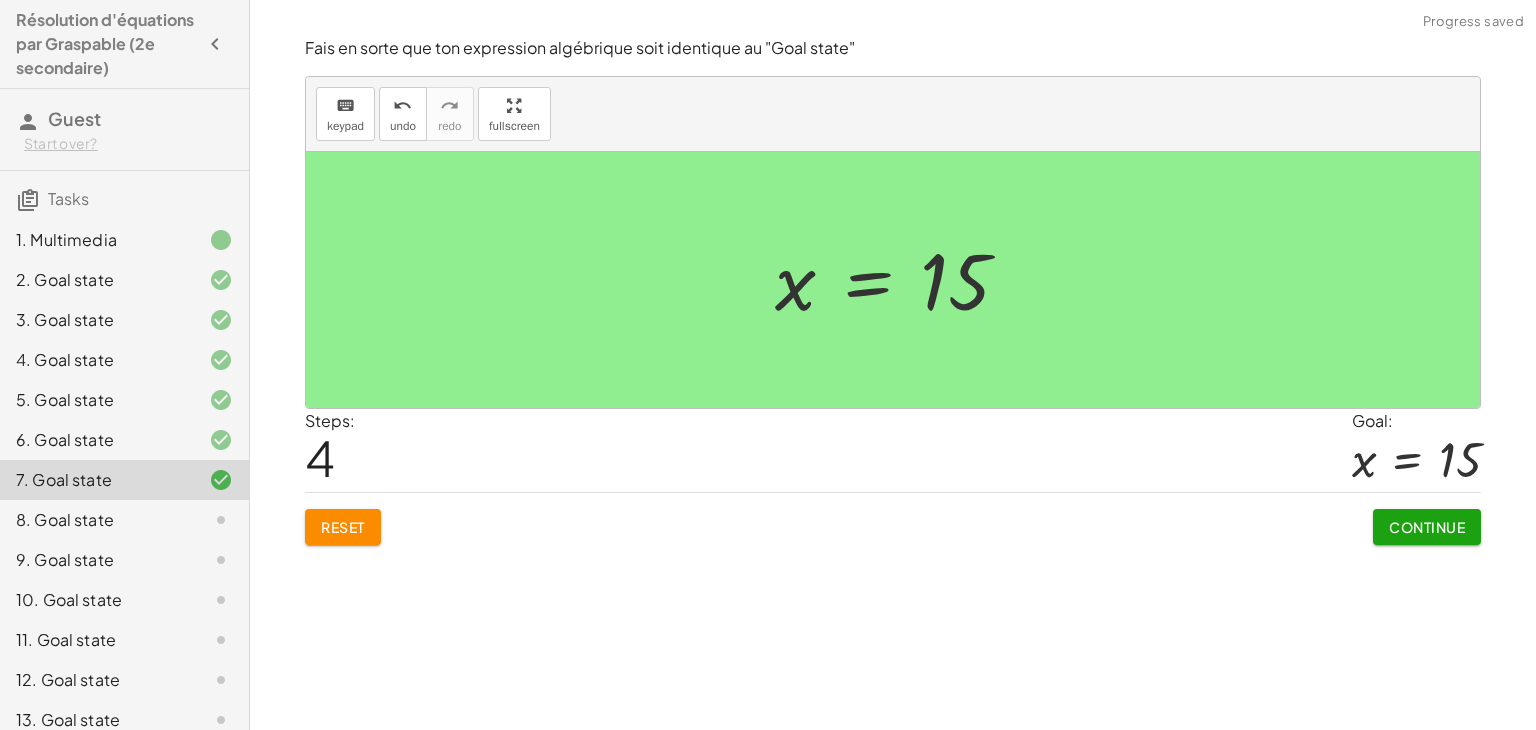 click on "Continue" 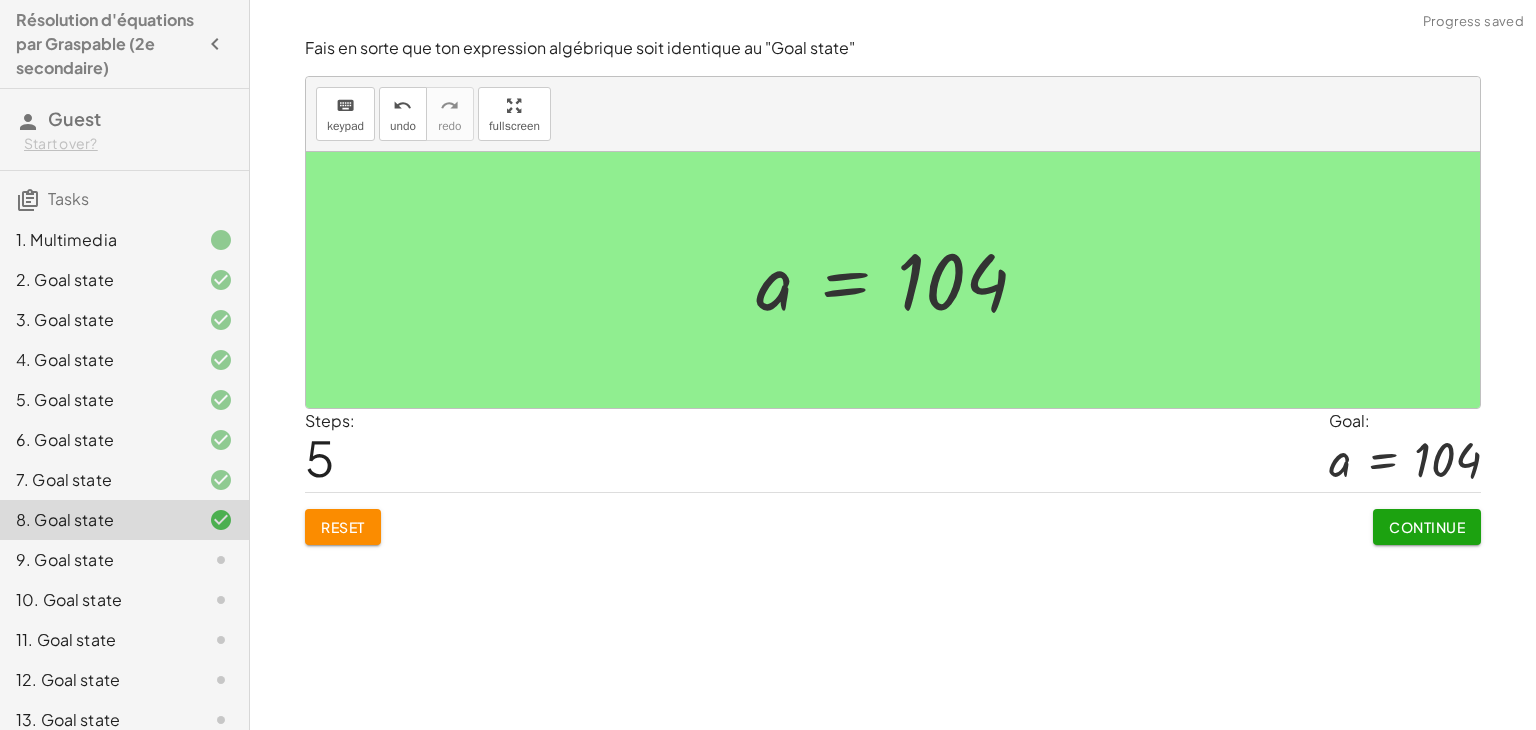 click on "Continue" 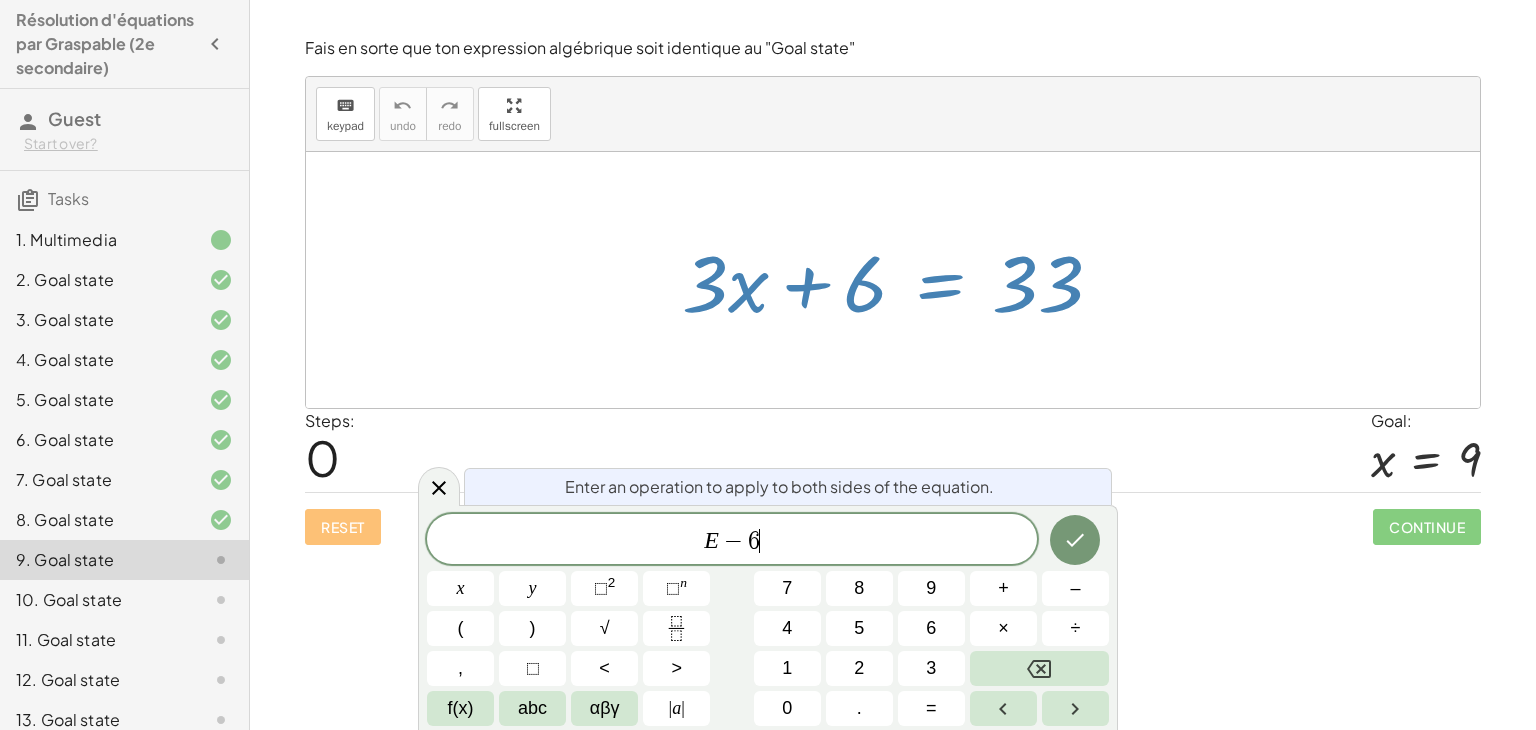 click 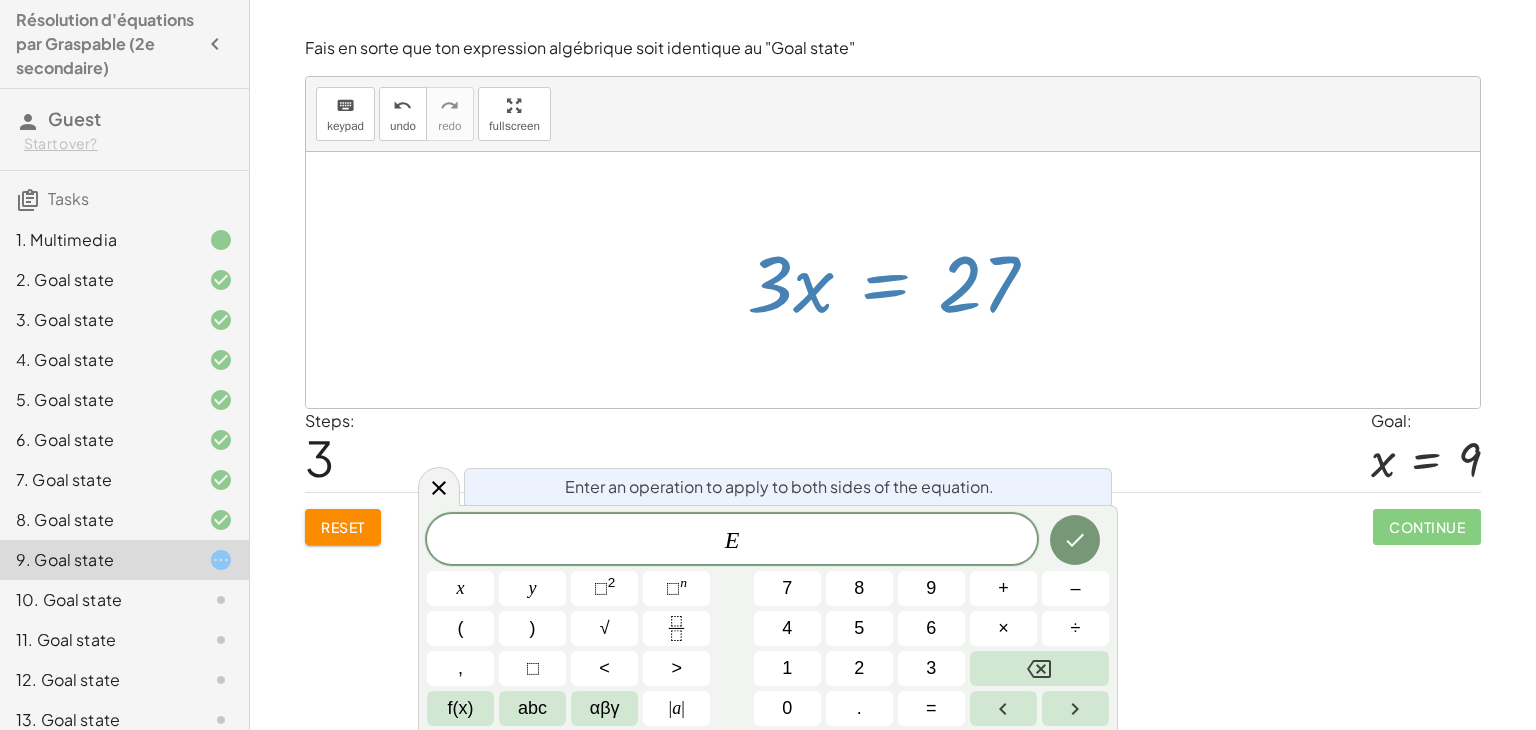 click on "÷" at bounding box center [1076, 628] 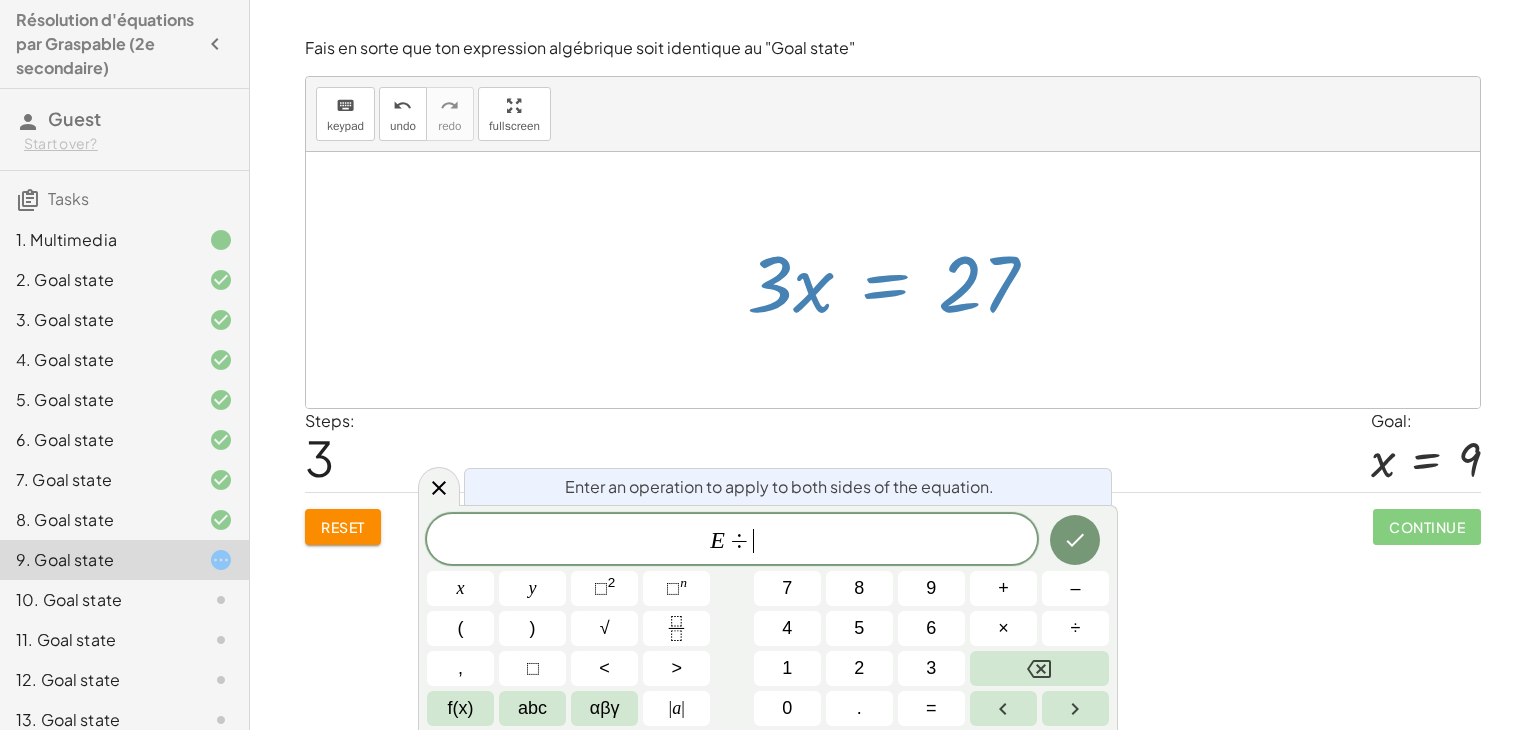 click on "3" at bounding box center (931, 668) 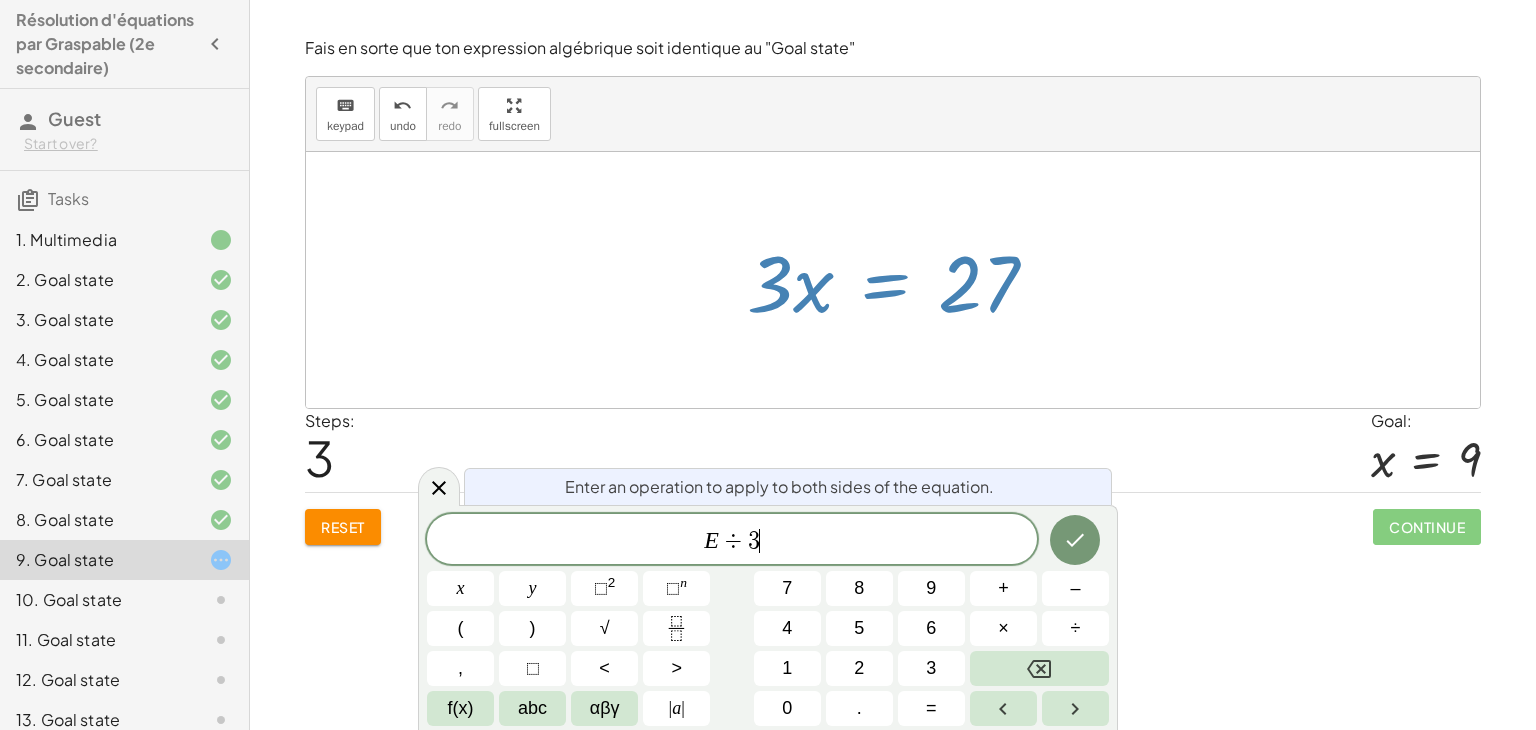 click at bounding box center (1075, 540) 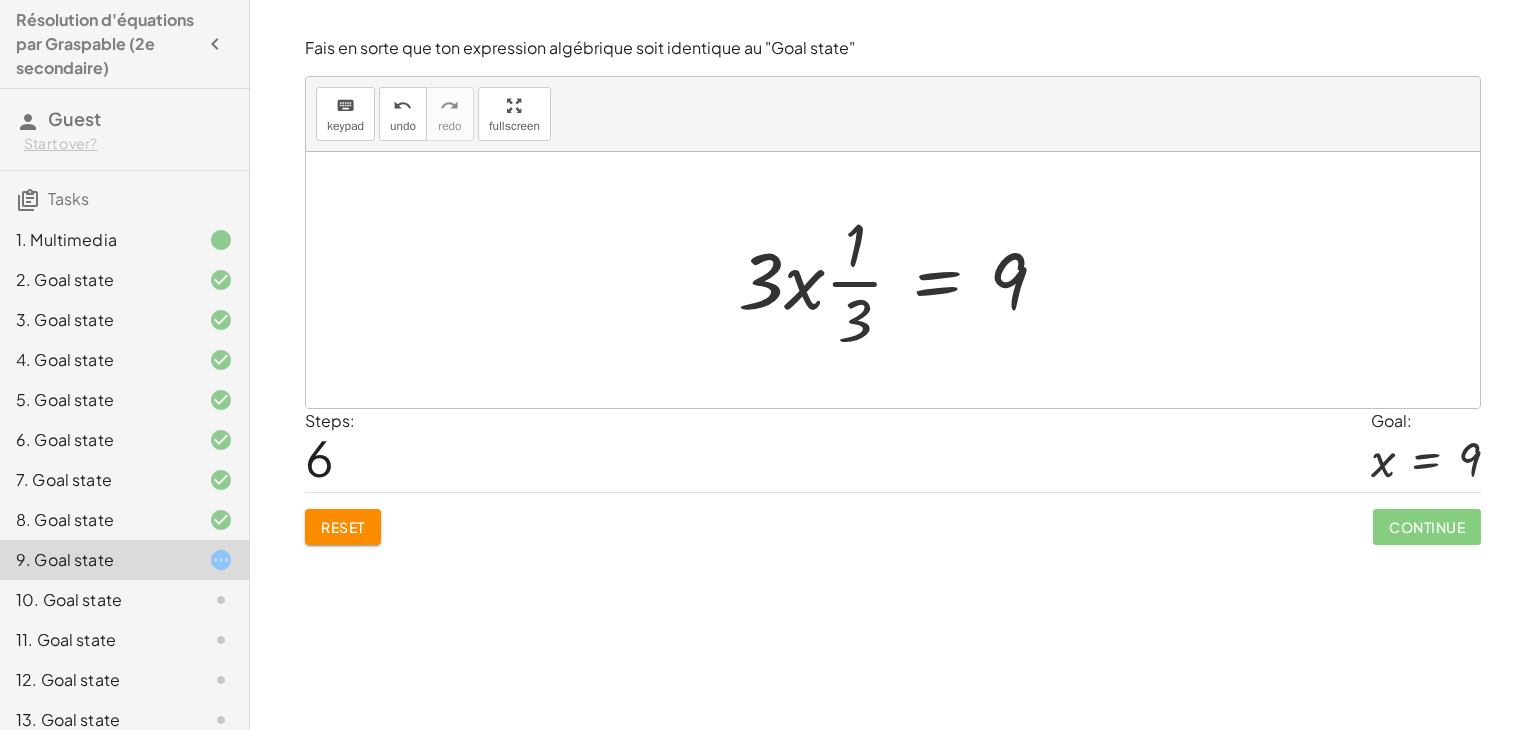 click on "Reset" at bounding box center [343, 527] 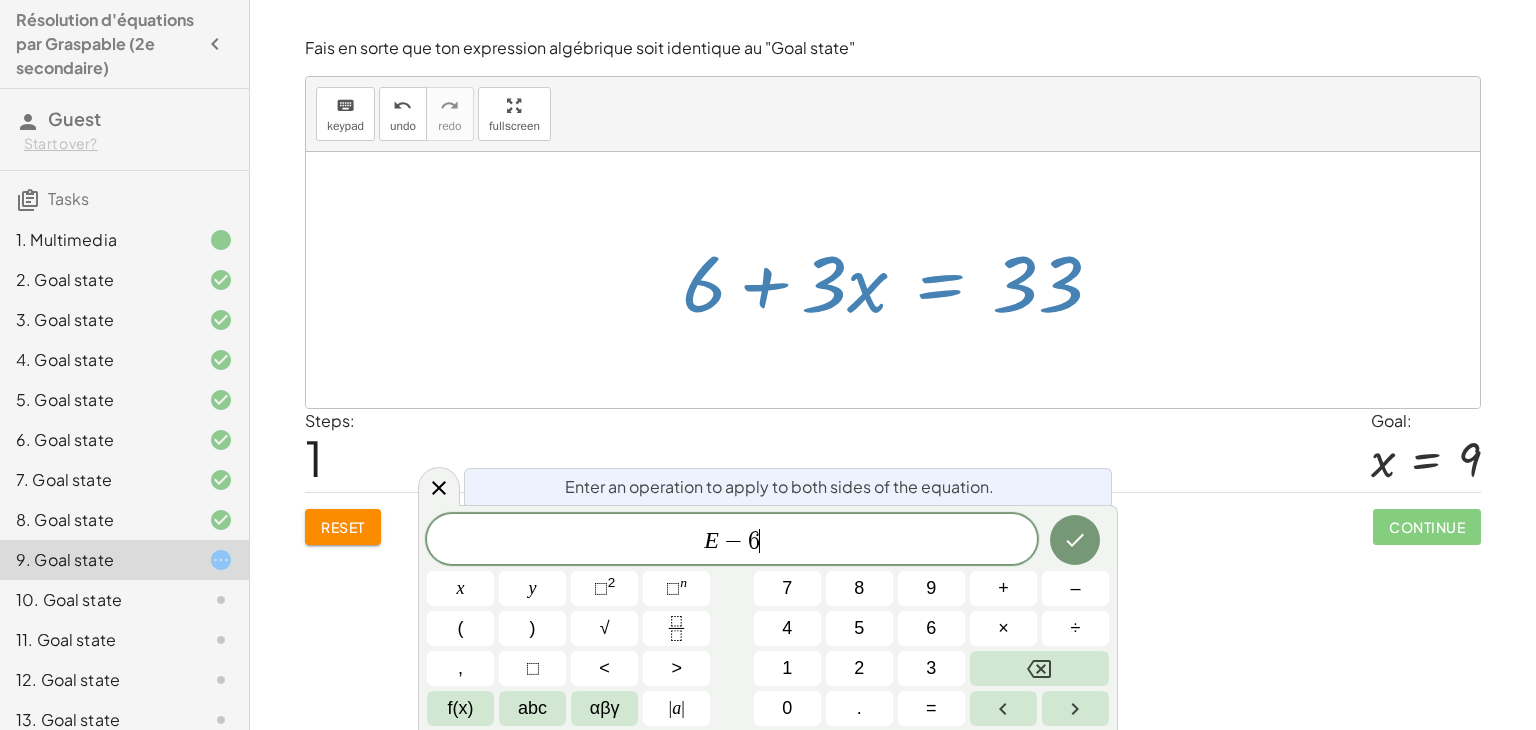 click at bounding box center (1075, 540) 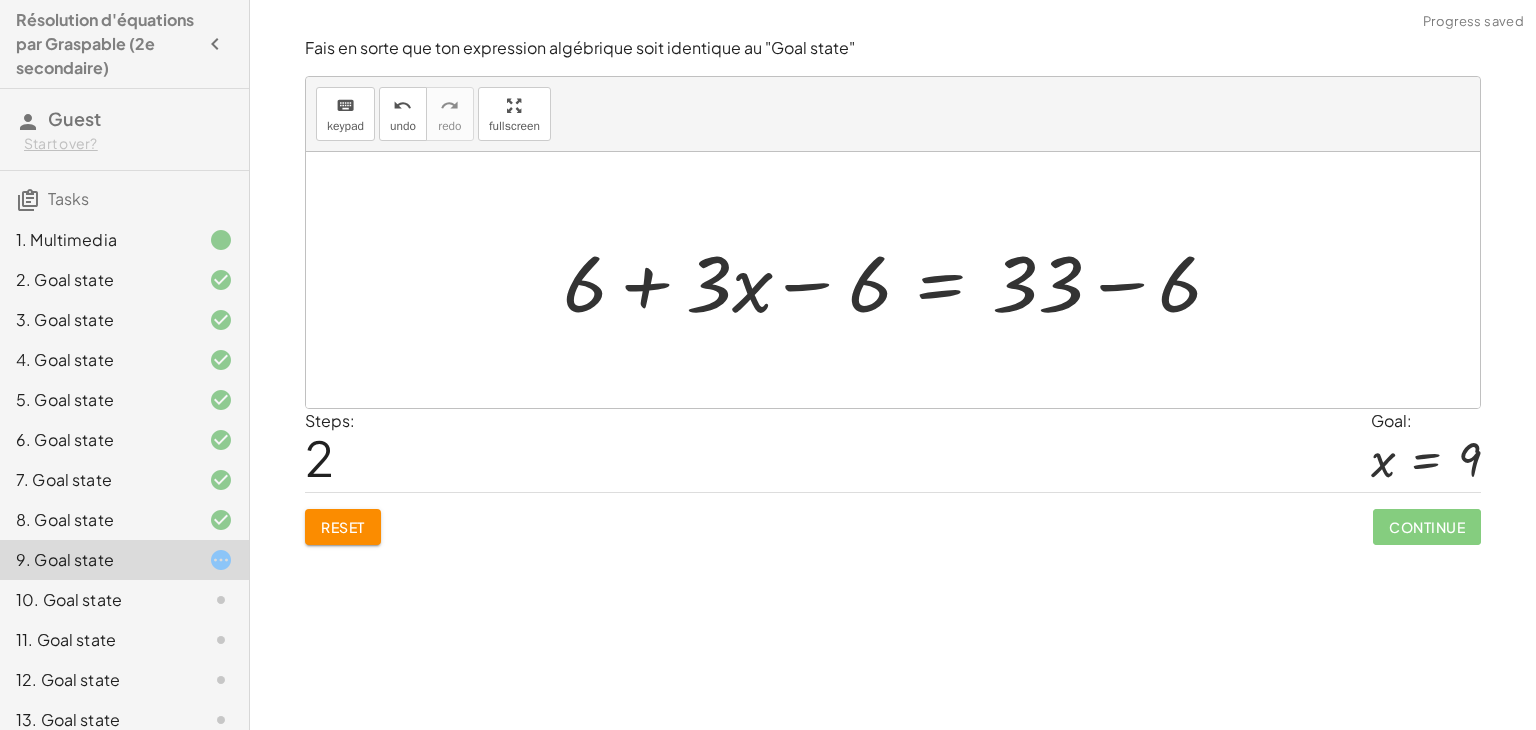 click on "13. Goal state" 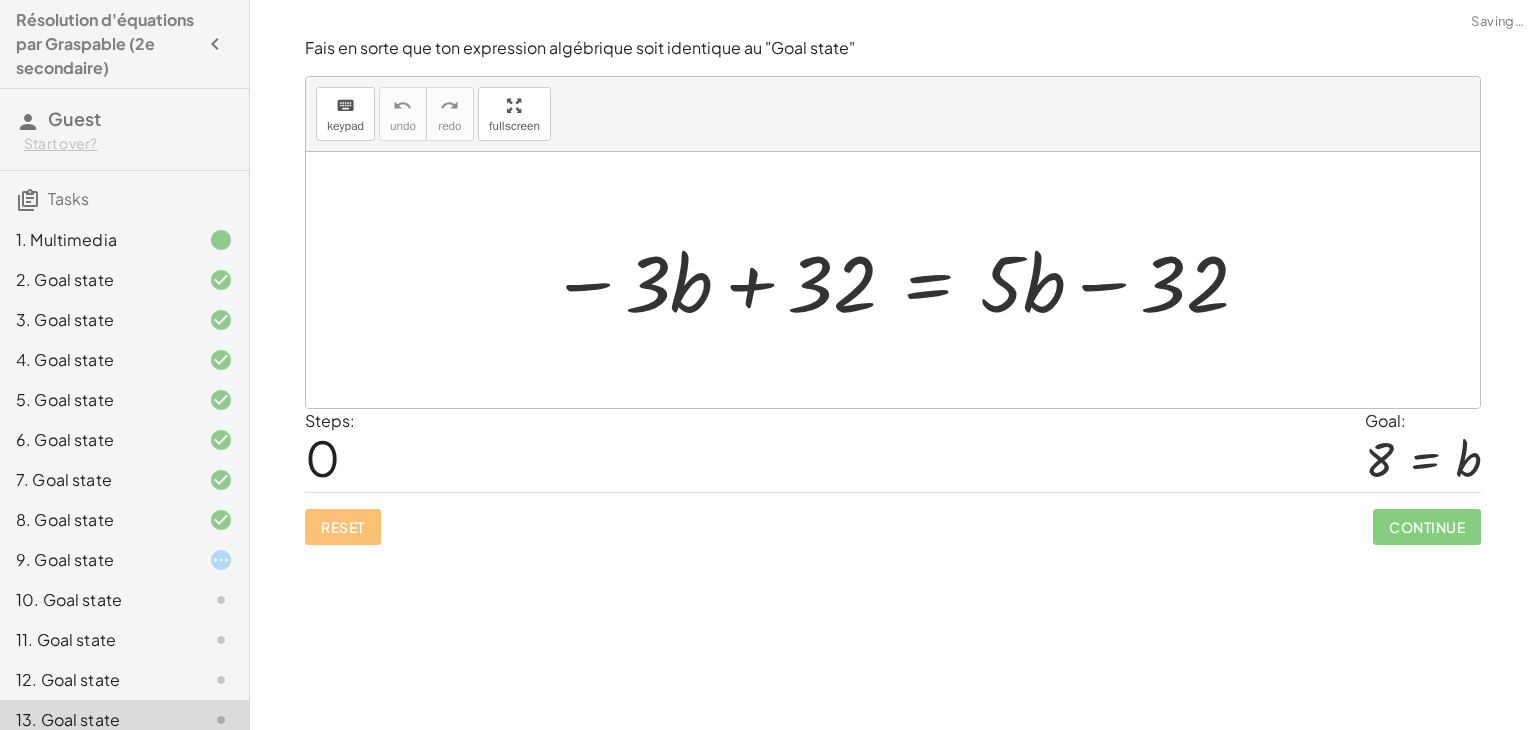 click on "9. Goal state" 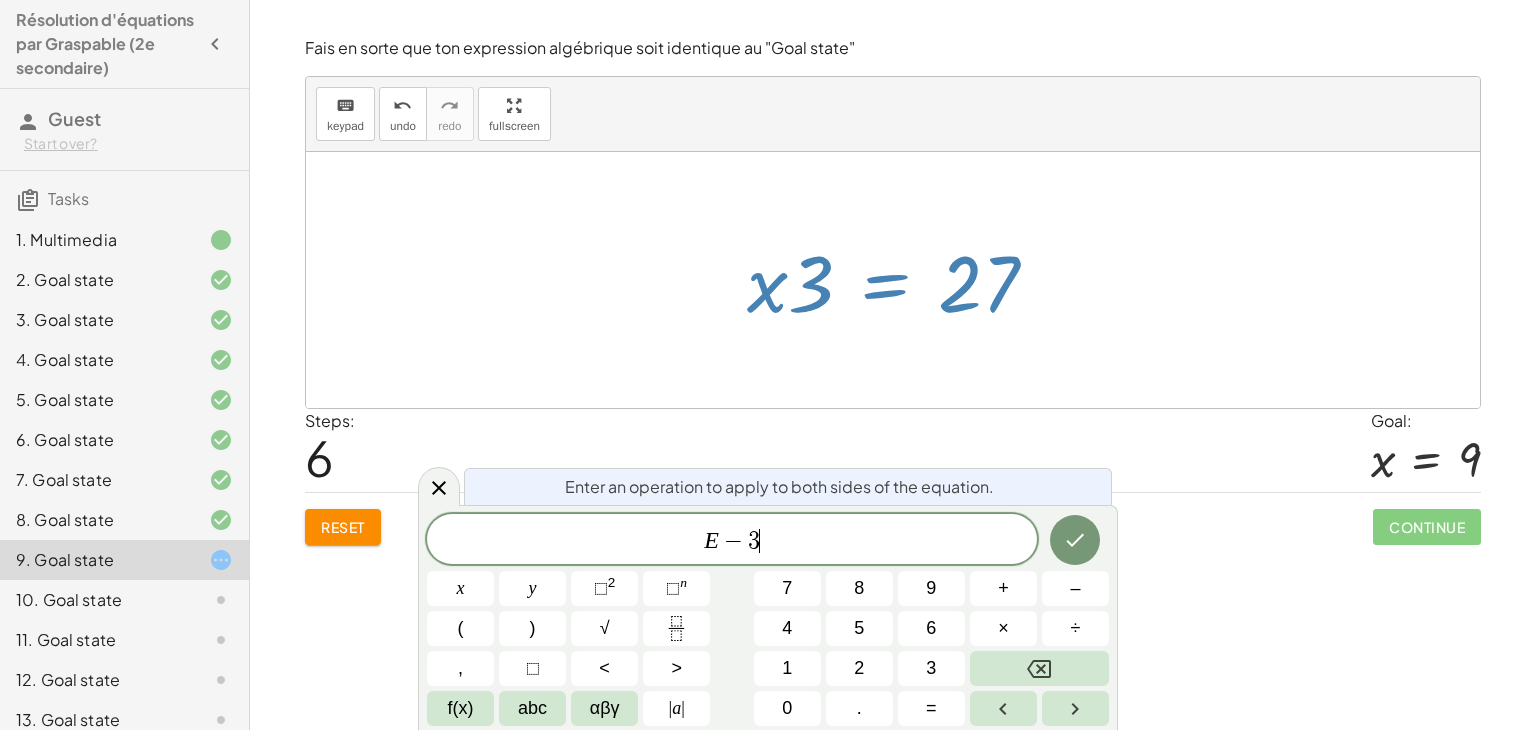 click 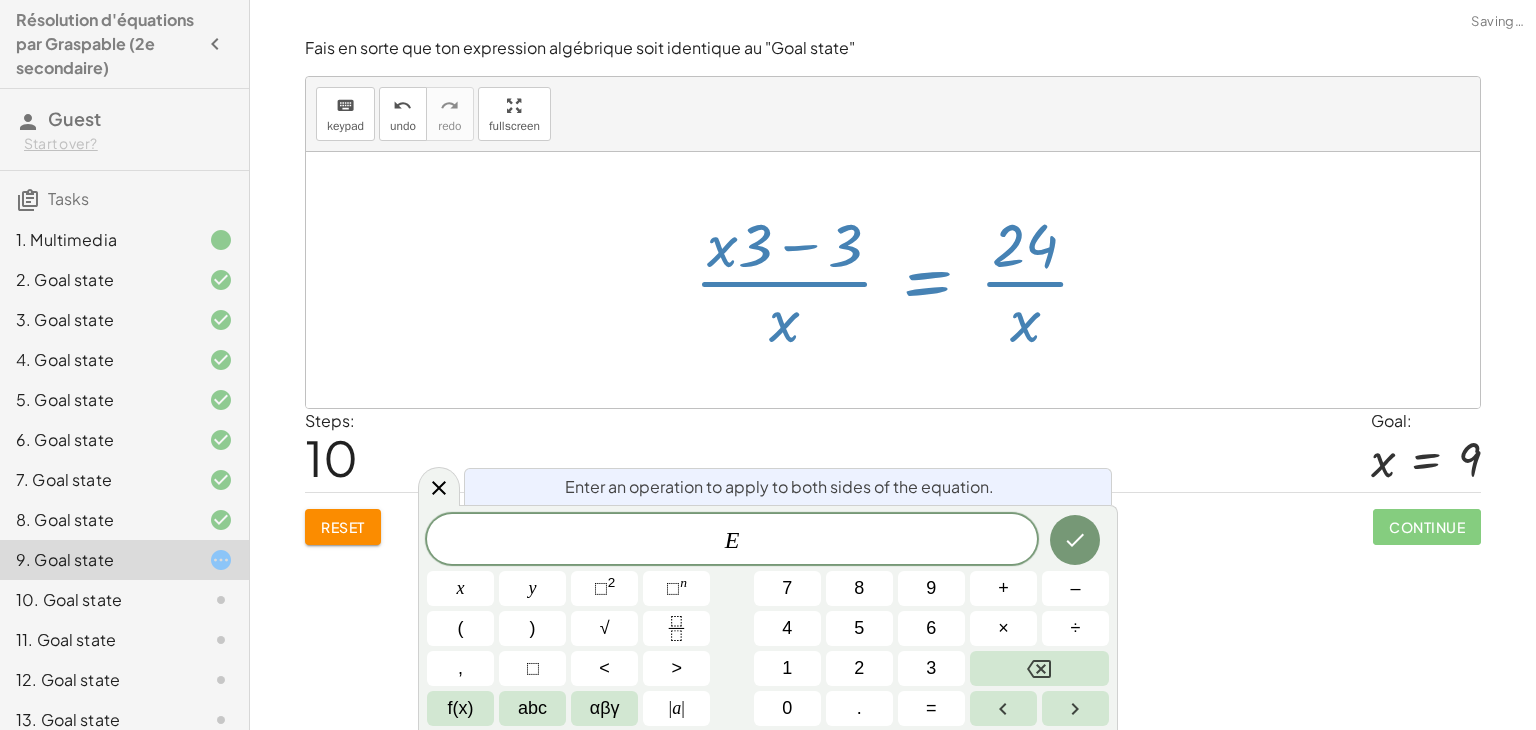 click on "Reset" at bounding box center [343, 527] 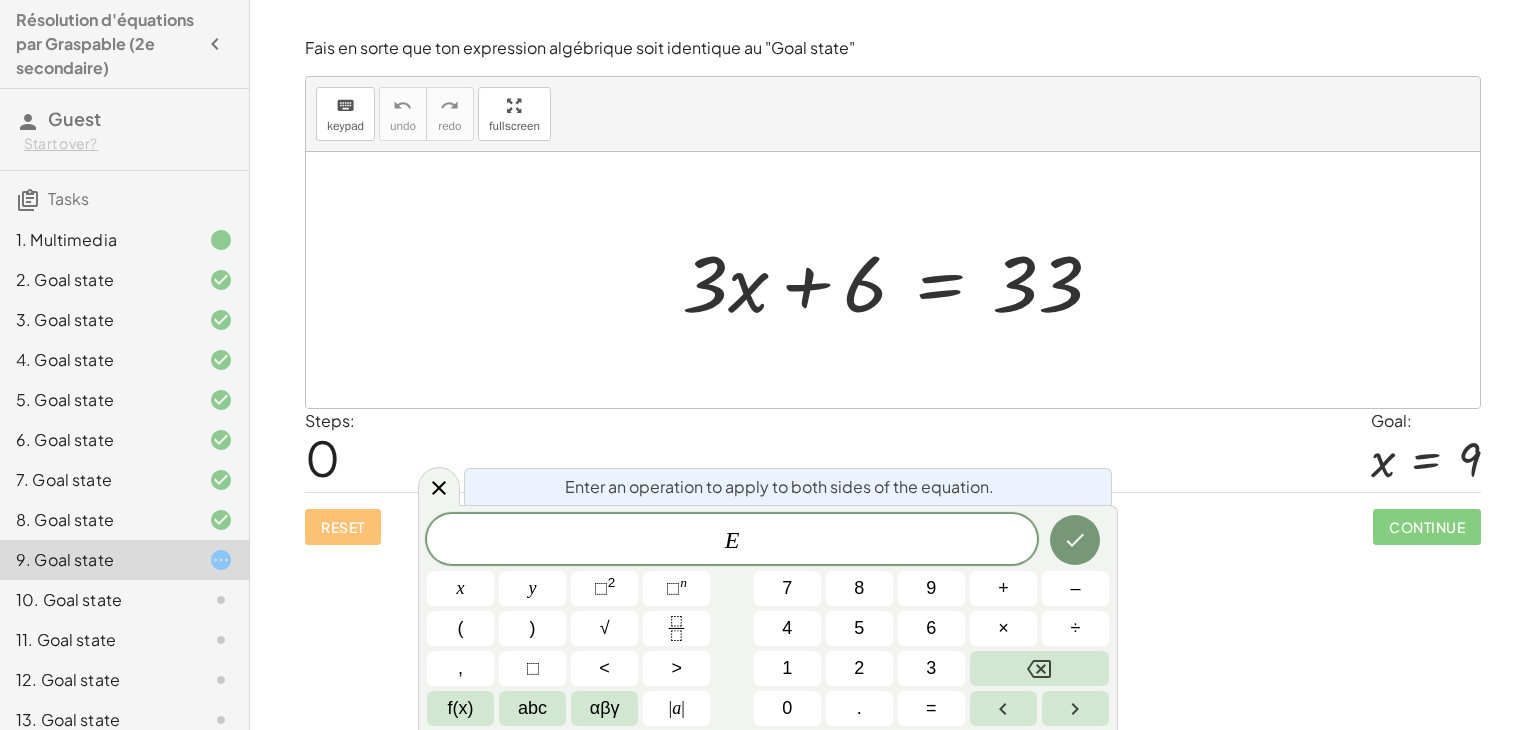 click on "E" at bounding box center (732, 541) 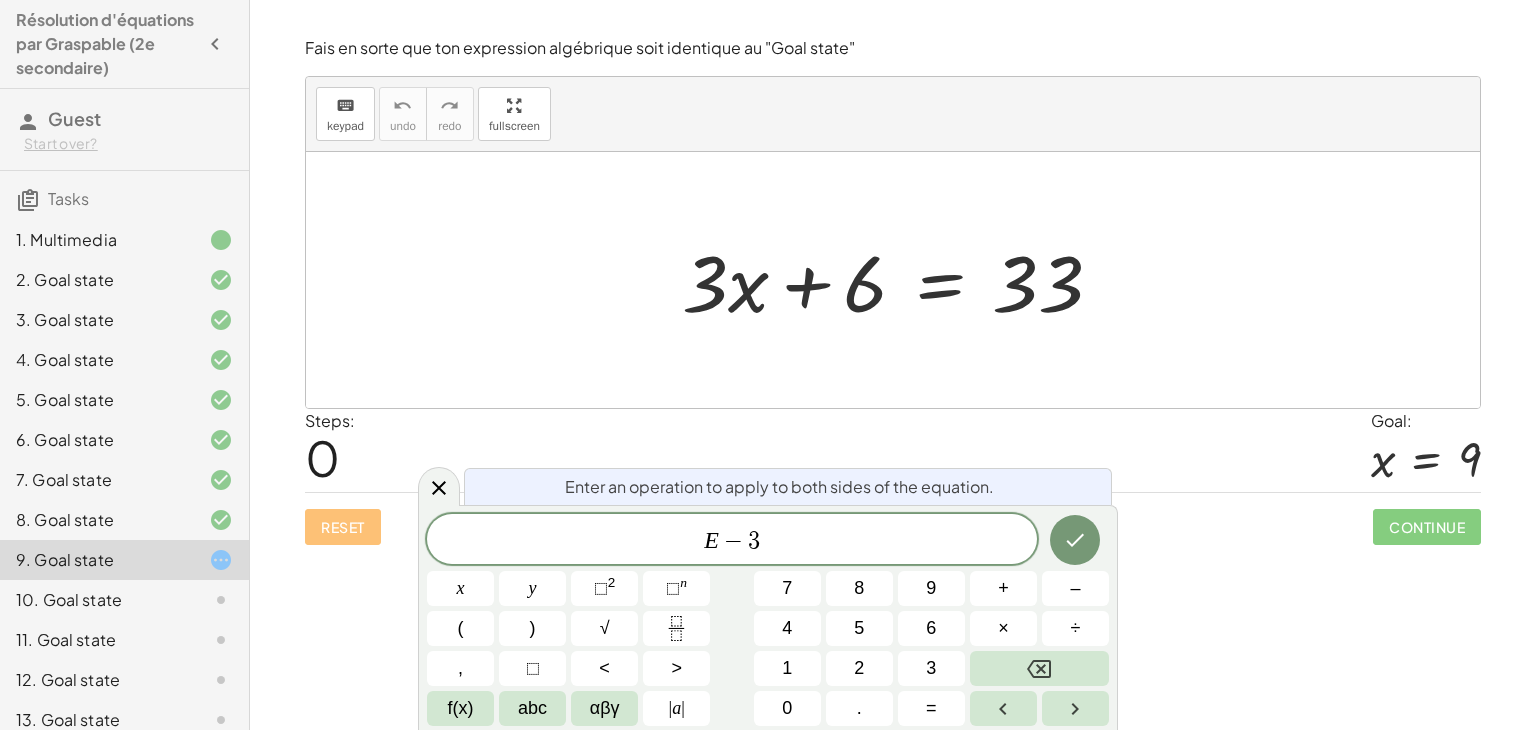 click 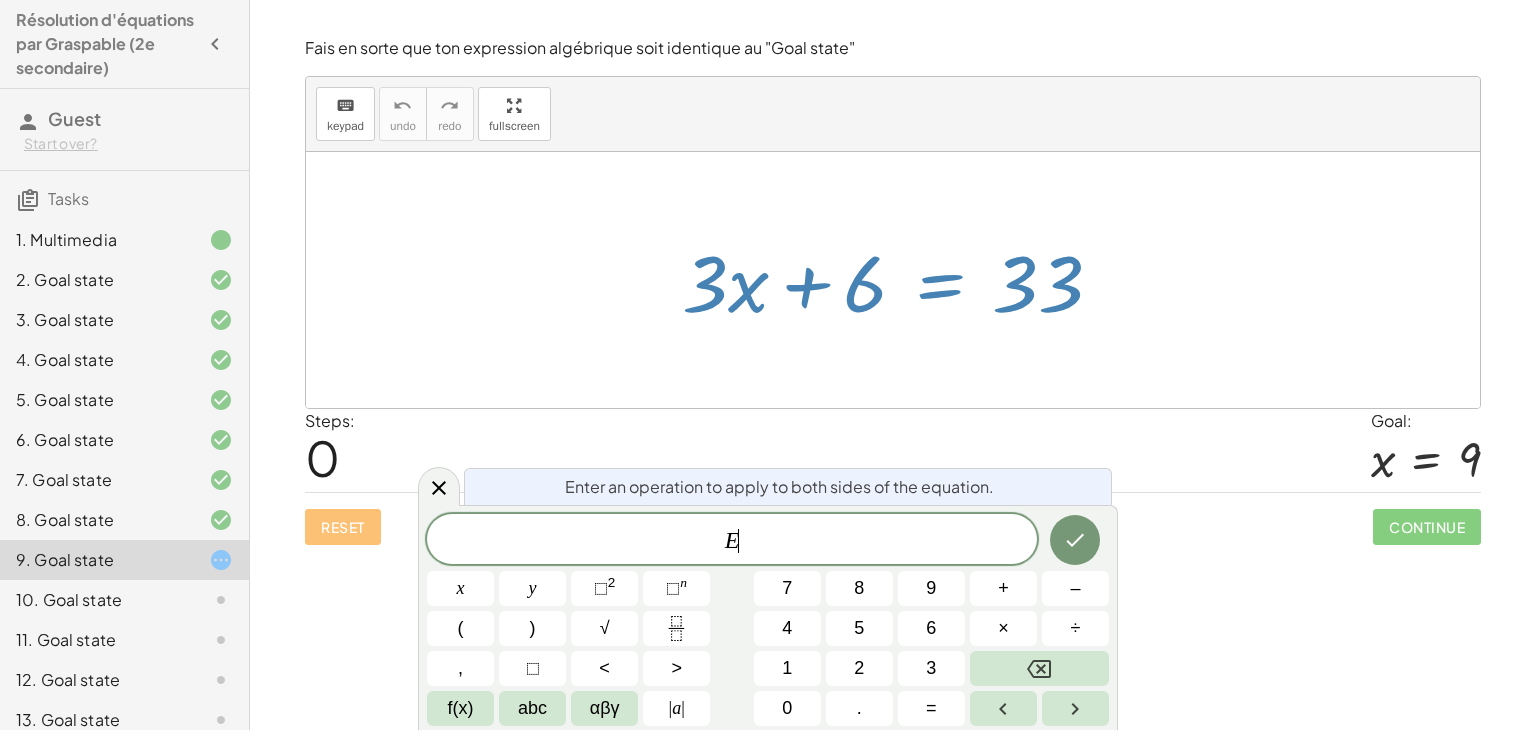 click on "–" at bounding box center (1075, 588) 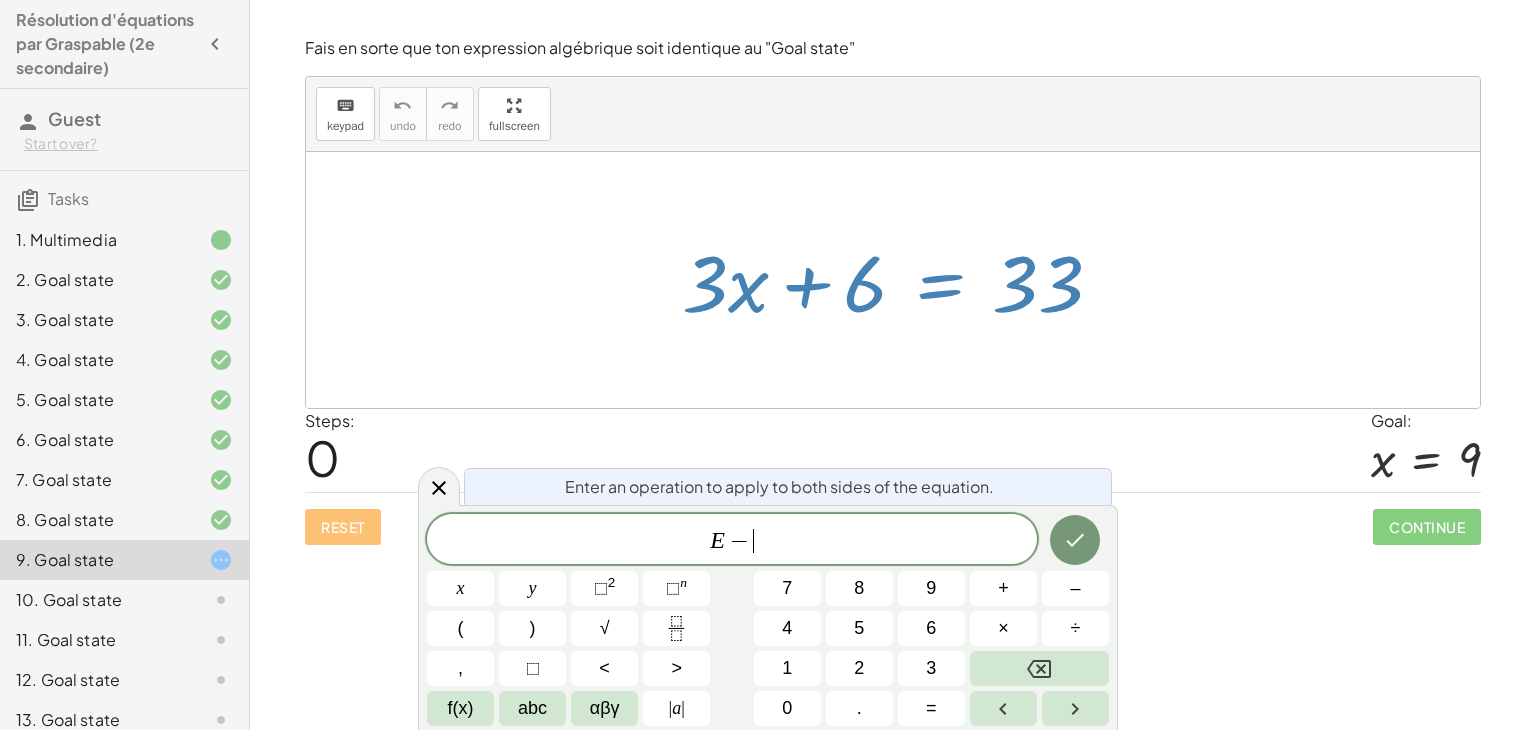 click on "3" at bounding box center [931, 668] 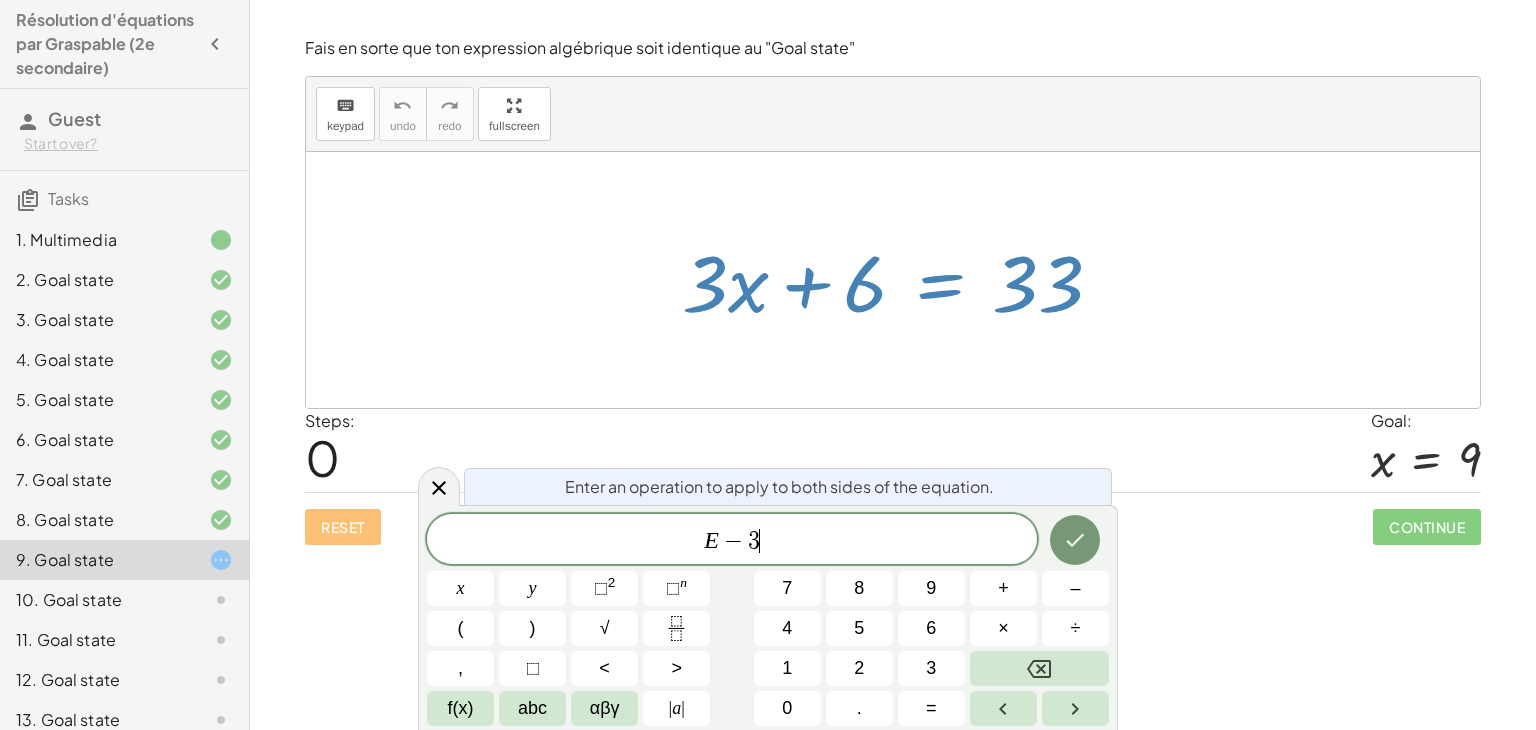click 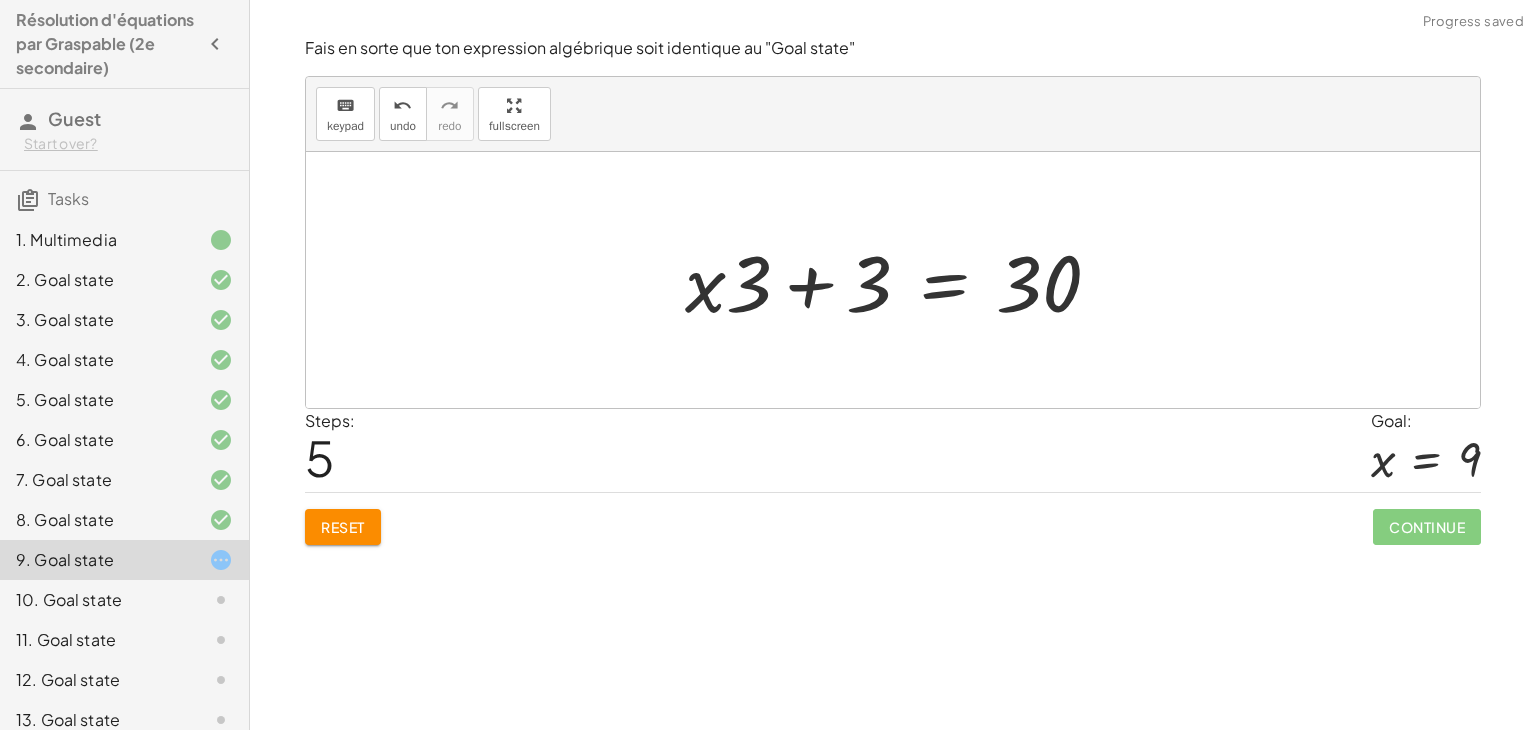 click on "Reset" 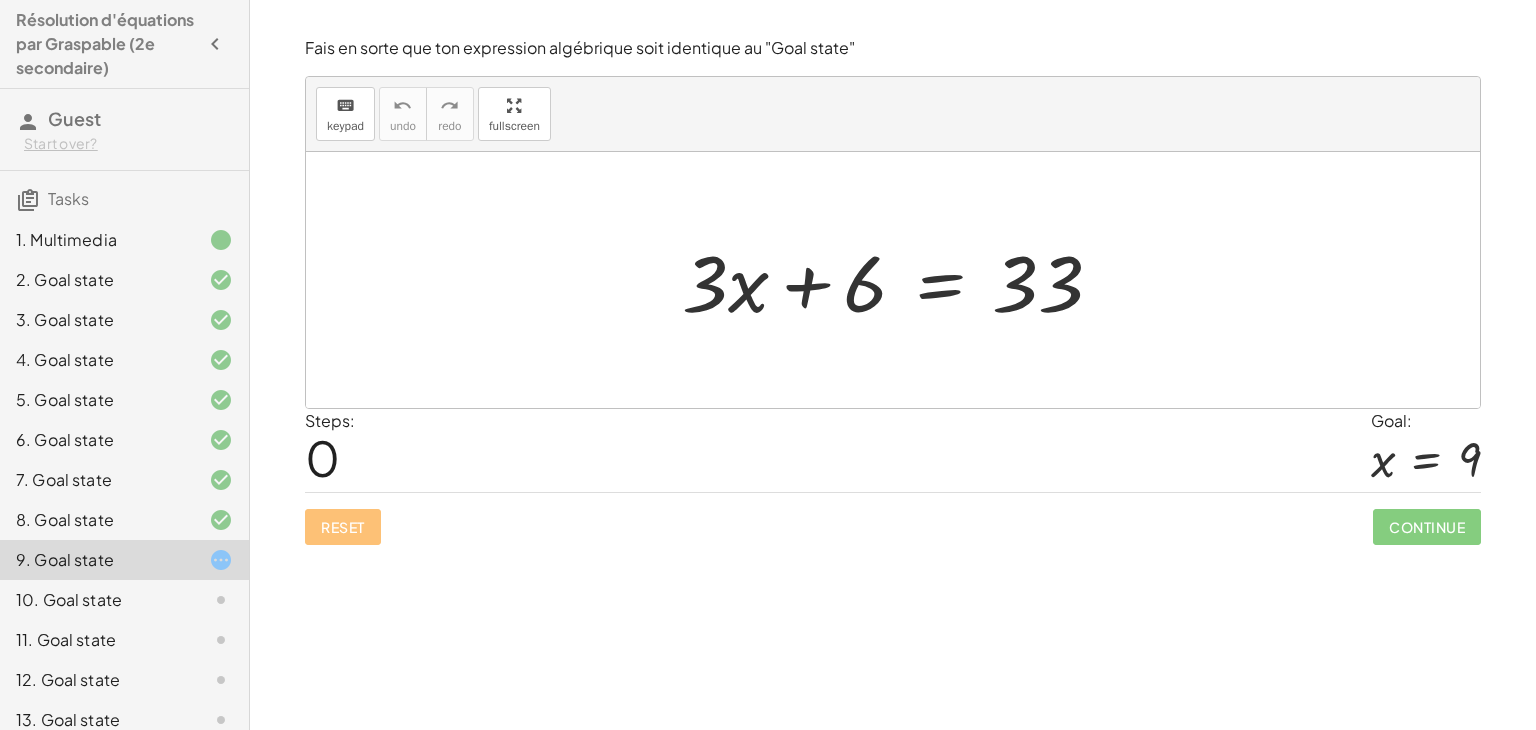 click at bounding box center [900, 280] 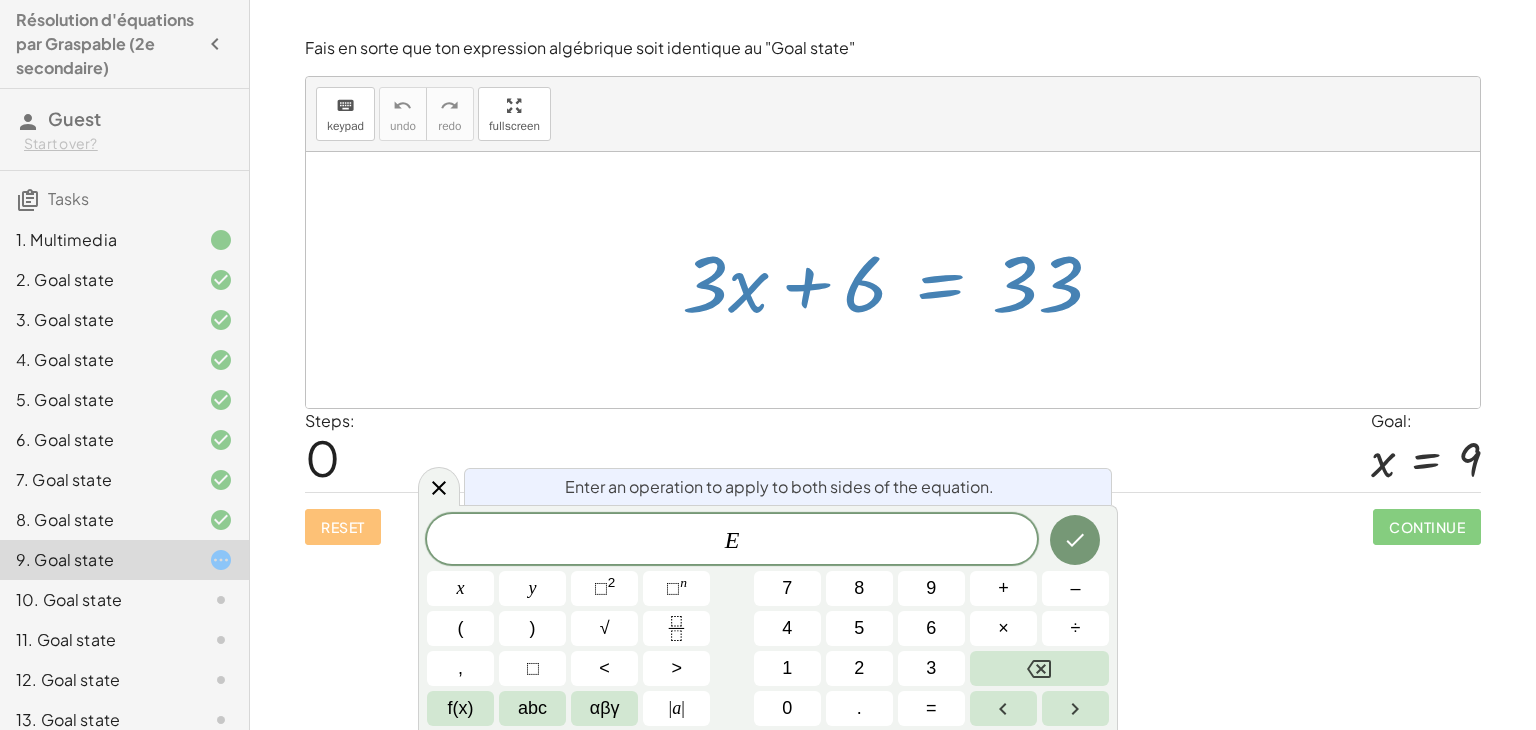 click on "10. Goal state" 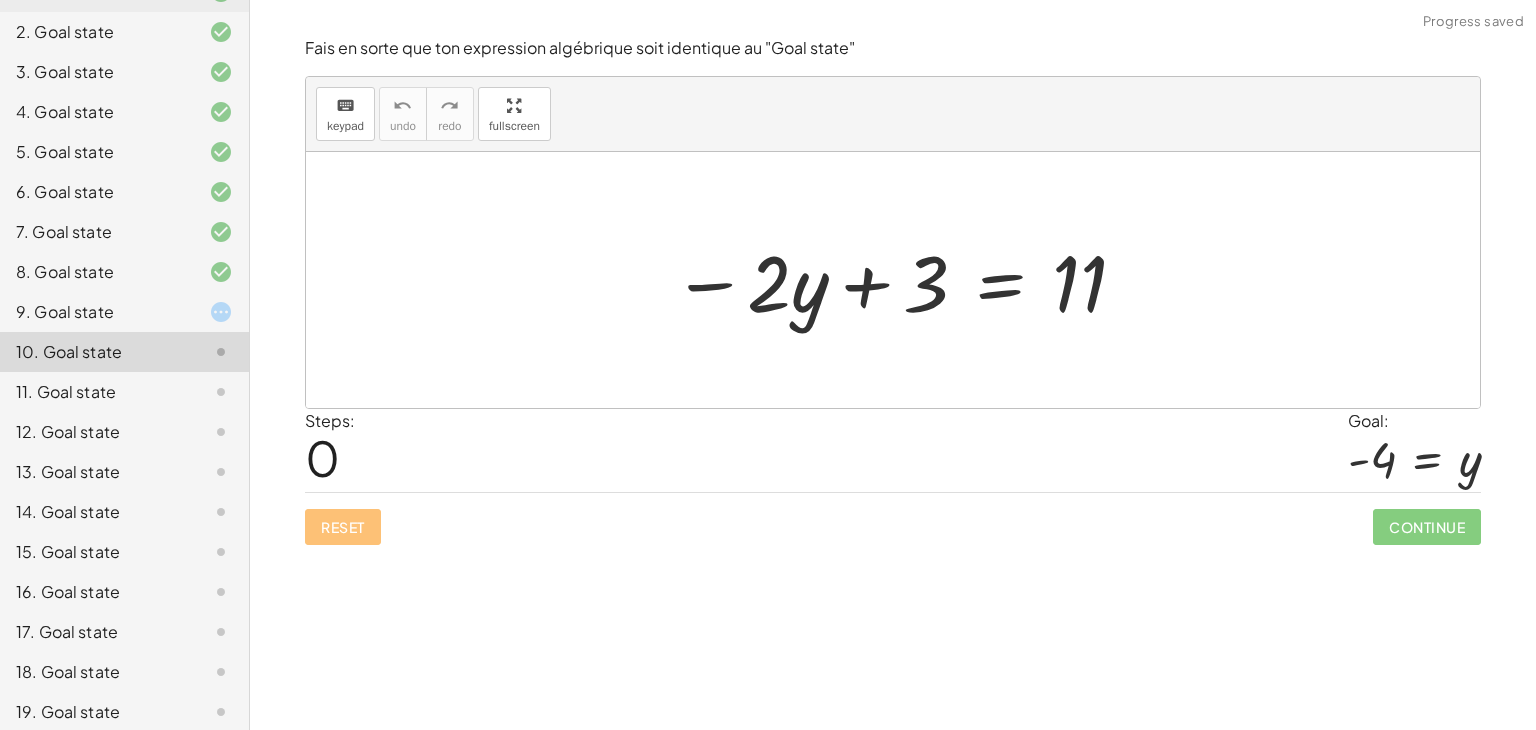 scroll, scrollTop: 0, scrollLeft: 0, axis: both 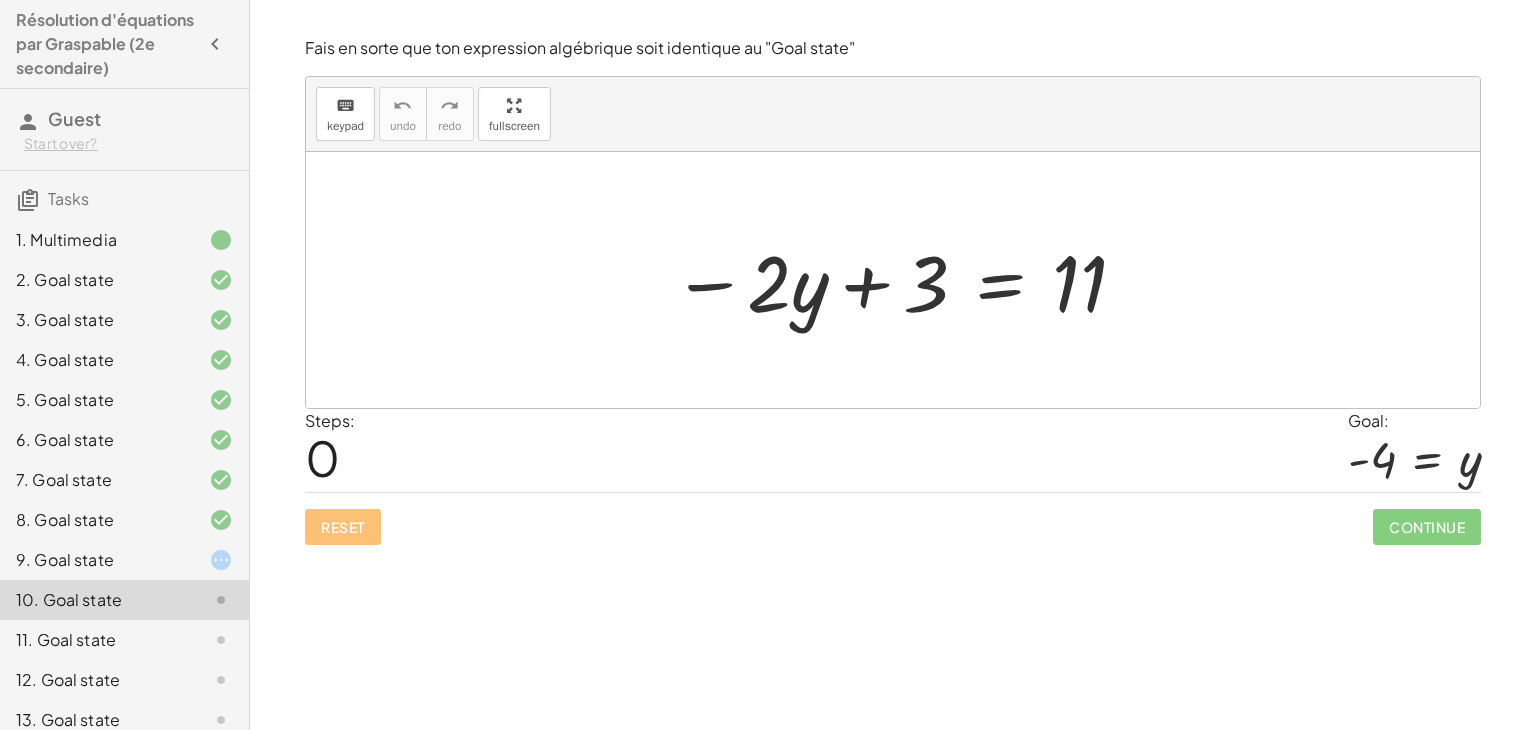 click at bounding box center [900, 280] 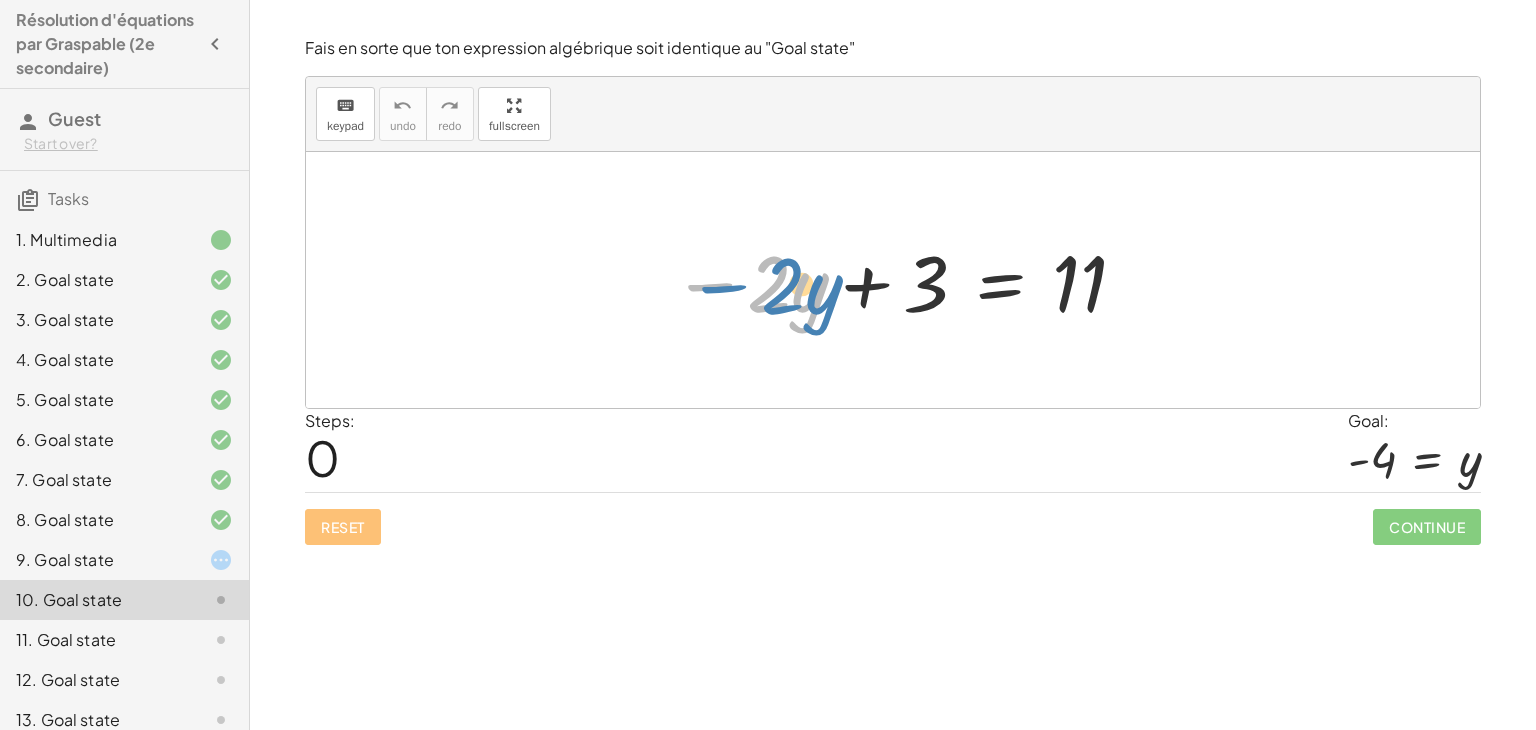 drag, startPoint x: 724, startPoint y: 279, endPoint x: 738, endPoint y: 282, distance: 14.3178215 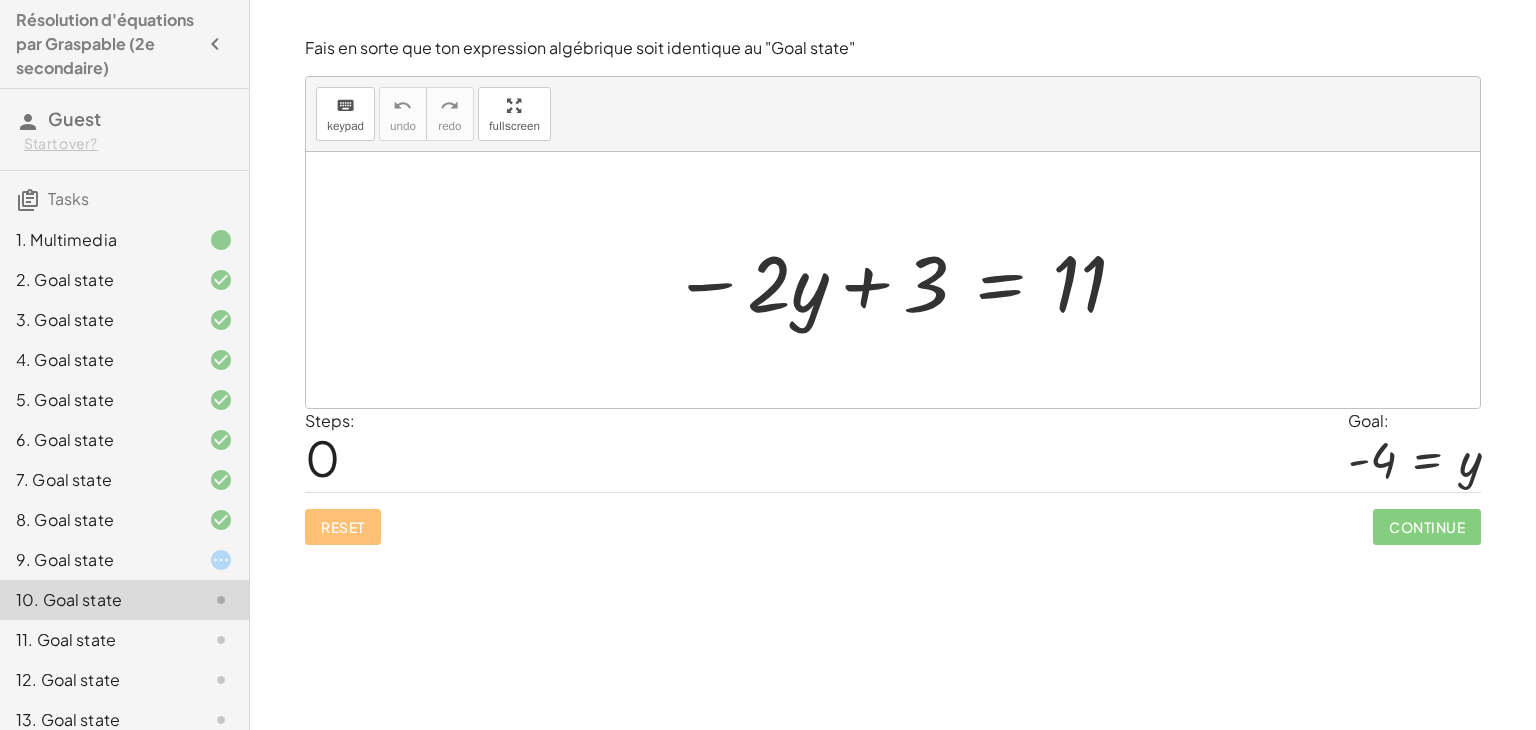 click at bounding box center (900, 280) 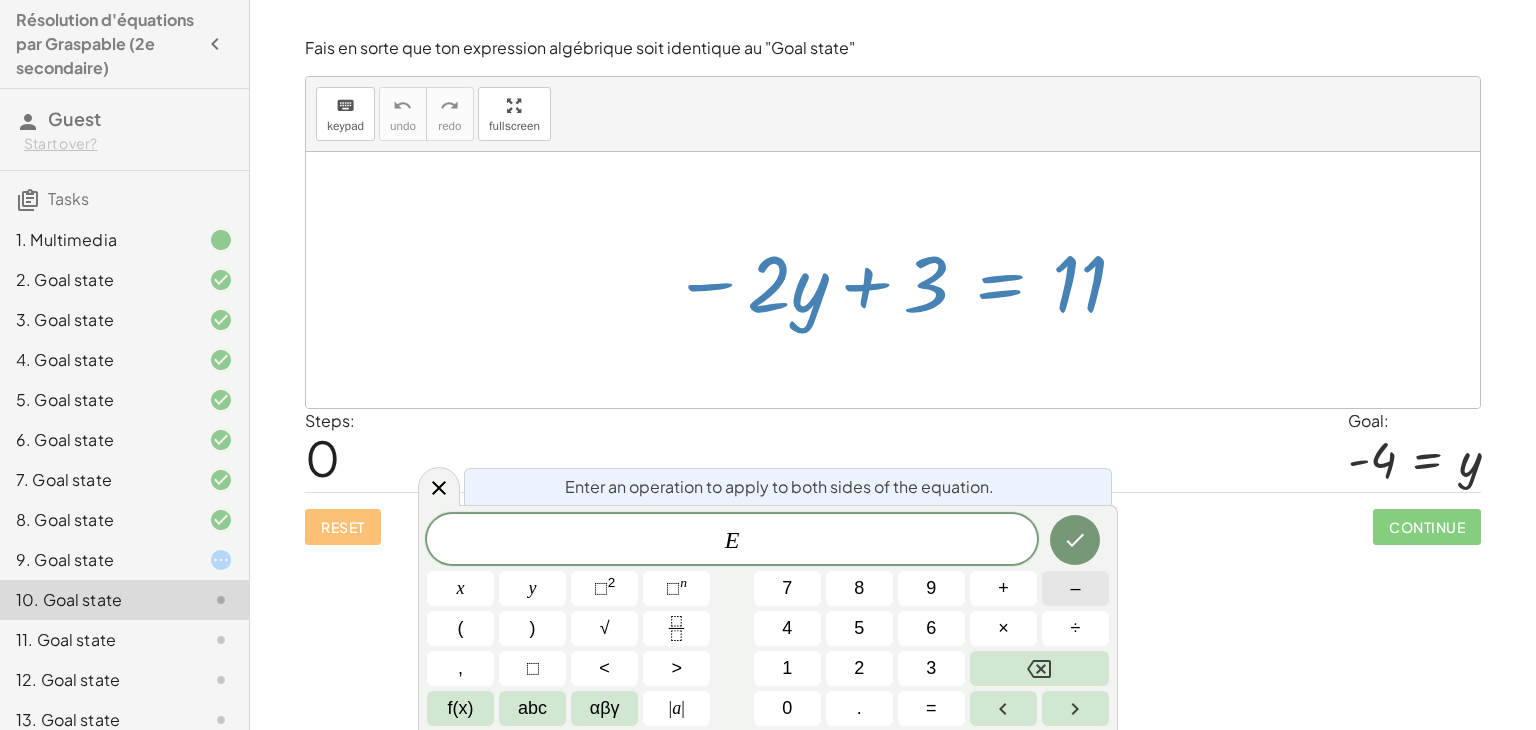 click on "–" at bounding box center (1075, 588) 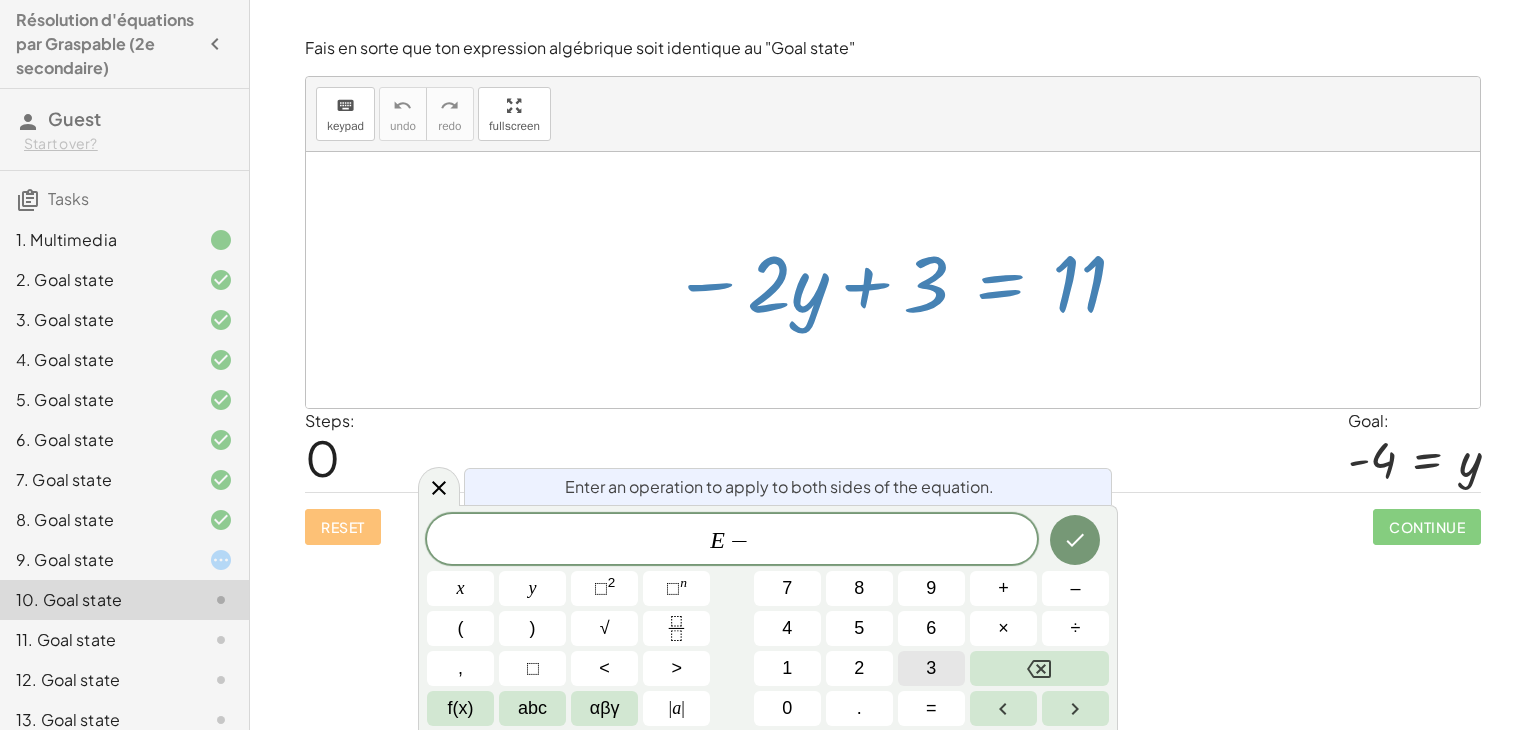 click on "3" at bounding box center [931, 668] 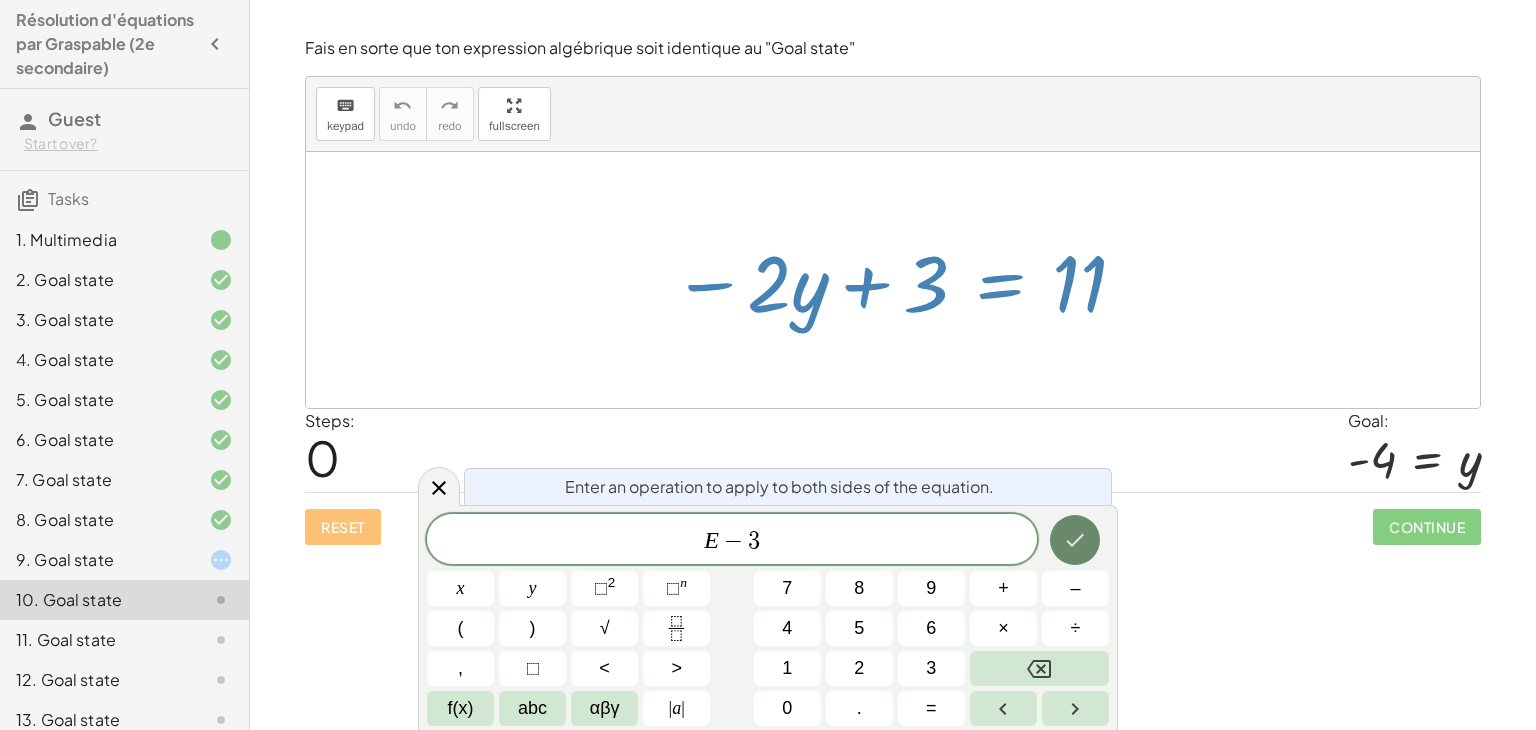 click at bounding box center [1075, 540] 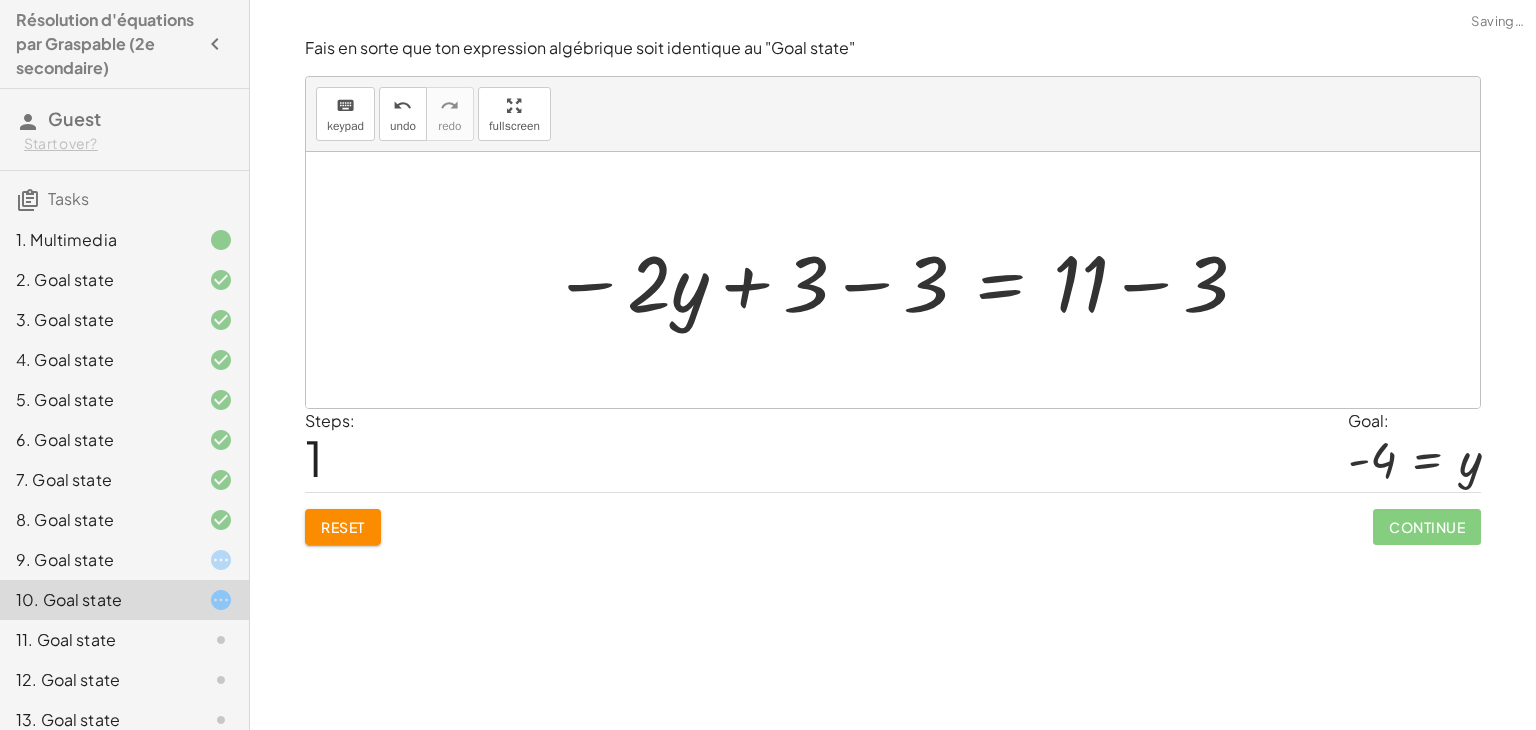 click at bounding box center [901, 280] 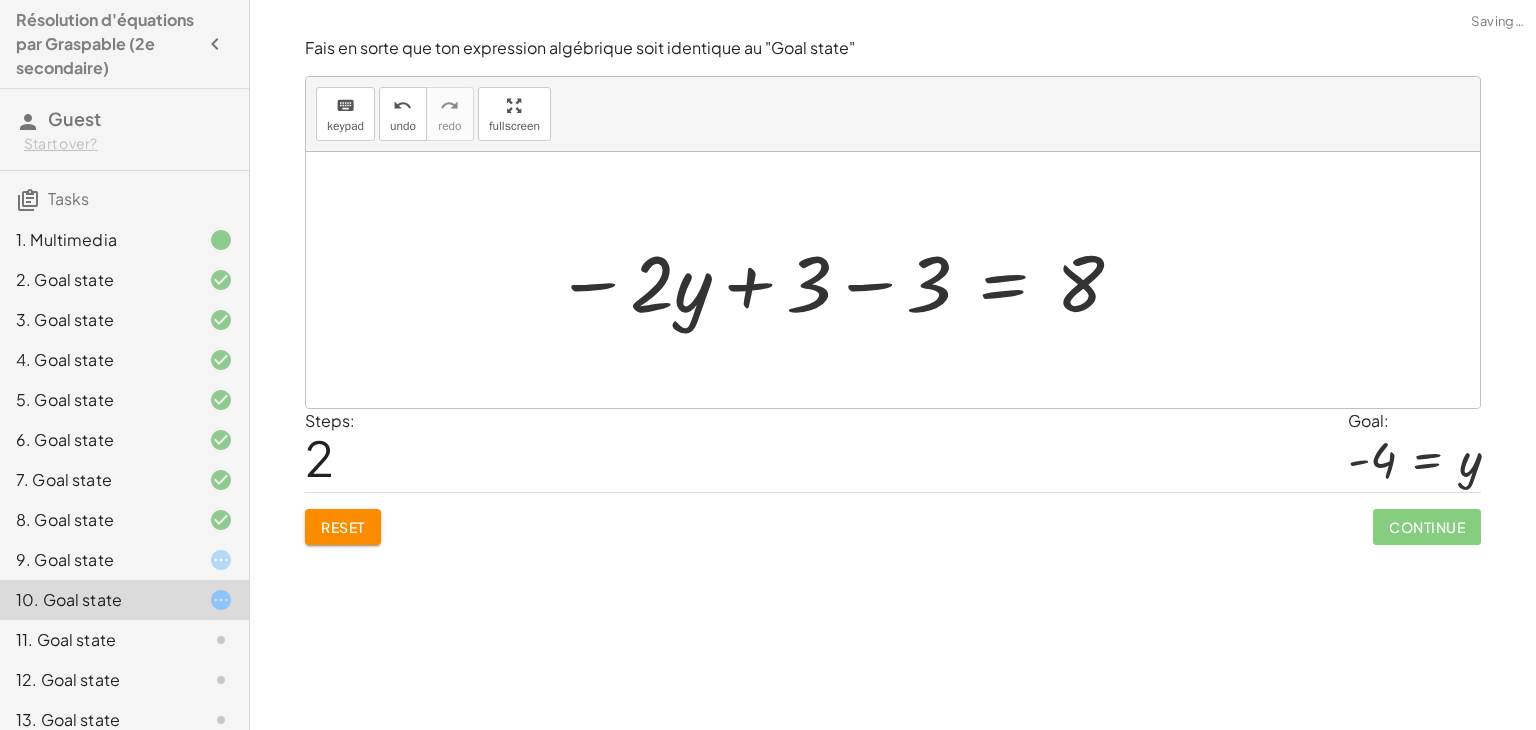 click at bounding box center [840, 280] 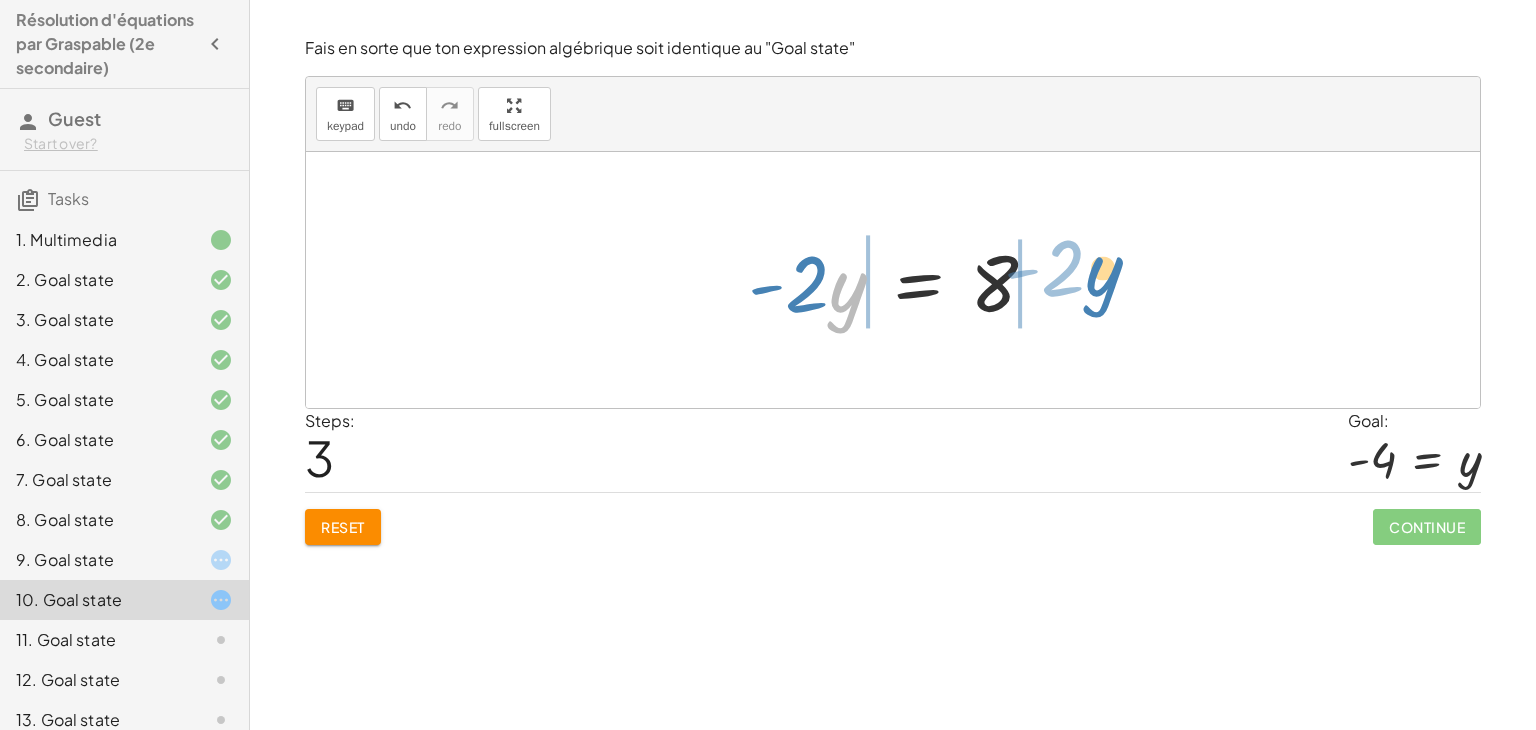 drag, startPoint x: 854, startPoint y: 286, endPoint x: 1110, endPoint y: 270, distance: 256.4995 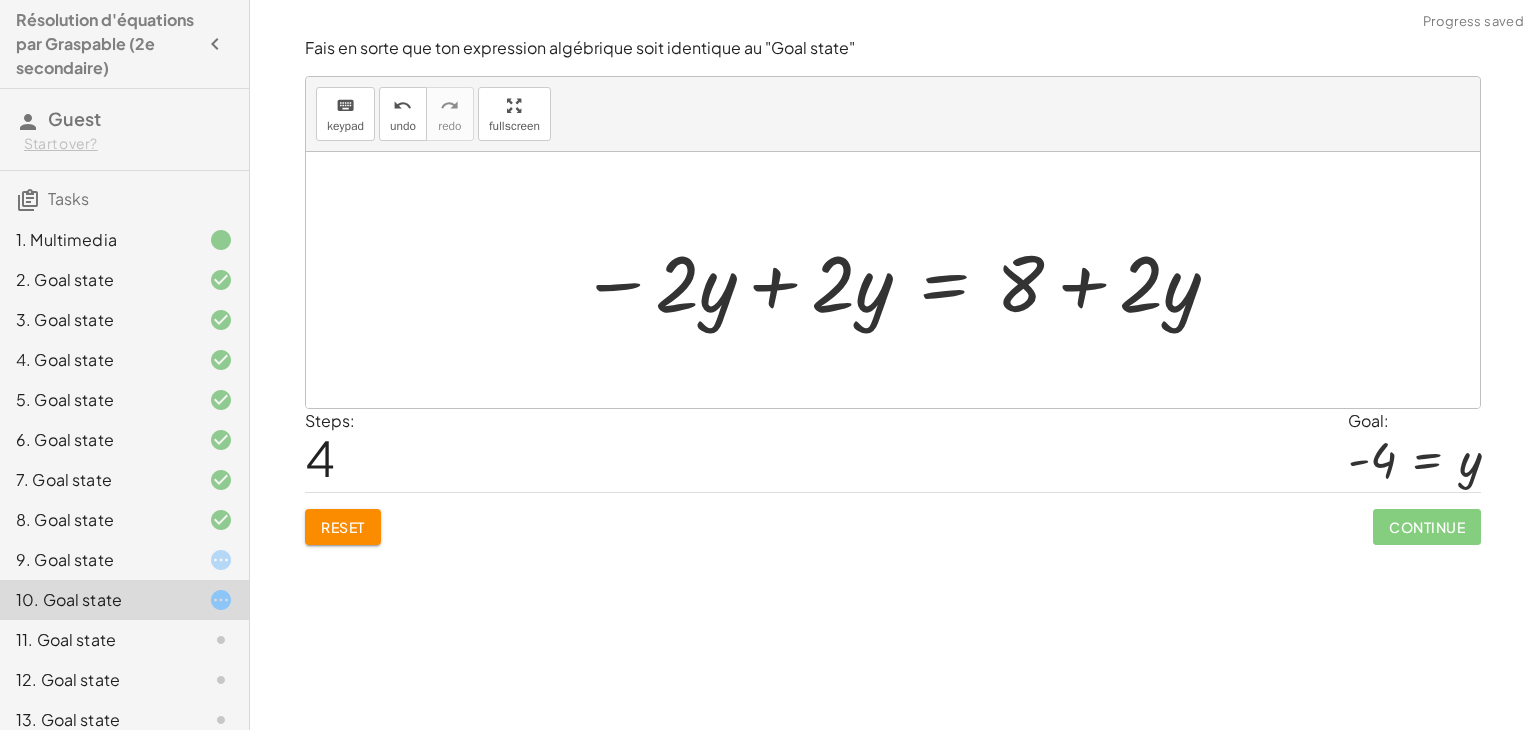 click at bounding box center (901, 280) 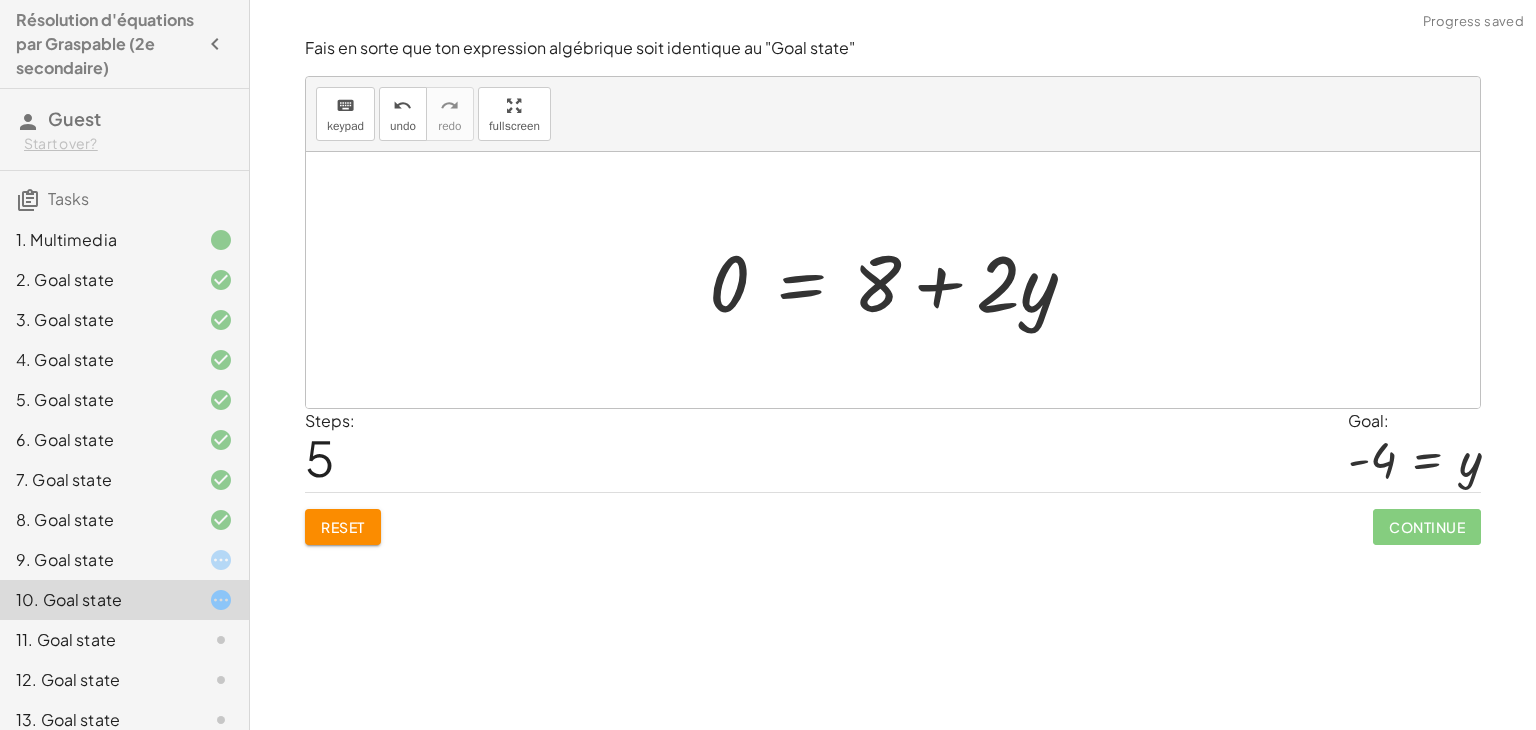click at bounding box center [900, 280] 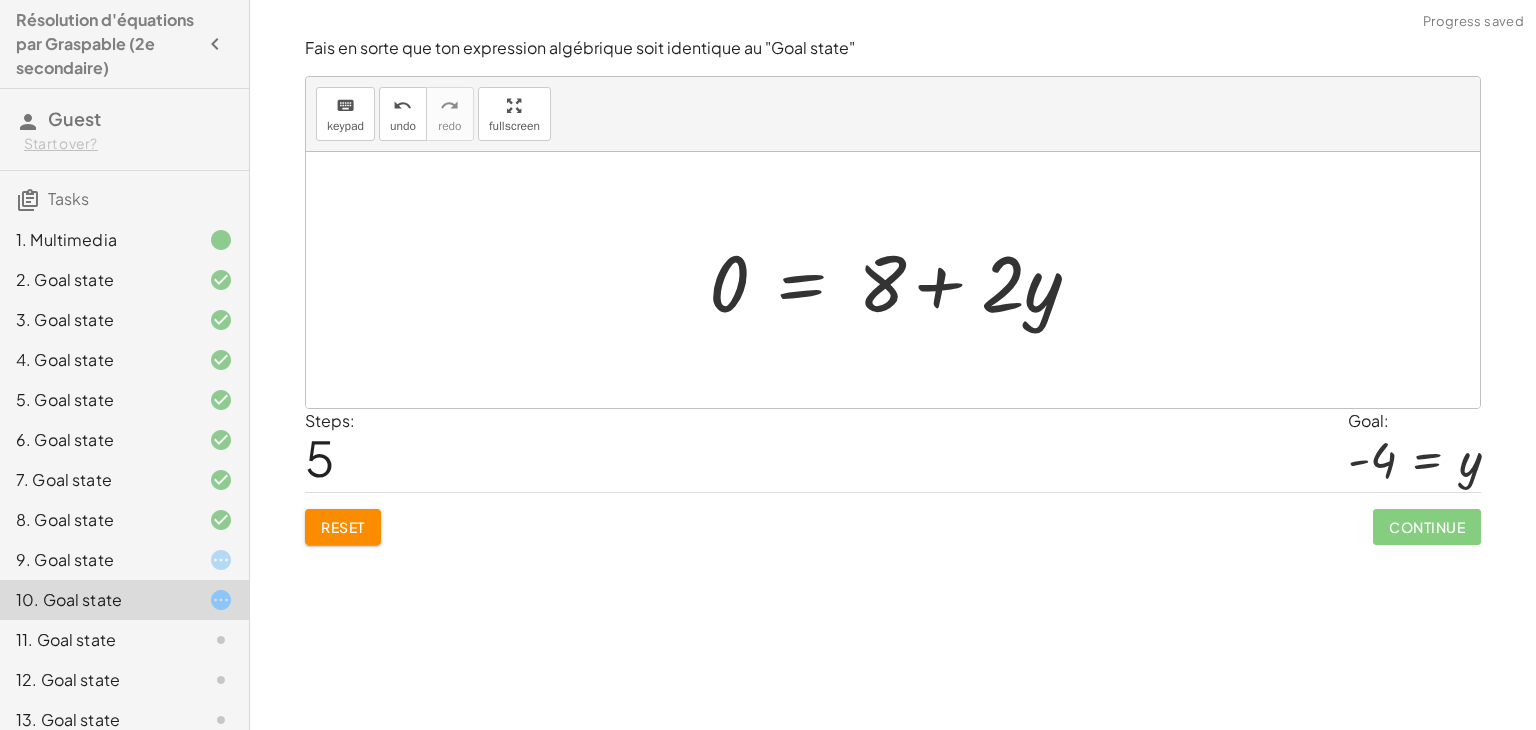 click at bounding box center (900, 280) 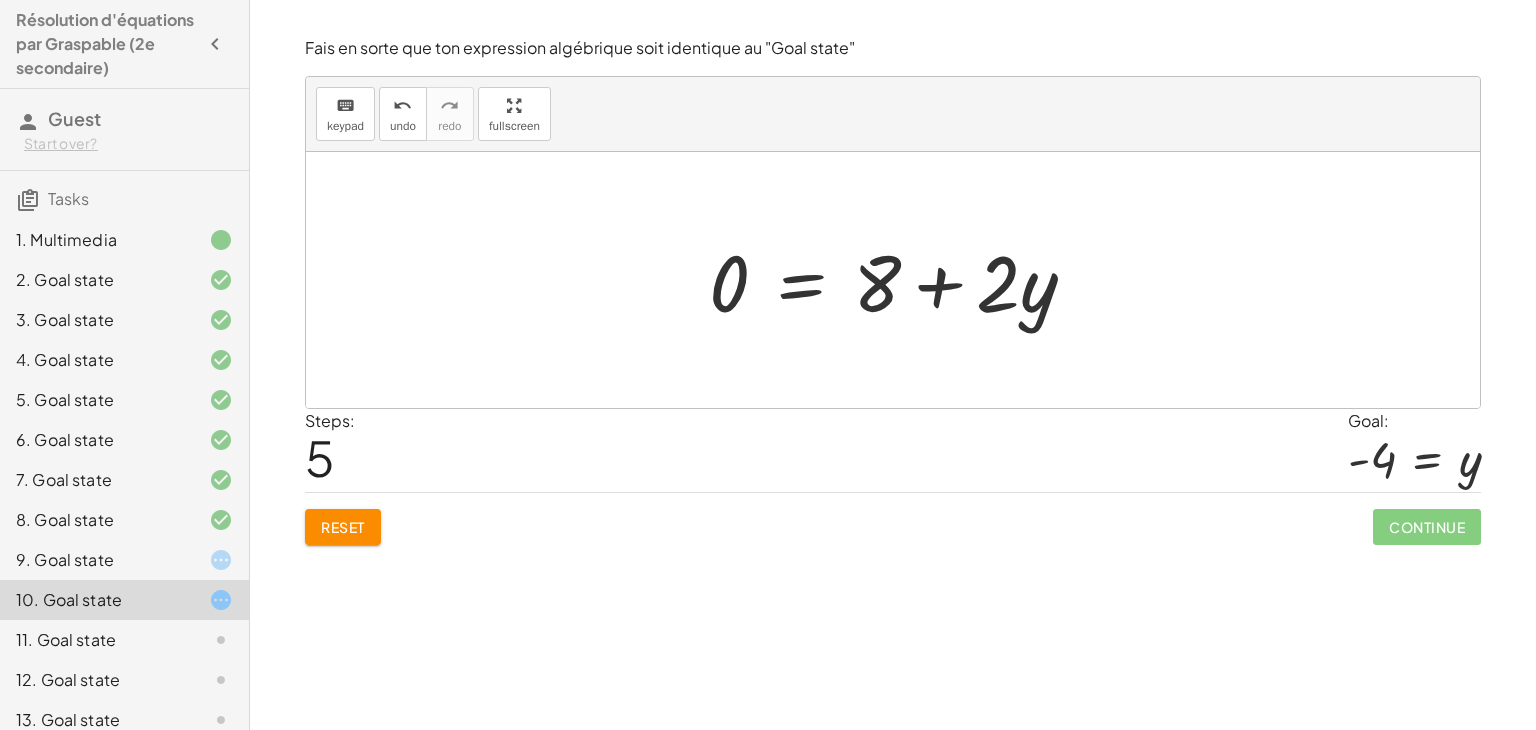 click at bounding box center [900, 280] 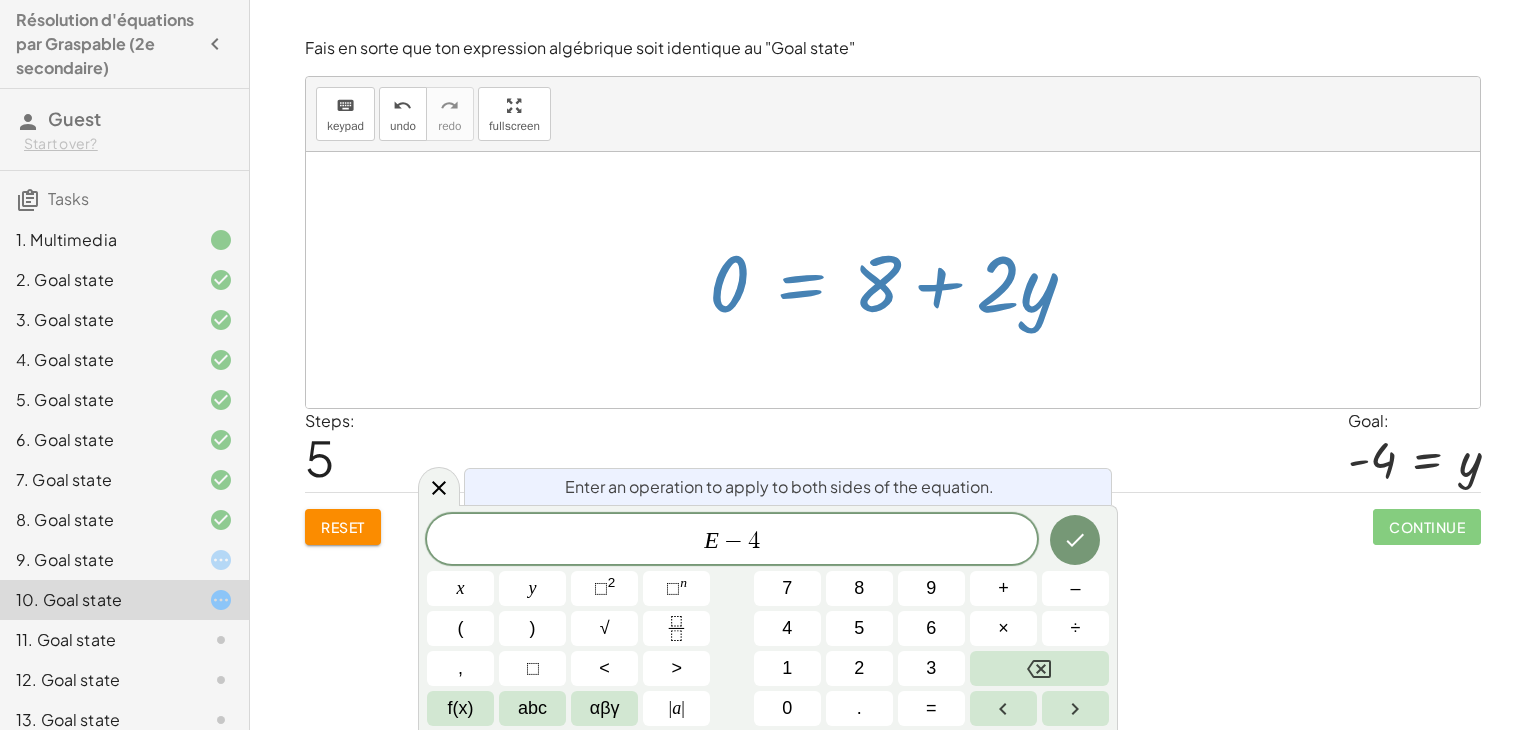 click at bounding box center [1075, 540] 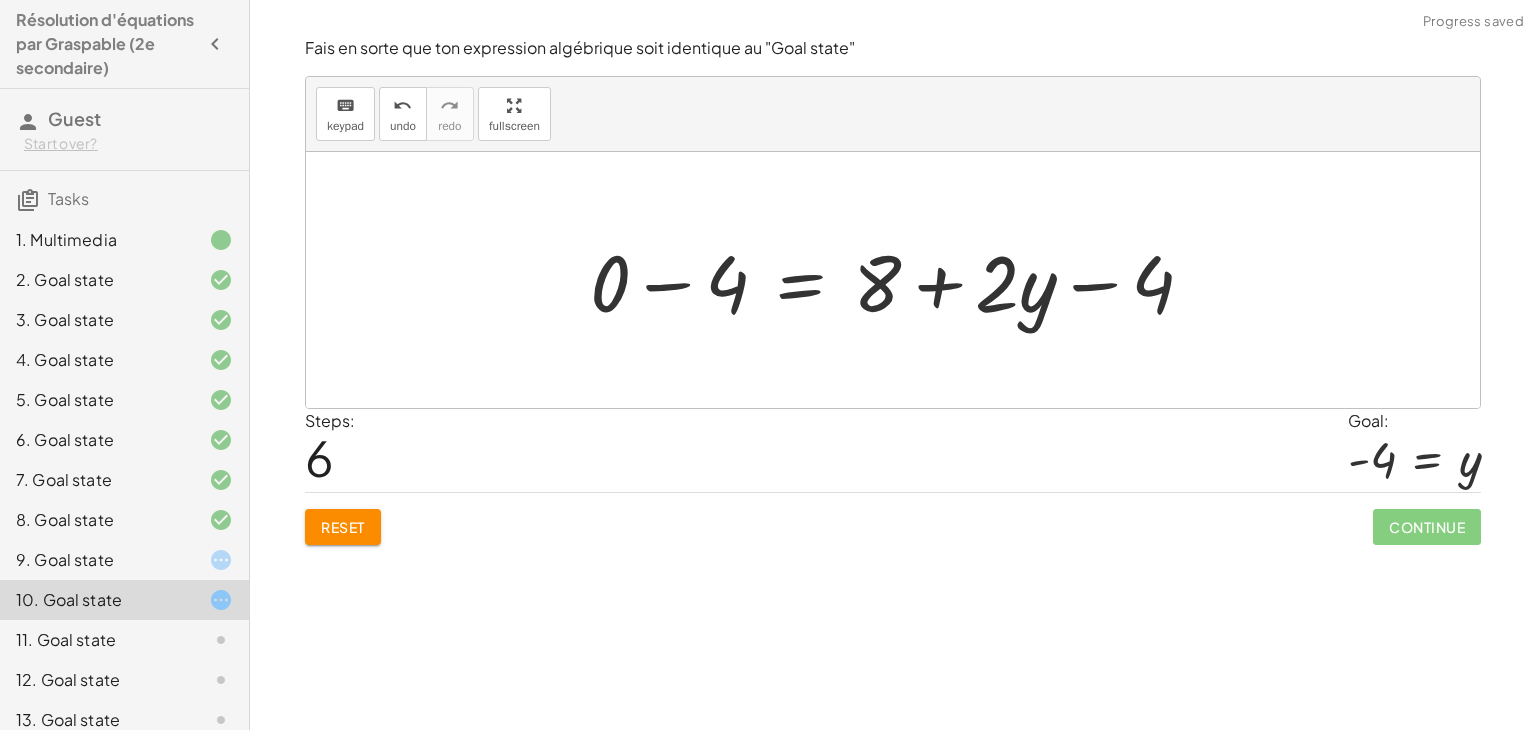 click at bounding box center (900, 280) 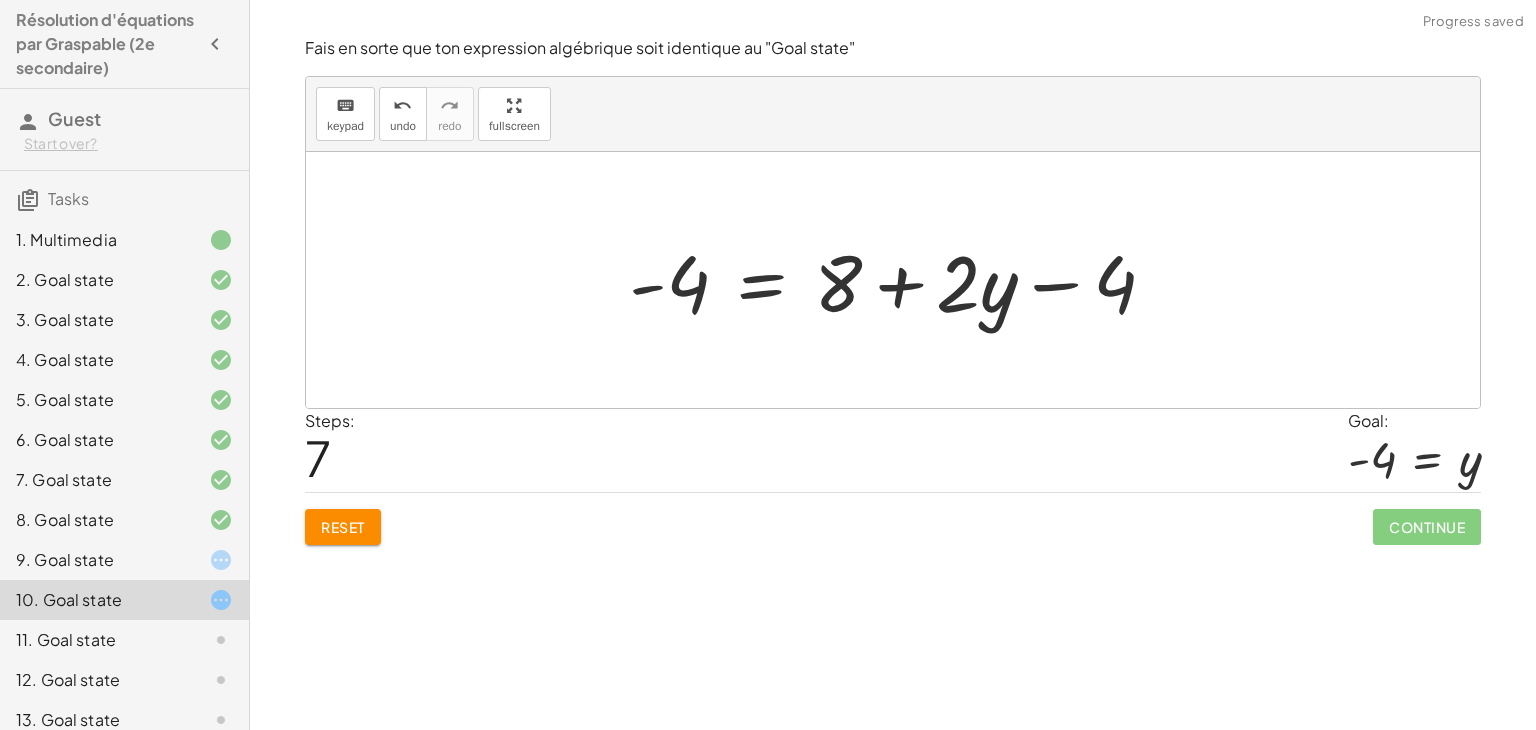 click at bounding box center (900, 280) 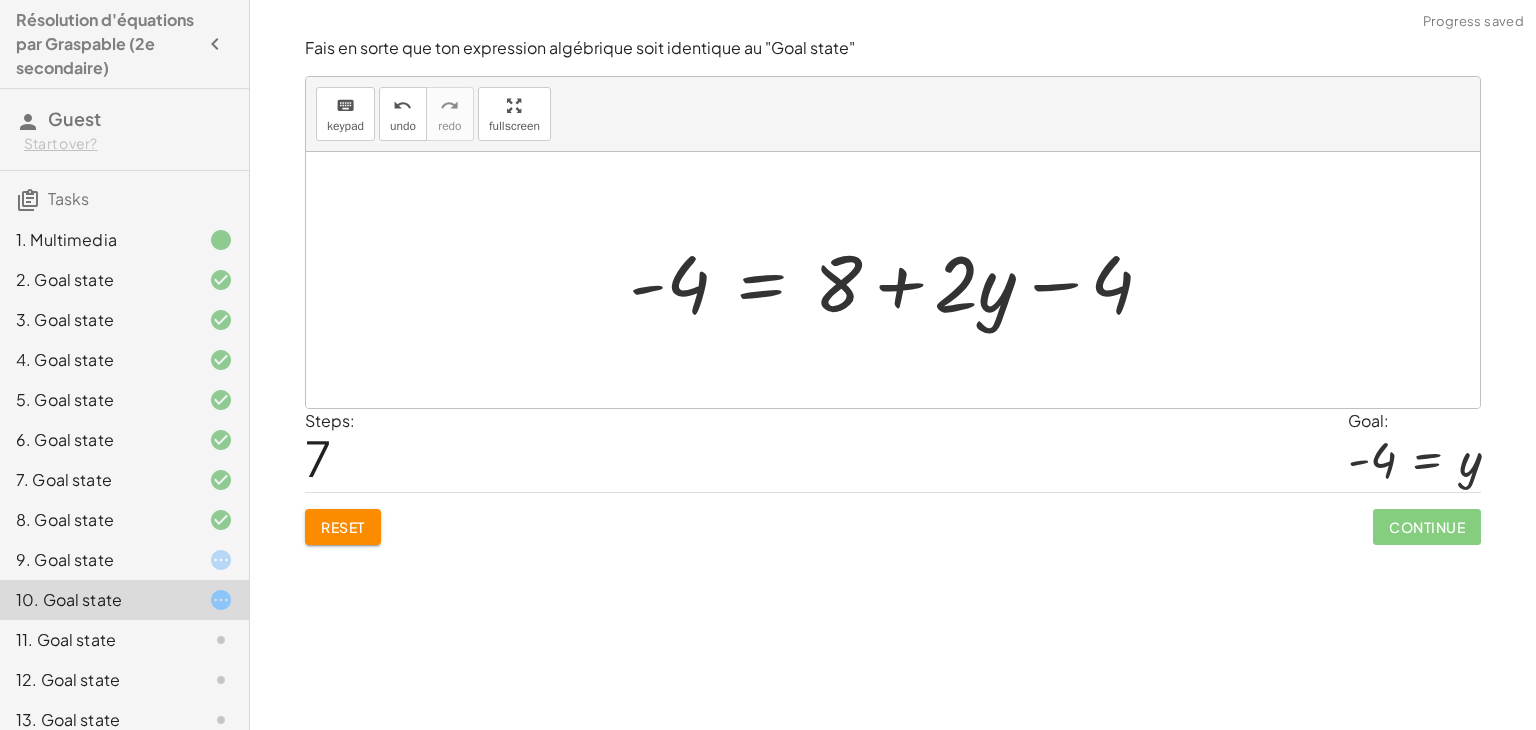 click at bounding box center [900, 280] 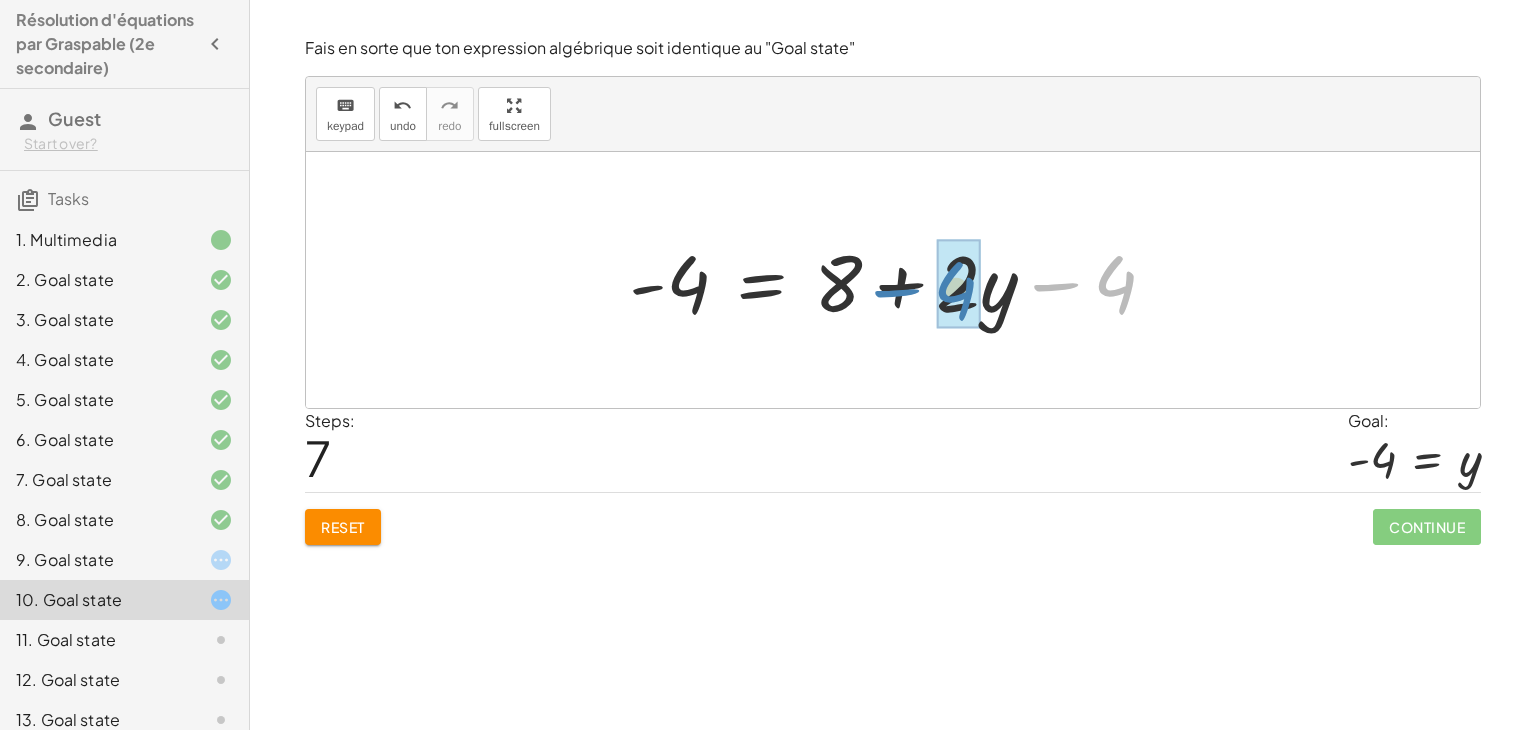 drag, startPoint x: 1124, startPoint y: 286, endPoint x: 959, endPoint y: 291, distance: 165.07574 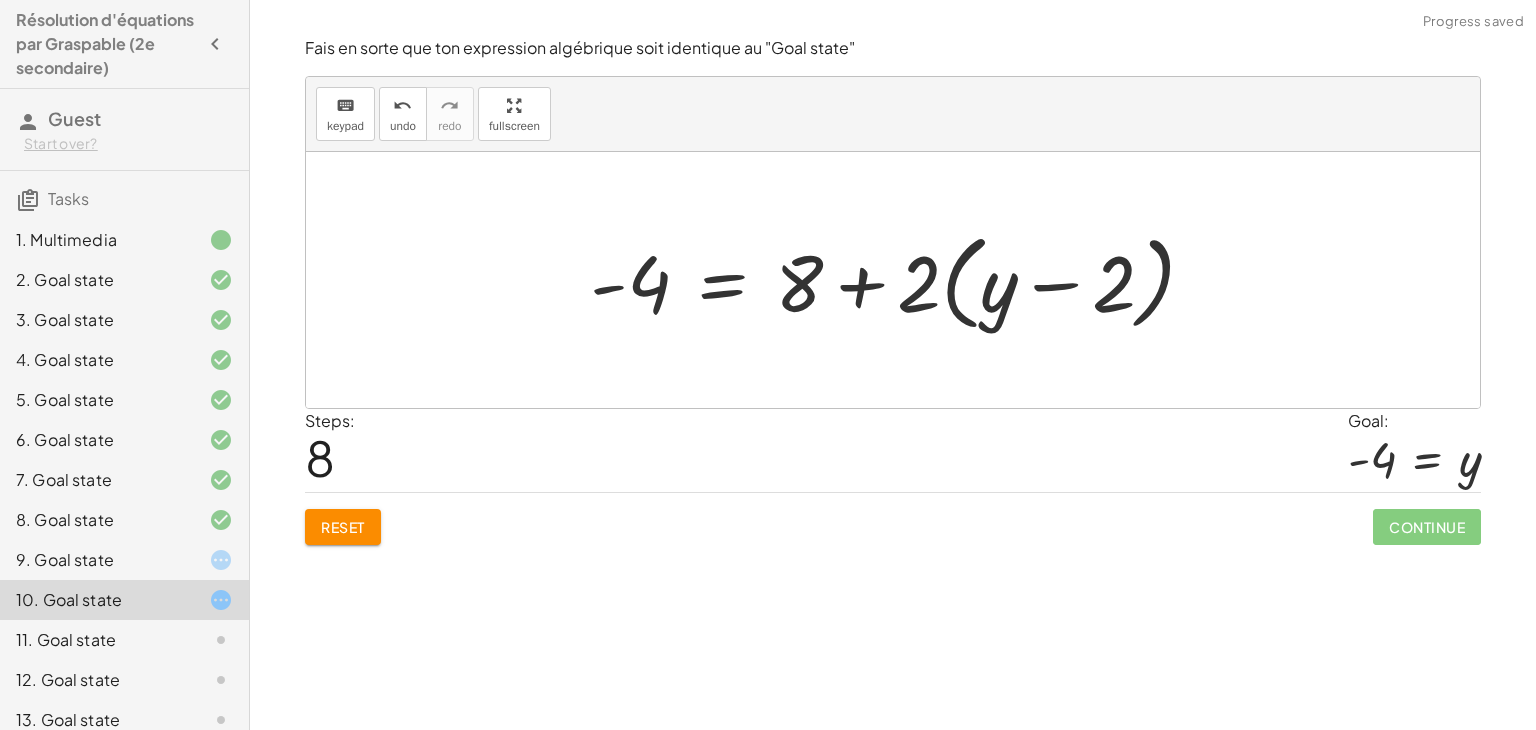 click at bounding box center [901, 280] 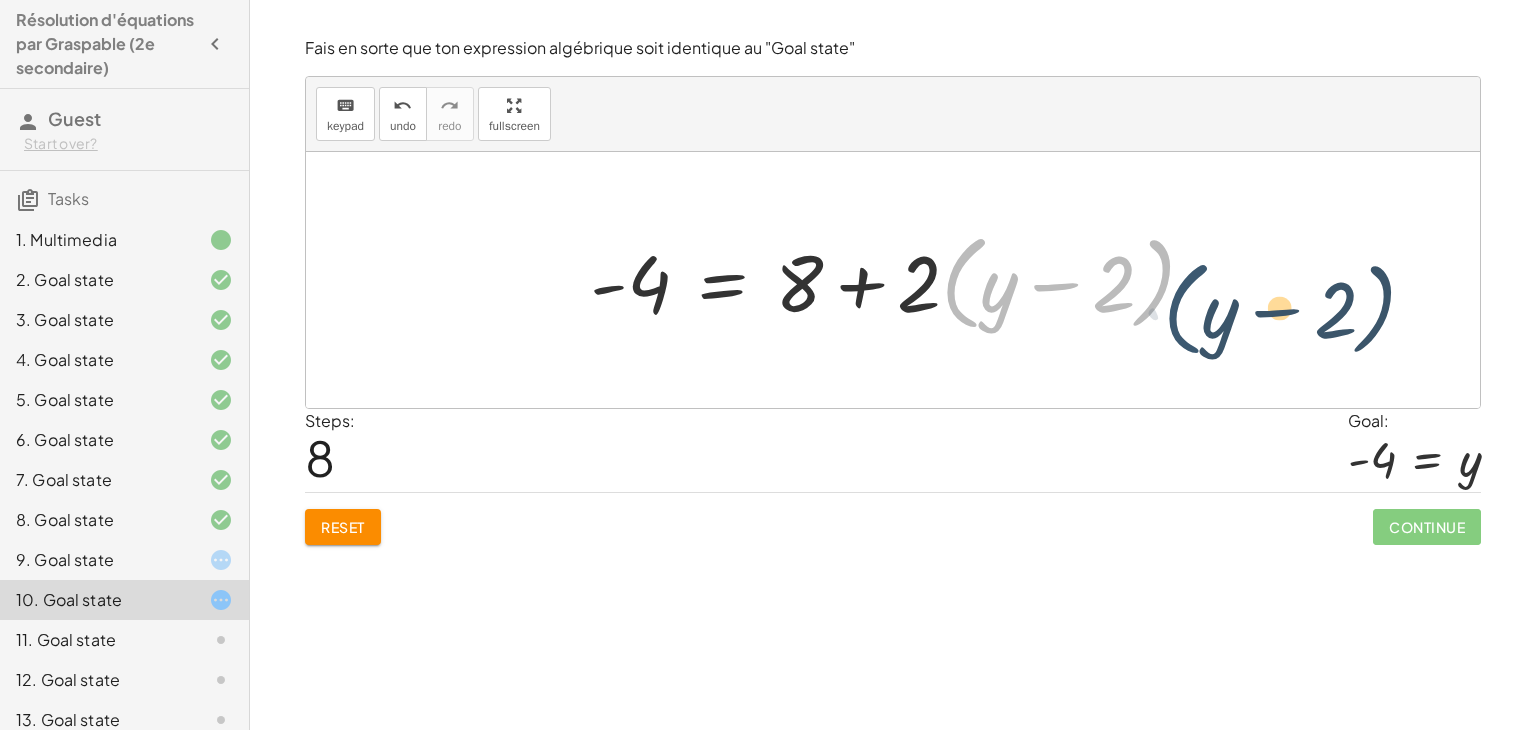 drag, startPoint x: 955, startPoint y: 294, endPoint x: 1223, endPoint y: 287, distance: 268.0914 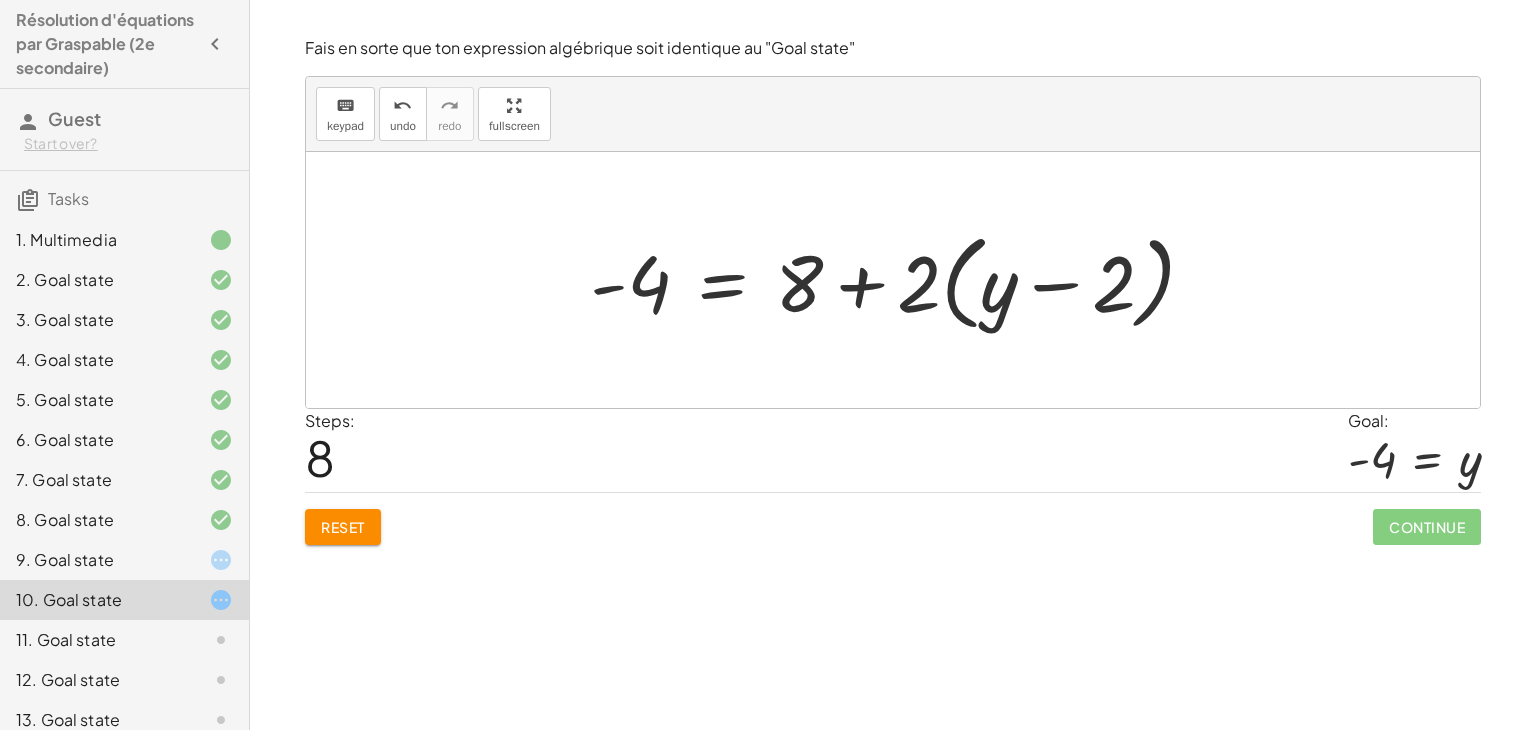 click at bounding box center [901, 280] 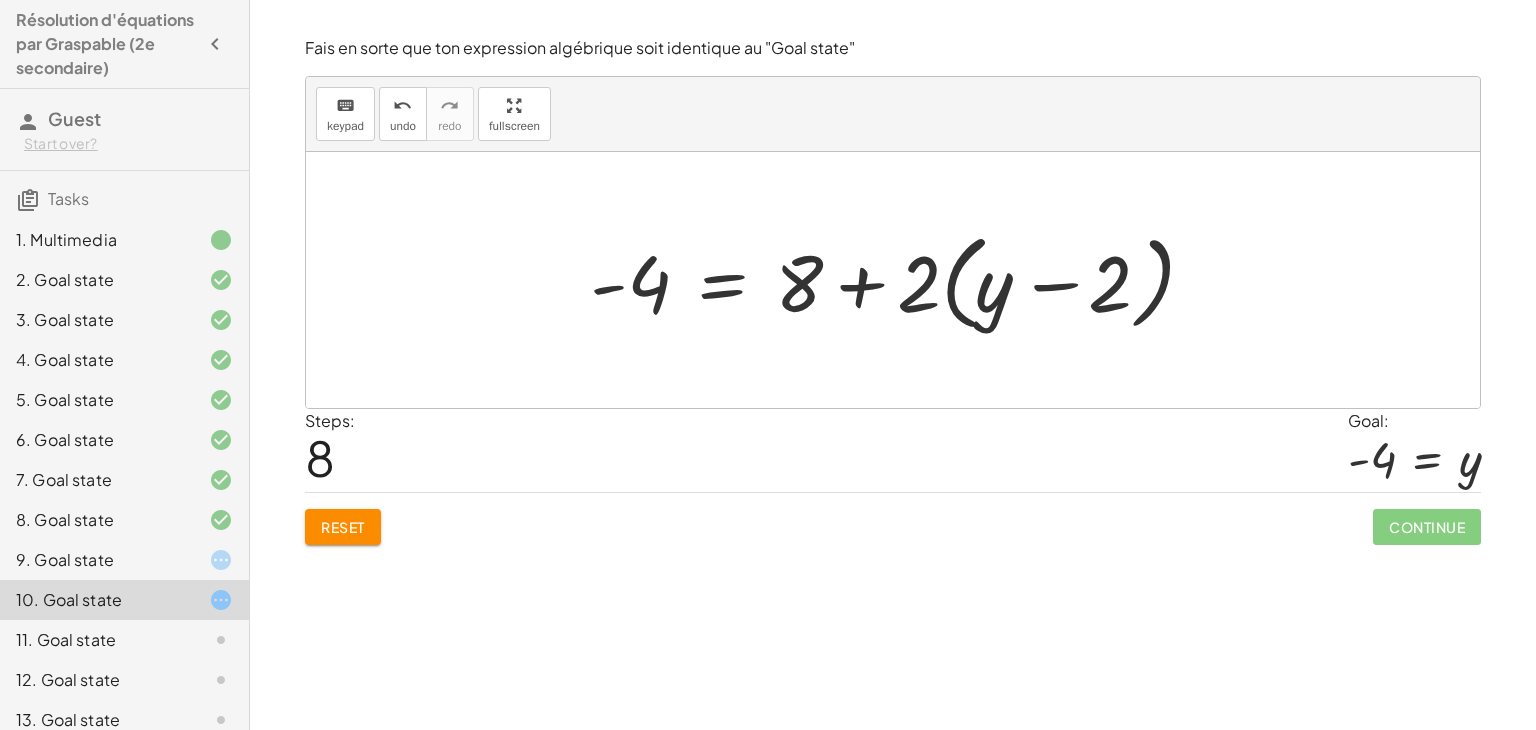 click at bounding box center (901, 280) 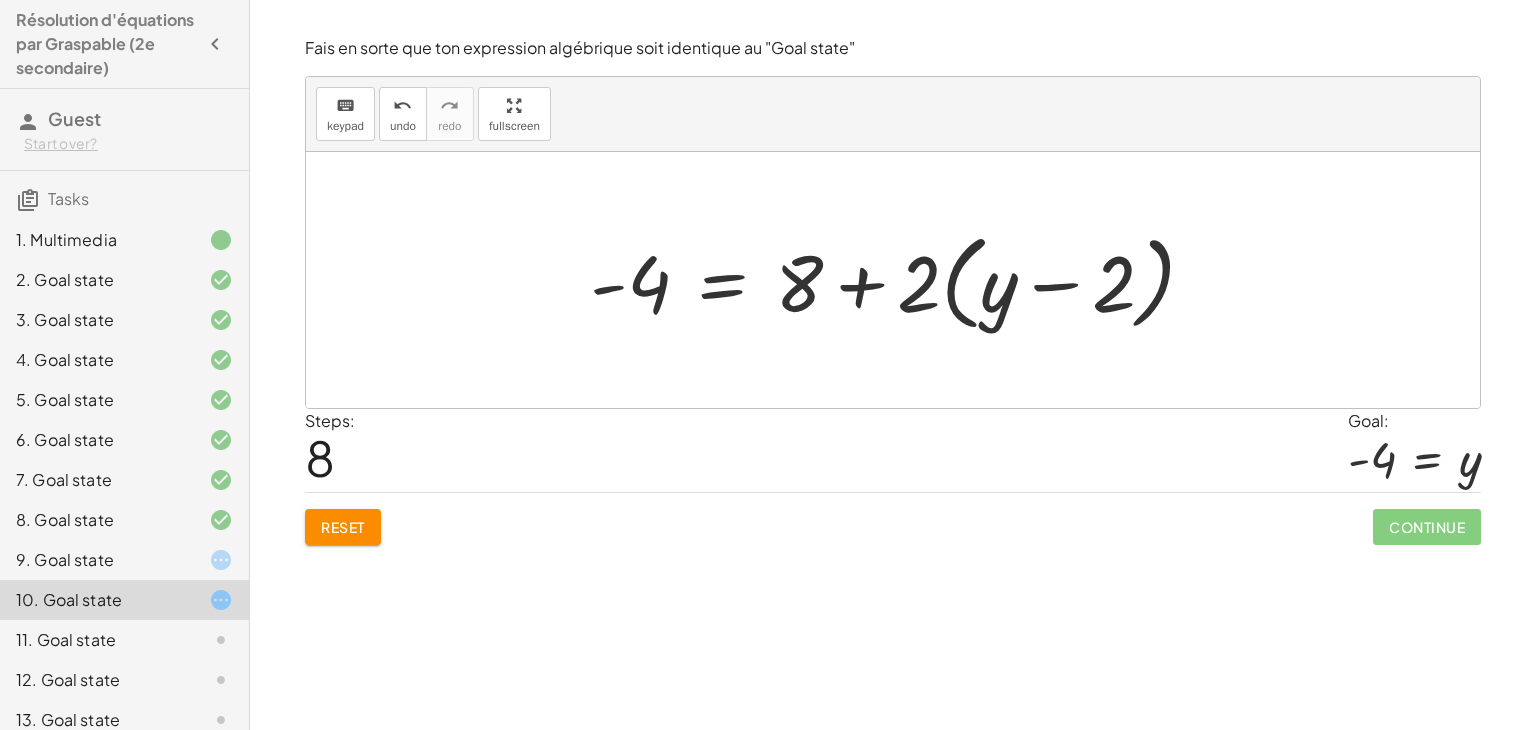 click at bounding box center [901, 280] 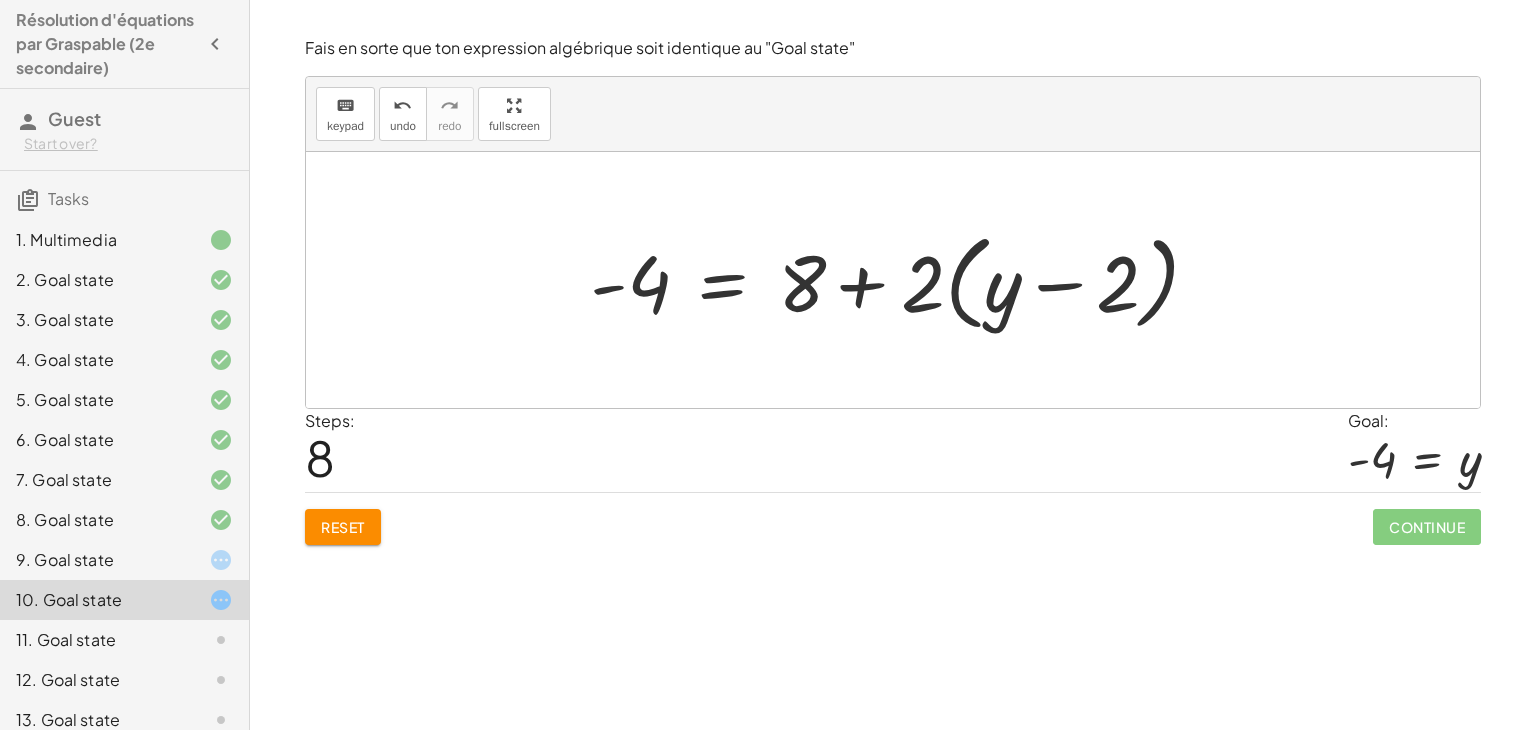 click at bounding box center [901, 280] 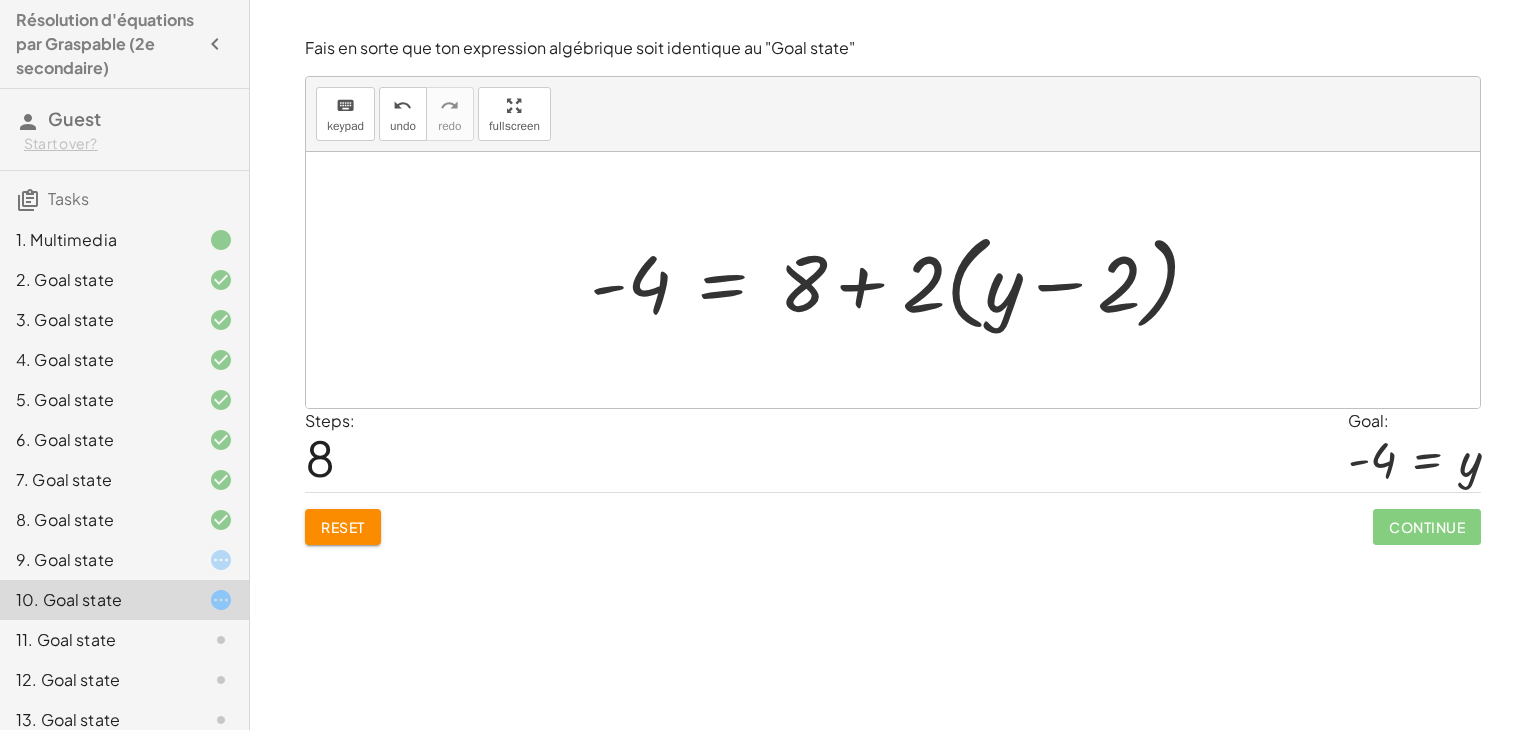 click at bounding box center (901, 280) 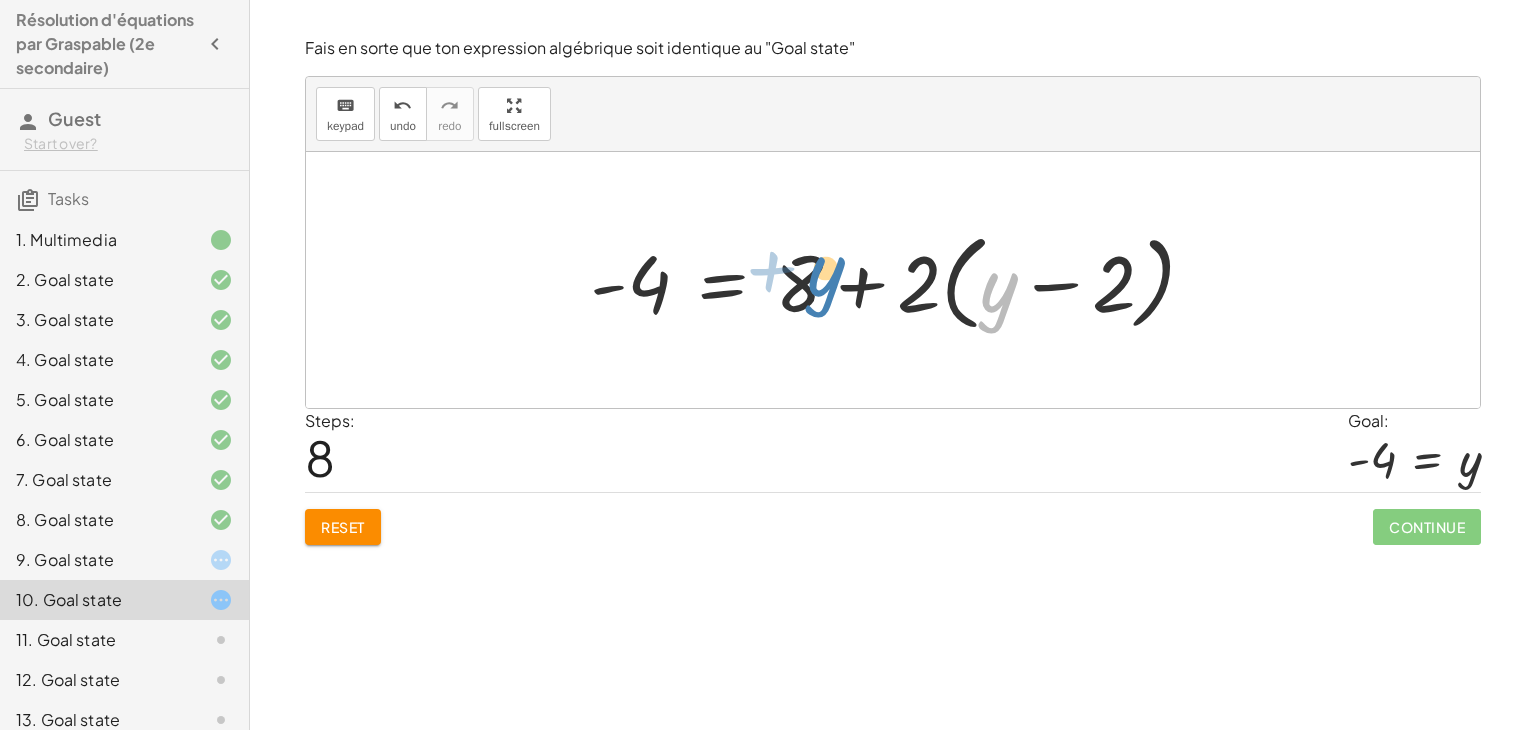 drag, startPoint x: 1012, startPoint y: 307, endPoint x: 839, endPoint y: 291, distance: 173.73831 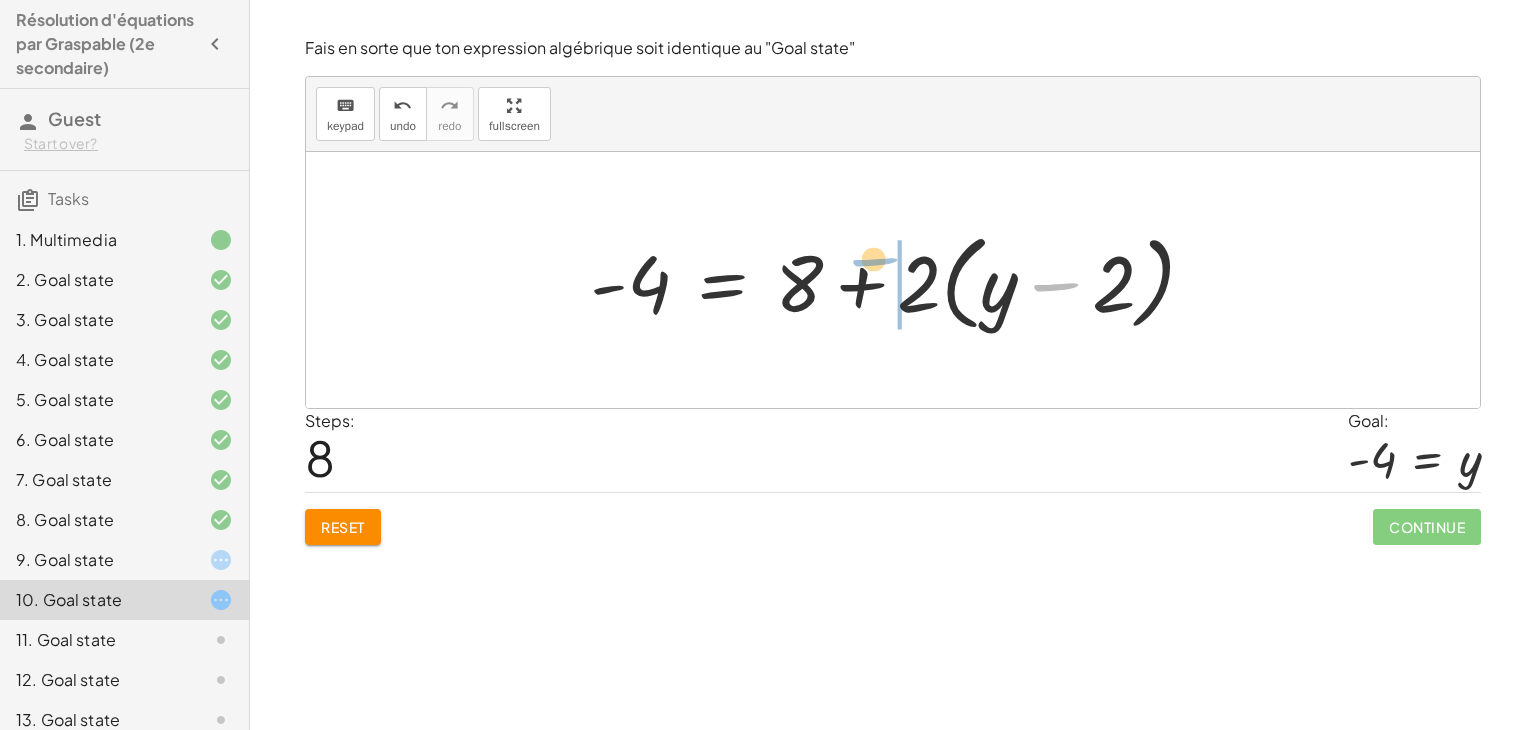 drag, startPoint x: 1090, startPoint y: 287, endPoint x: 909, endPoint y: 259, distance: 183.15294 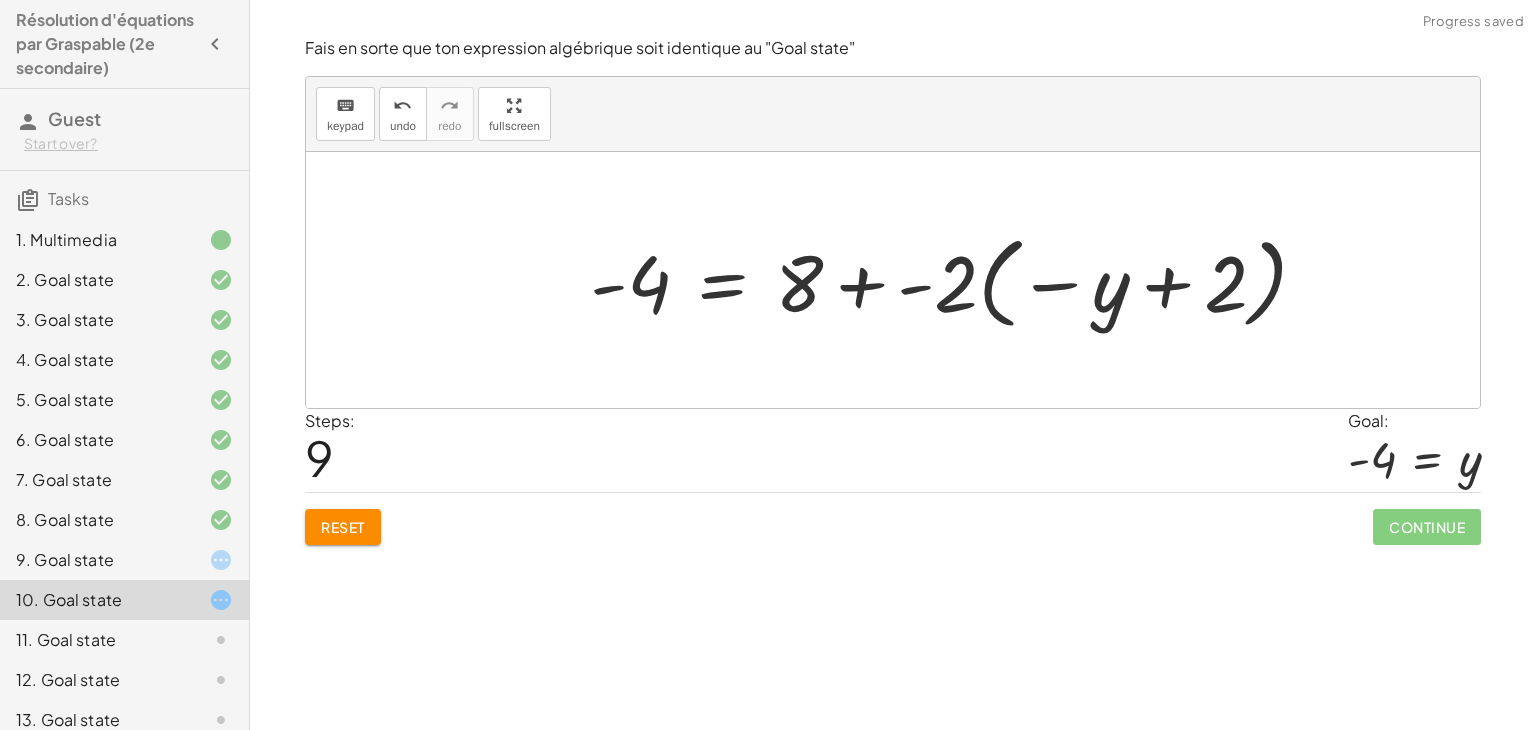 click at bounding box center [956, 280] 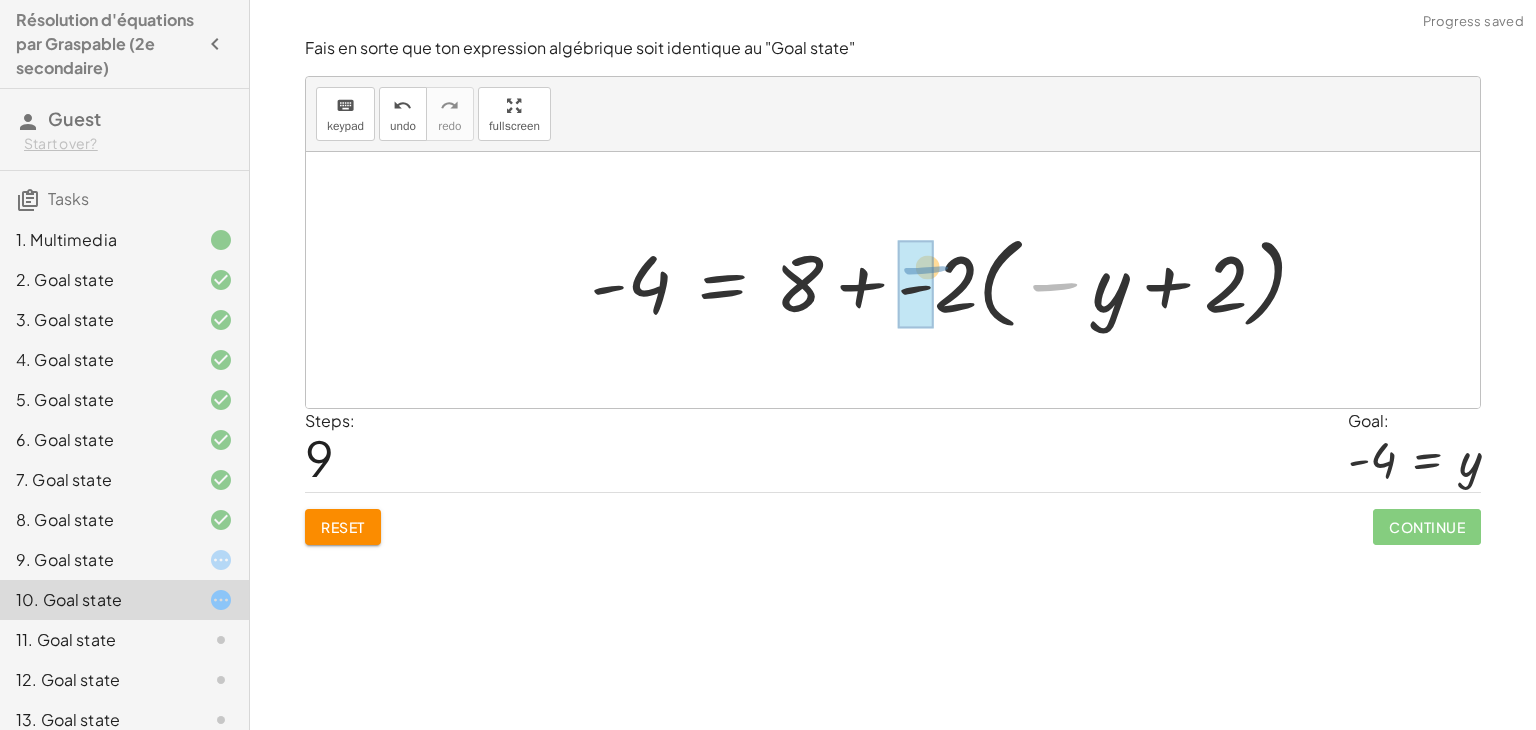 drag, startPoint x: 1076, startPoint y: 283, endPoint x: 907, endPoint y: 264, distance: 170.0647 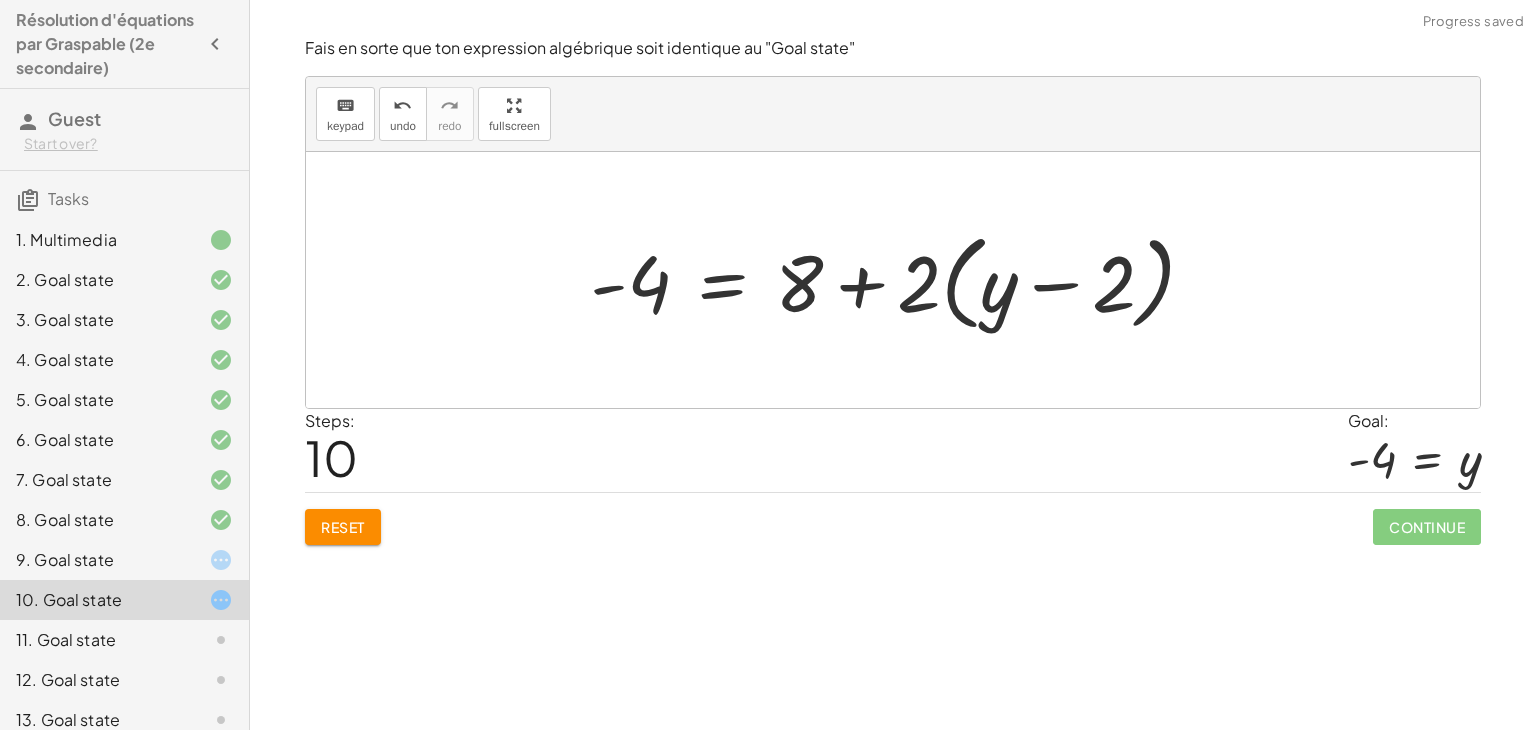 click at bounding box center [901, 280] 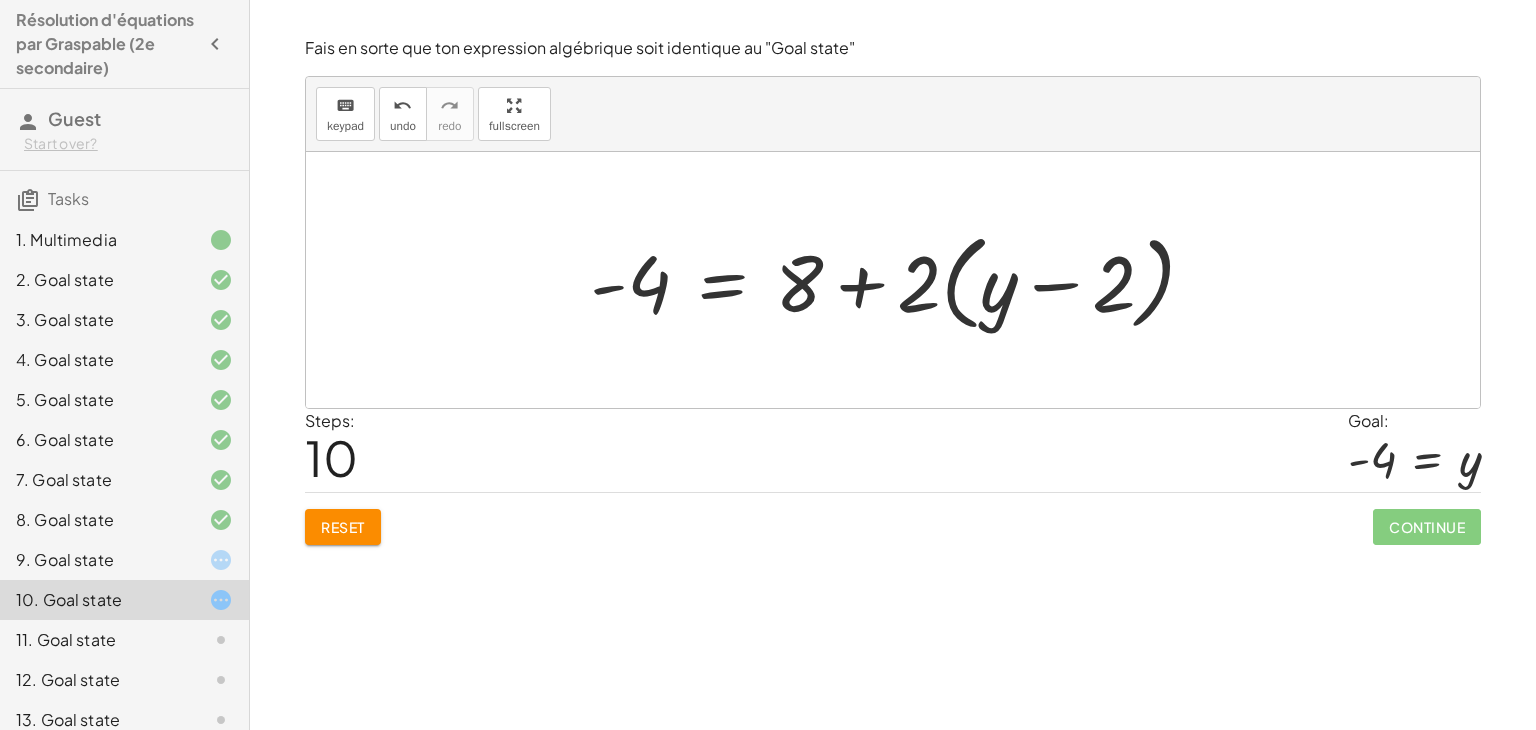 scroll, scrollTop: 337, scrollLeft: 0, axis: vertical 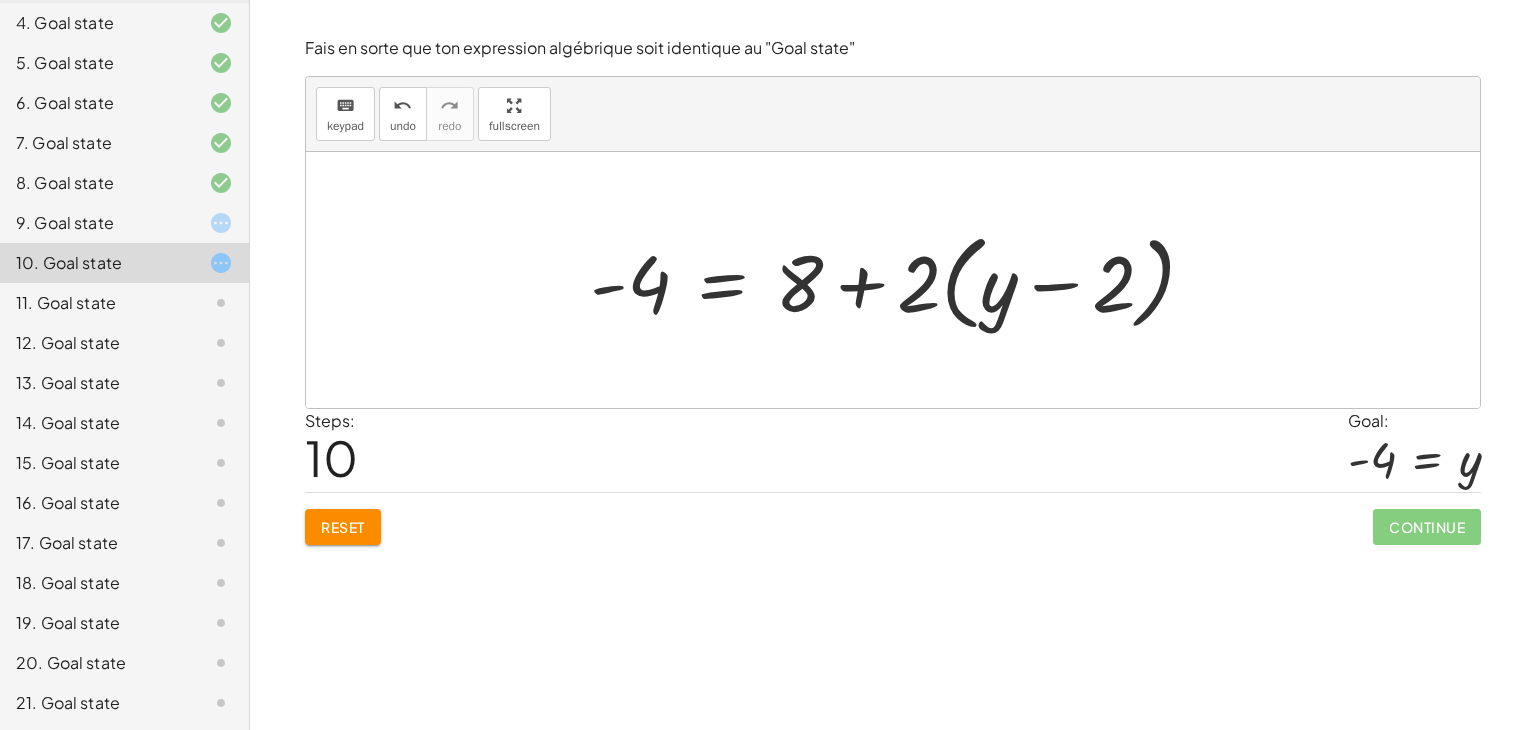 click at bounding box center (901, 280) 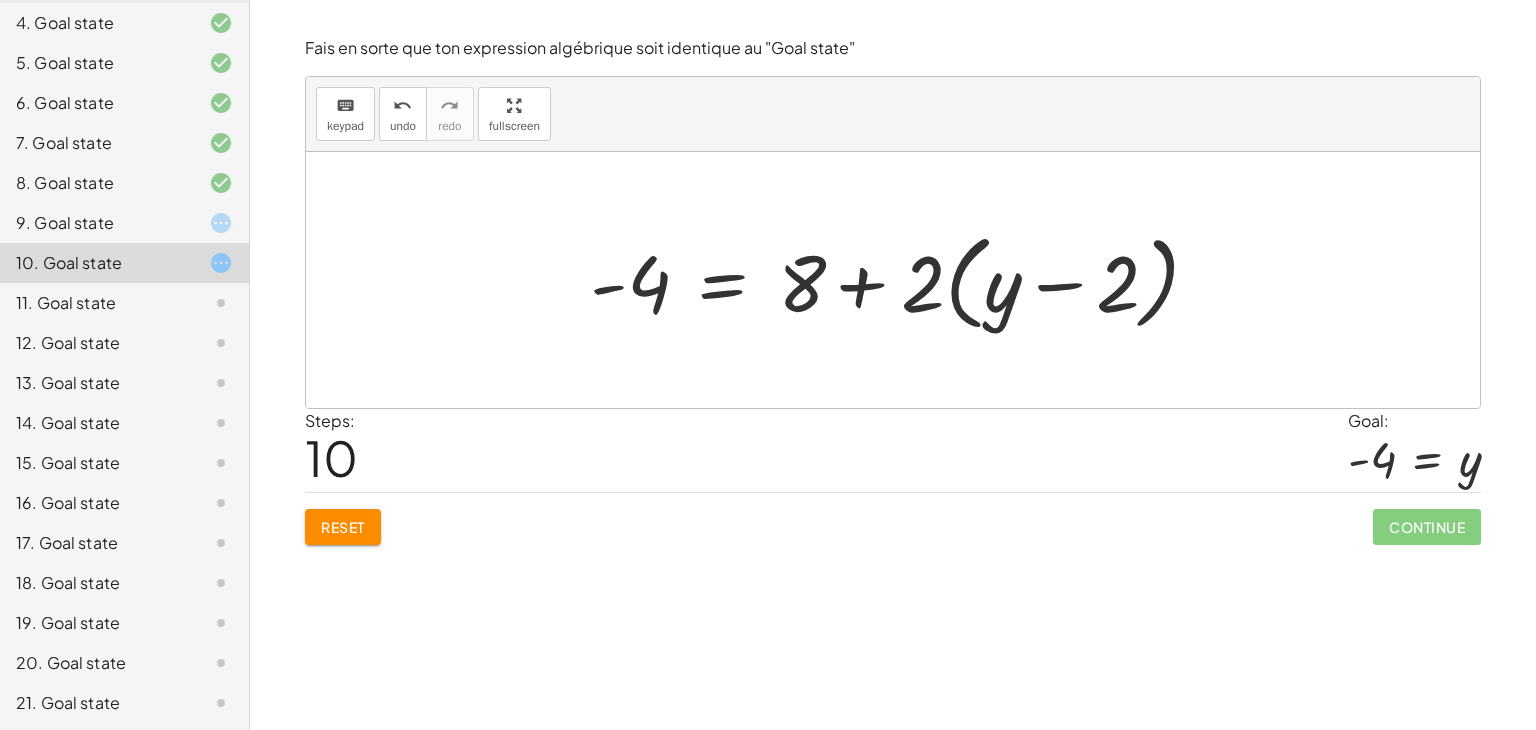 click at bounding box center (901, 280) 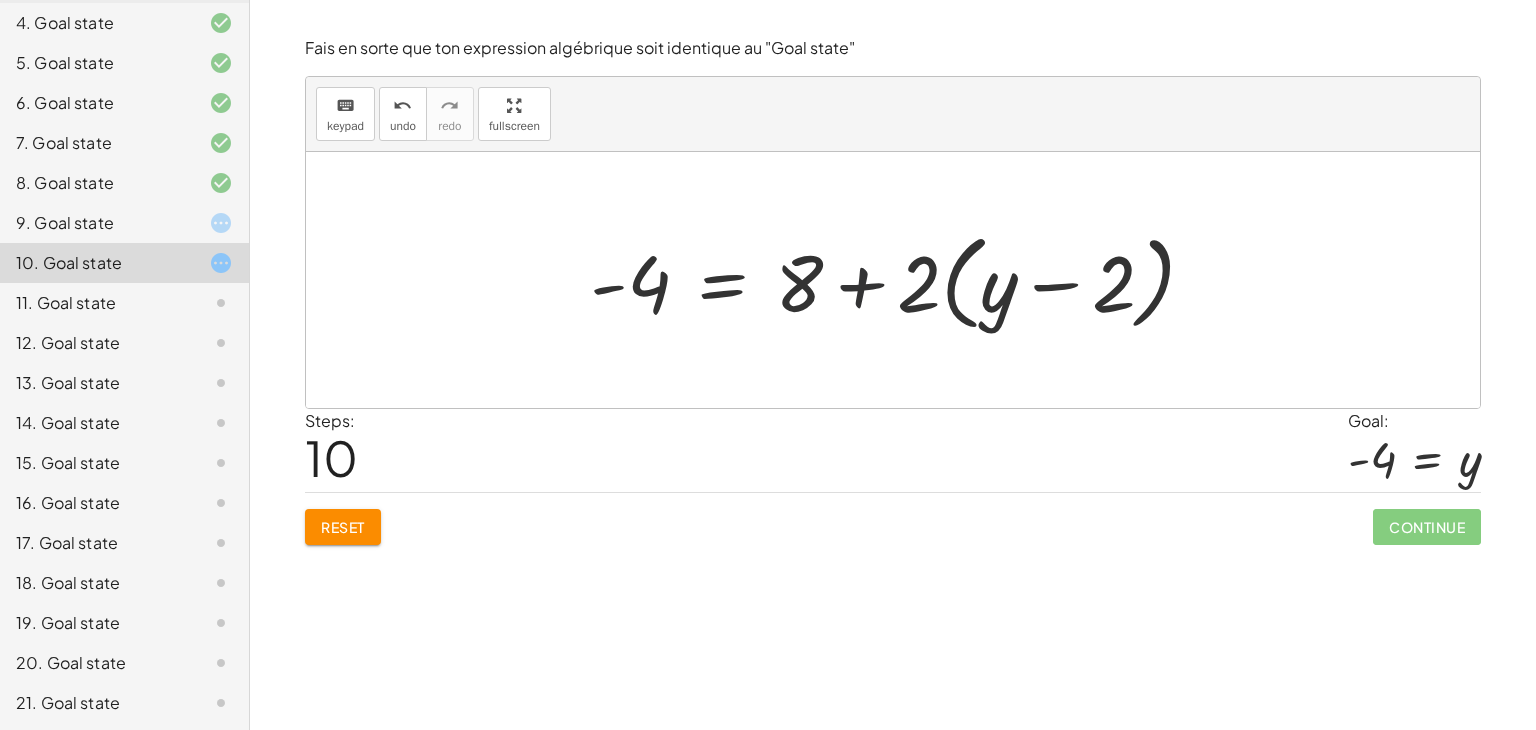 click at bounding box center [901, 280] 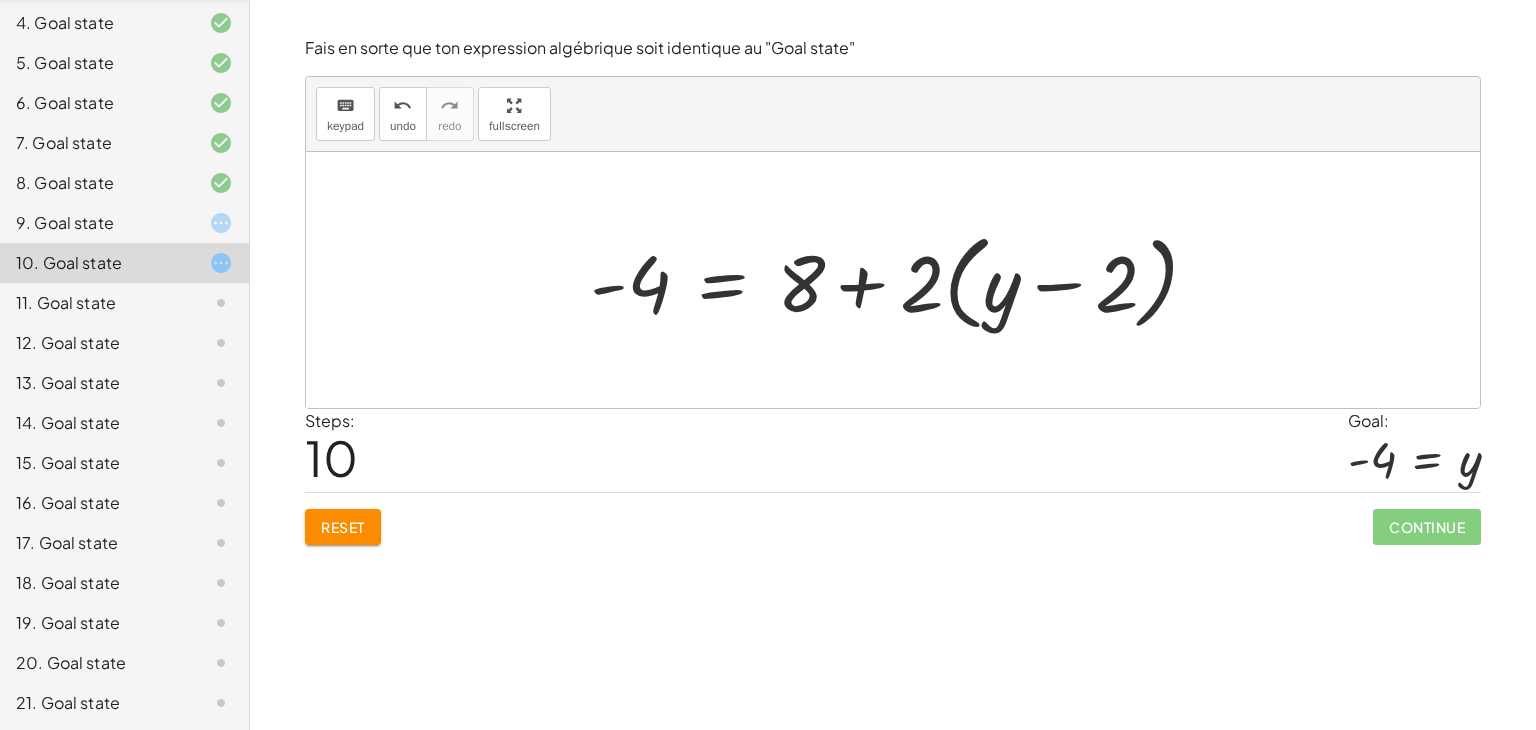 click at bounding box center [901, 280] 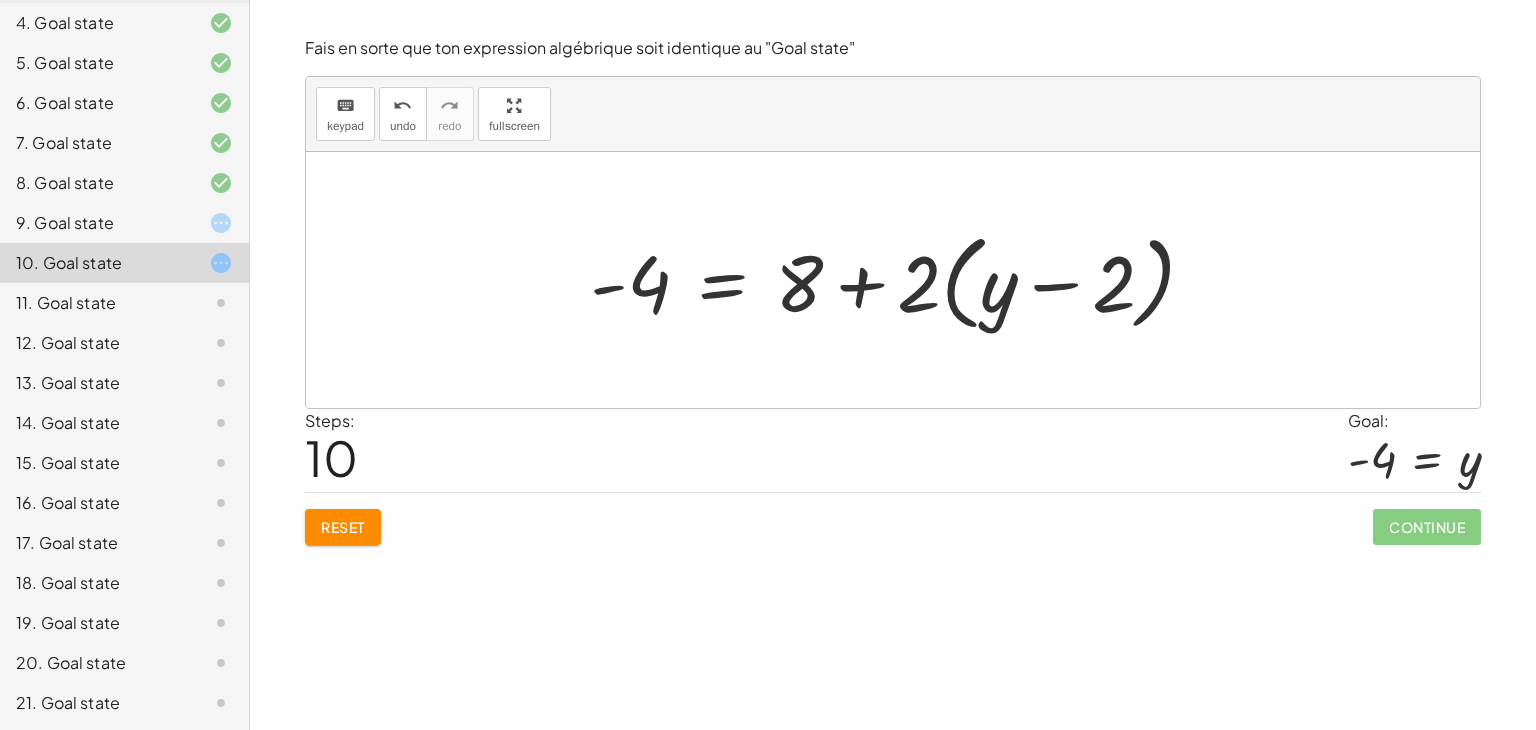 click at bounding box center [901, 280] 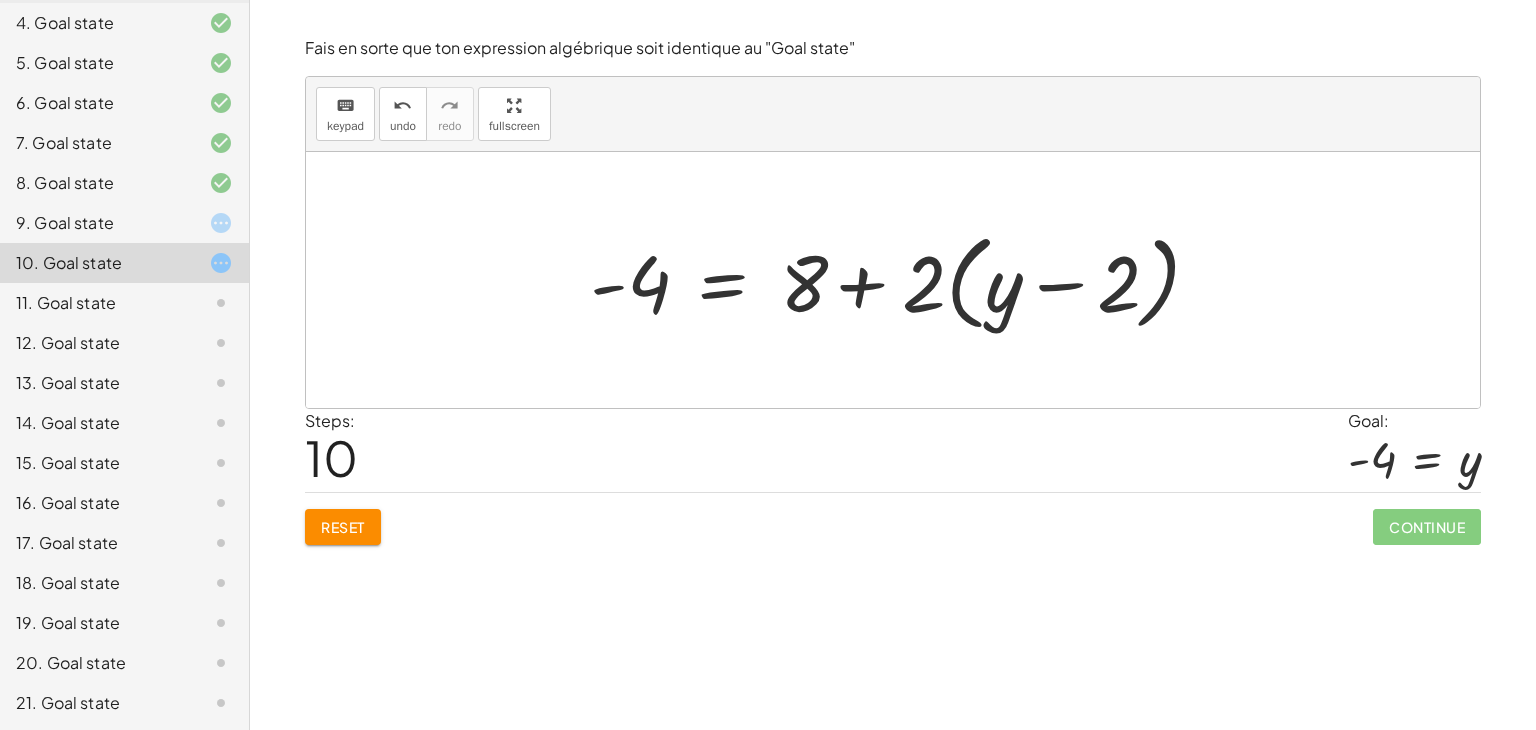 click at bounding box center (901, 280) 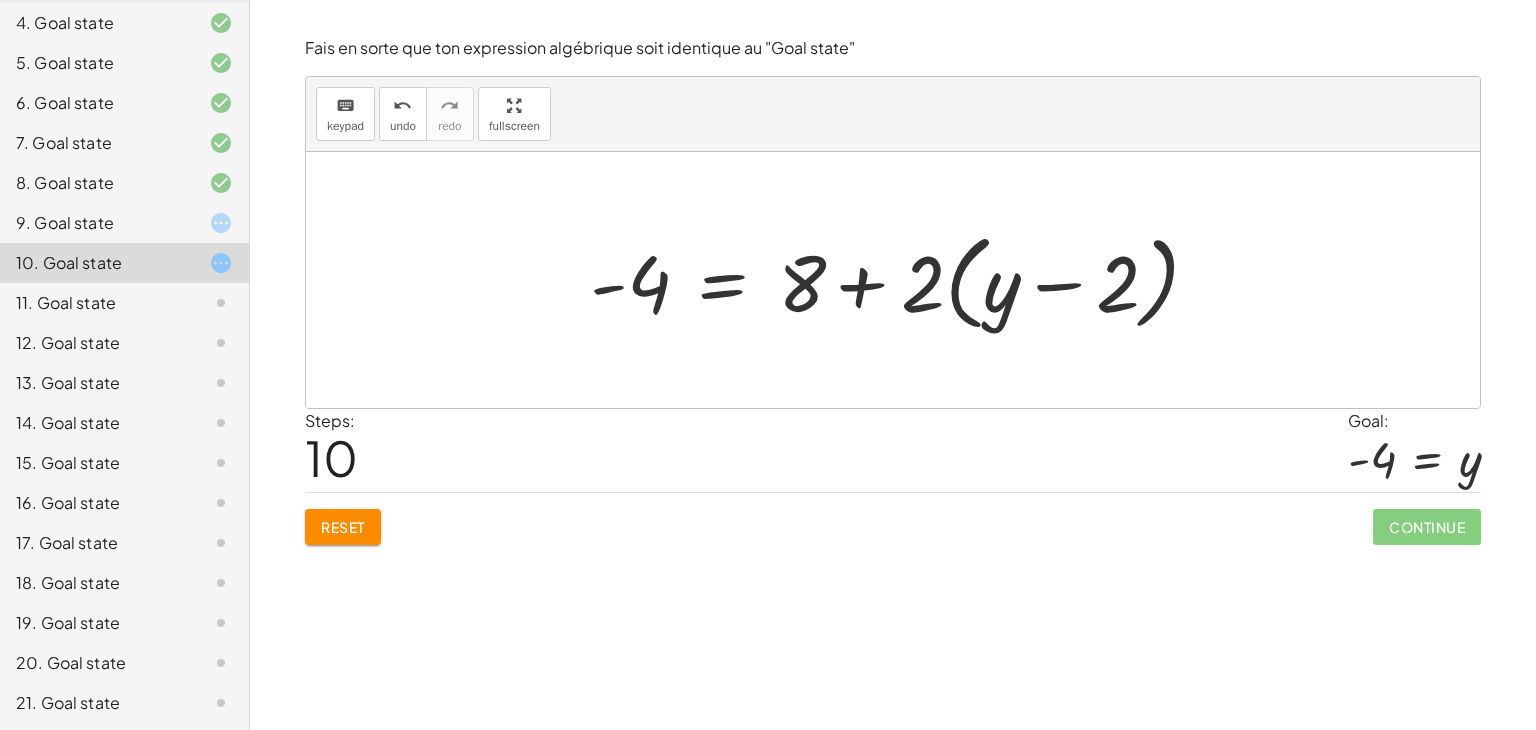click at bounding box center (901, 280) 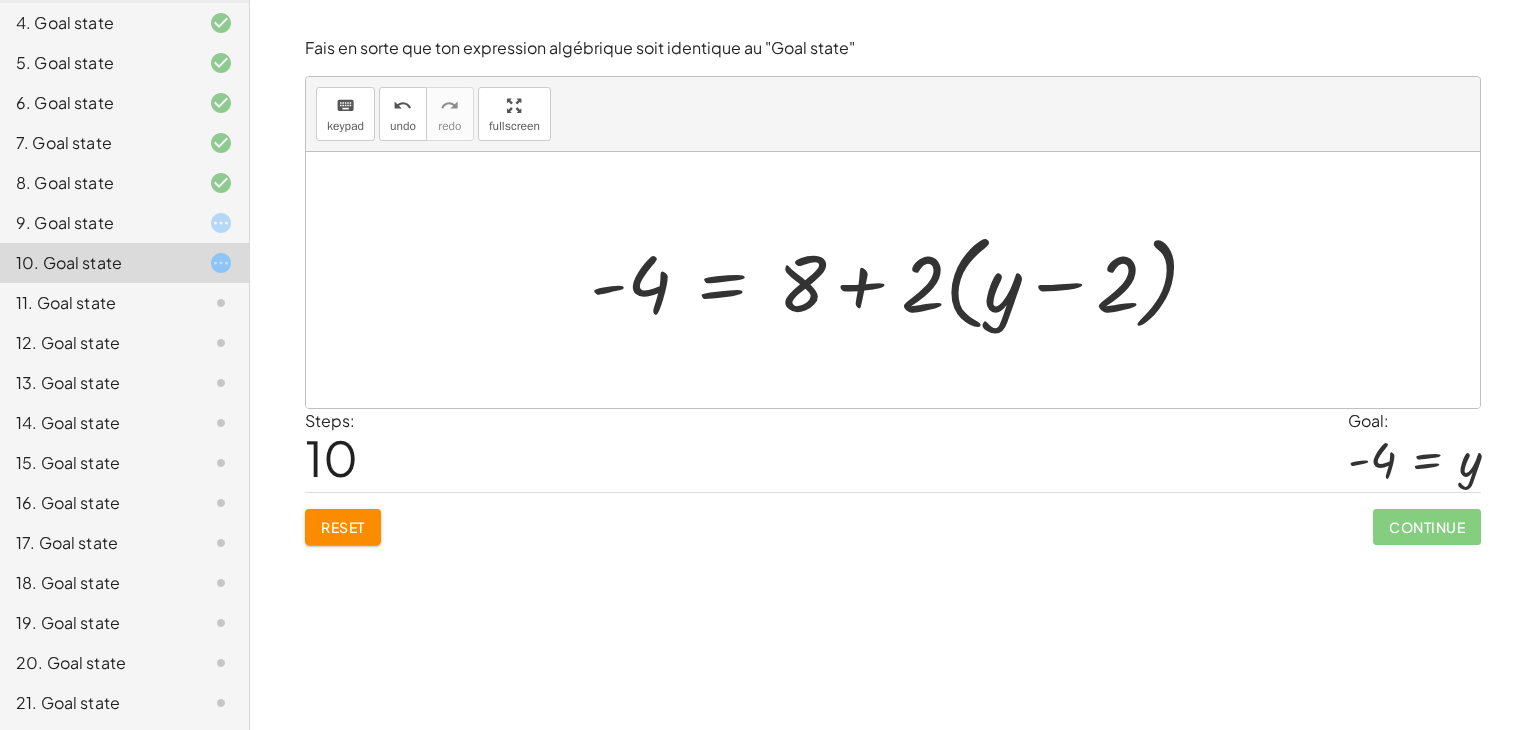 click at bounding box center [901, 280] 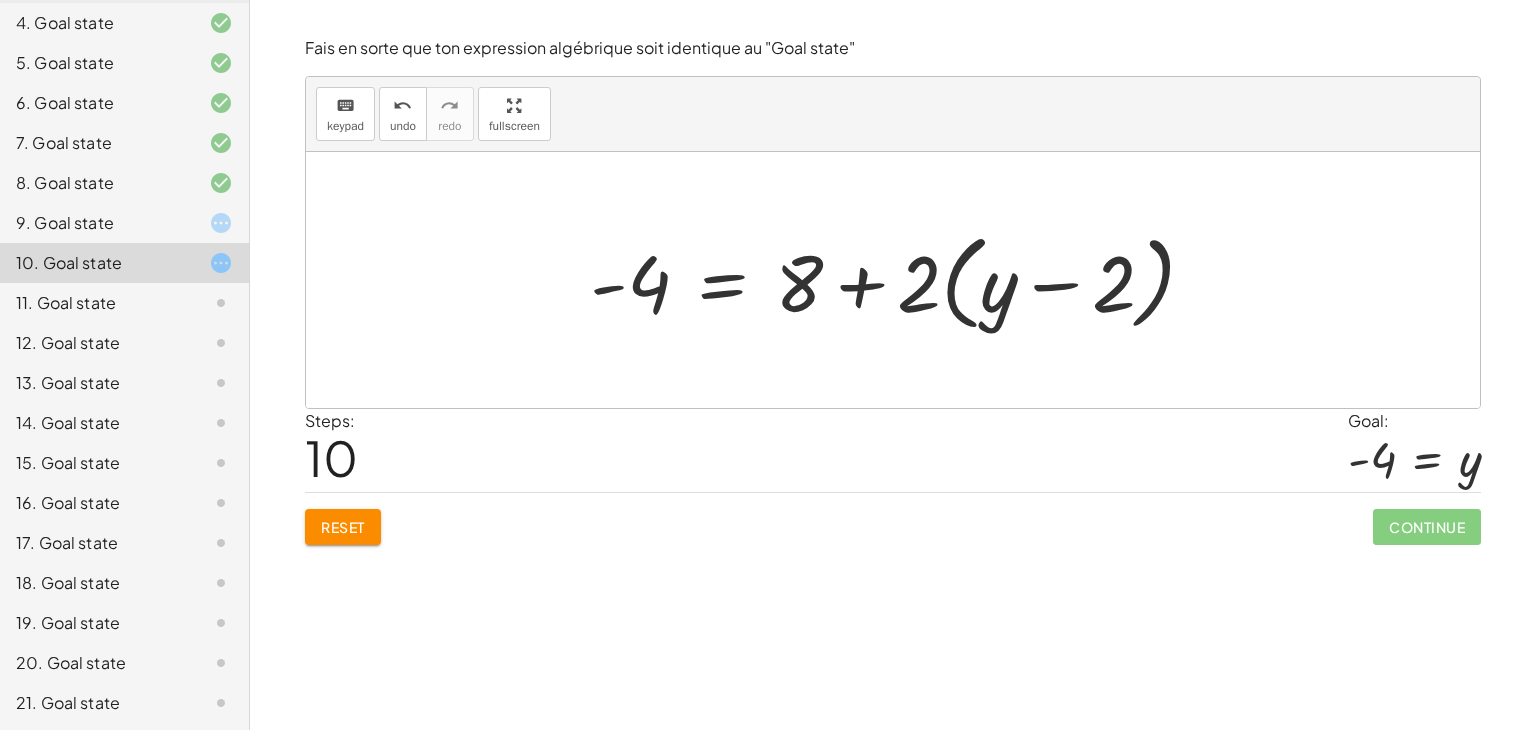 click on "Reset" 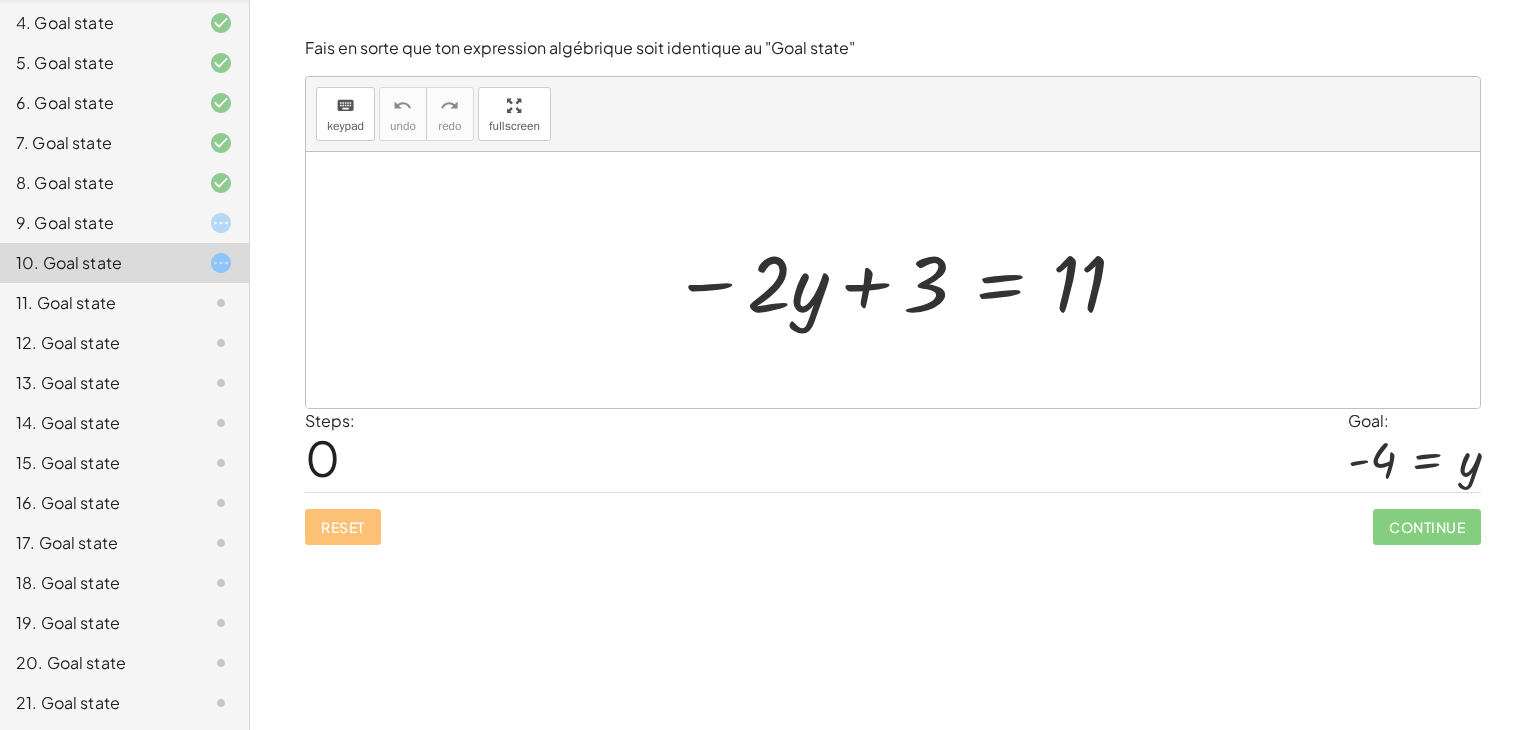 click 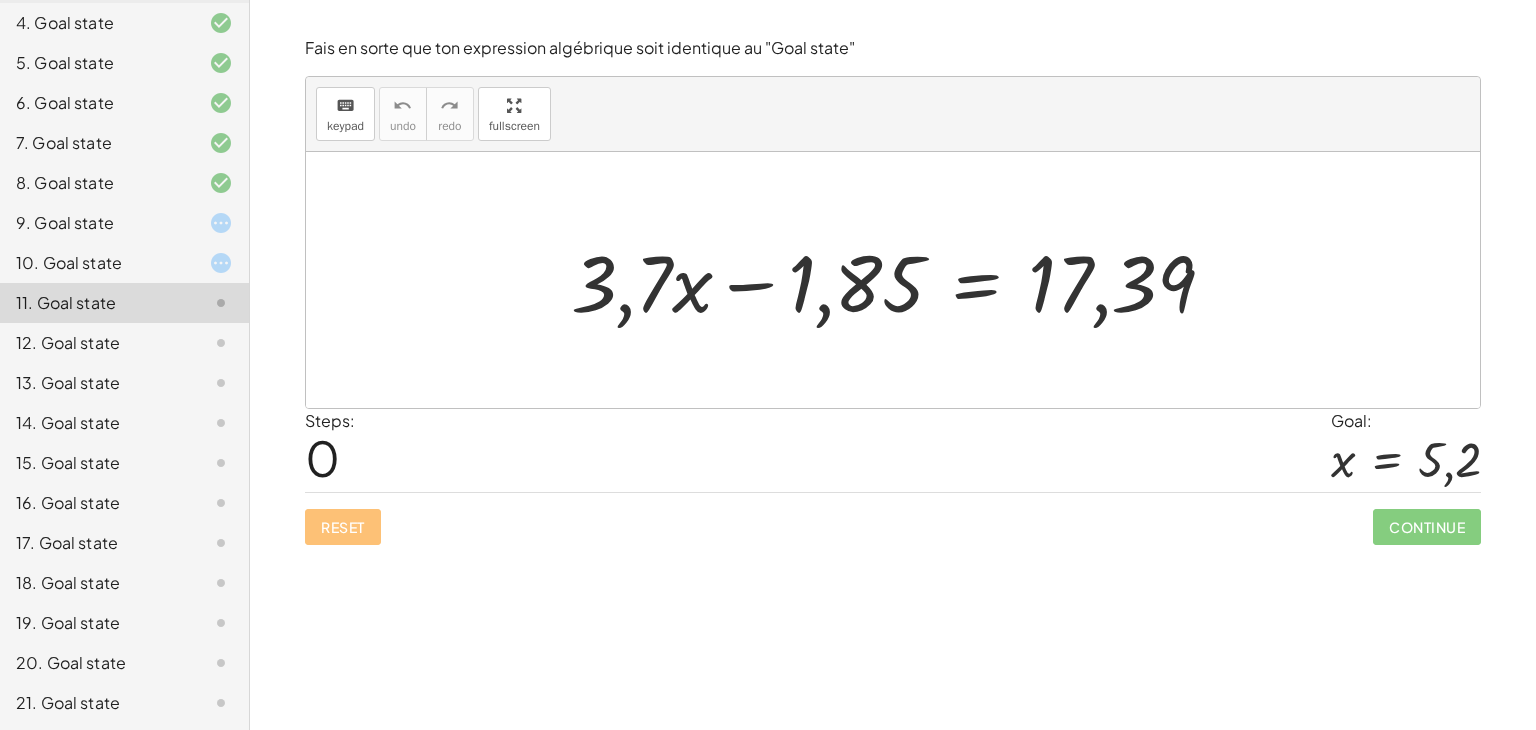 click at bounding box center (901, 280) 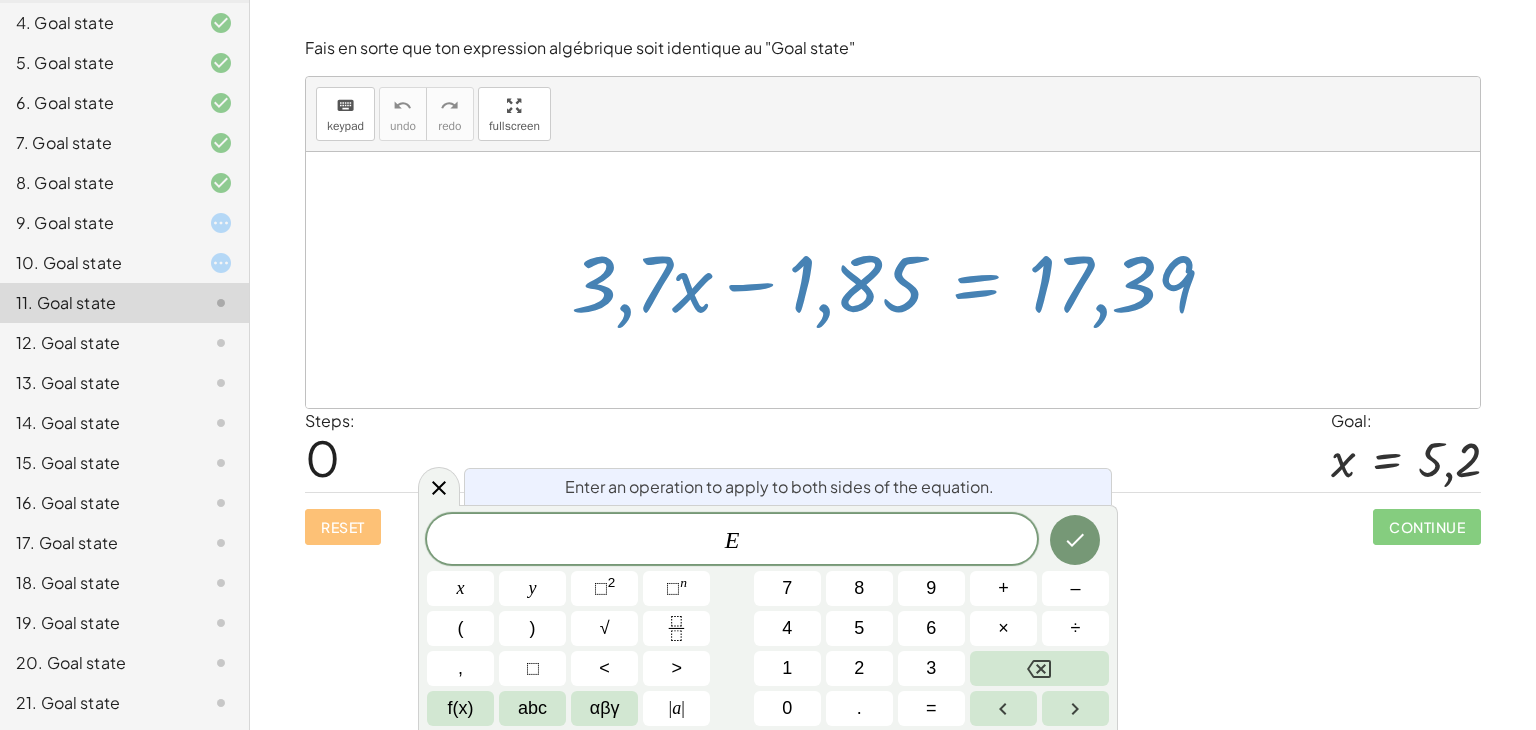 click on "+" at bounding box center [1003, 588] 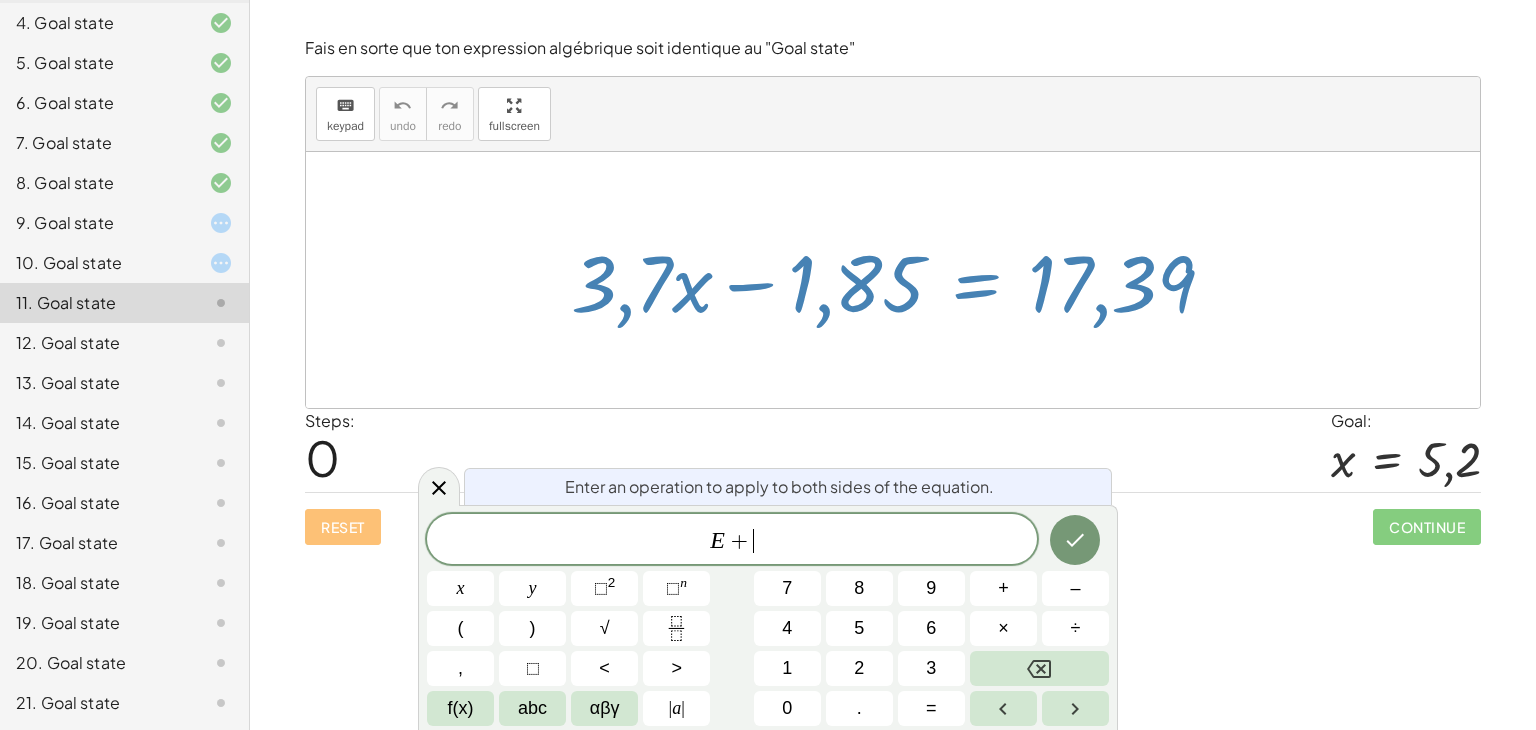 click on "1" at bounding box center (787, 668) 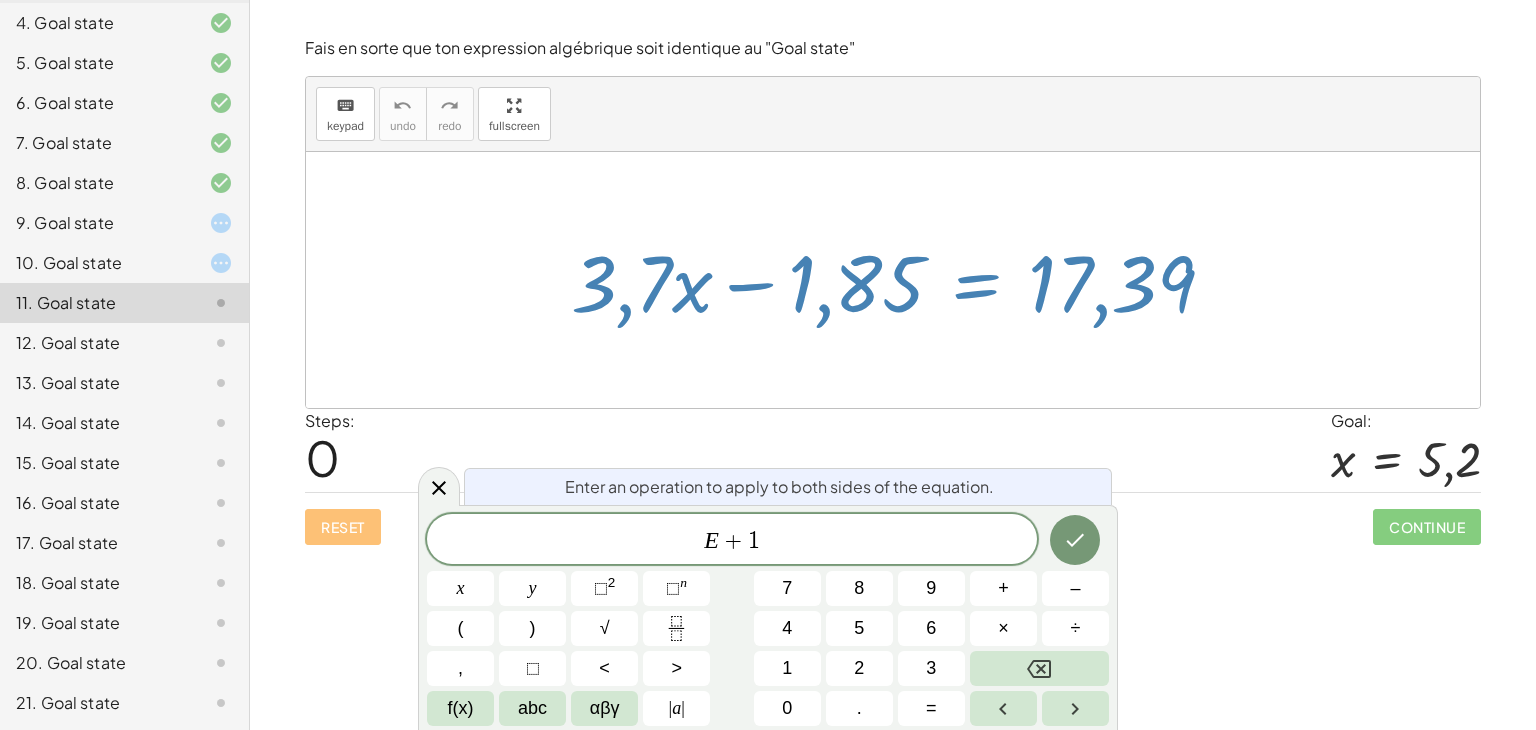 click on "." at bounding box center (859, 708) 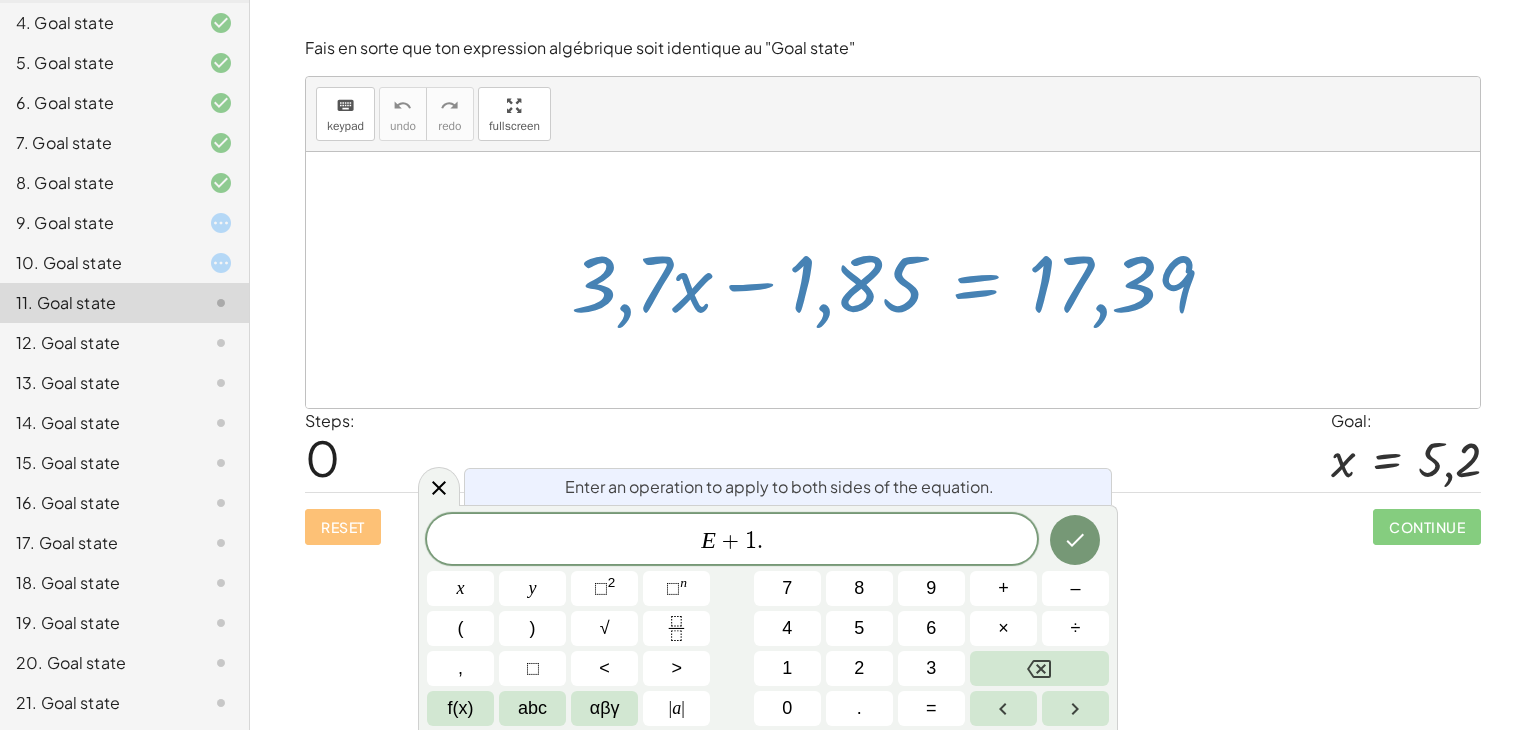 click on "8" at bounding box center (859, 588) 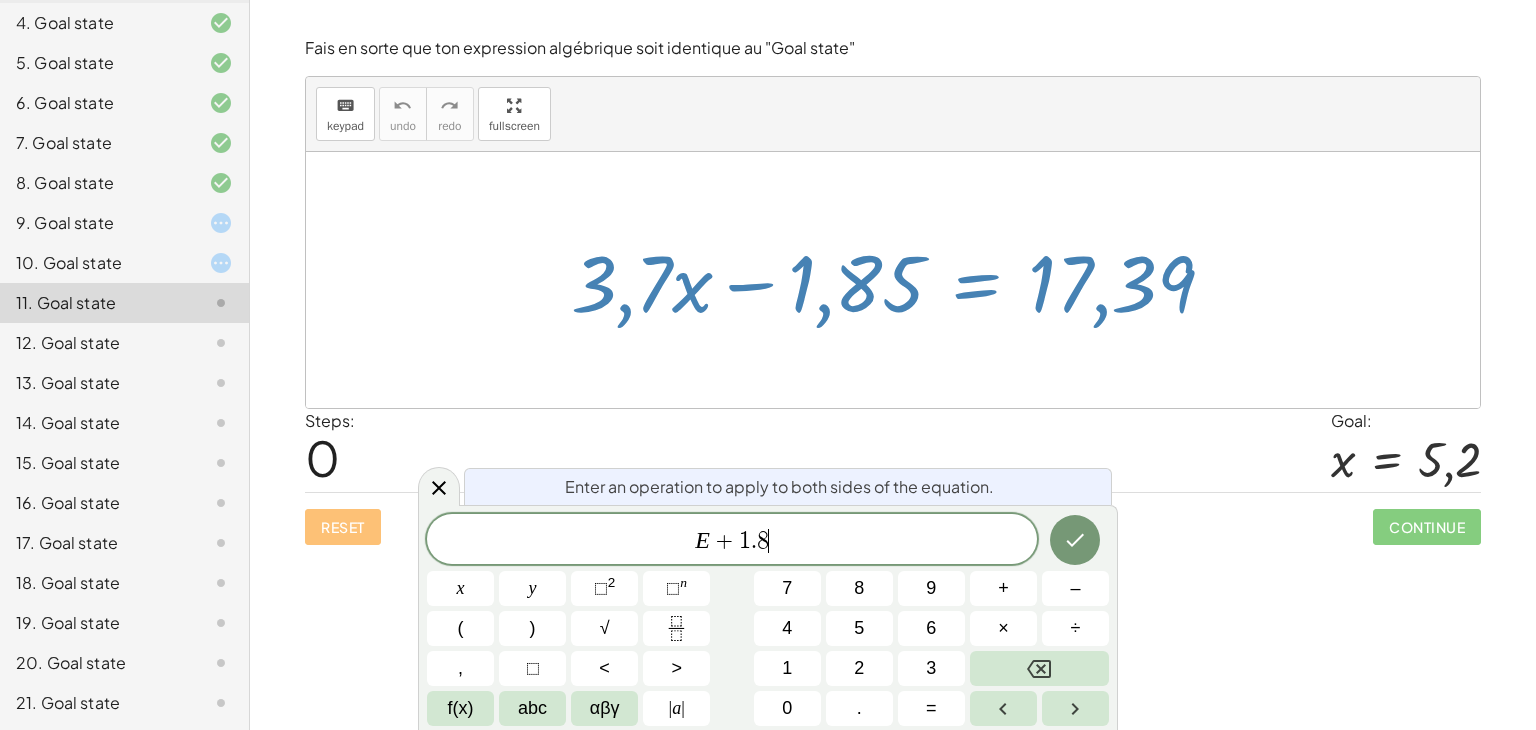 click on "5" at bounding box center (859, 628) 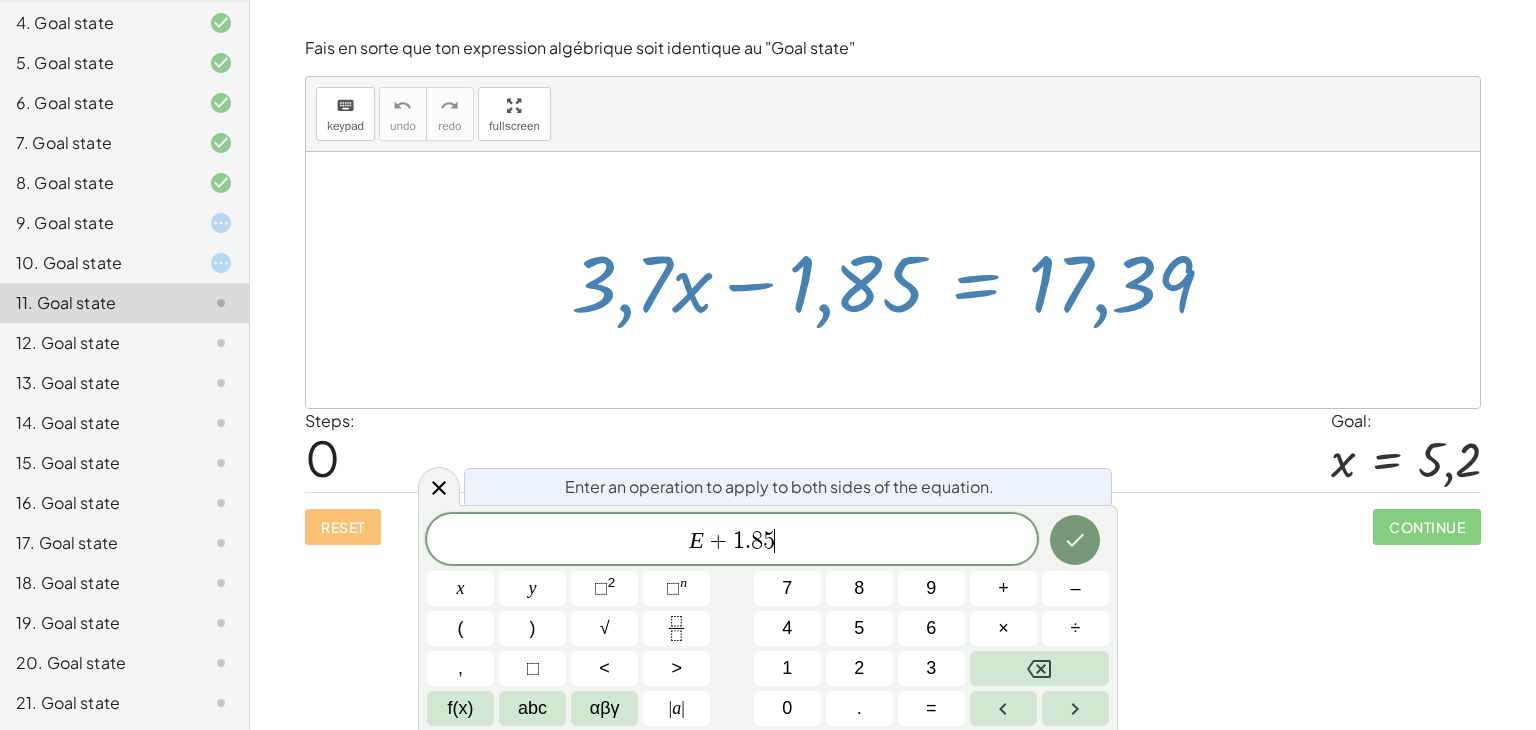 click at bounding box center [1075, 540] 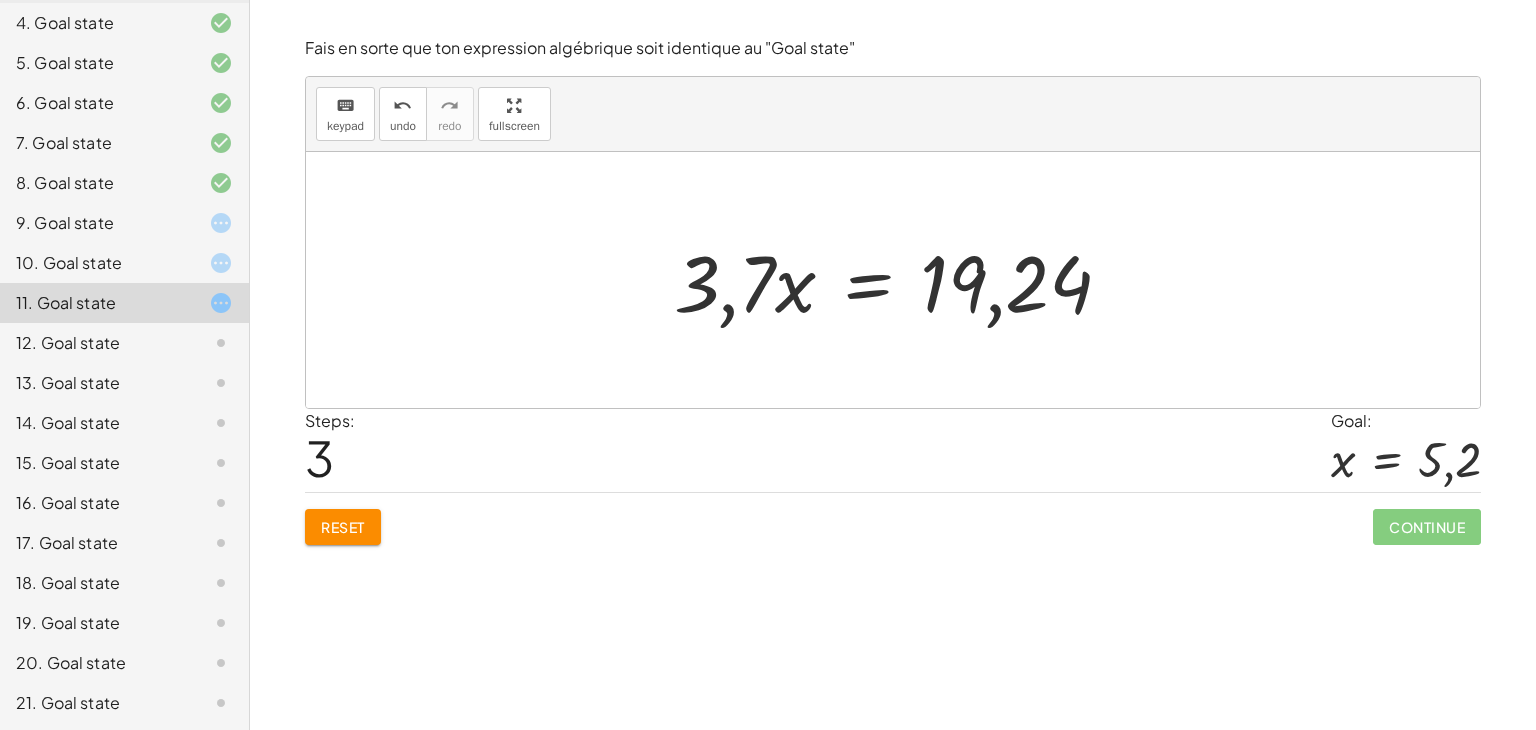 click at bounding box center (901, 280) 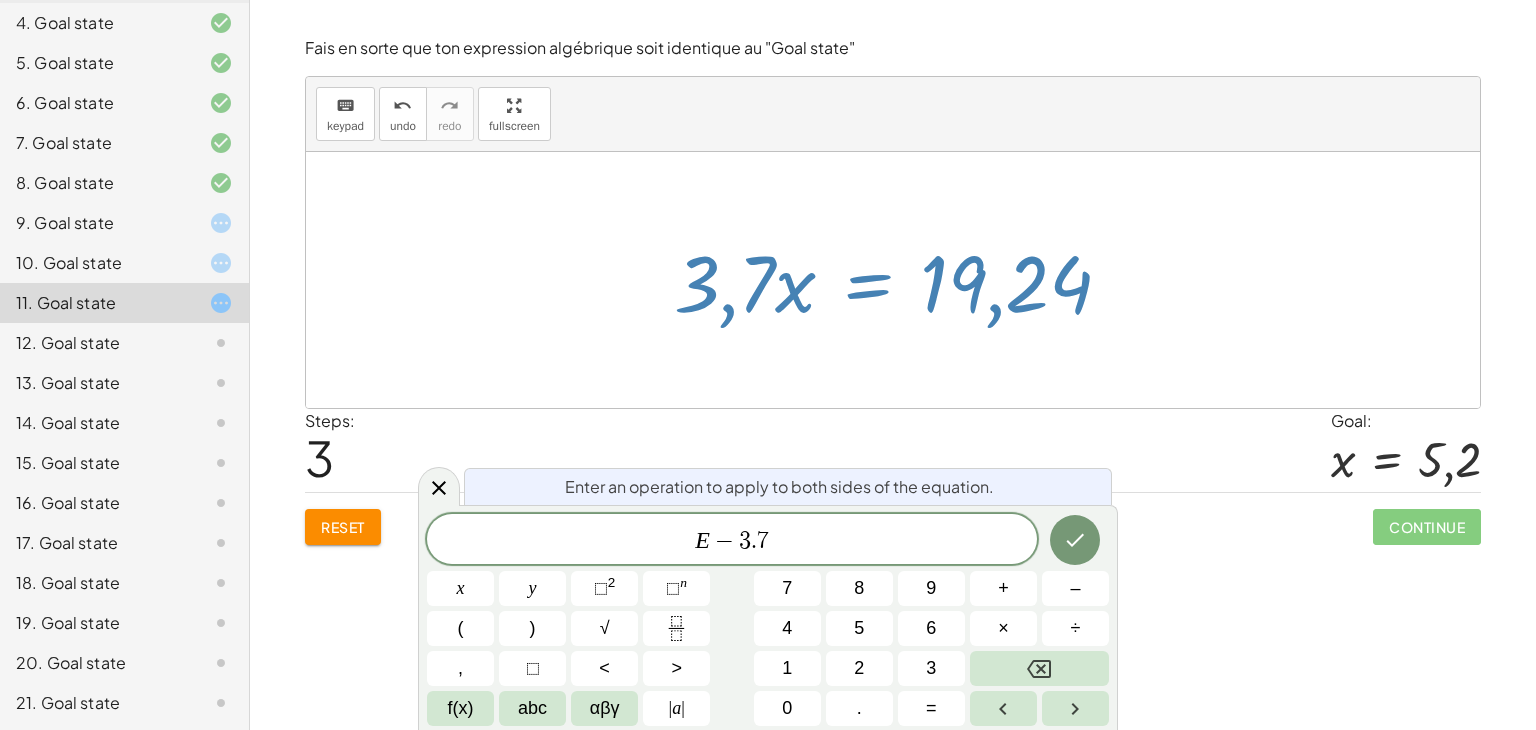 click at bounding box center [1075, 540] 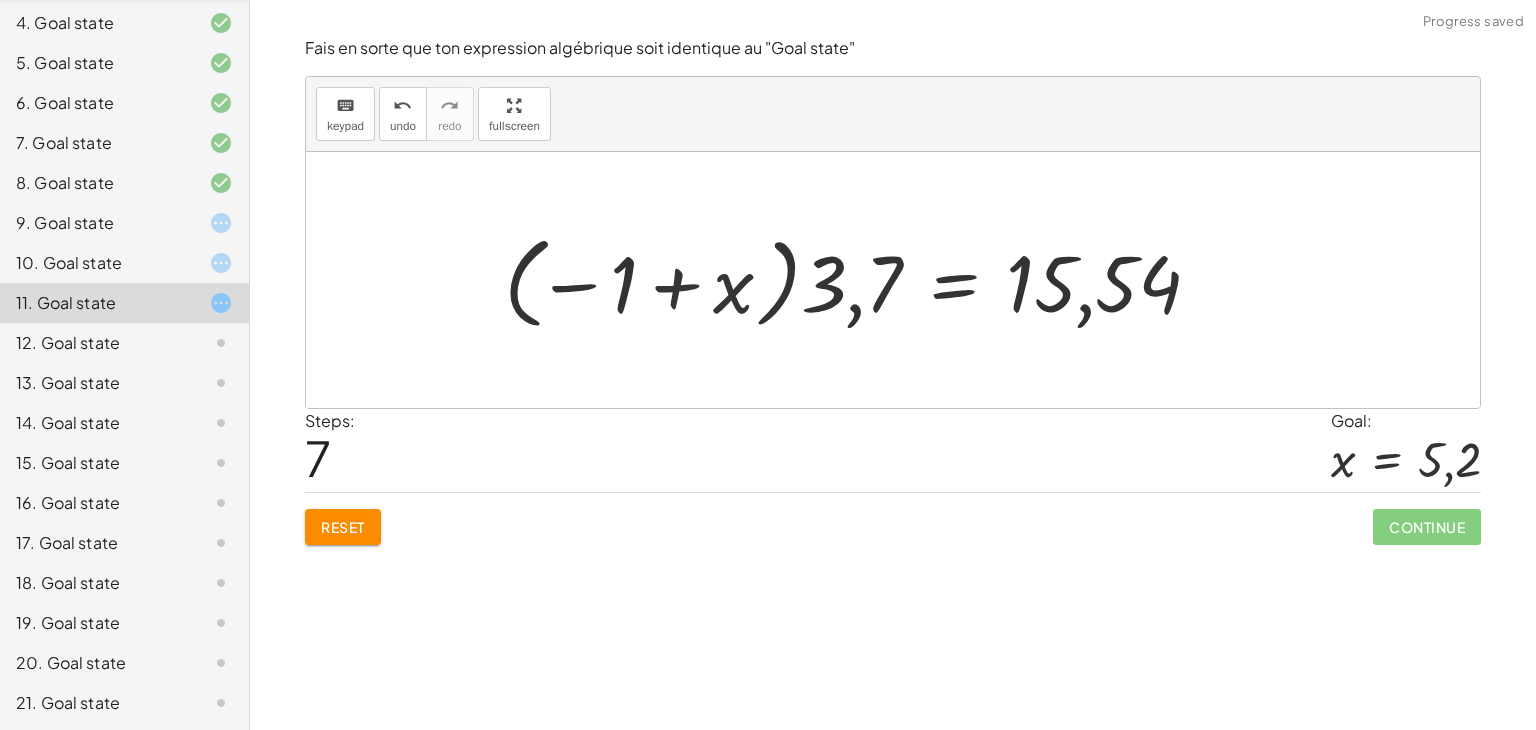 click 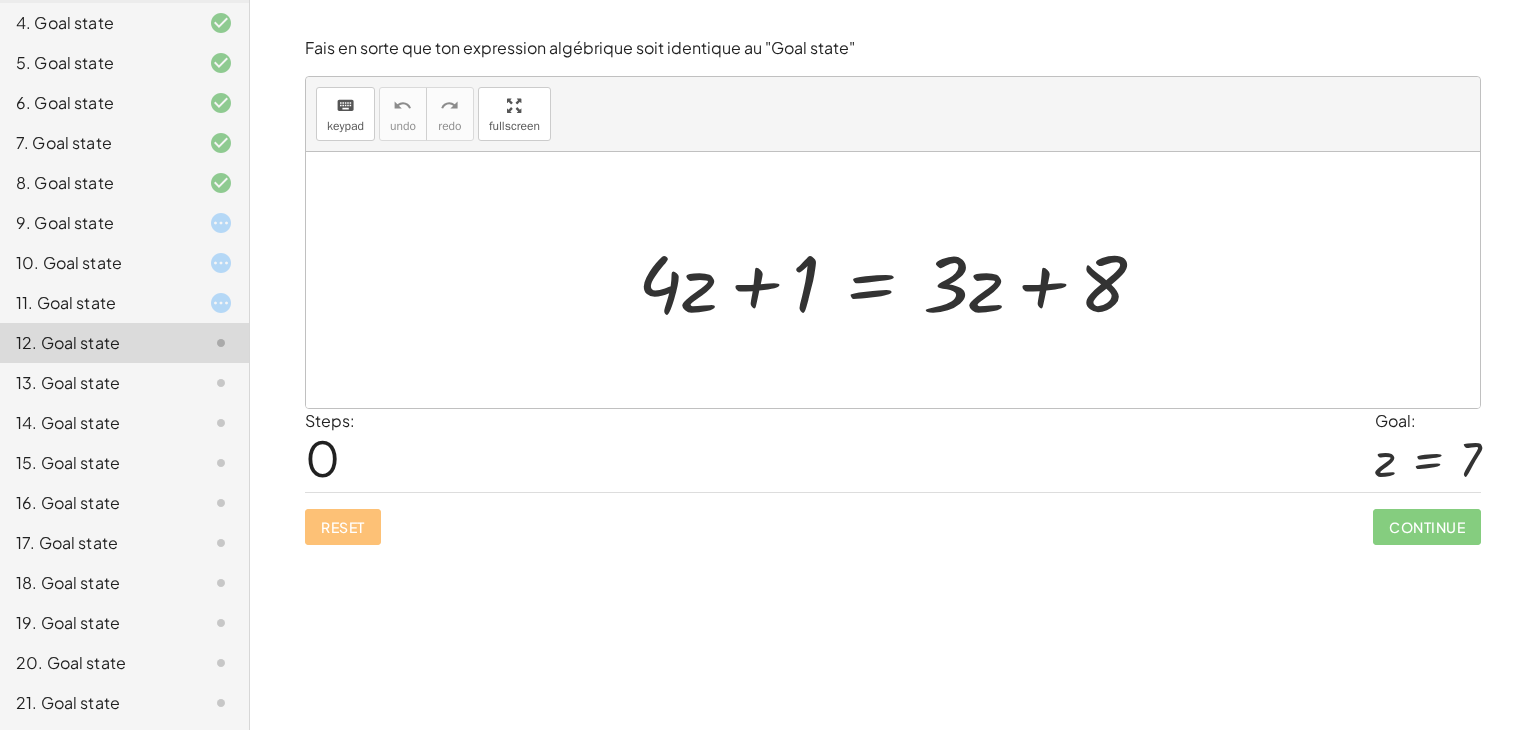click at bounding box center [900, 280] 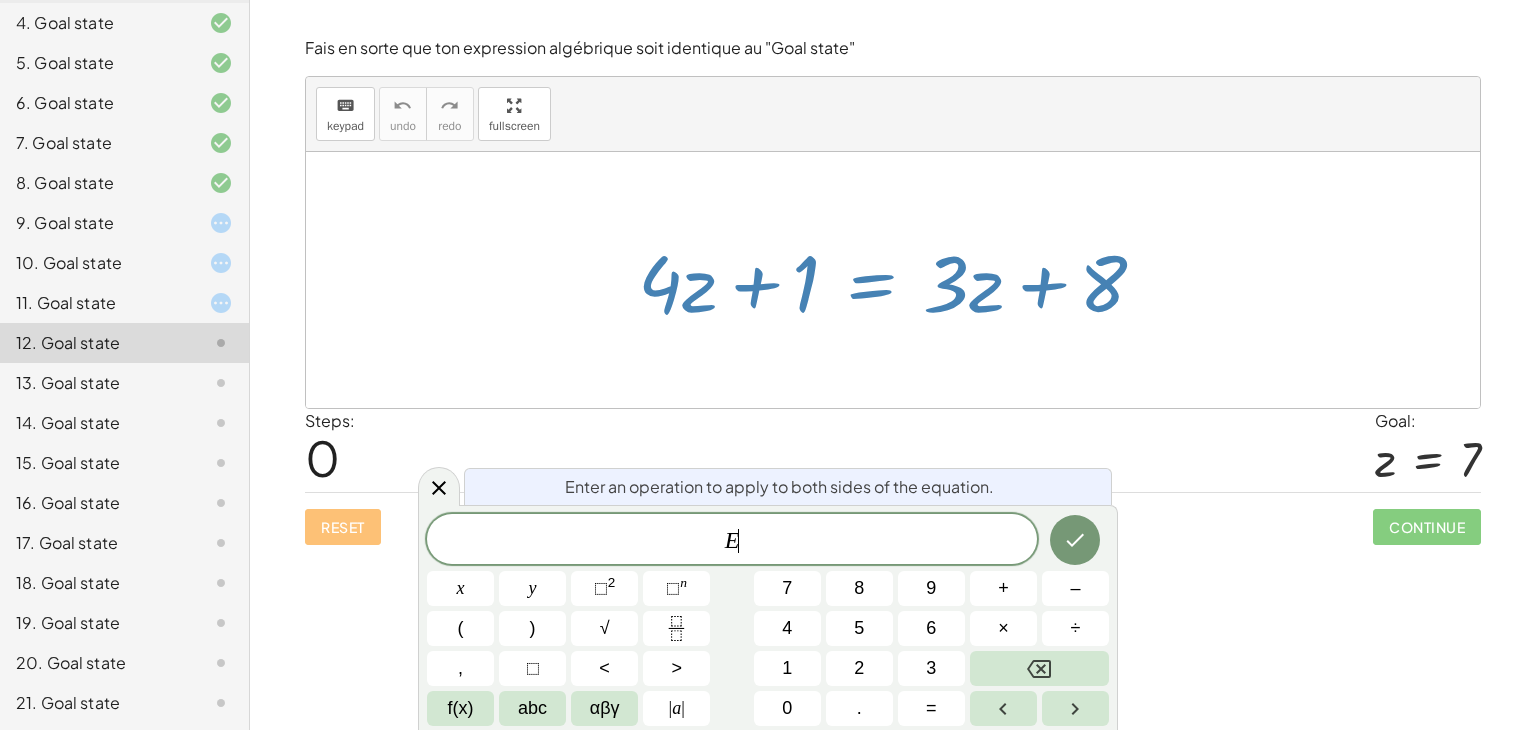 click on "+" at bounding box center (1003, 588) 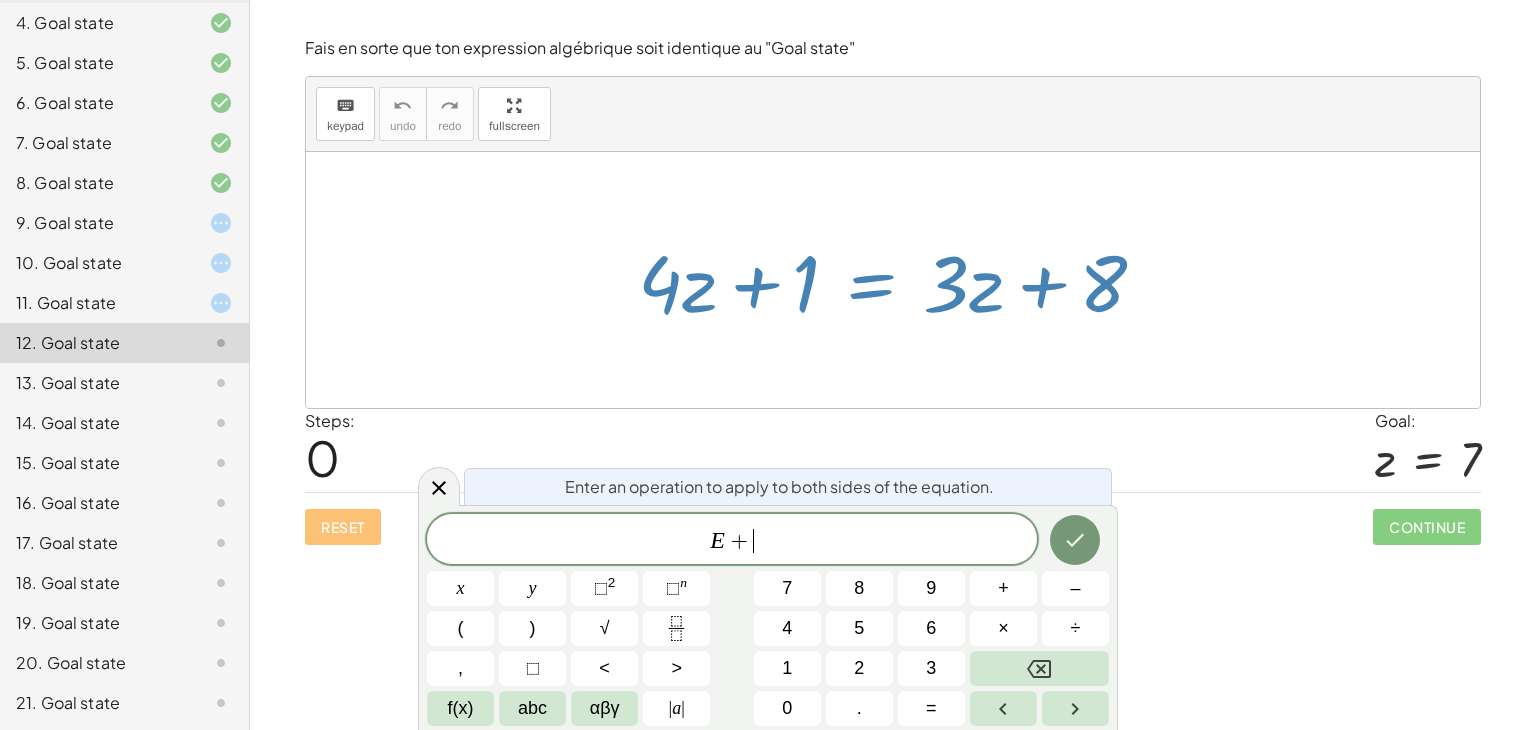 click on "1" at bounding box center [787, 668] 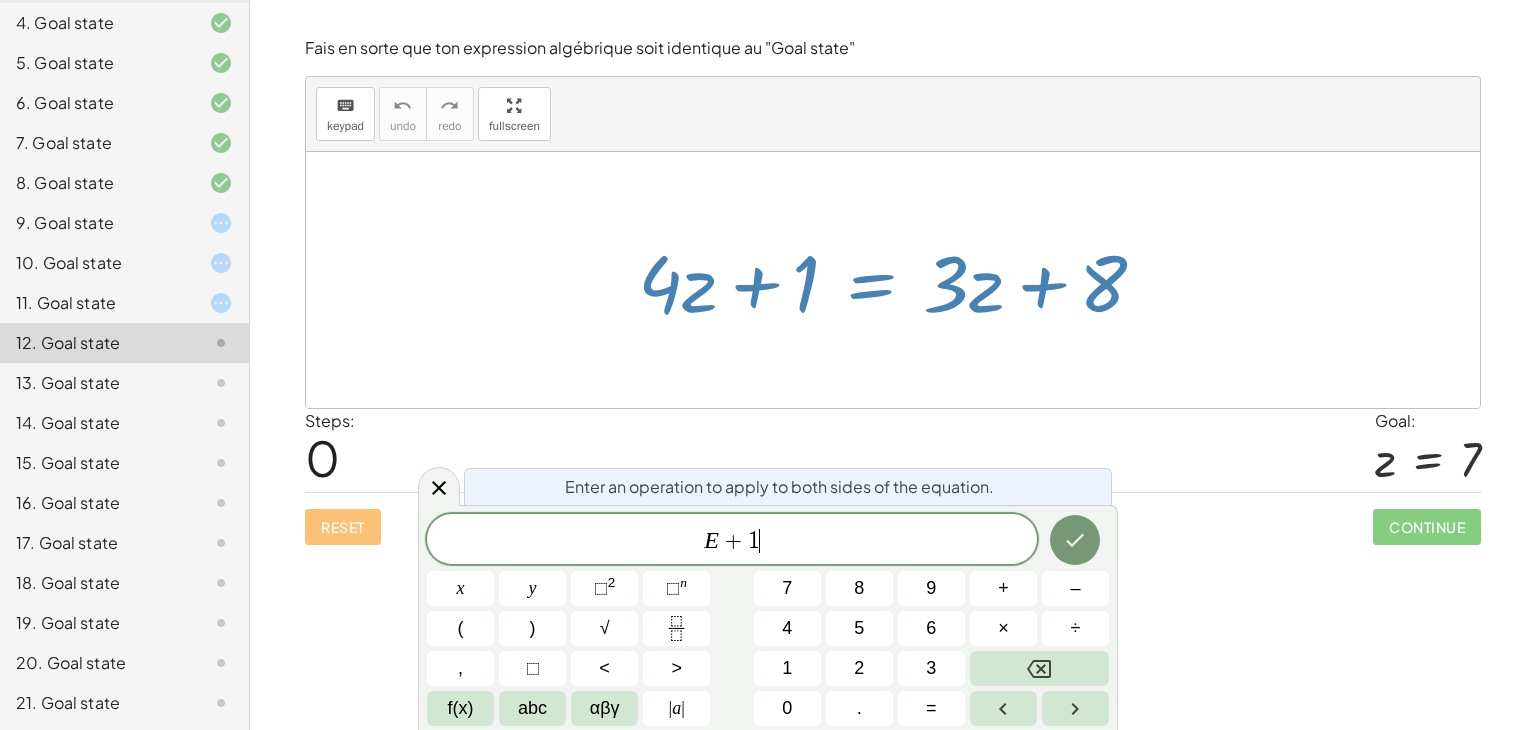 click at bounding box center (1075, 540) 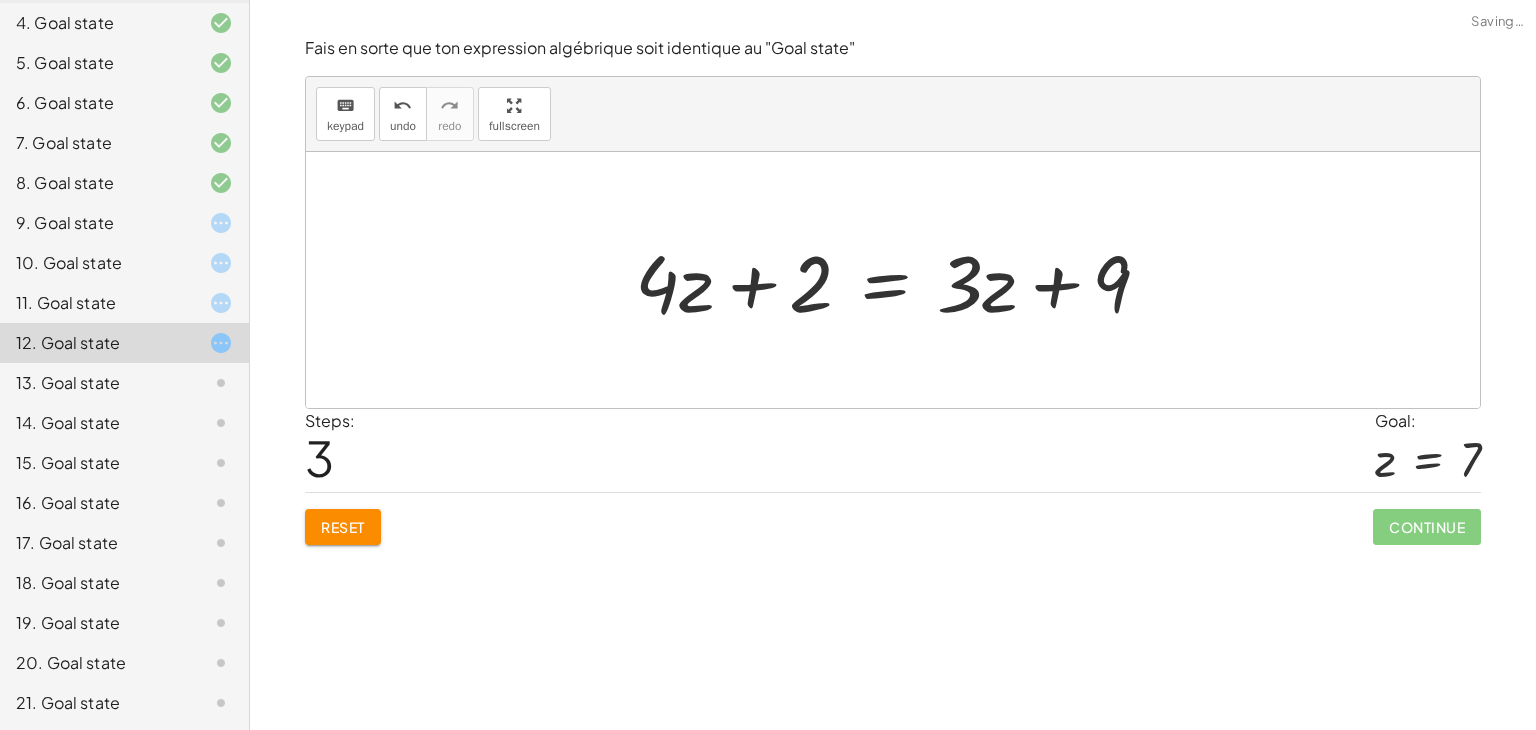 click on "Reset" at bounding box center (343, 527) 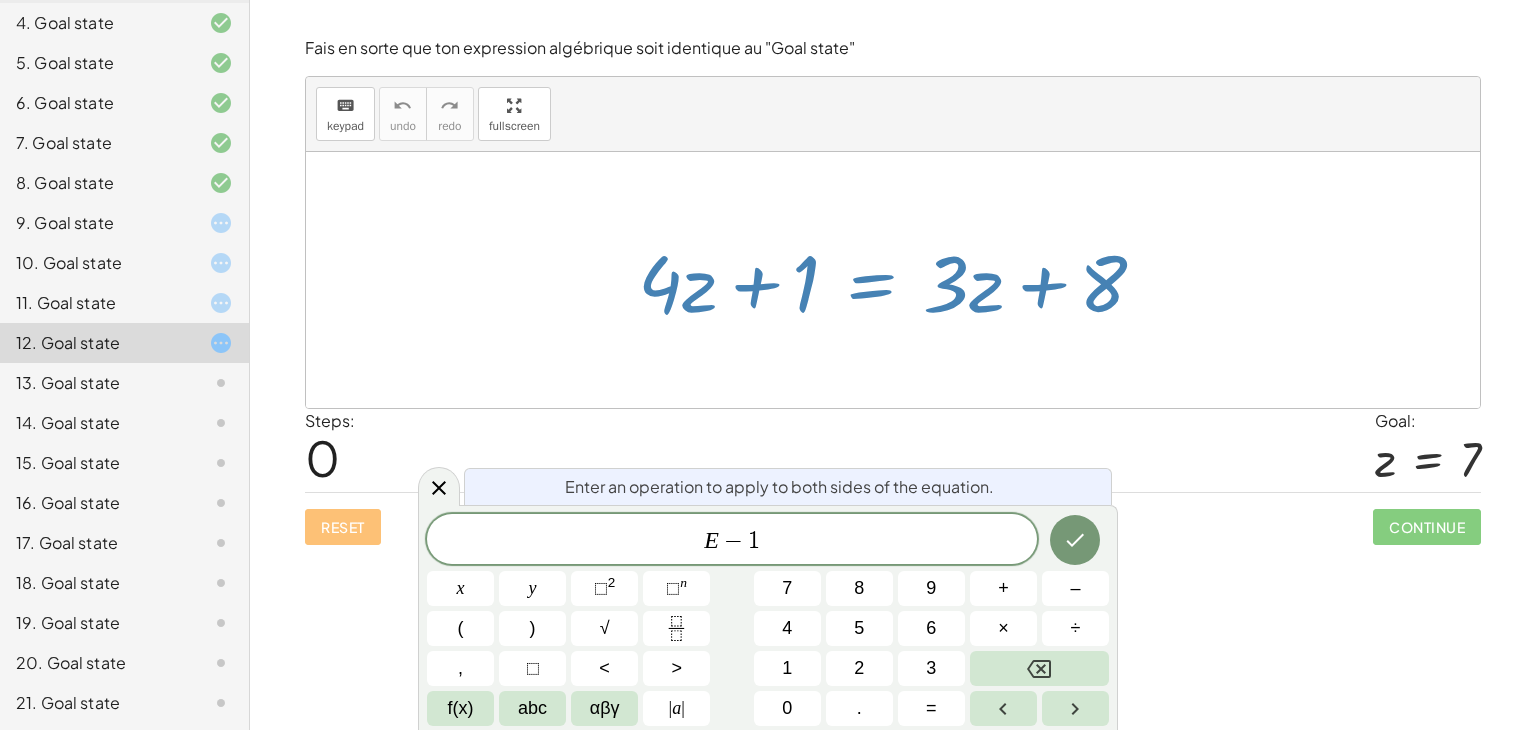 click 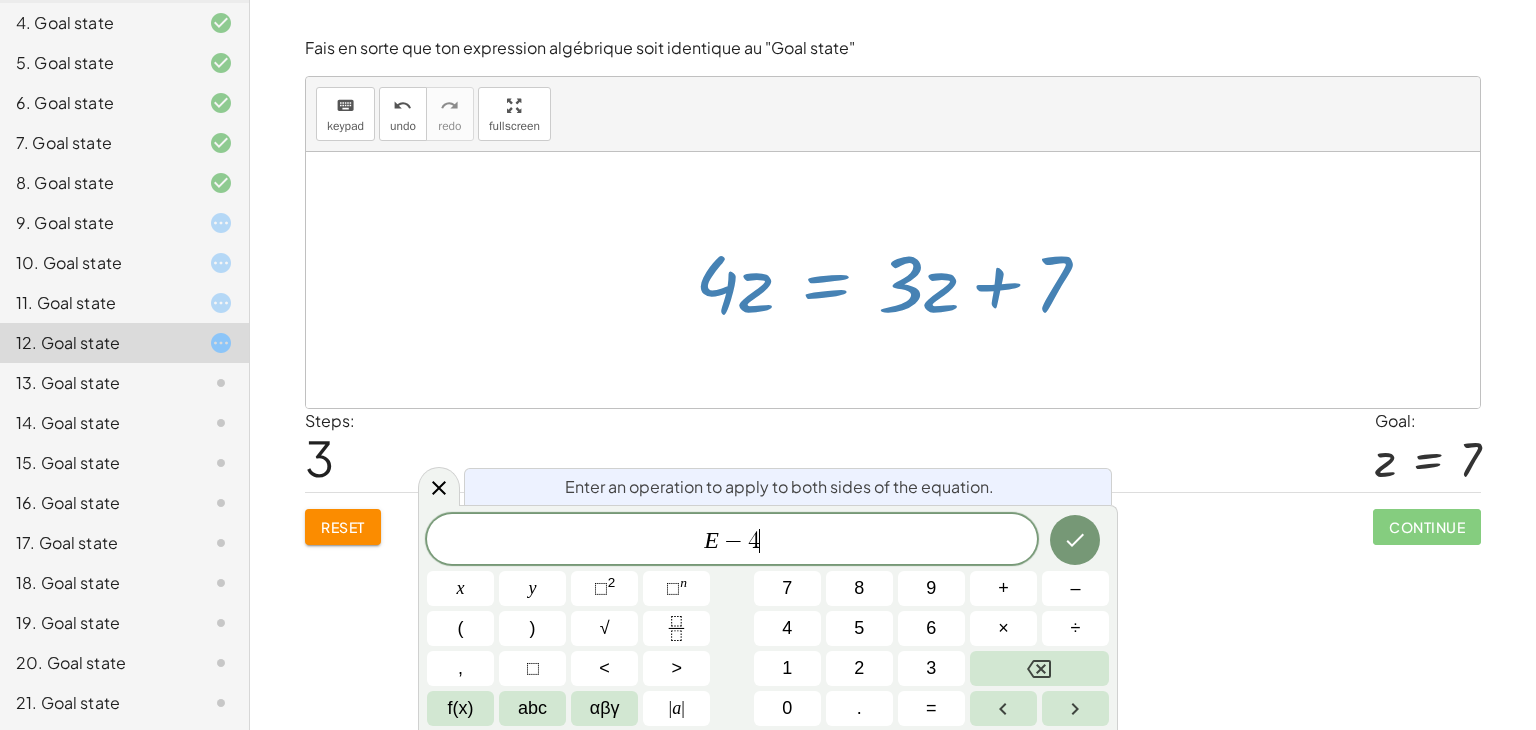 click at bounding box center [1075, 540] 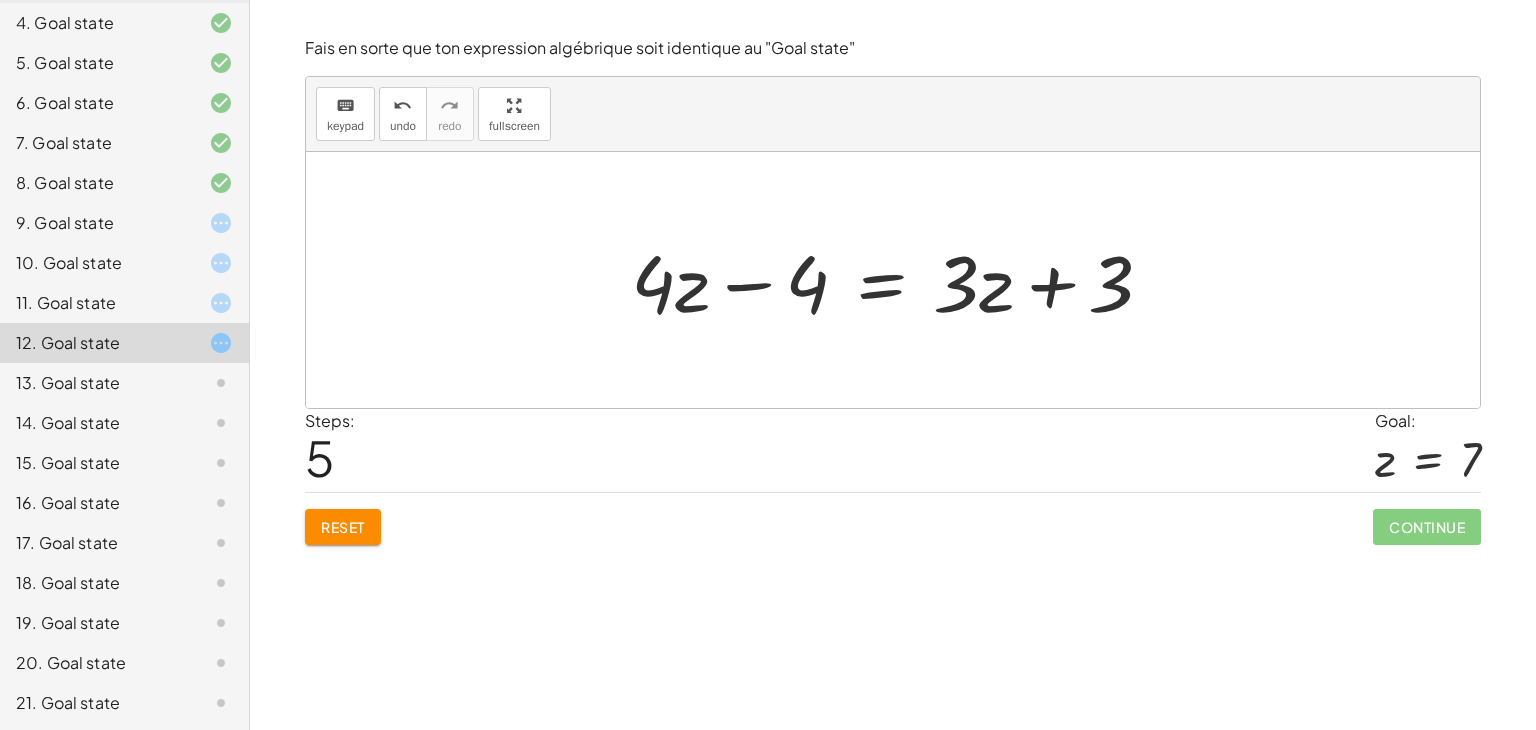 click on "13. Goal state" 